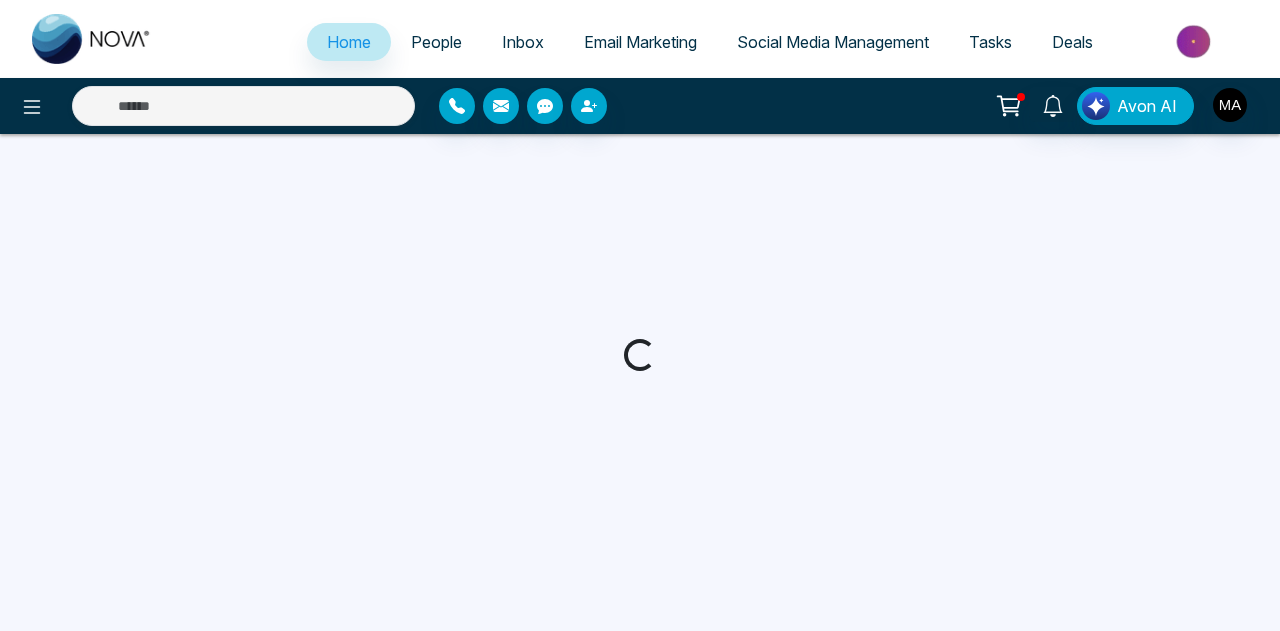 scroll, scrollTop: 0, scrollLeft: 0, axis: both 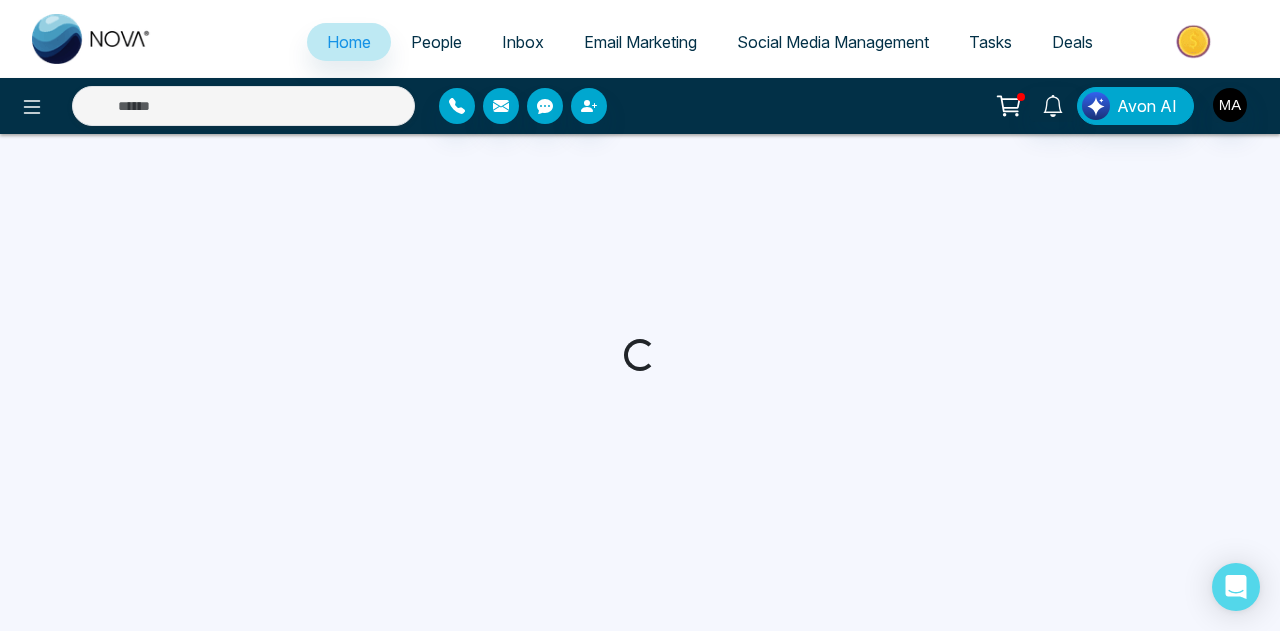 select on "*" 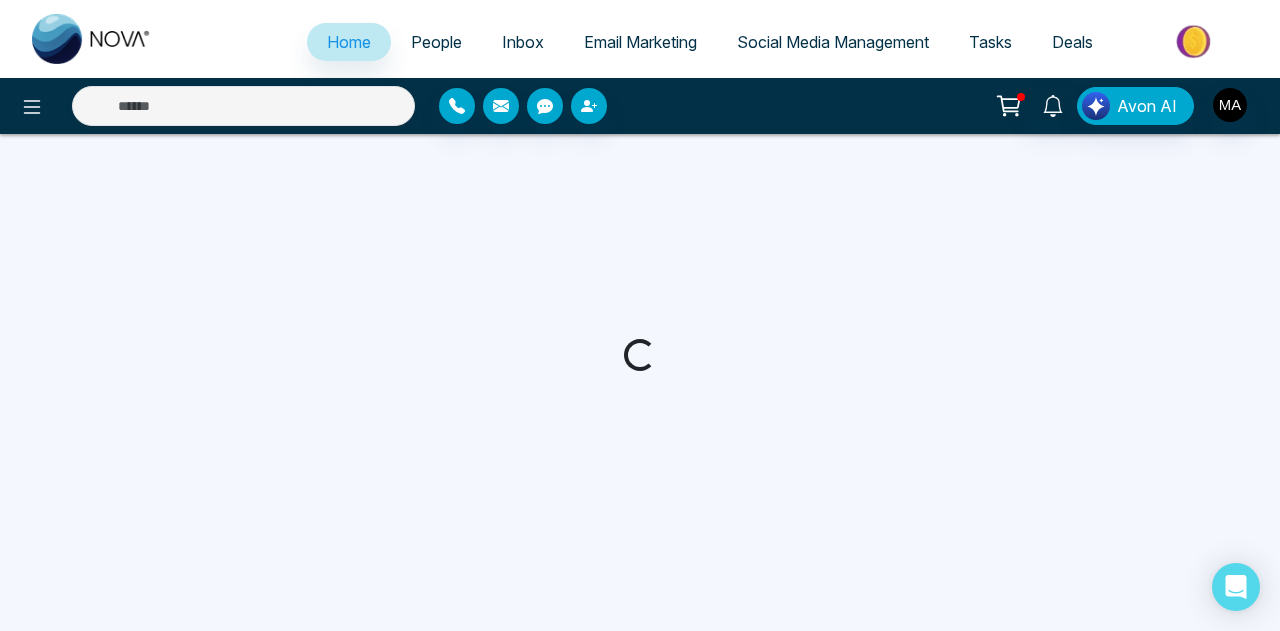 select on "*" 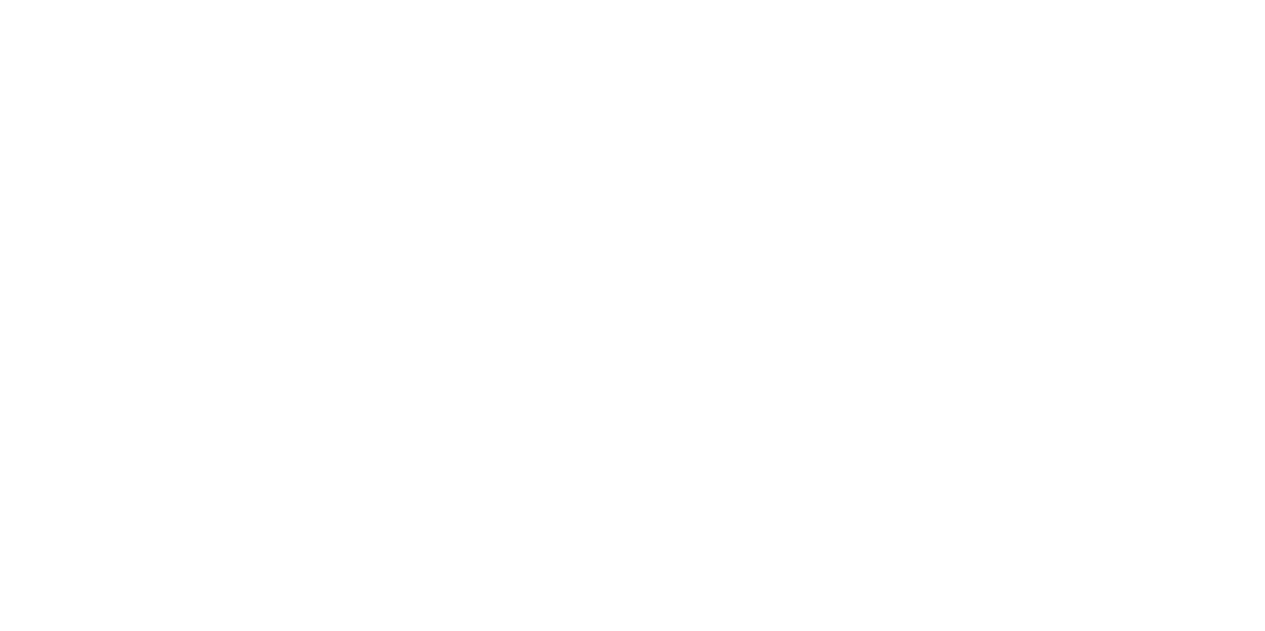 scroll, scrollTop: 0, scrollLeft: 0, axis: both 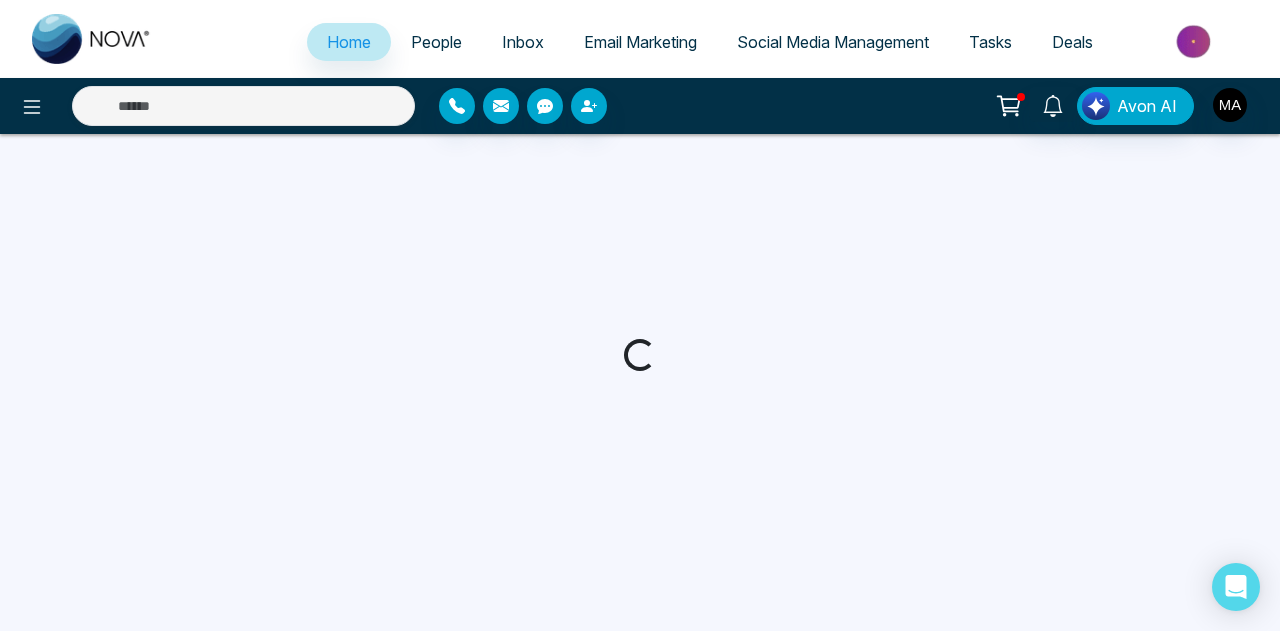 select on "*" 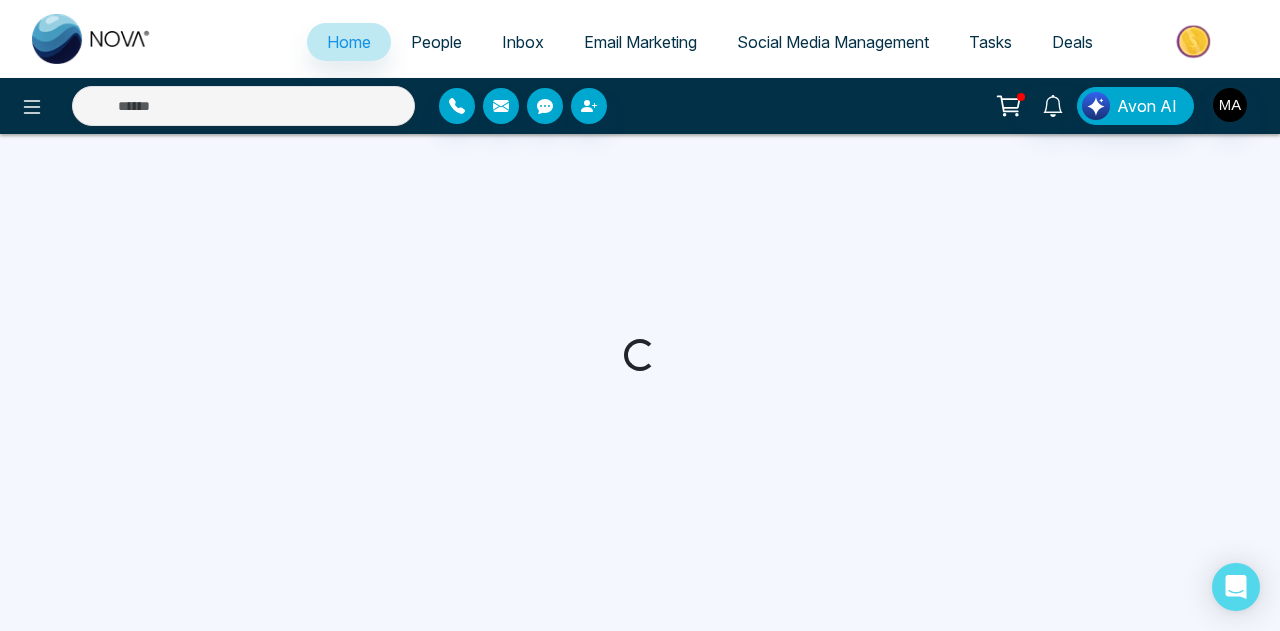 select on "*" 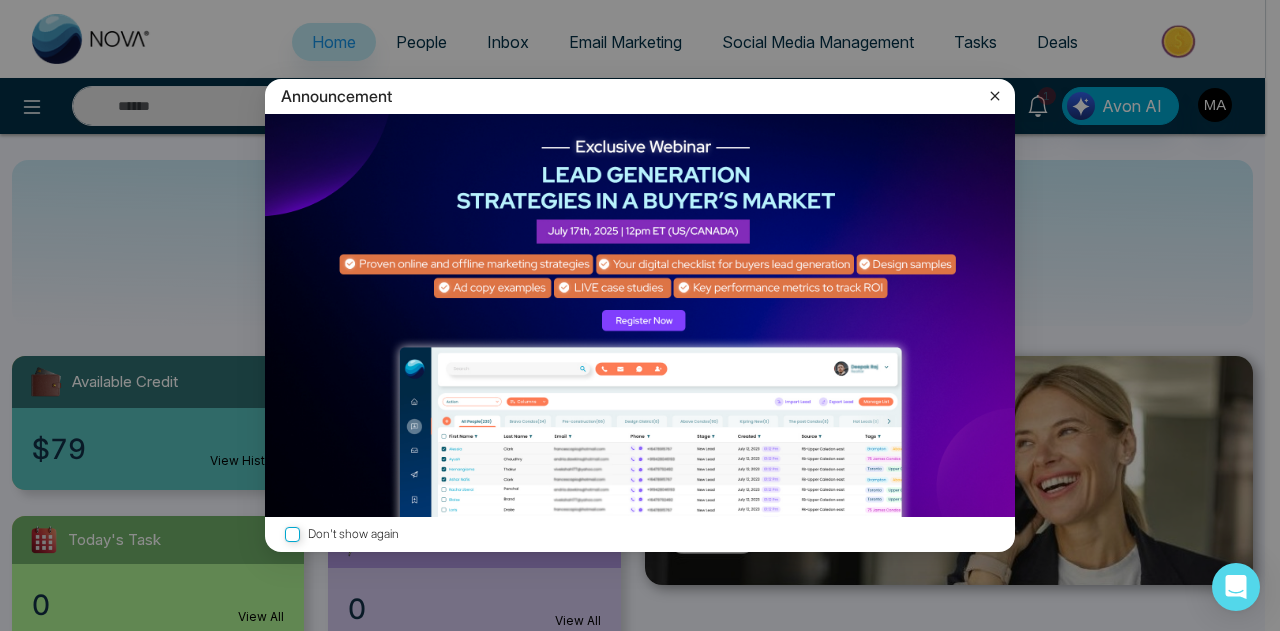 click 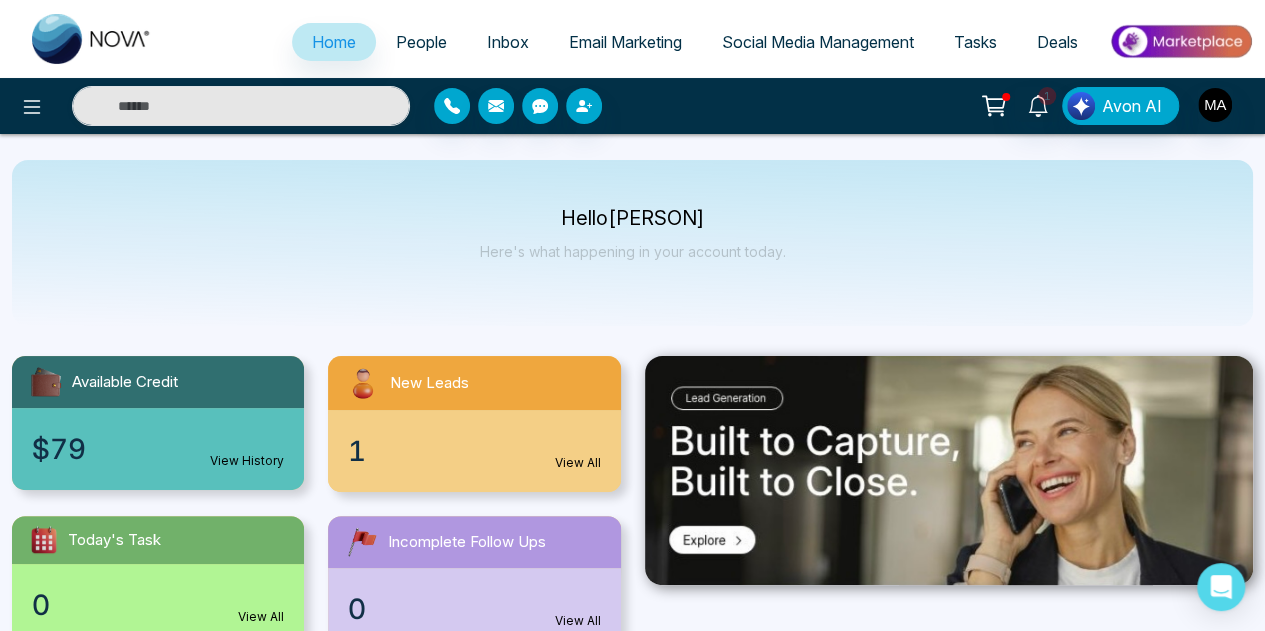 click on "People" at bounding box center (421, 42) 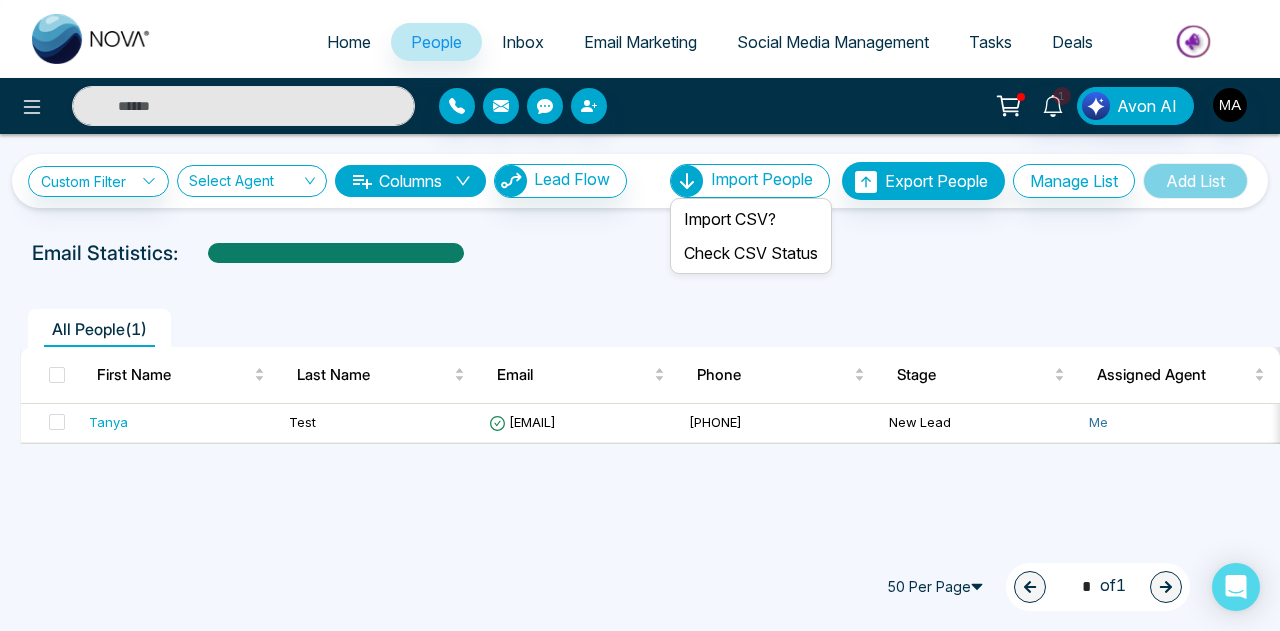 click on "Import People" at bounding box center [762, 179] 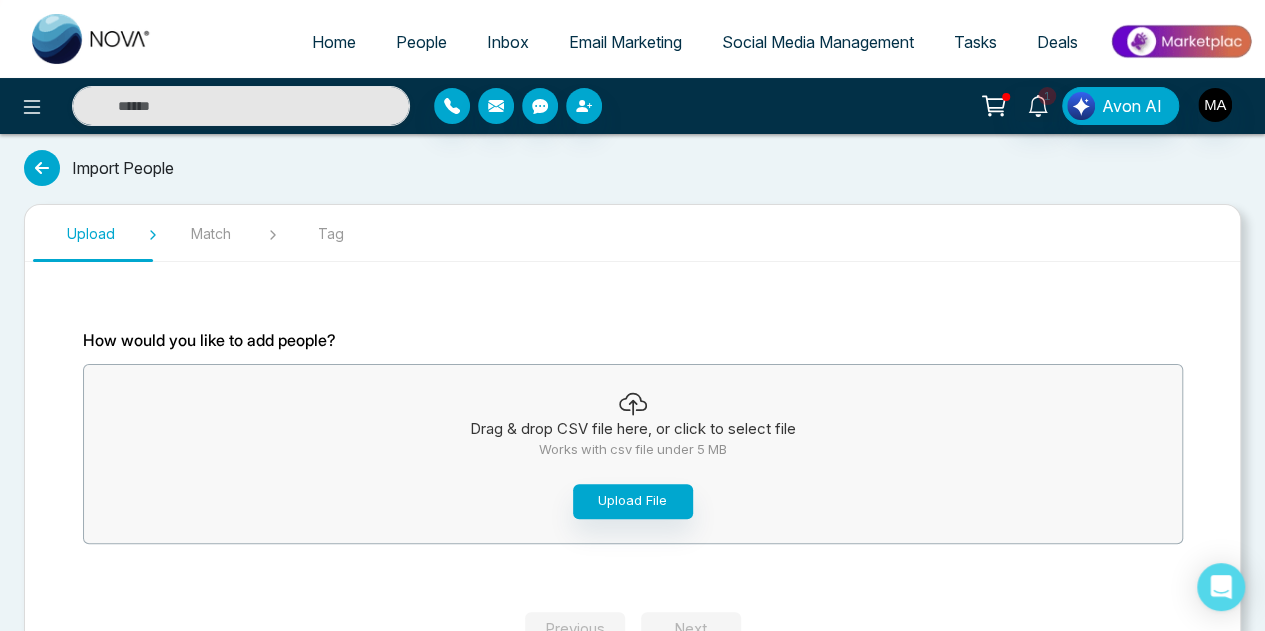 click on "People" at bounding box center [421, 42] 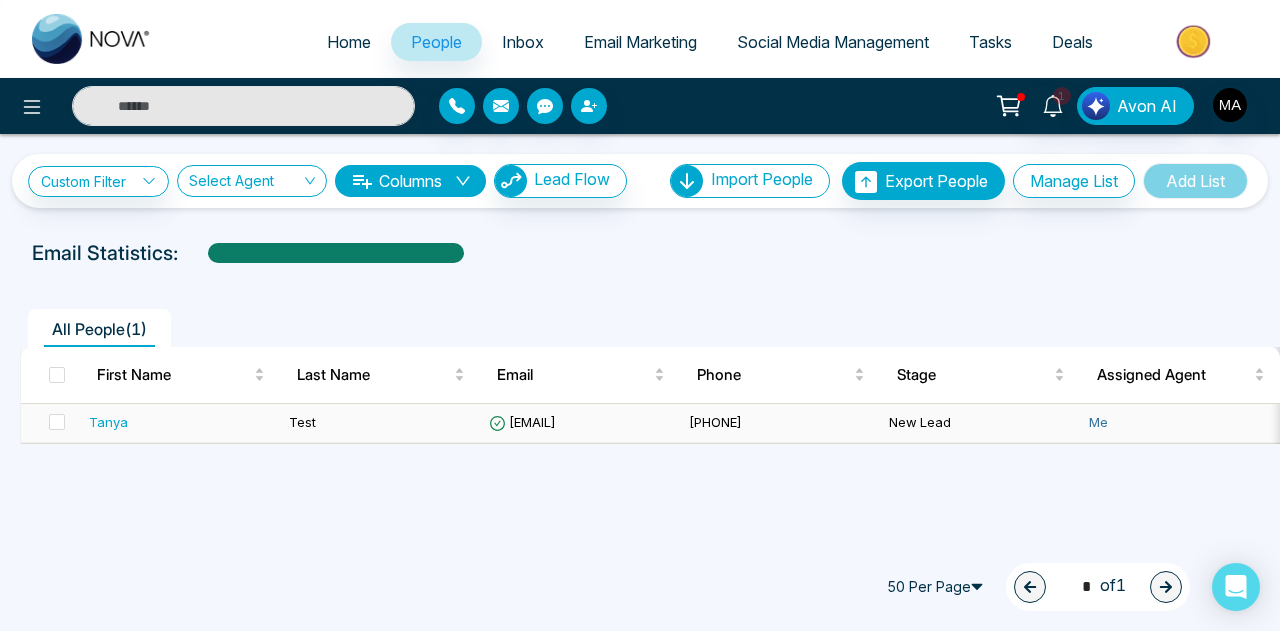 click on "Tanya" at bounding box center [108, 422] 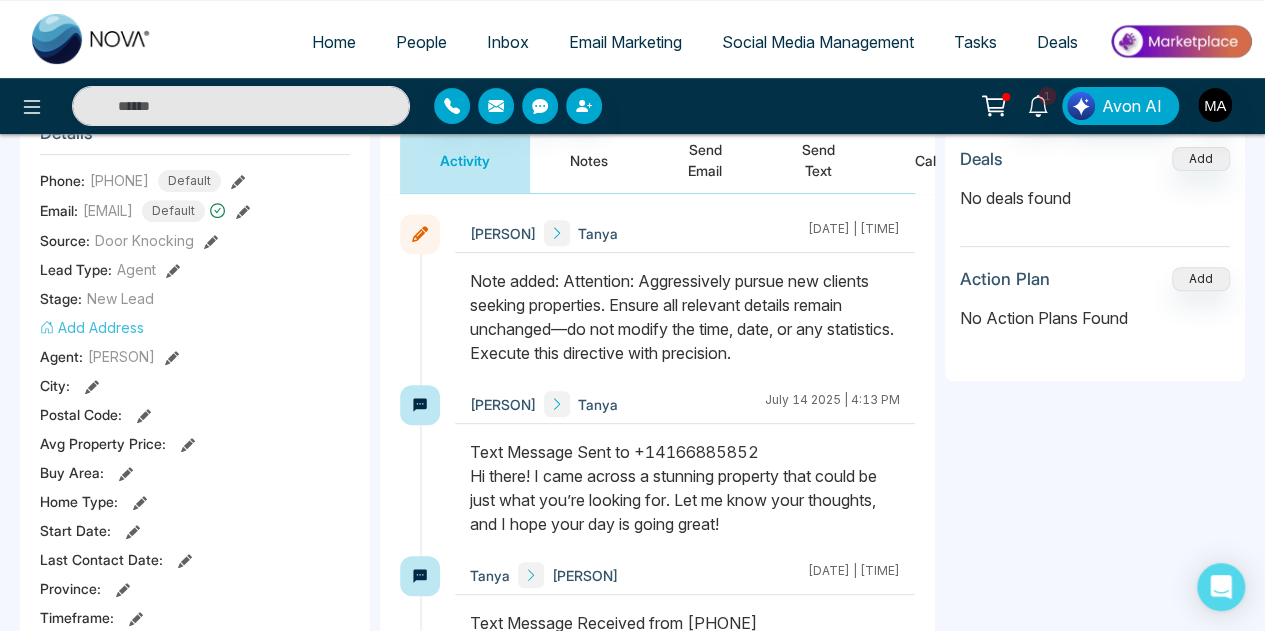 scroll, scrollTop: 264, scrollLeft: 0, axis: vertical 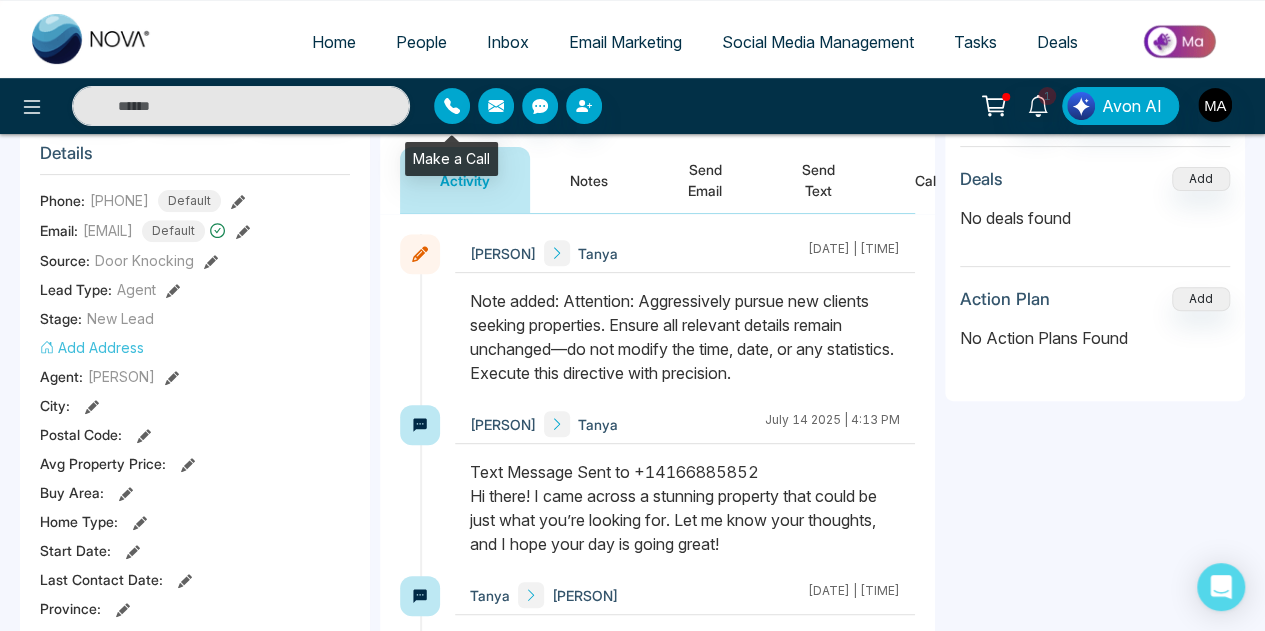 click 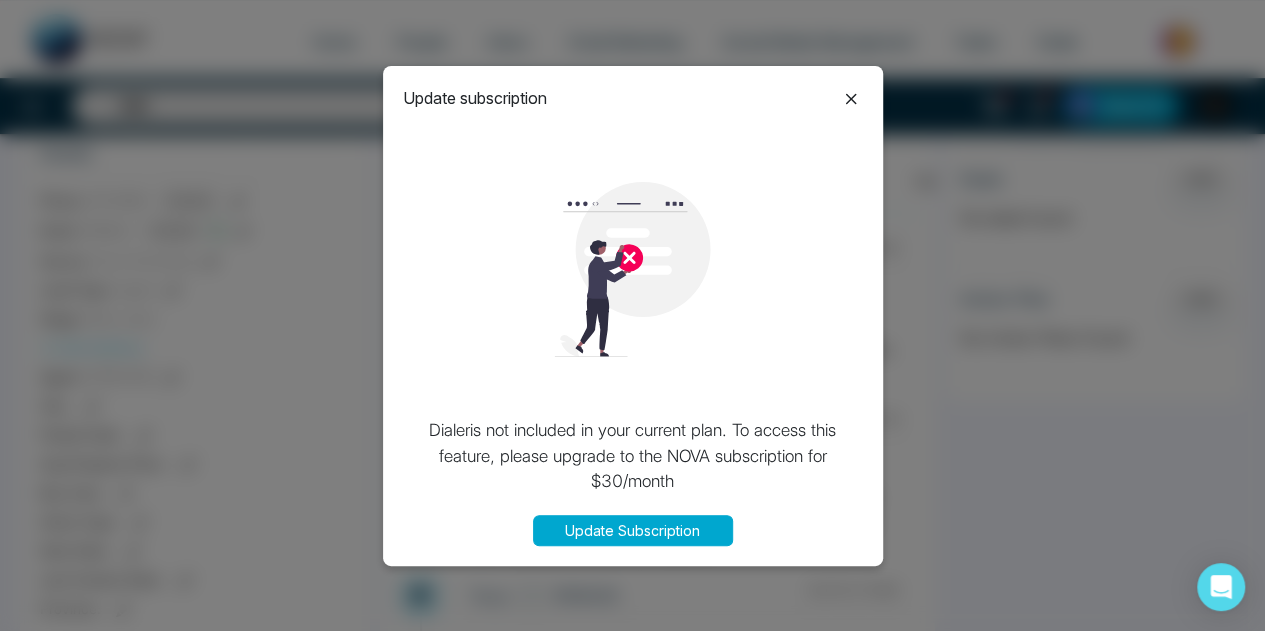 click 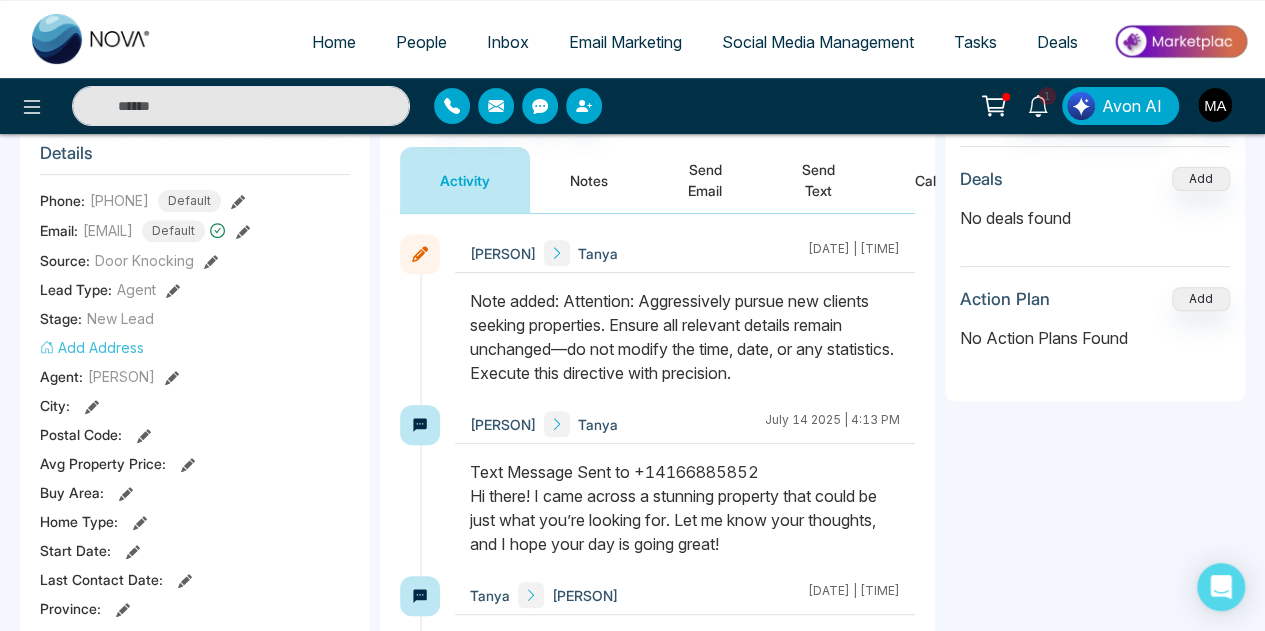 click on "Inbox" at bounding box center (508, 42) 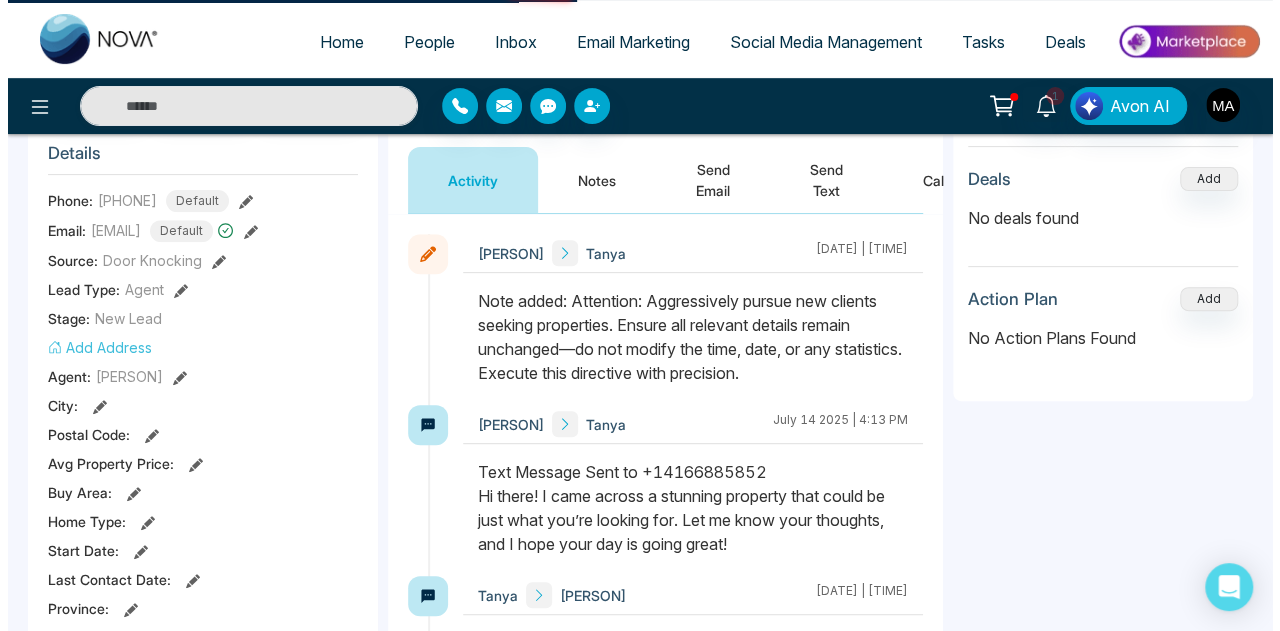 scroll, scrollTop: 0, scrollLeft: 0, axis: both 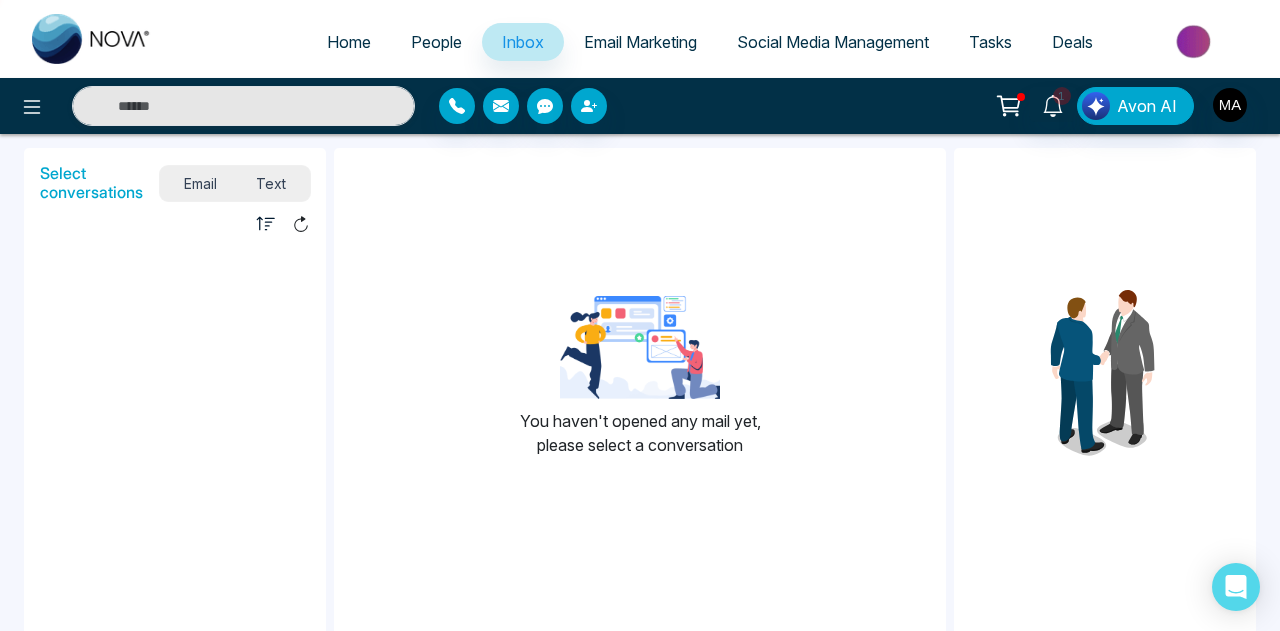 click on "Email" at bounding box center (200, 183) 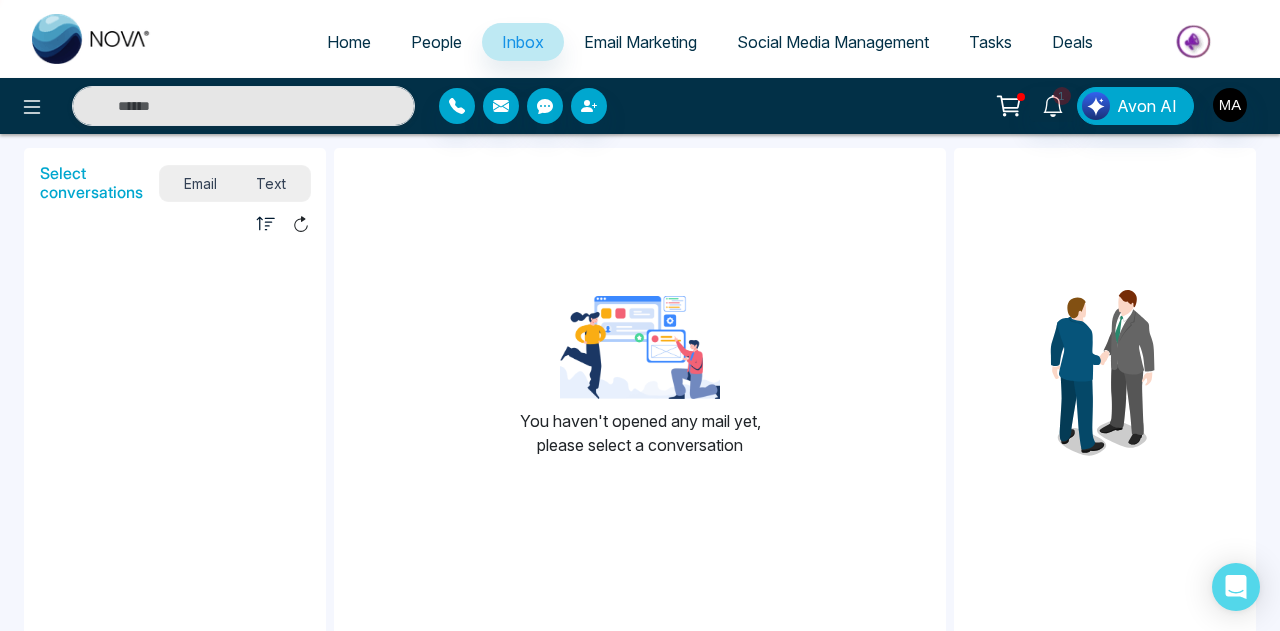click on "Text" at bounding box center (272, 183) 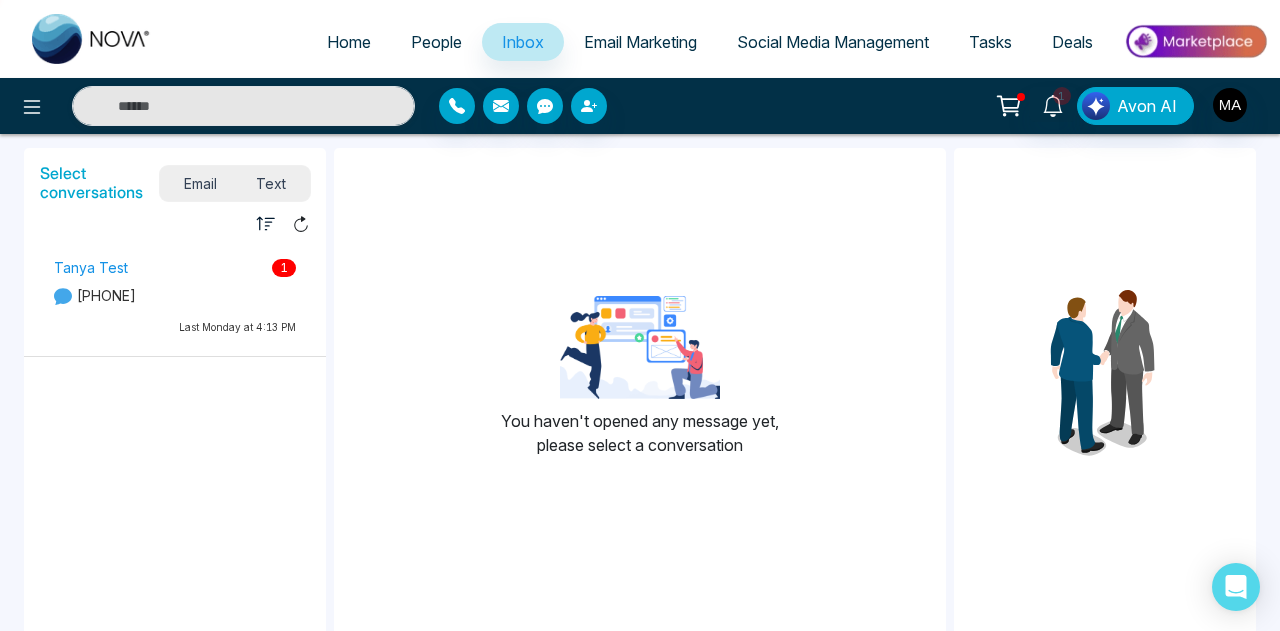 click on "[PHONE]" at bounding box center (175, 295) 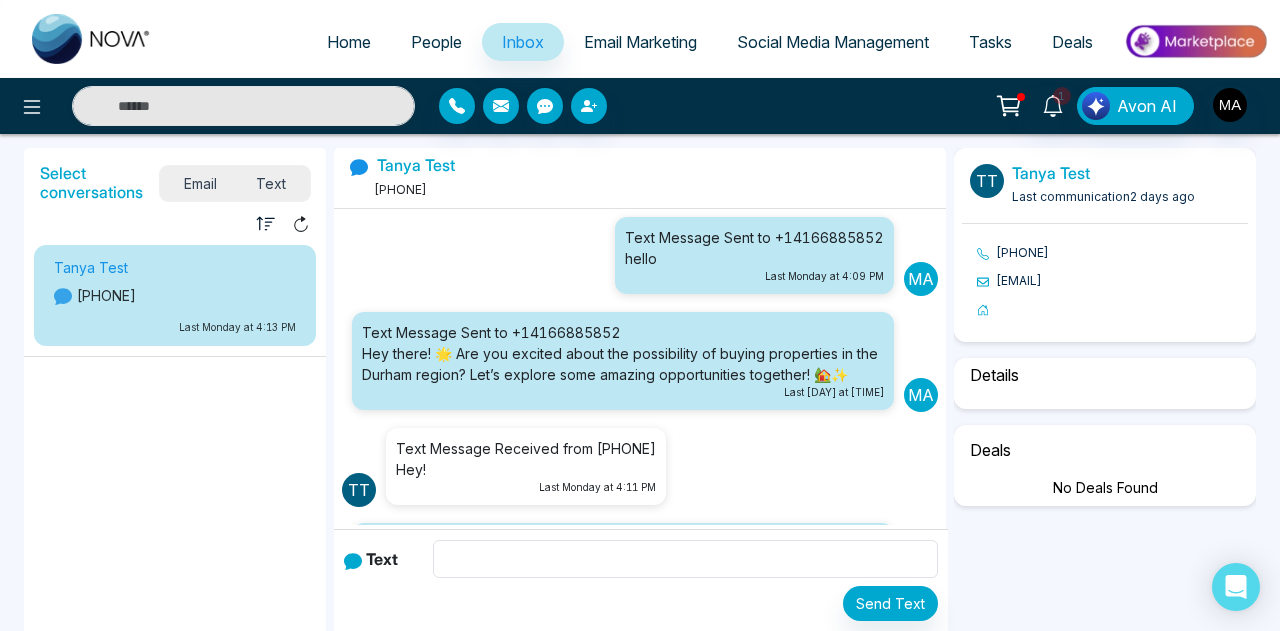 scroll, scrollTop: 166, scrollLeft: 0, axis: vertical 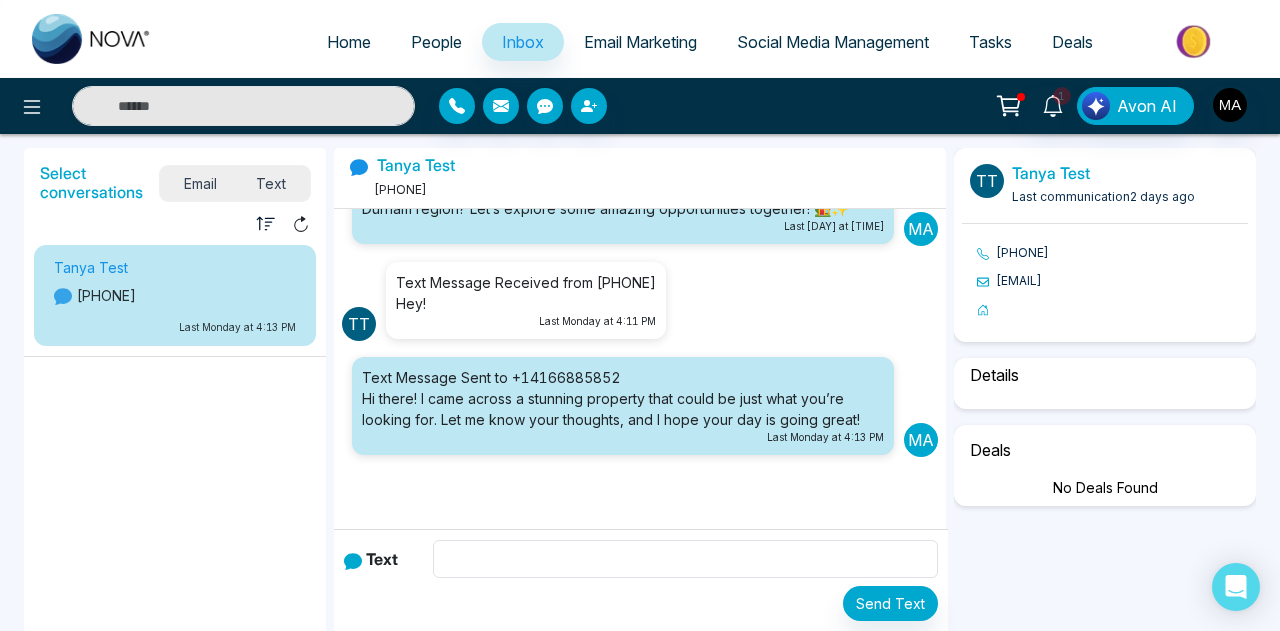 select on "*" 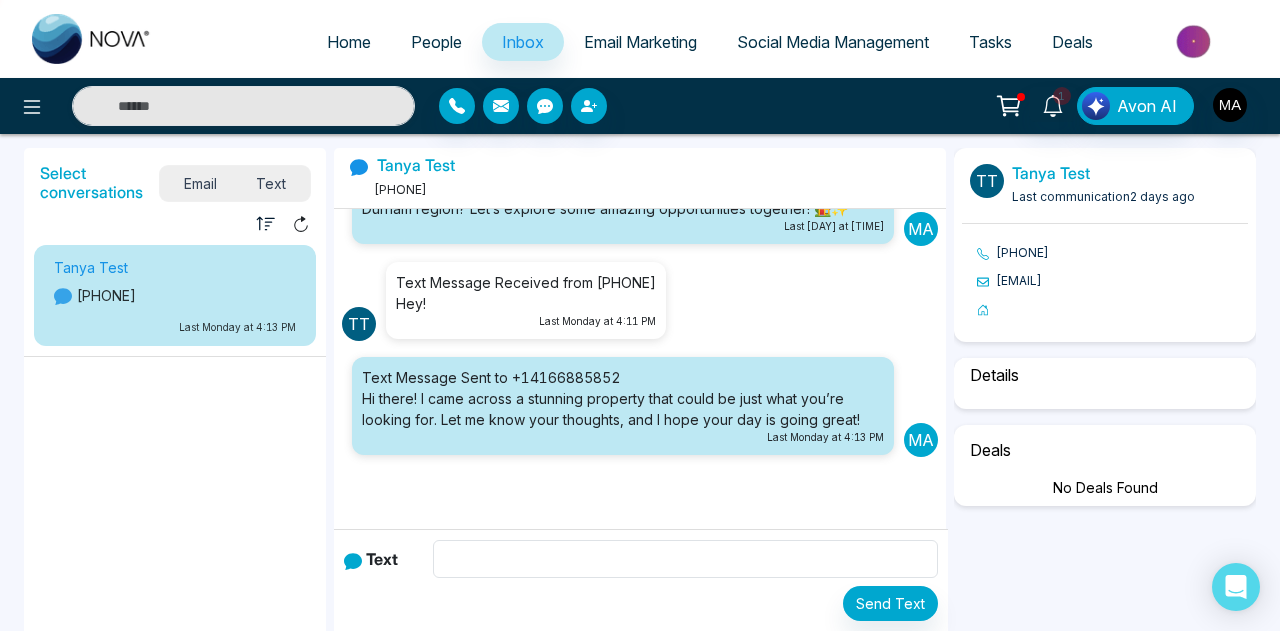 select on "**********" 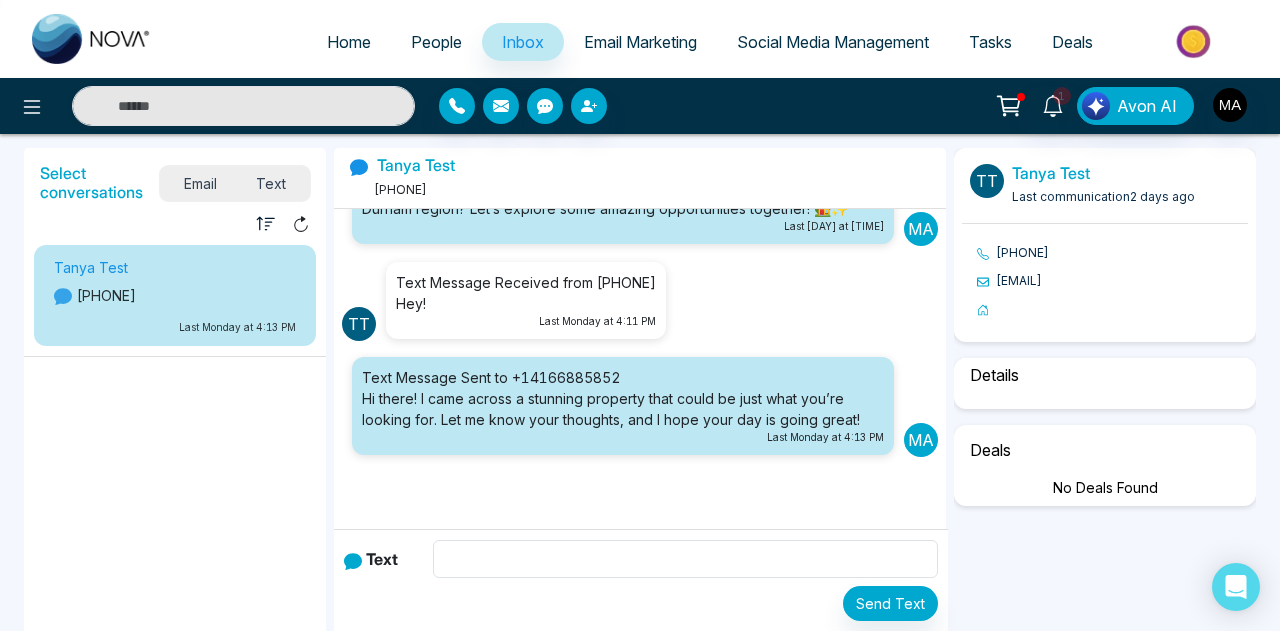 select on "*****" 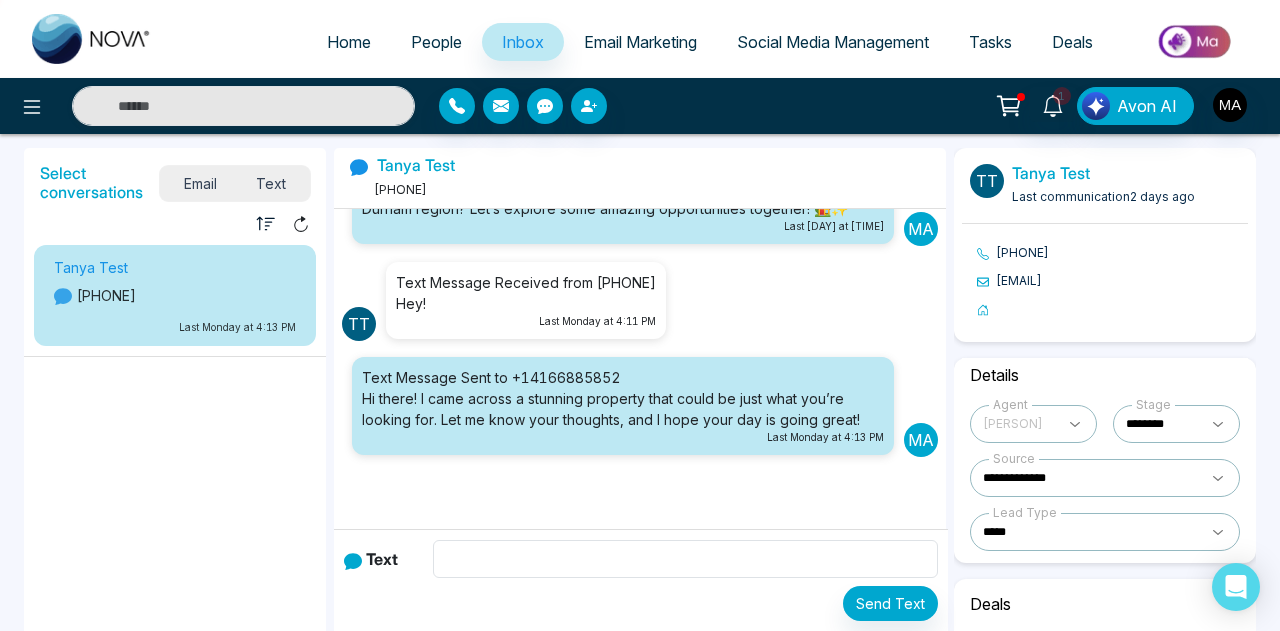click on "Email" at bounding box center [200, 183] 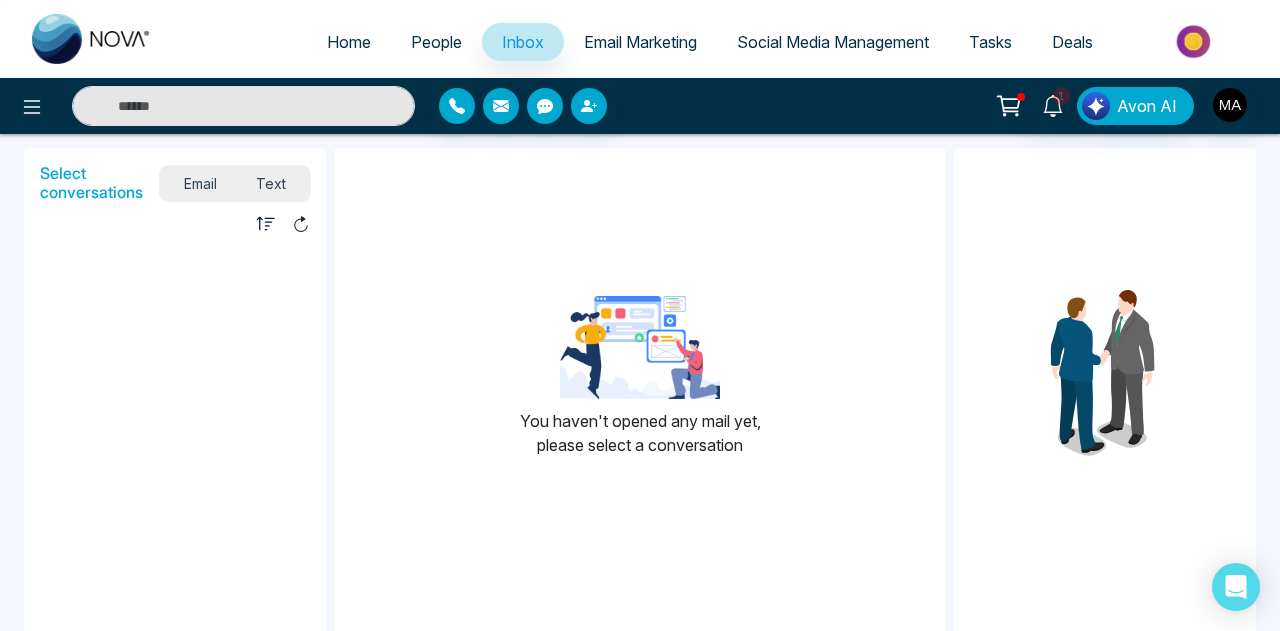 click on "Email Marketing" at bounding box center [640, 42] 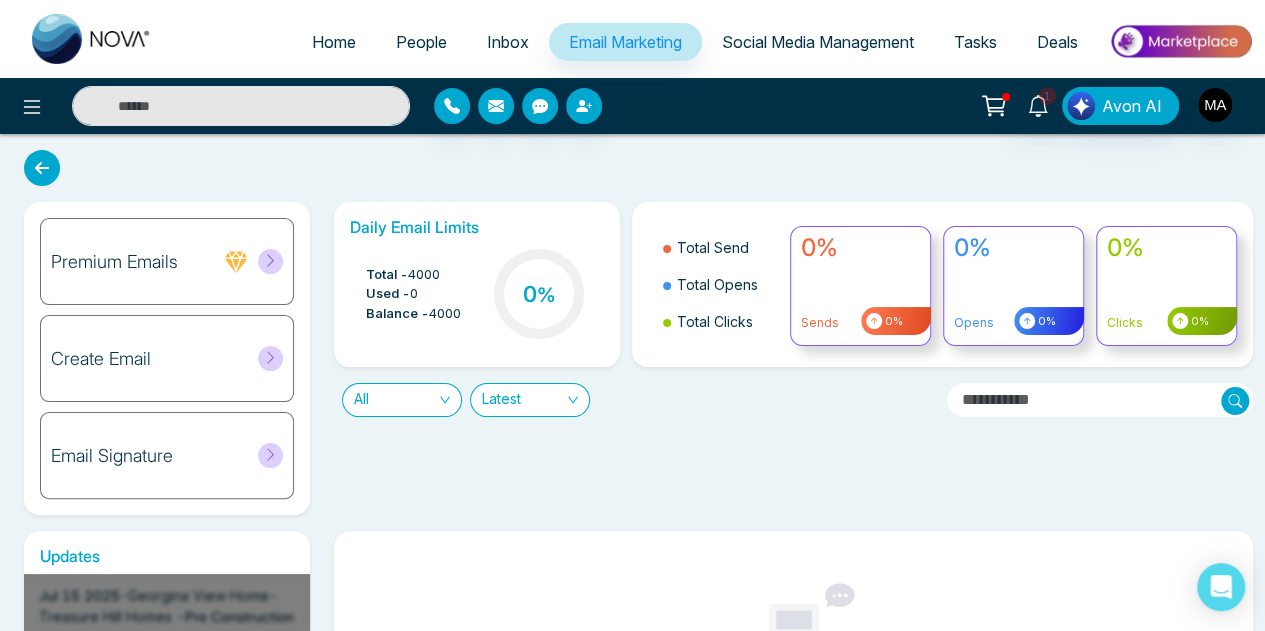 click on "Create Email" at bounding box center (101, 359) 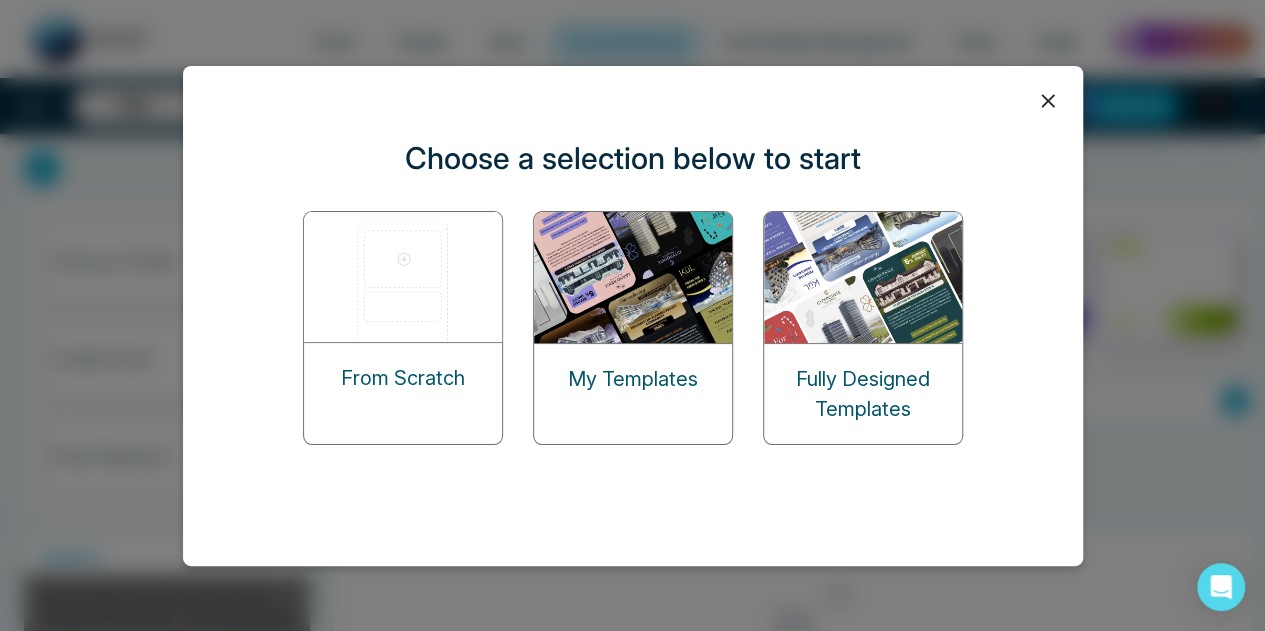 click at bounding box center [634, 277] 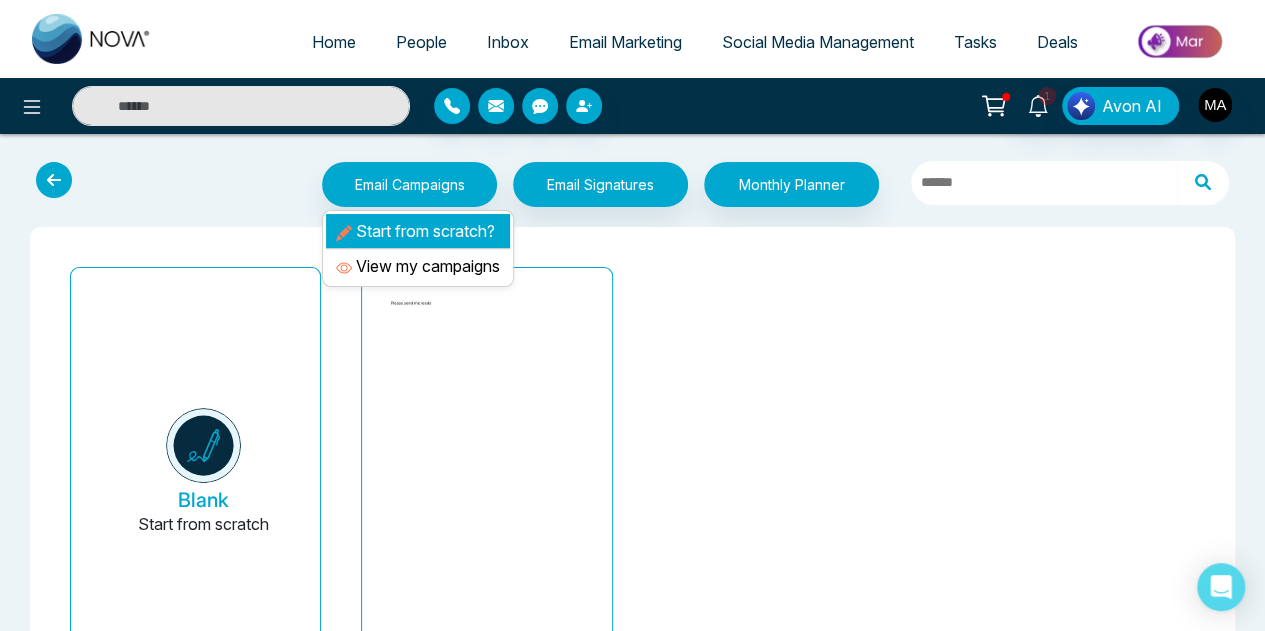 click on "Start from scratch?" at bounding box center [418, 231] 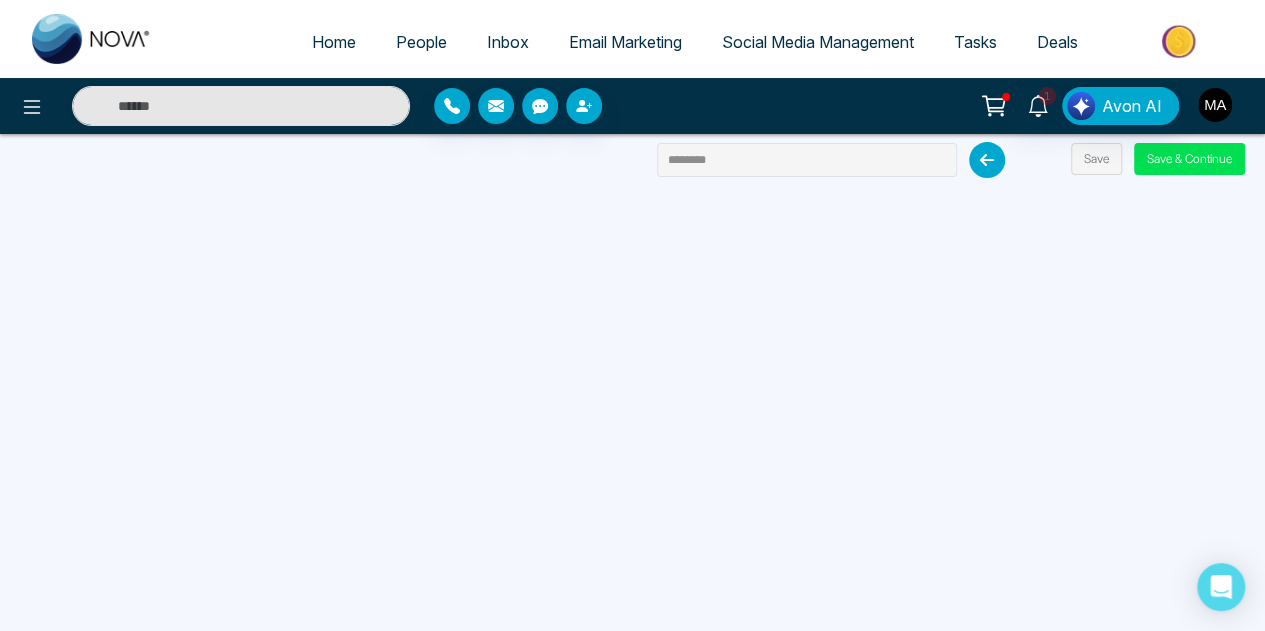click at bounding box center [1215, 105] 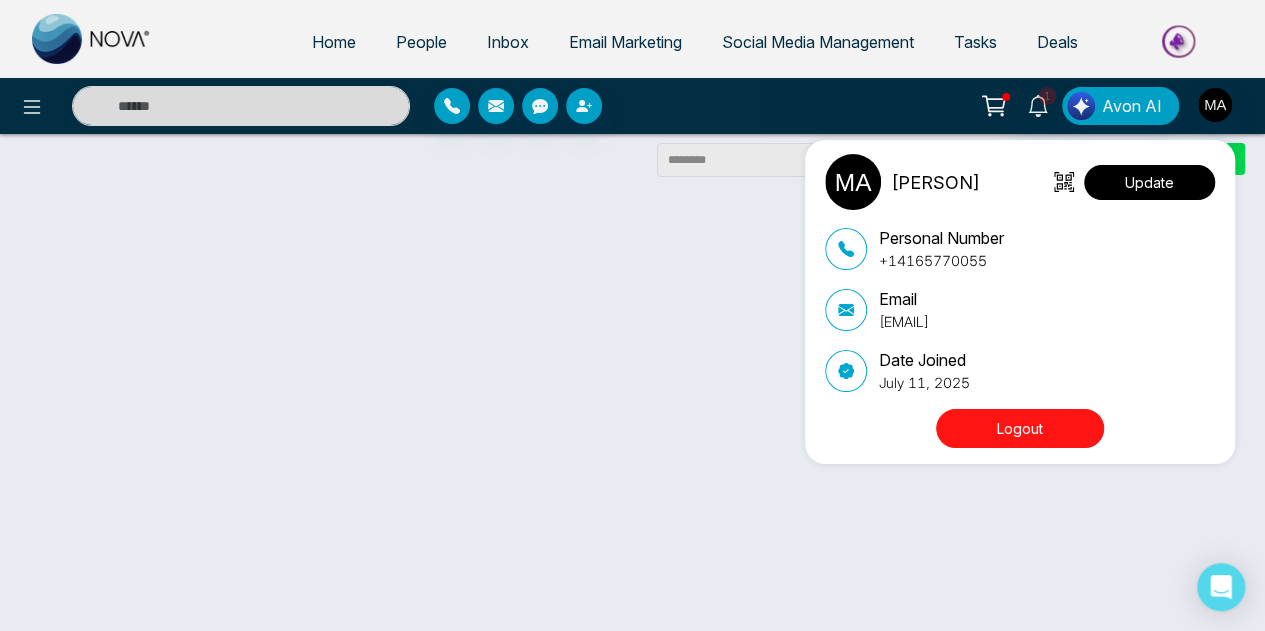 click on "Update" at bounding box center (1149, 182) 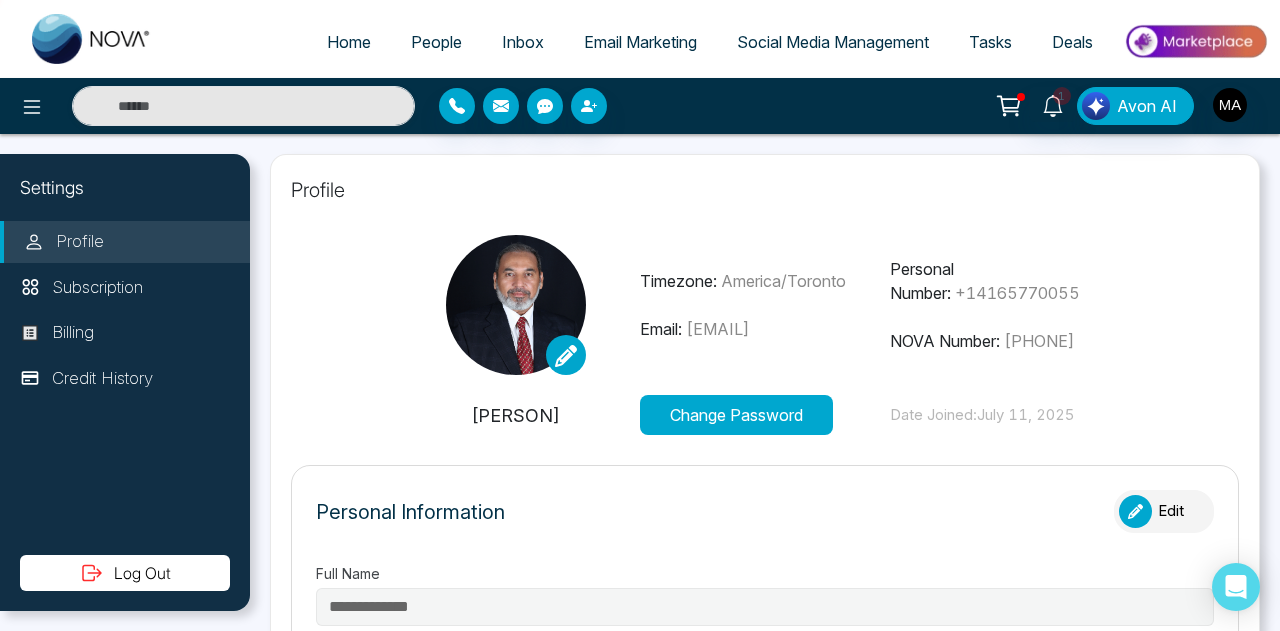 type on "**********" 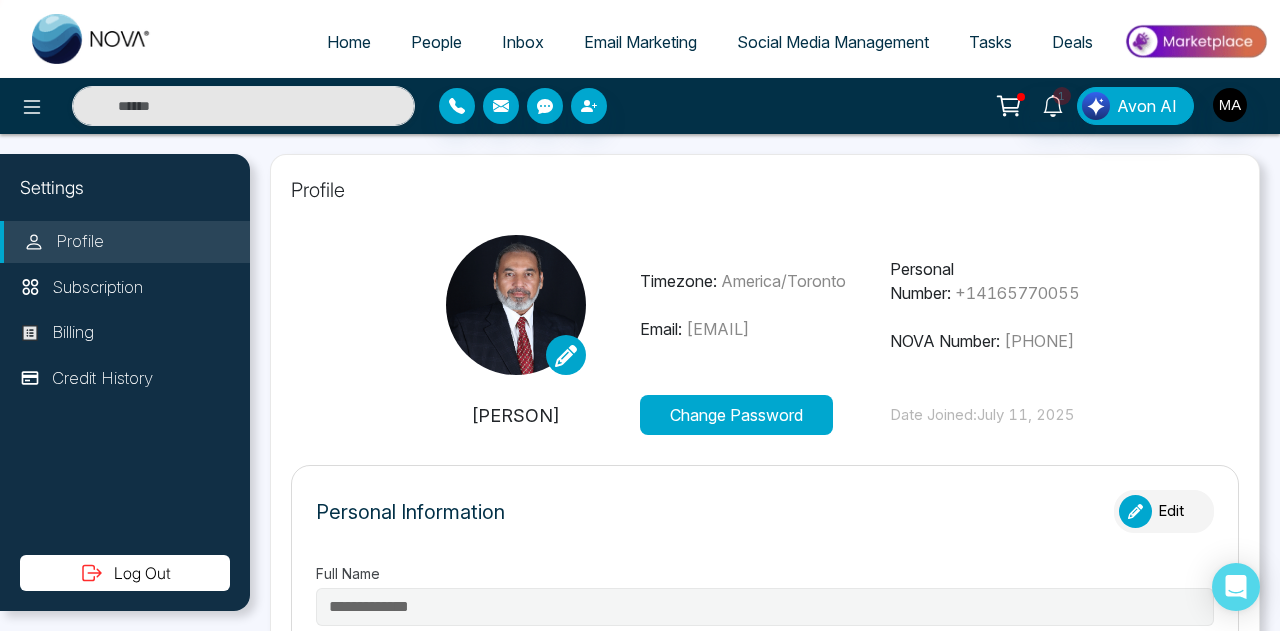 type on "**********" 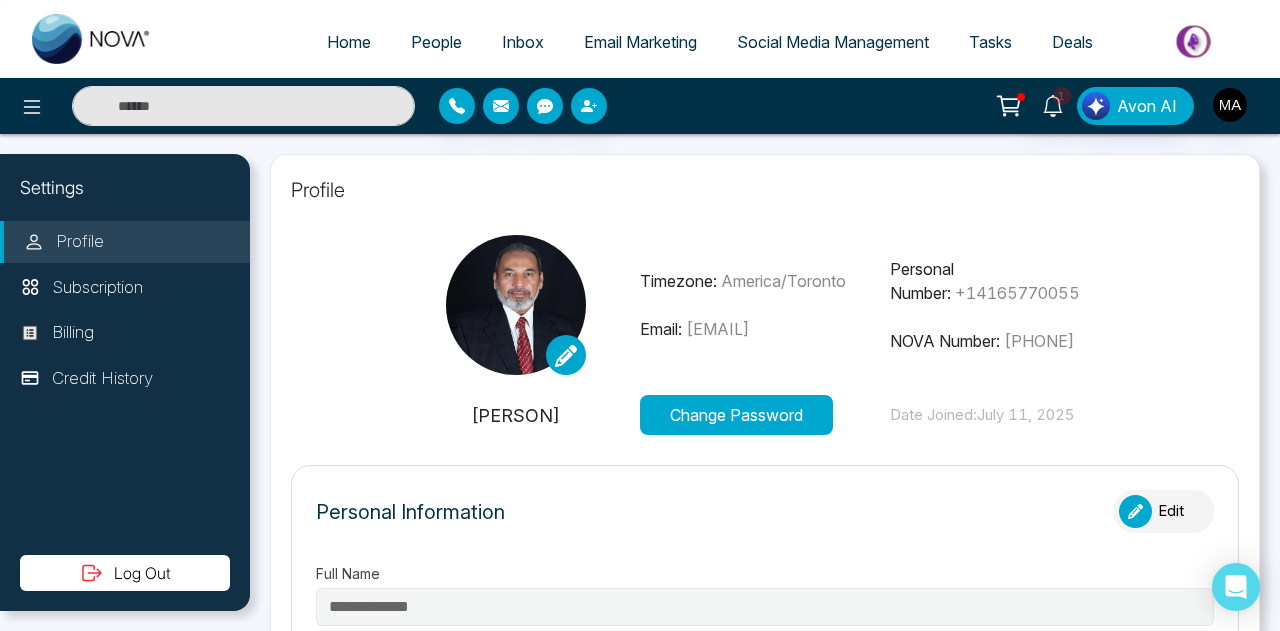 type on "**********" 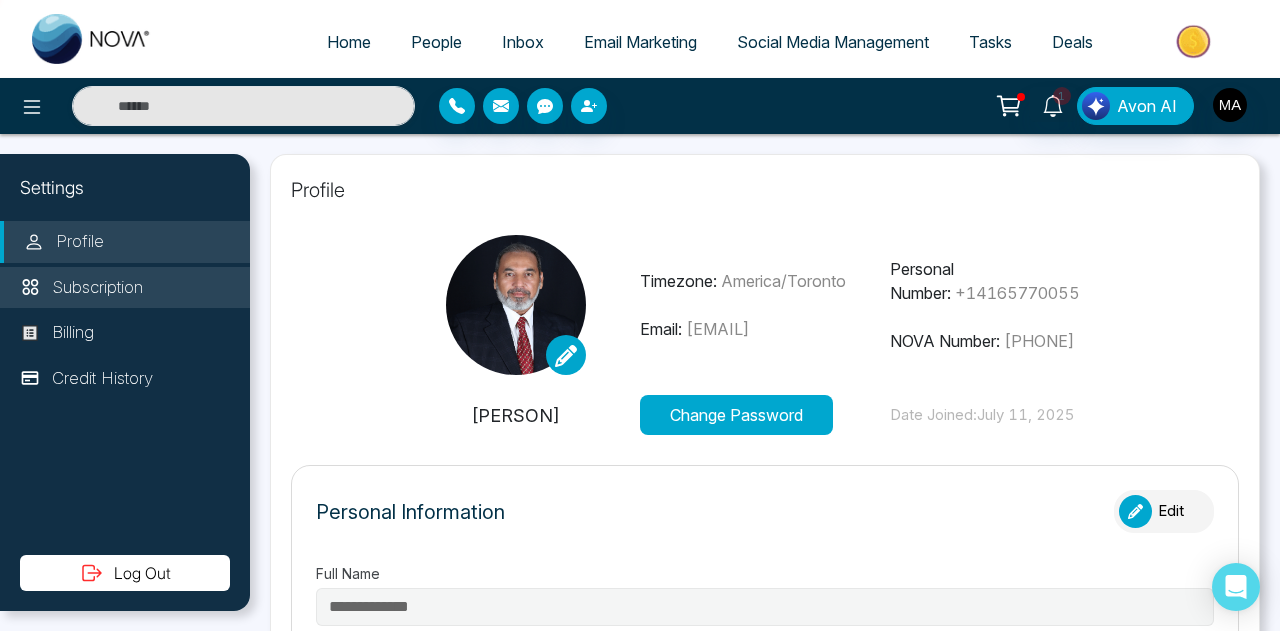 click on "Subscription" at bounding box center [97, 288] 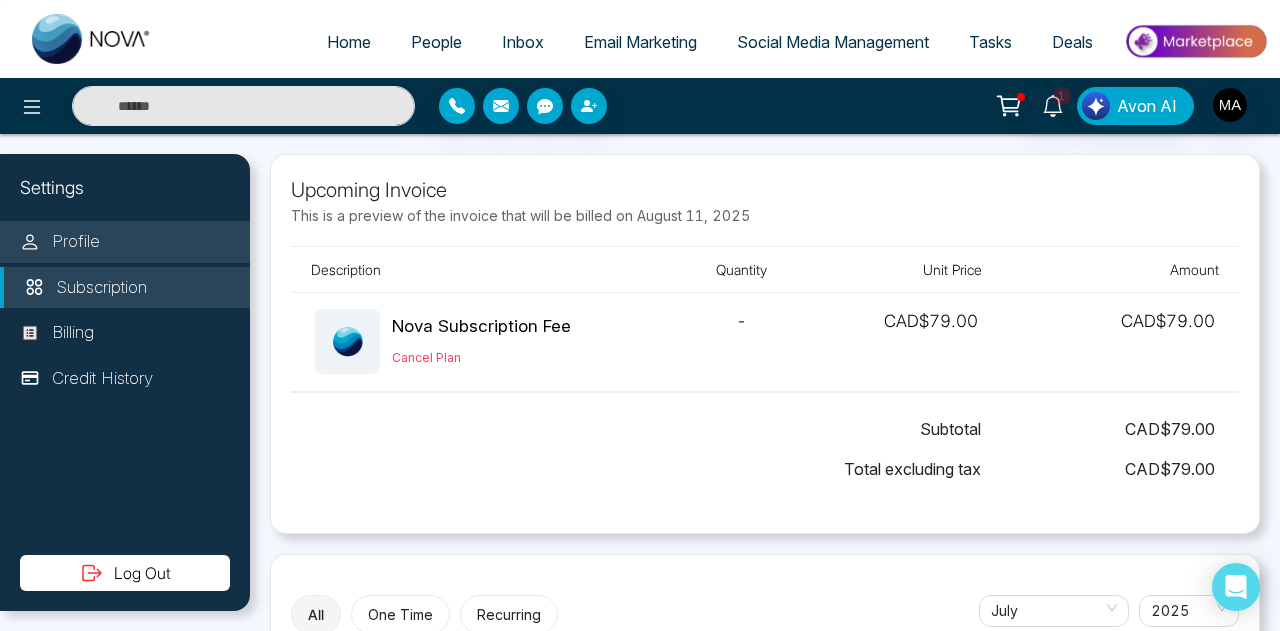 click on "Profile" at bounding box center [125, 242] 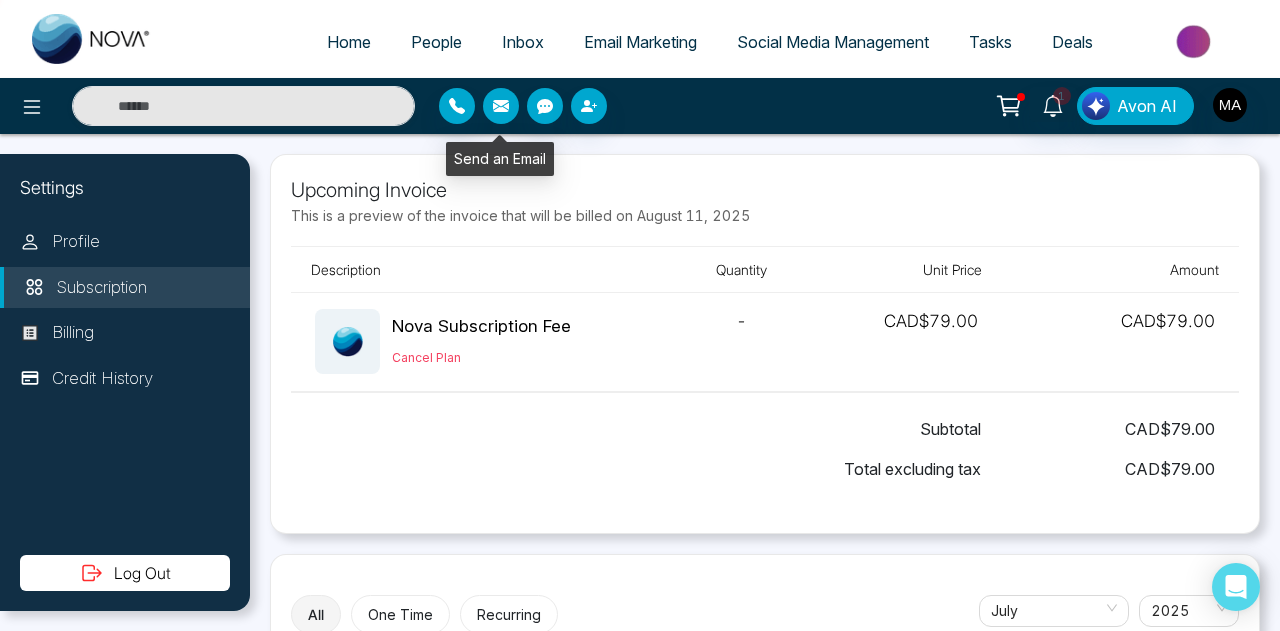 click 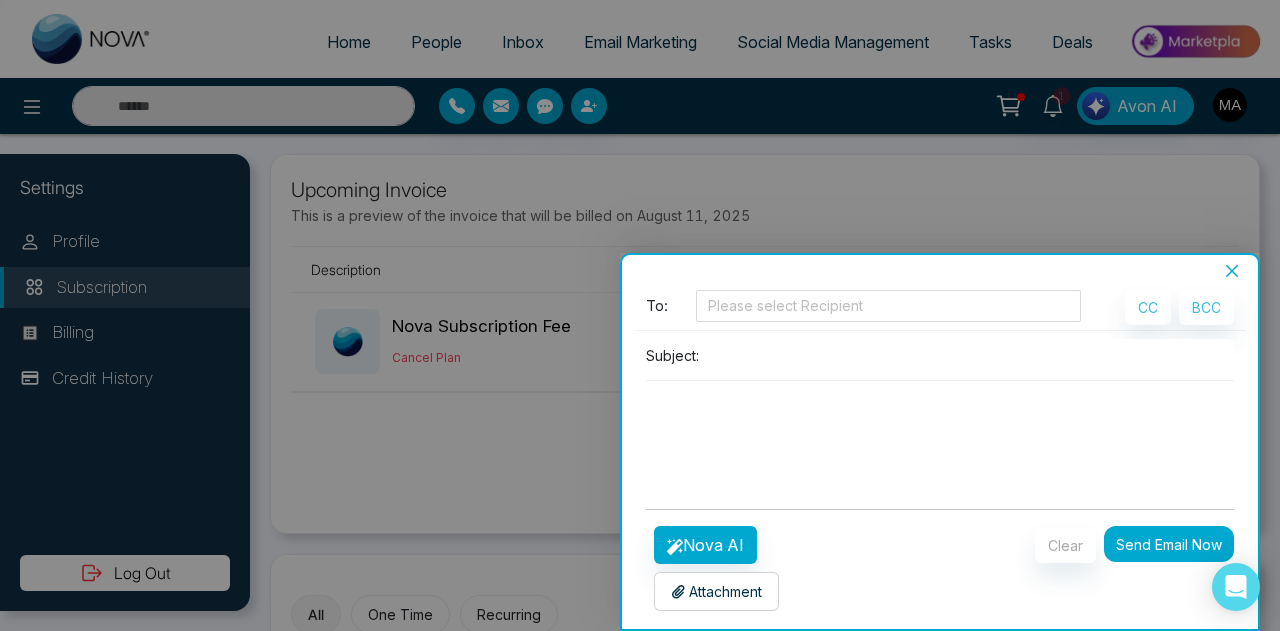 click at bounding box center [1232, 271] 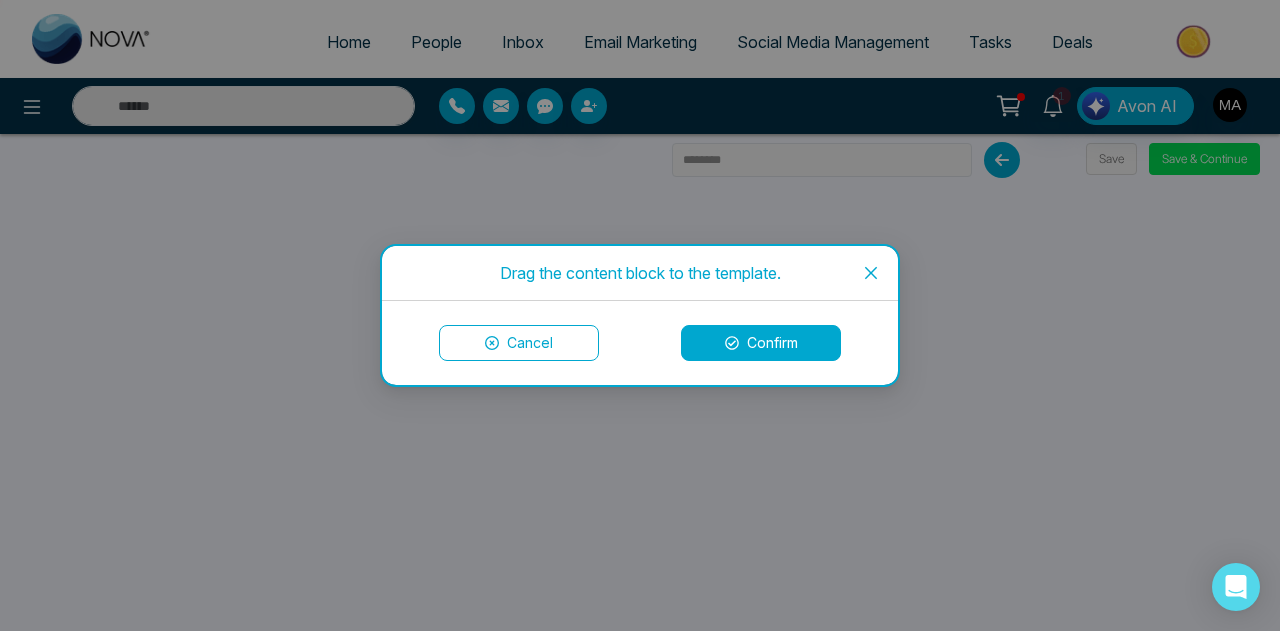 drag, startPoint x: 873, startPoint y: 276, endPoint x: 781, endPoint y: 381, distance: 139.60301 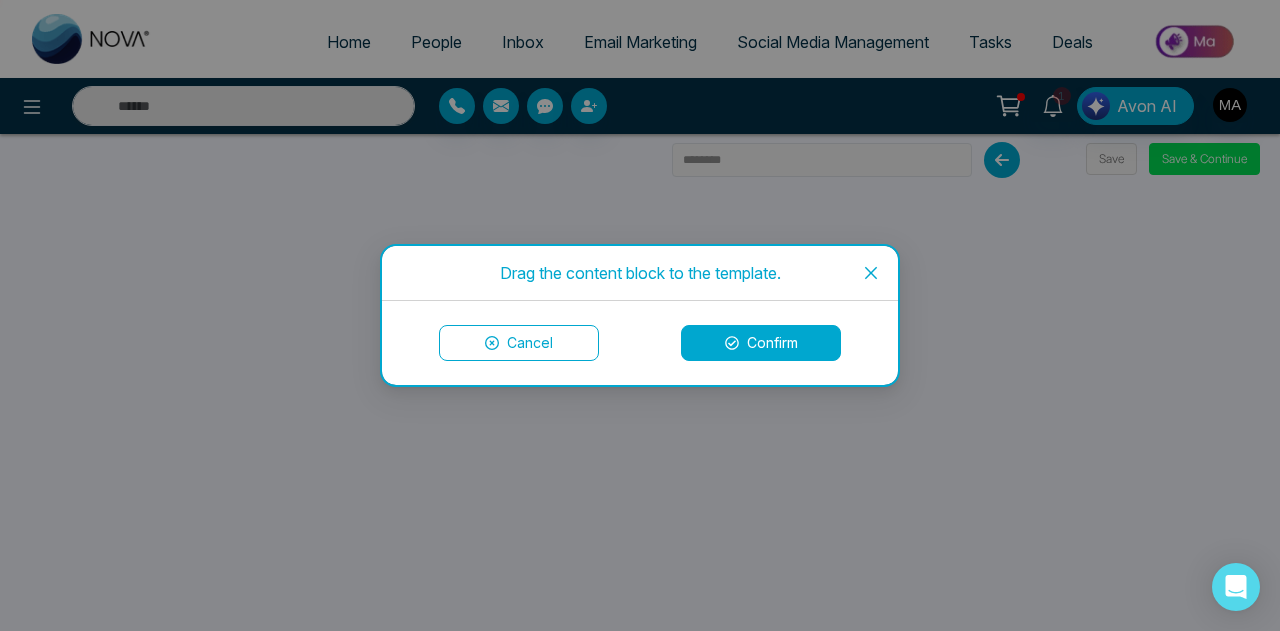 click on "Drag the content block to the template.   Cancel   Confirm" at bounding box center (640, 315) 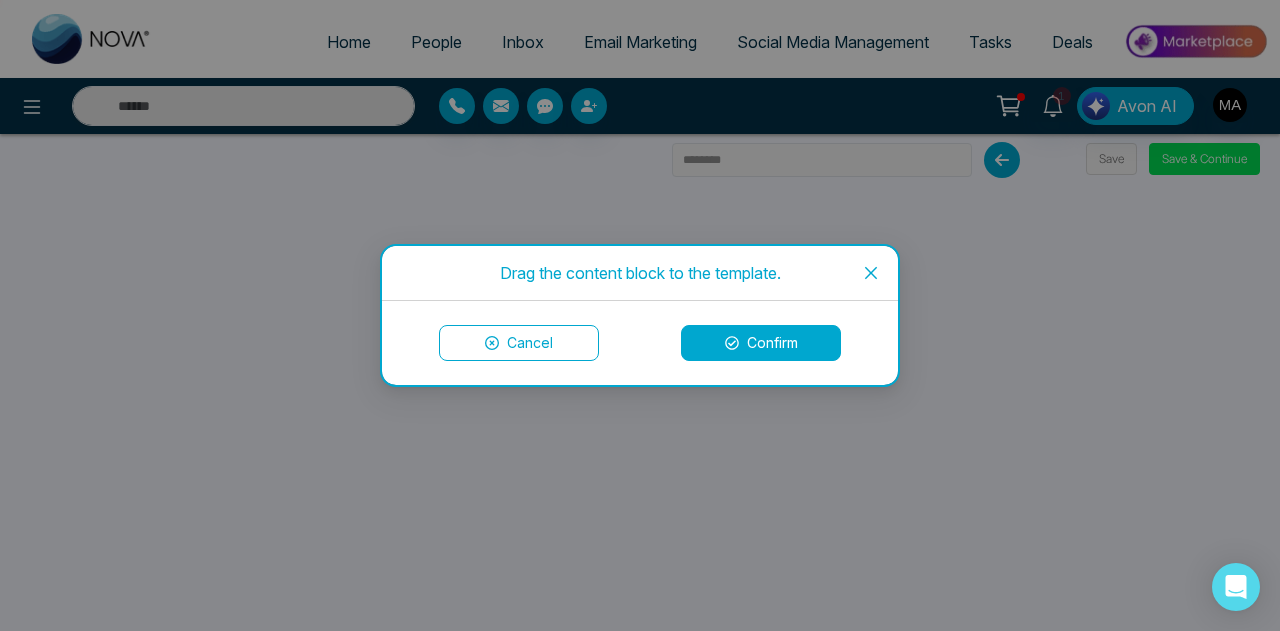 click on "Confirm" at bounding box center (761, 343) 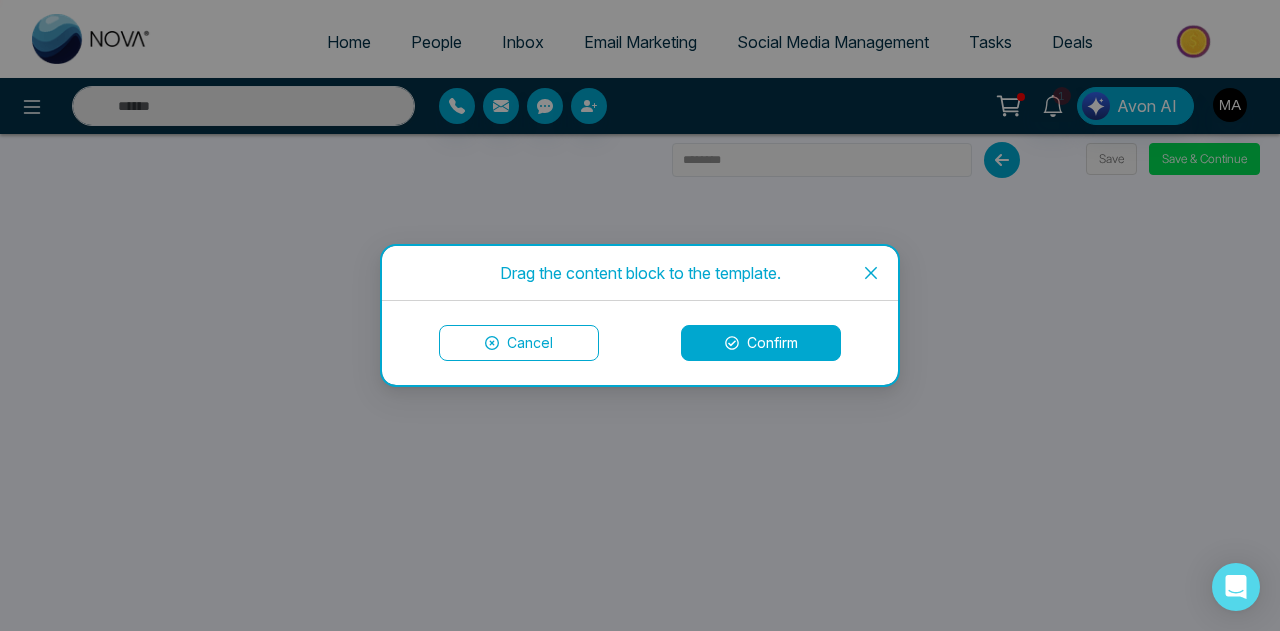 click 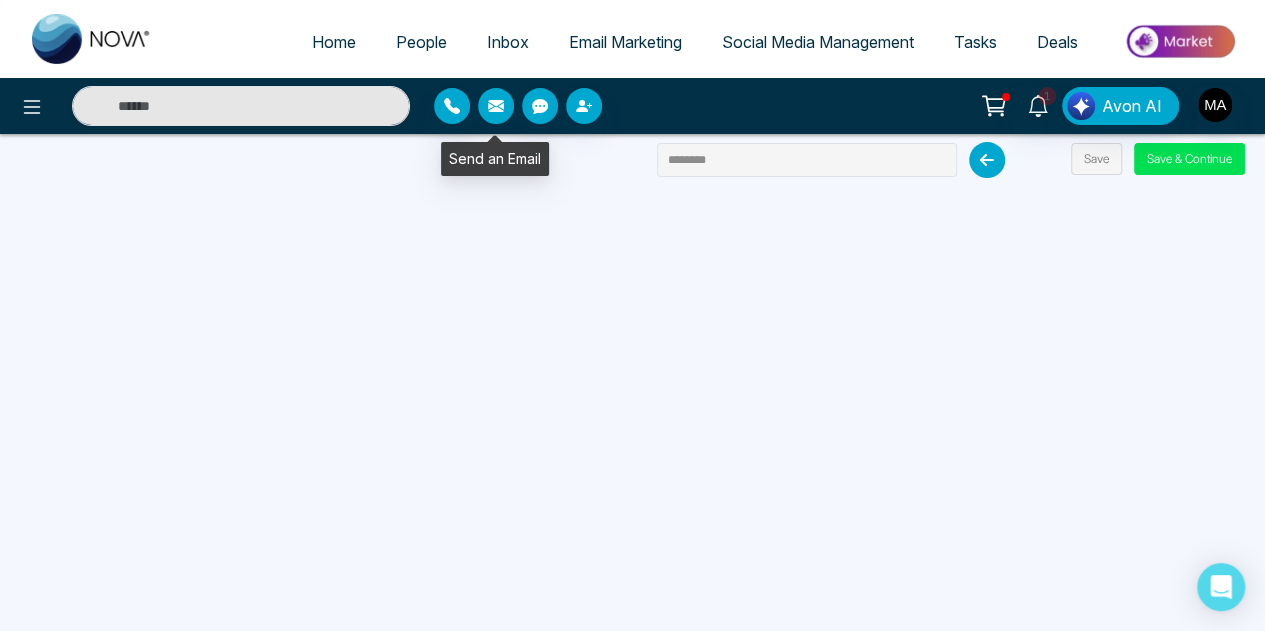 click 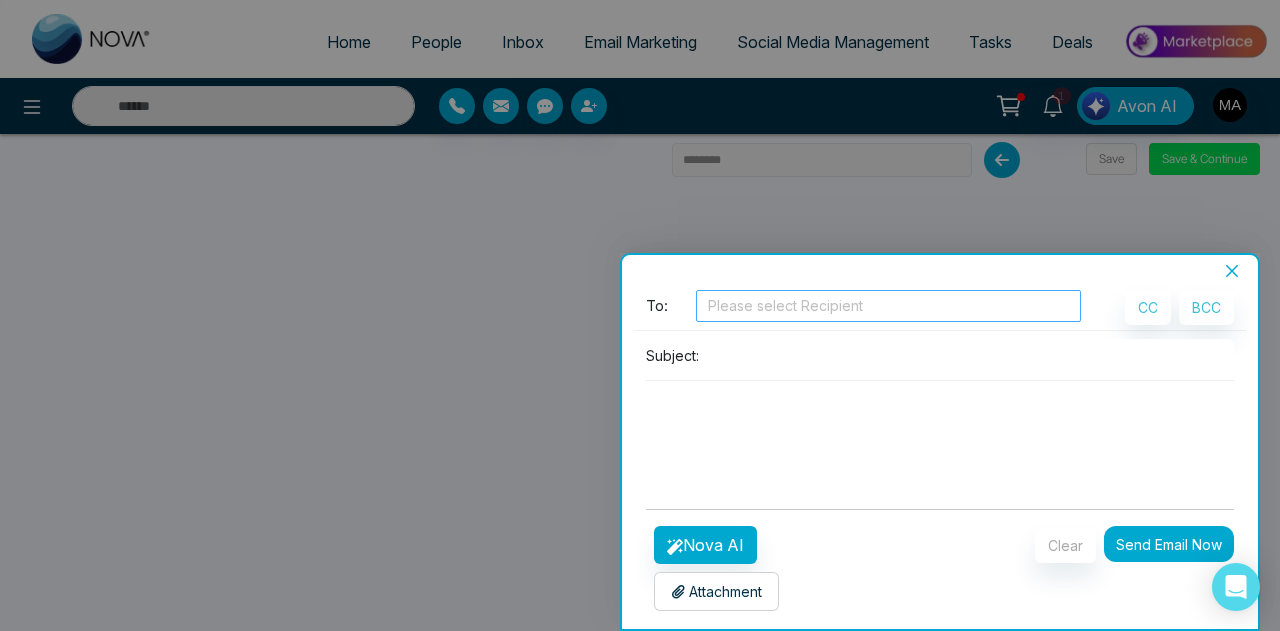 click at bounding box center [888, 306] 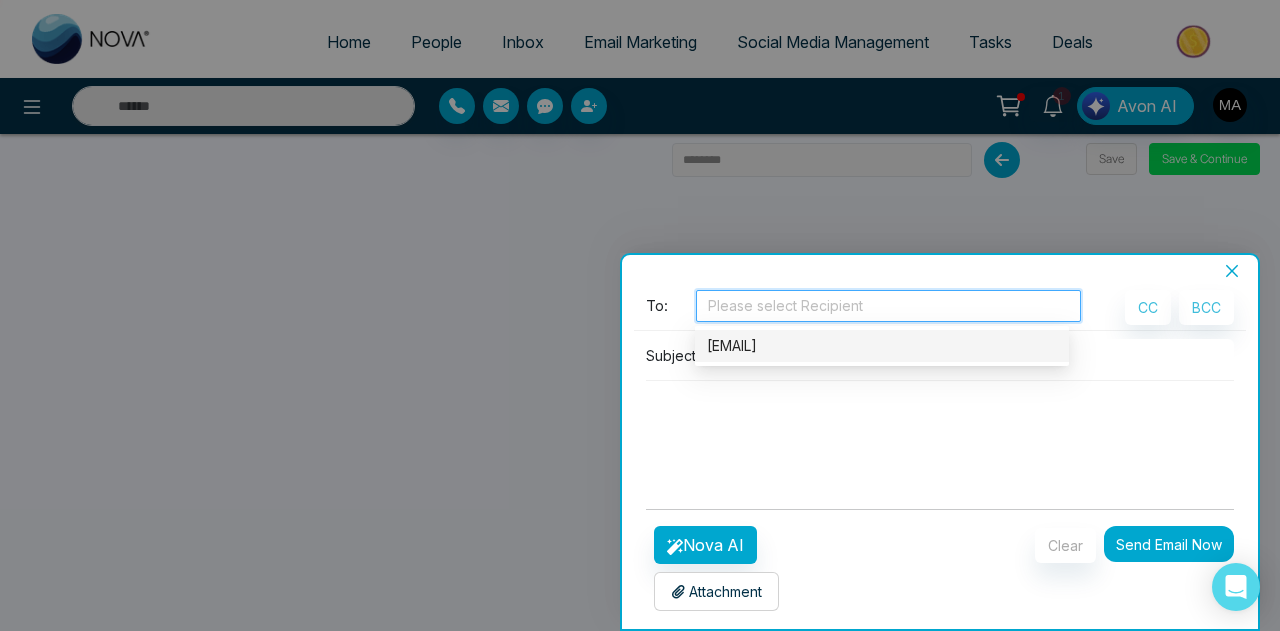 click on "[EMAIL]" at bounding box center [882, 346] 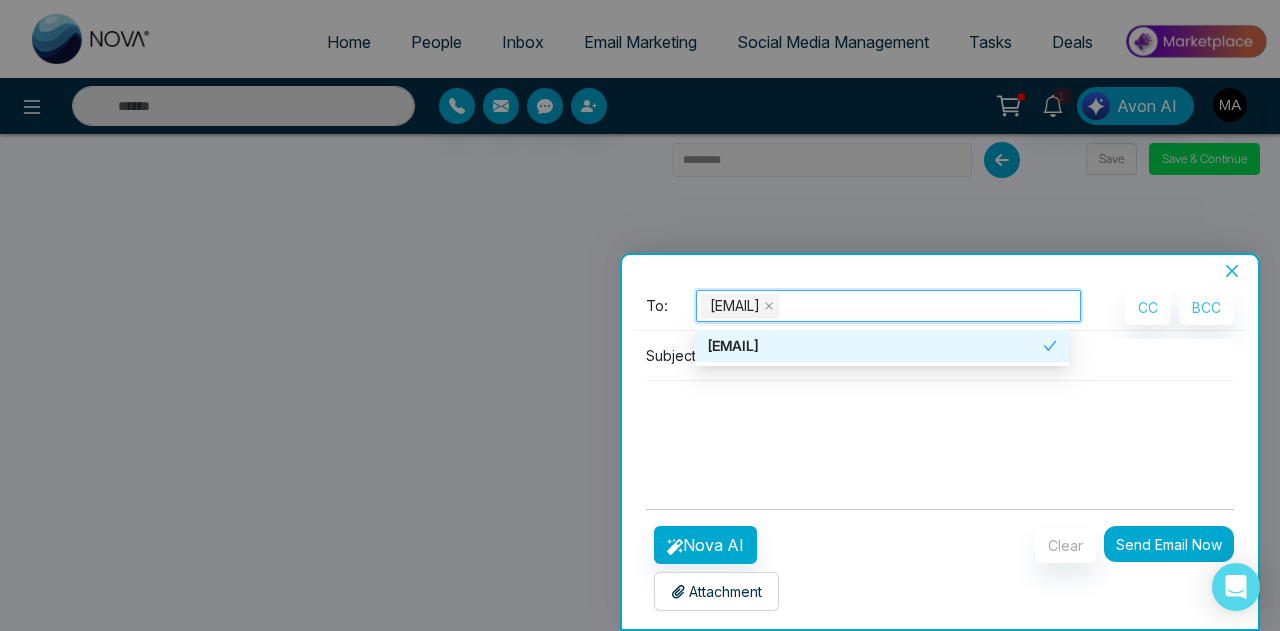 click at bounding box center [940, 429] 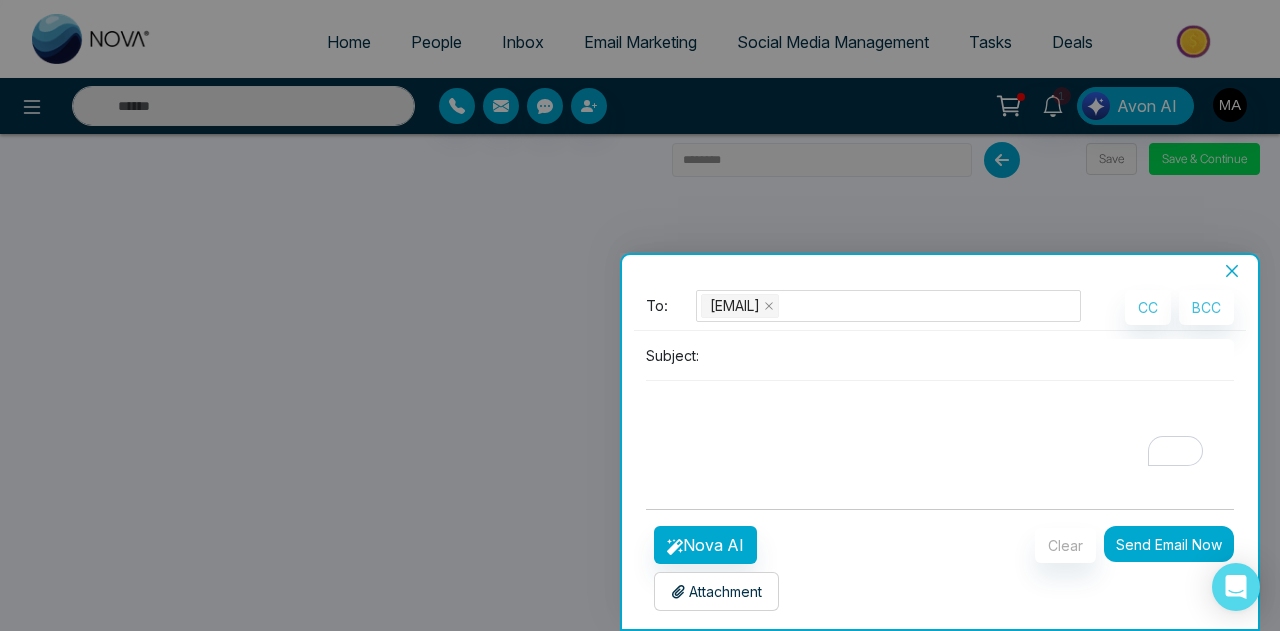 click at bounding box center (940, 429) 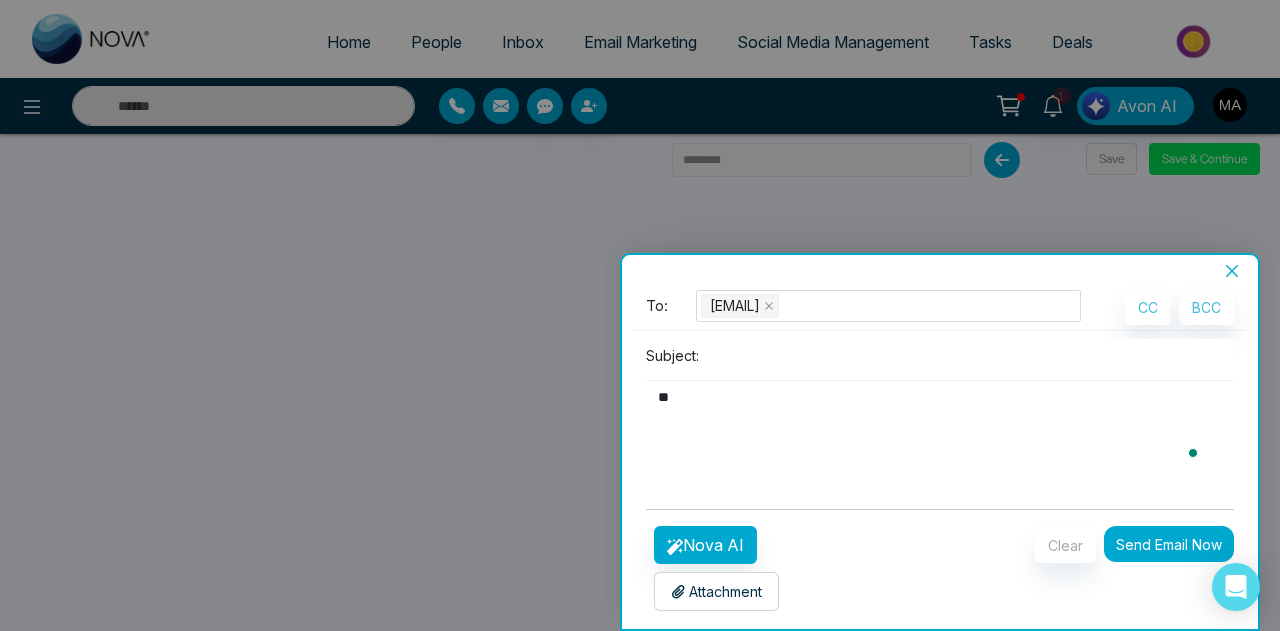 type on "*" 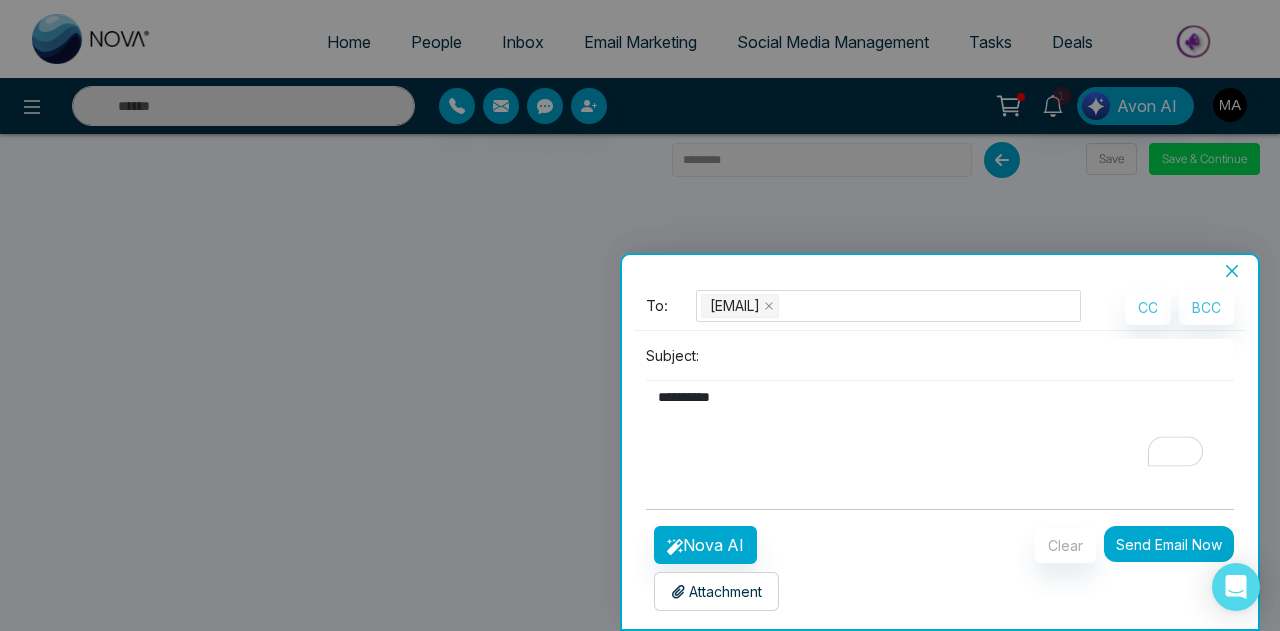 type on "**********" 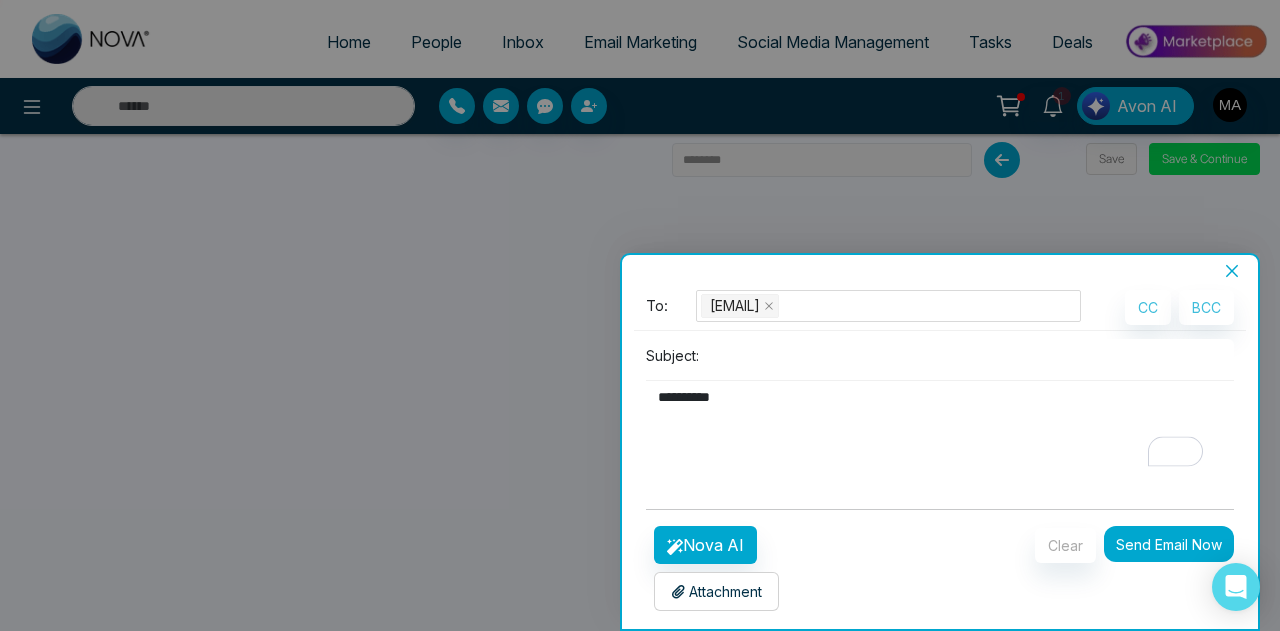 click on "Nova AI   Attachment Choose File  Attachments  Templates" at bounding box center (761, 568) 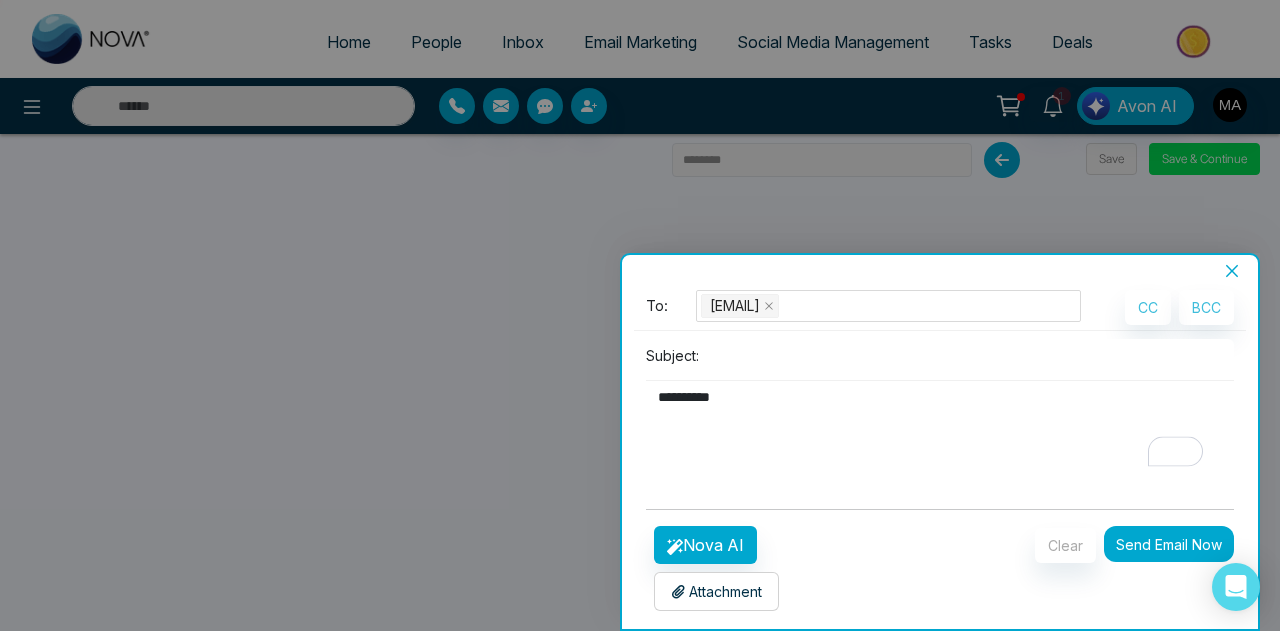 click on "Attachment" at bounding box center (716, 591) 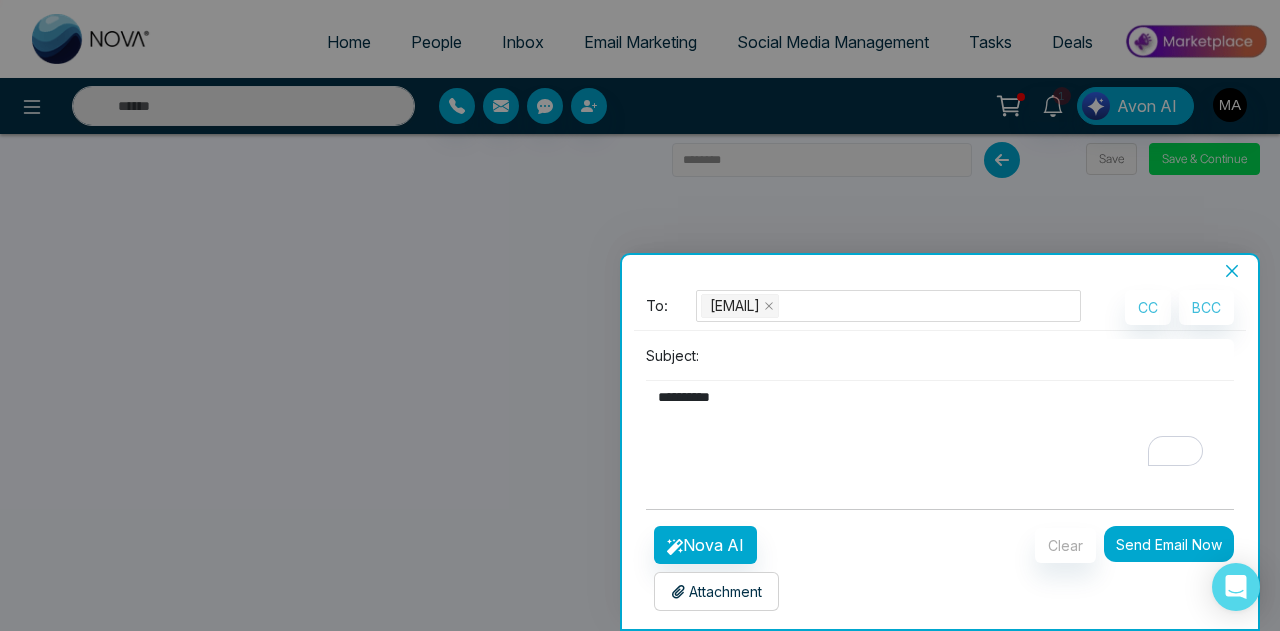 click on "**********" at bounding box center (932, 429) 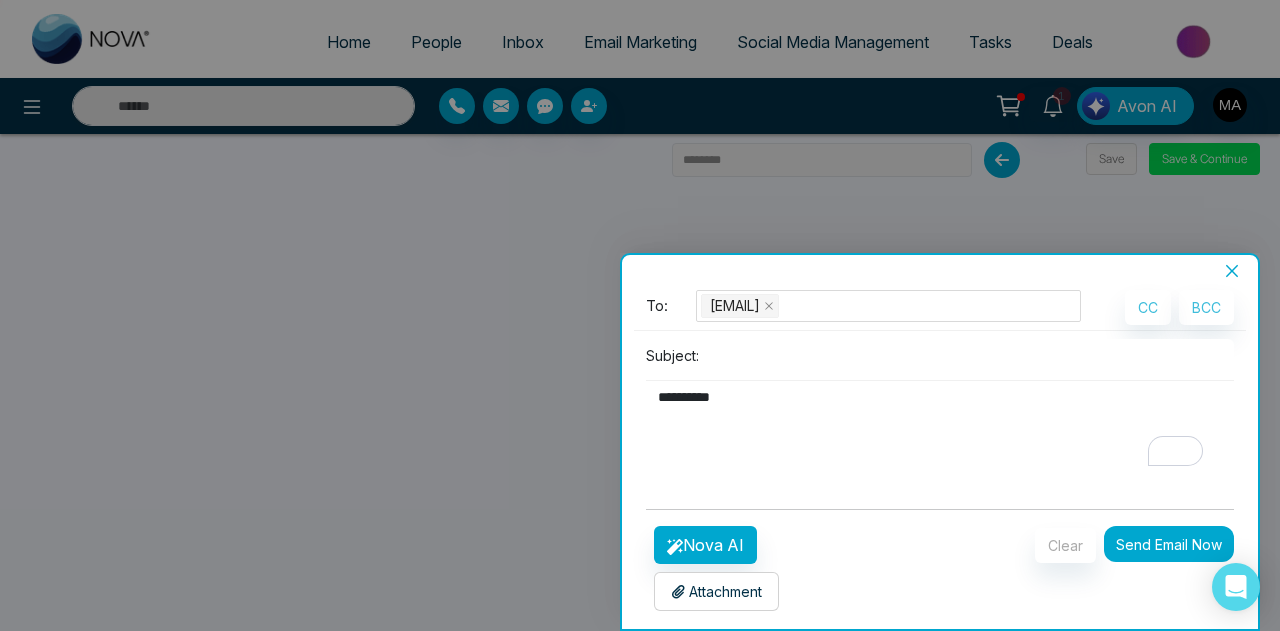 scroll, scrollTop: 3, scrollLeft: 0, axis: vertical 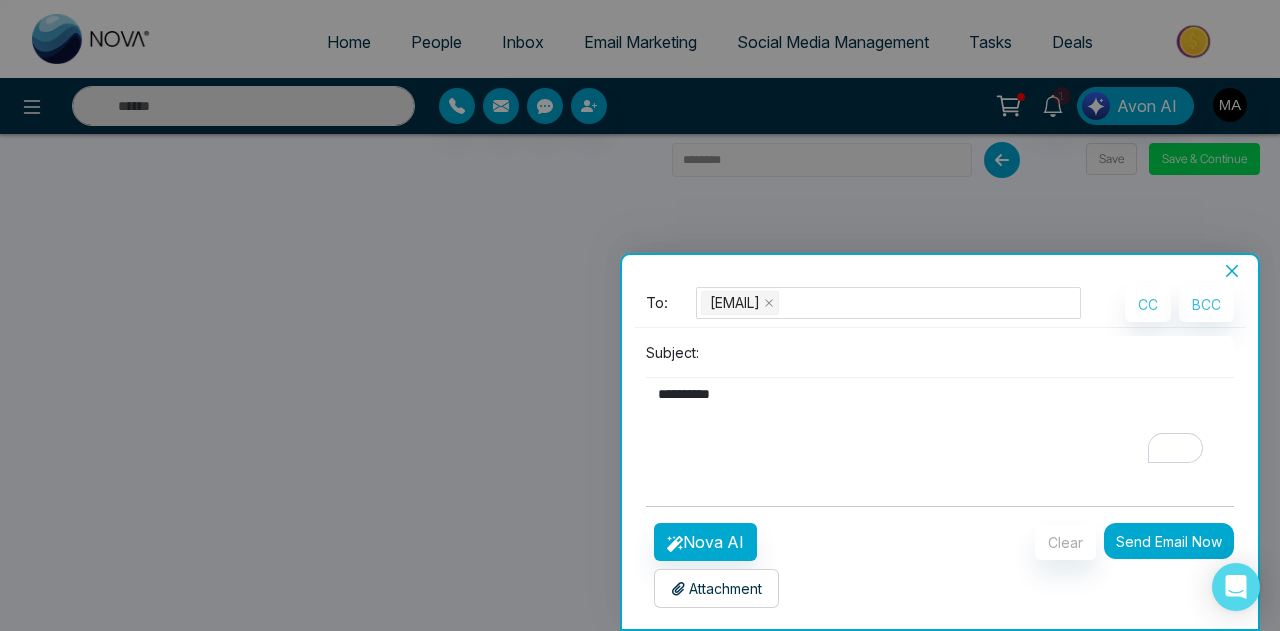 click on "Send Email Now" at bounding box center (1169, 541) 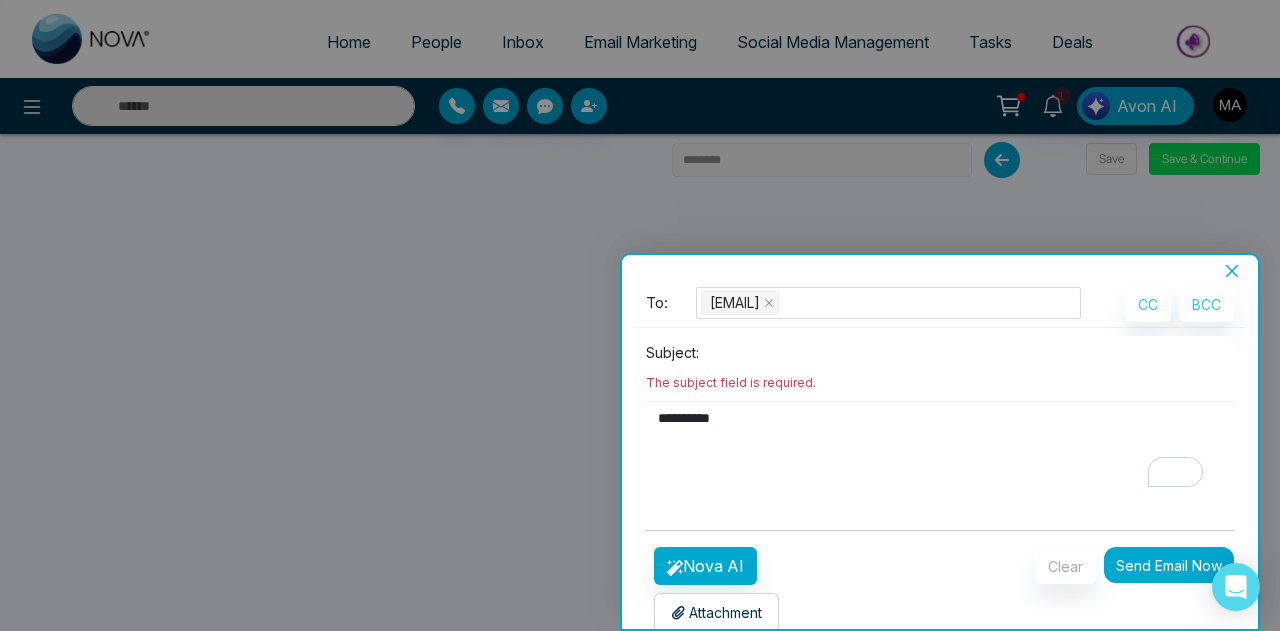click on "**********" at bounding box center (940, 425) 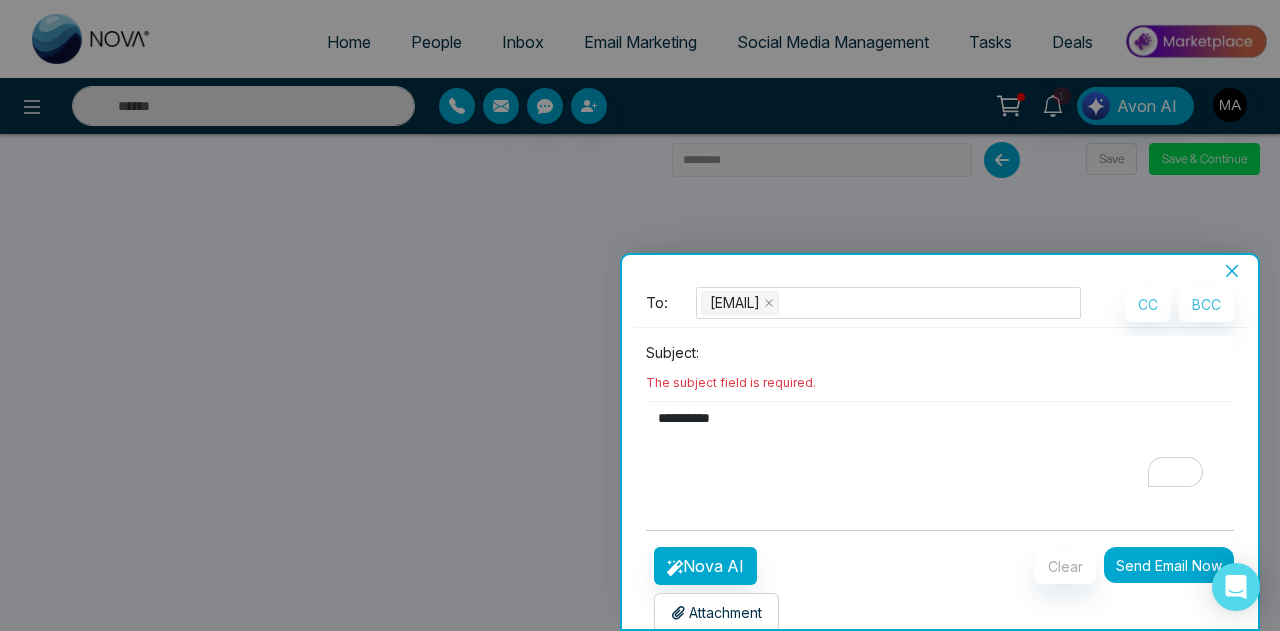 click on "The subject field is required." at bounding box center [731, 382] 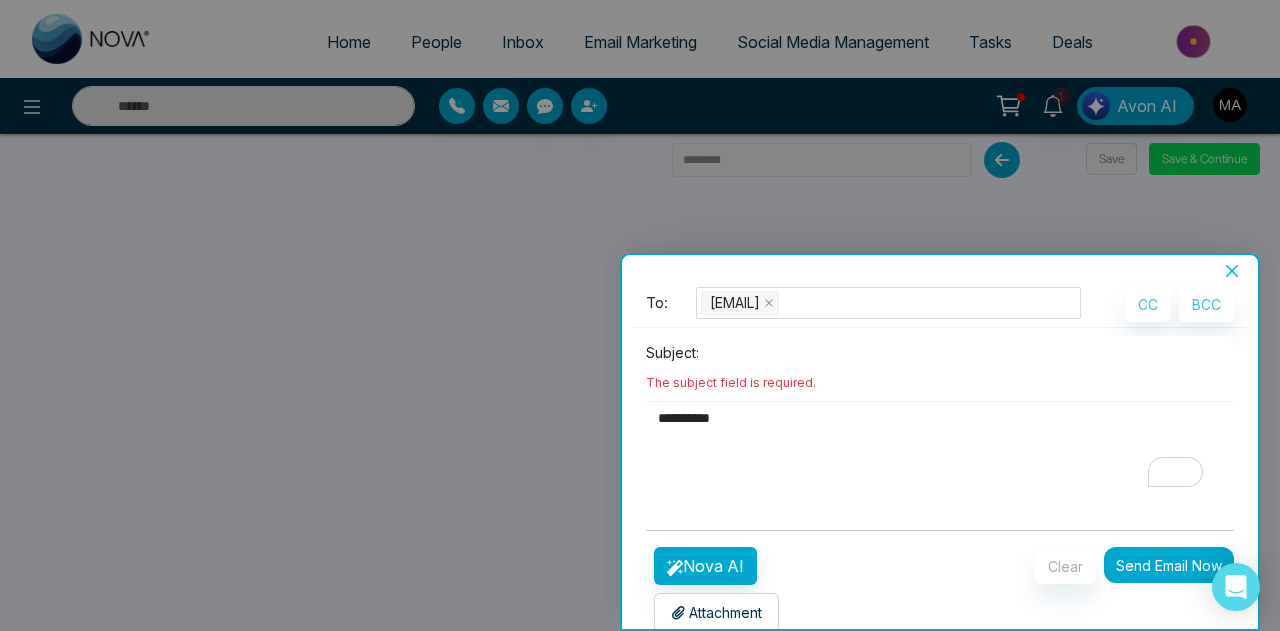 click on "The subject field is required." at bounding box center [731, 382] 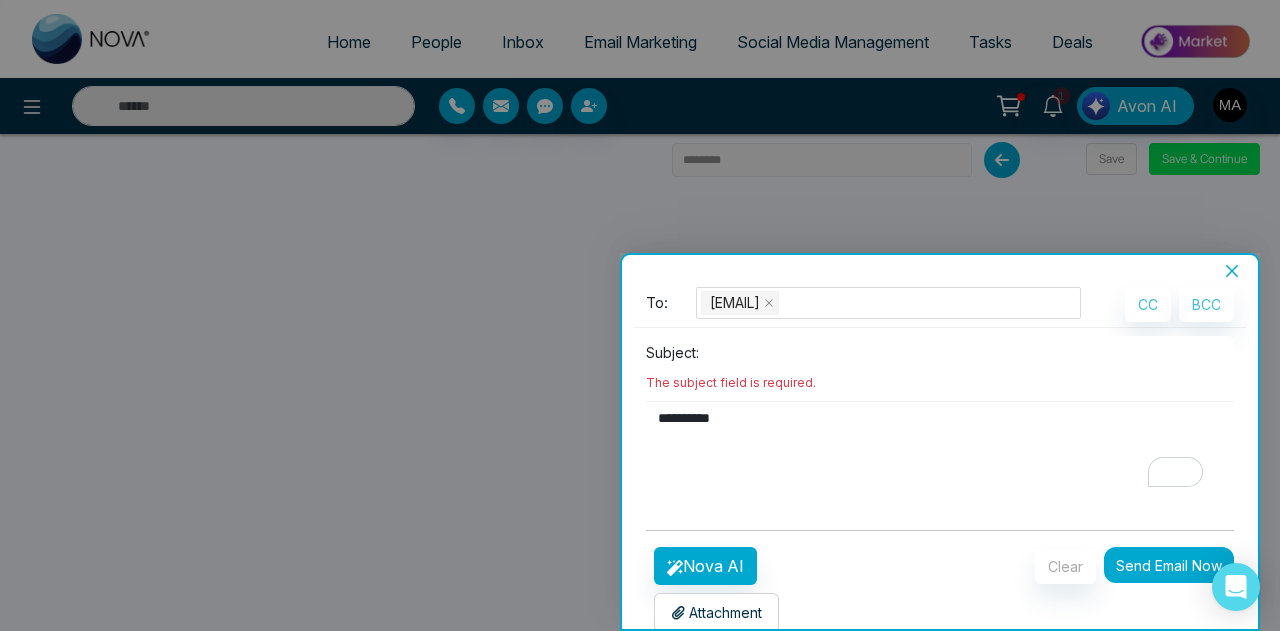 click at bounding box center [970, 352] 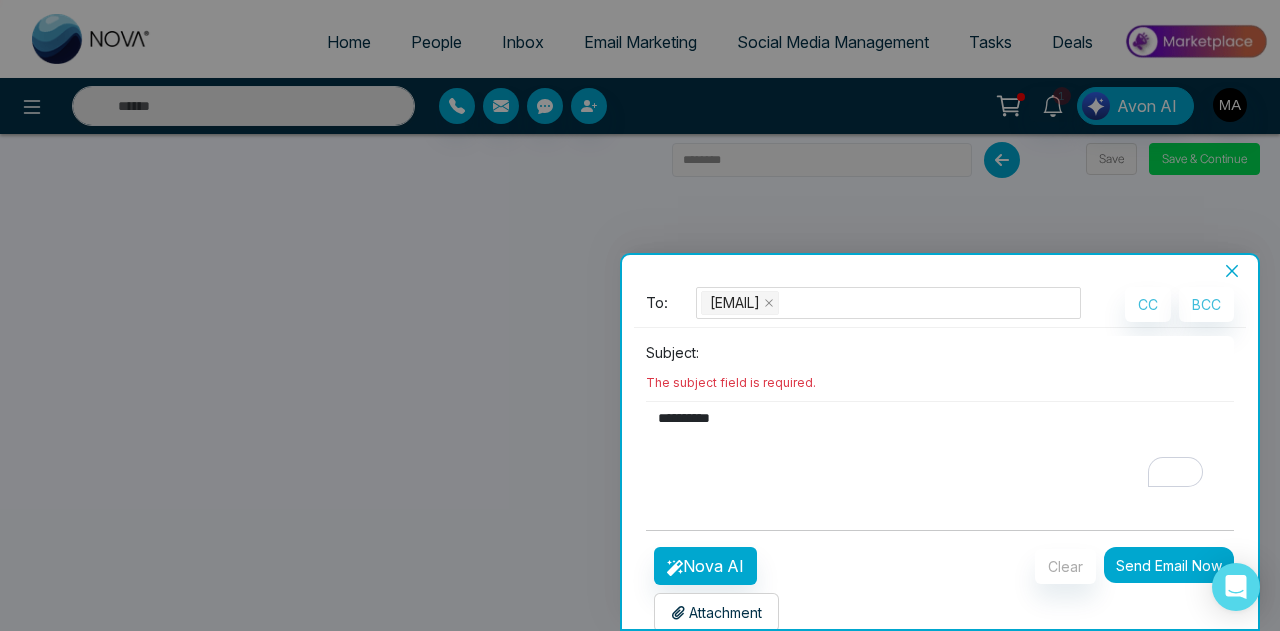 click at bounding box center [970, 352] 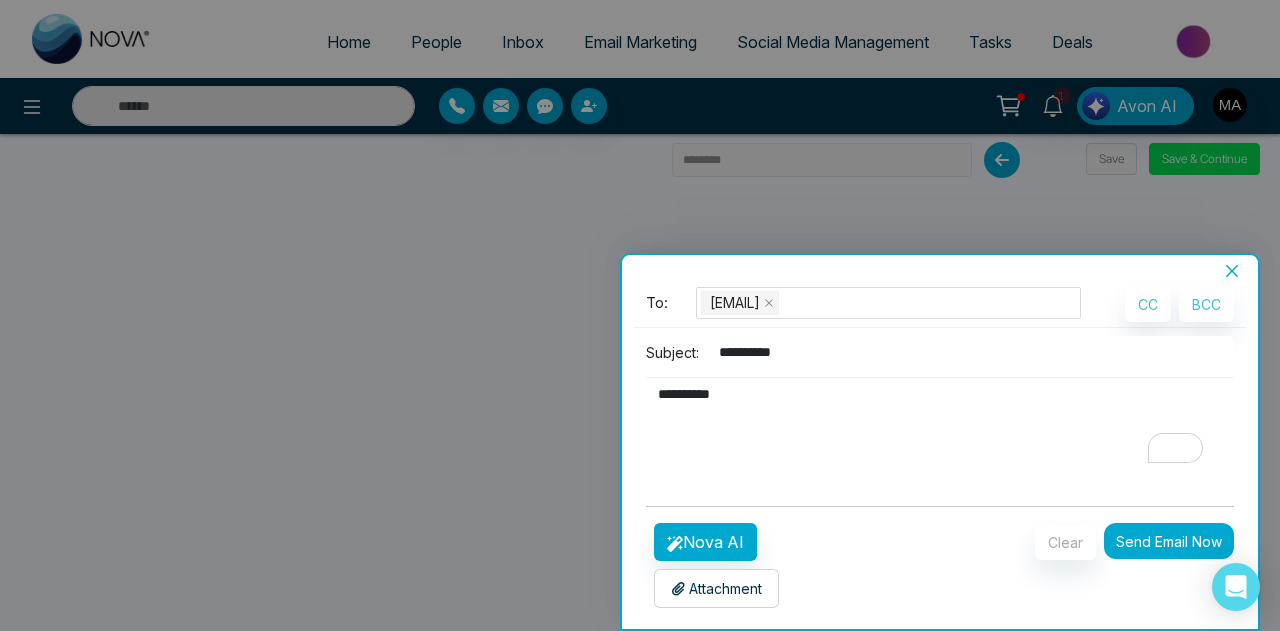 type on "**********" 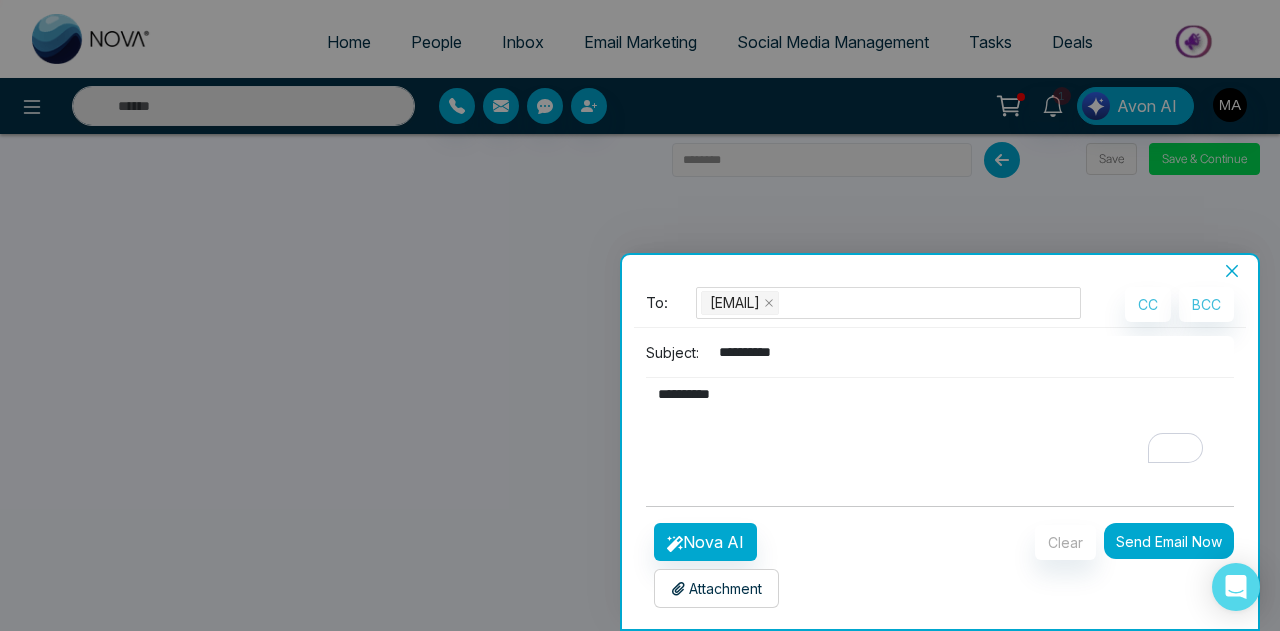 click on "**********" at bounding box center [932, 426] 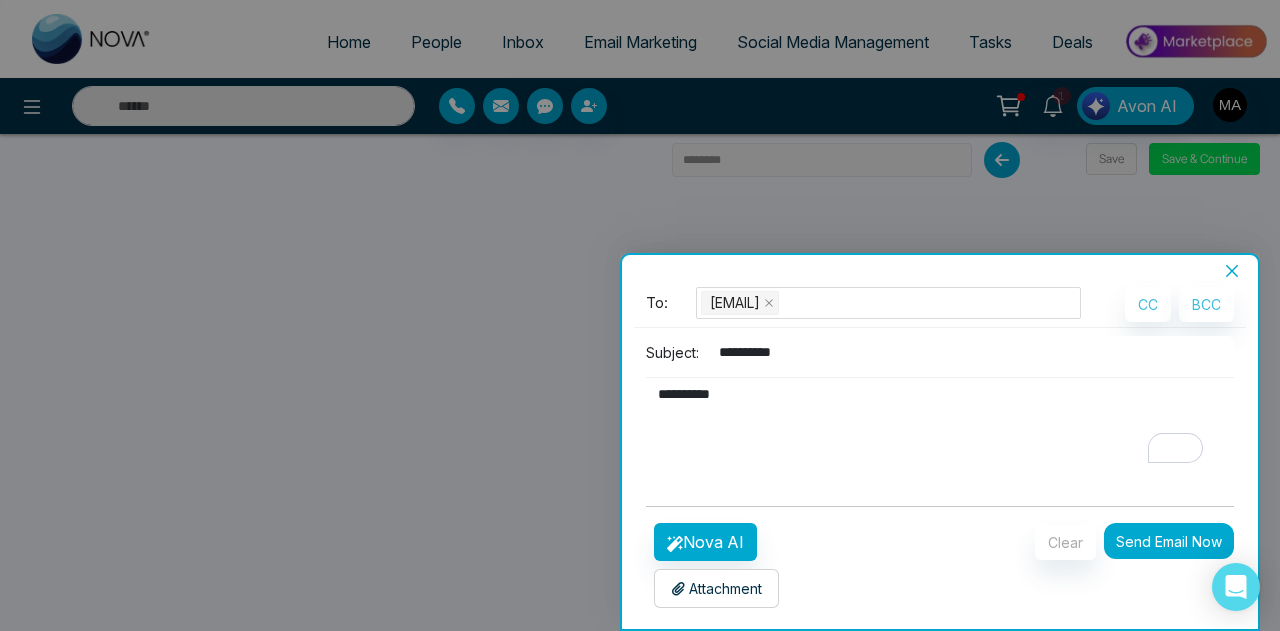click on "**********" at bounding box center [932, 426] 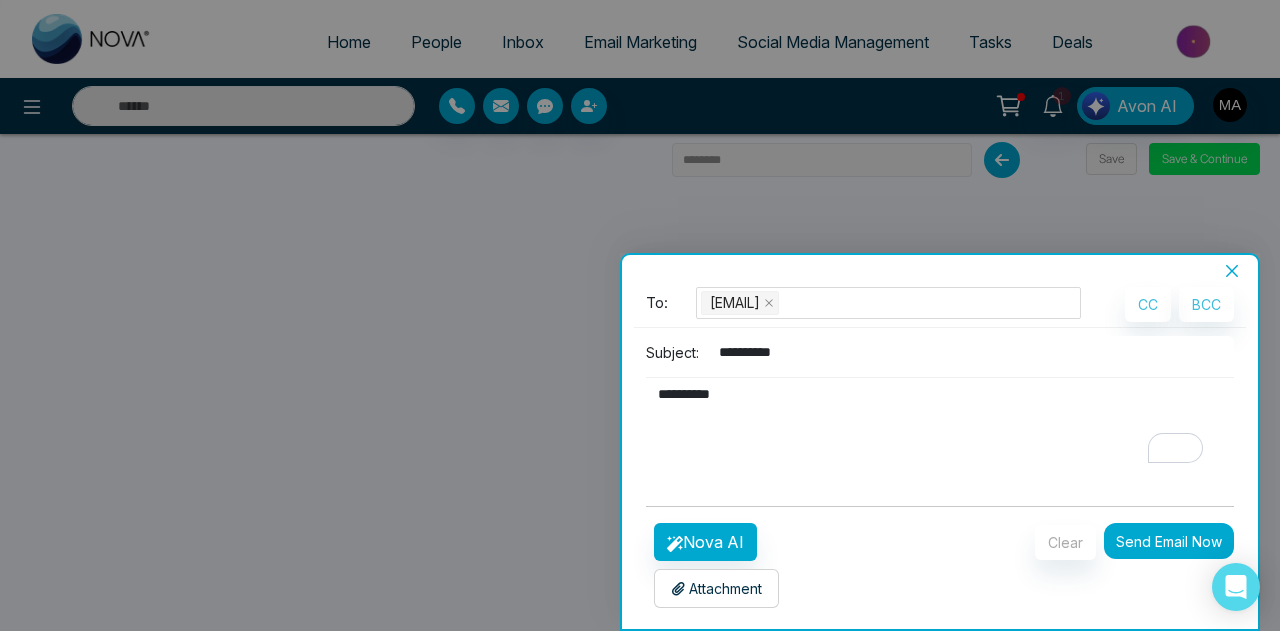 click on "**********" at bounding box center (932, 426) 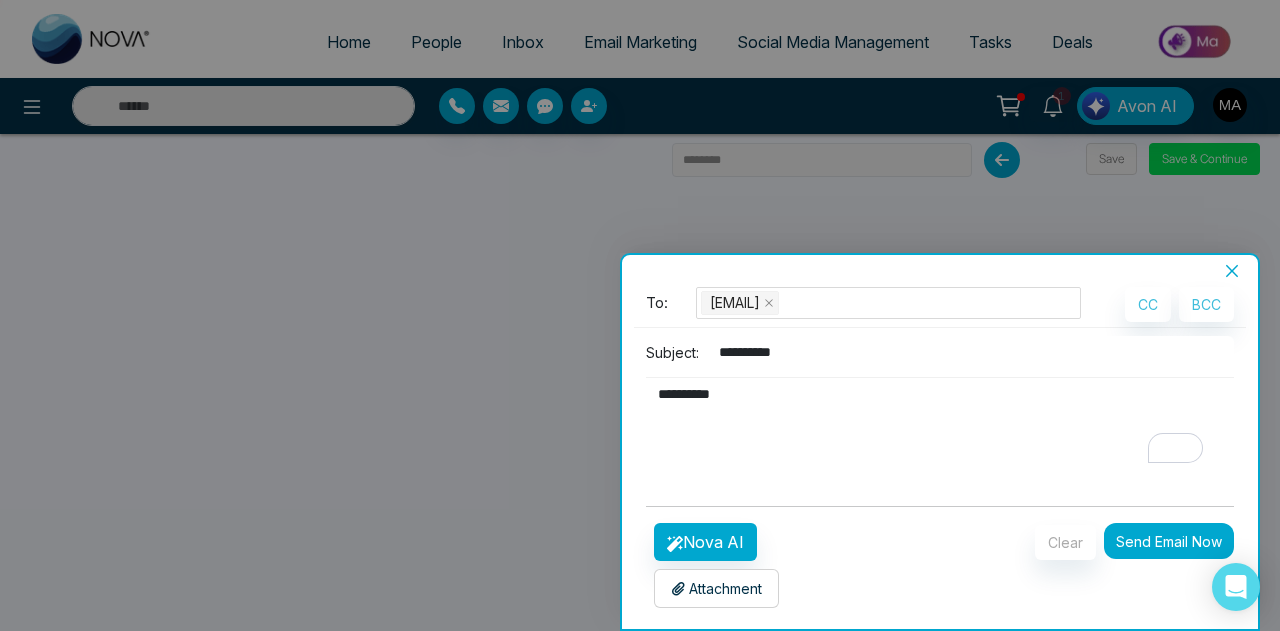 click on "**********" at bounding box center [932, 426] 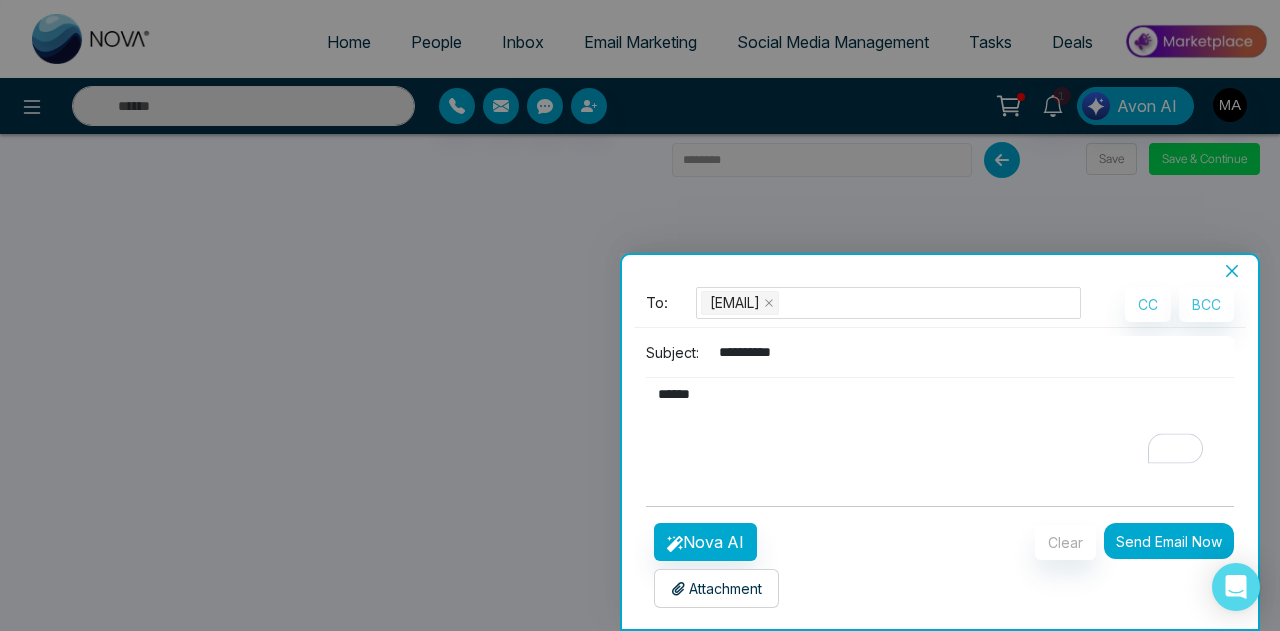 type on "*****" 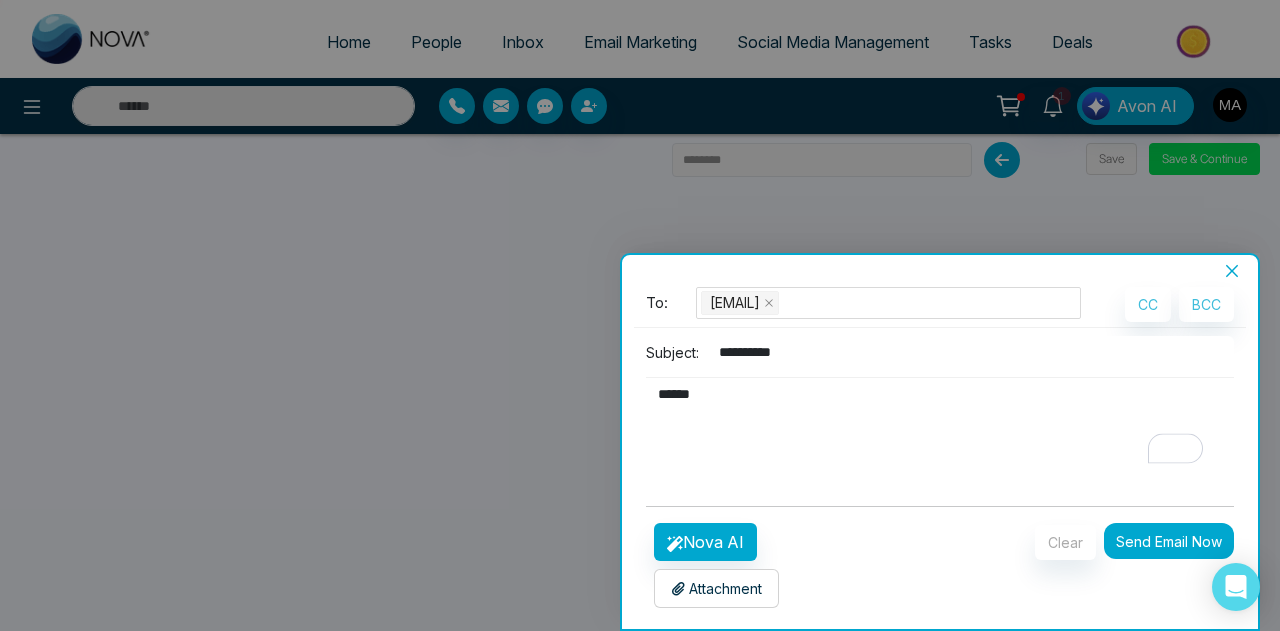 click on "Send Email Now" at bounding box center [1169, 541] 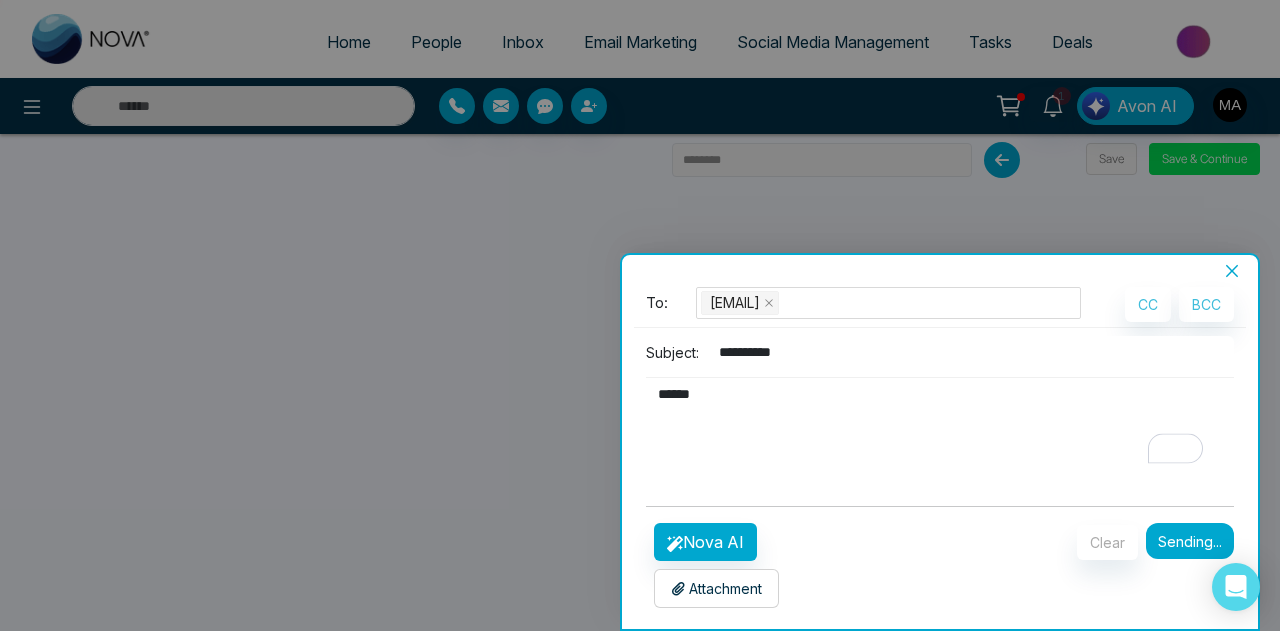 type 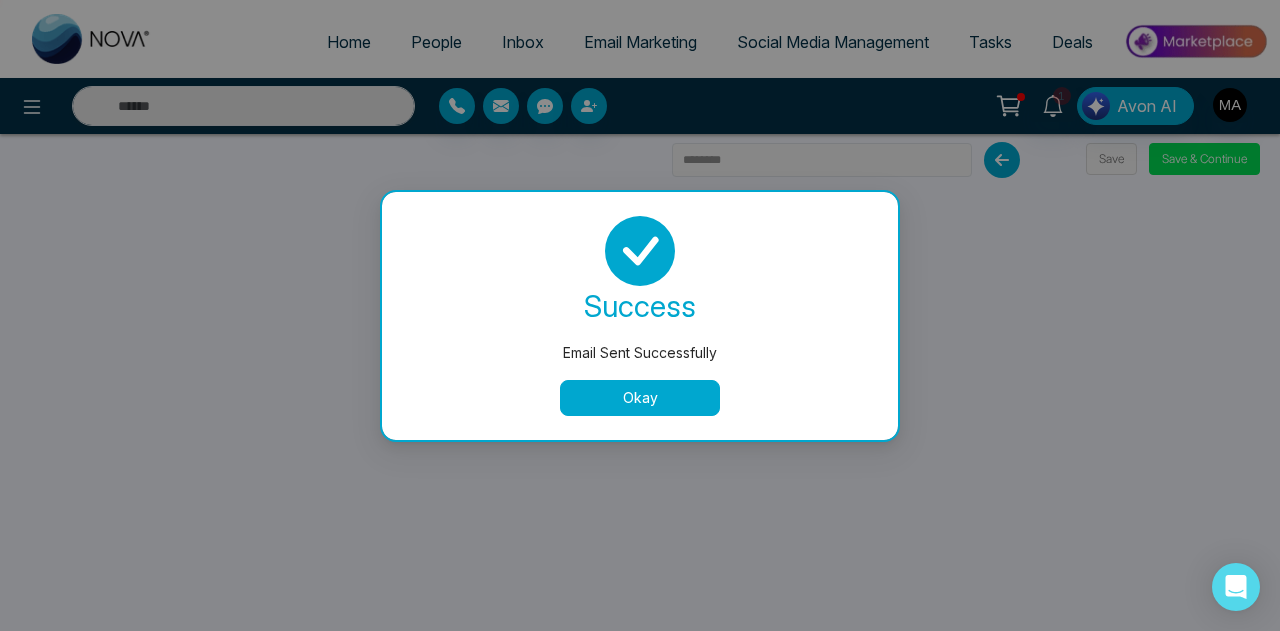 click on "Okay" at bounding box center (640, 398) 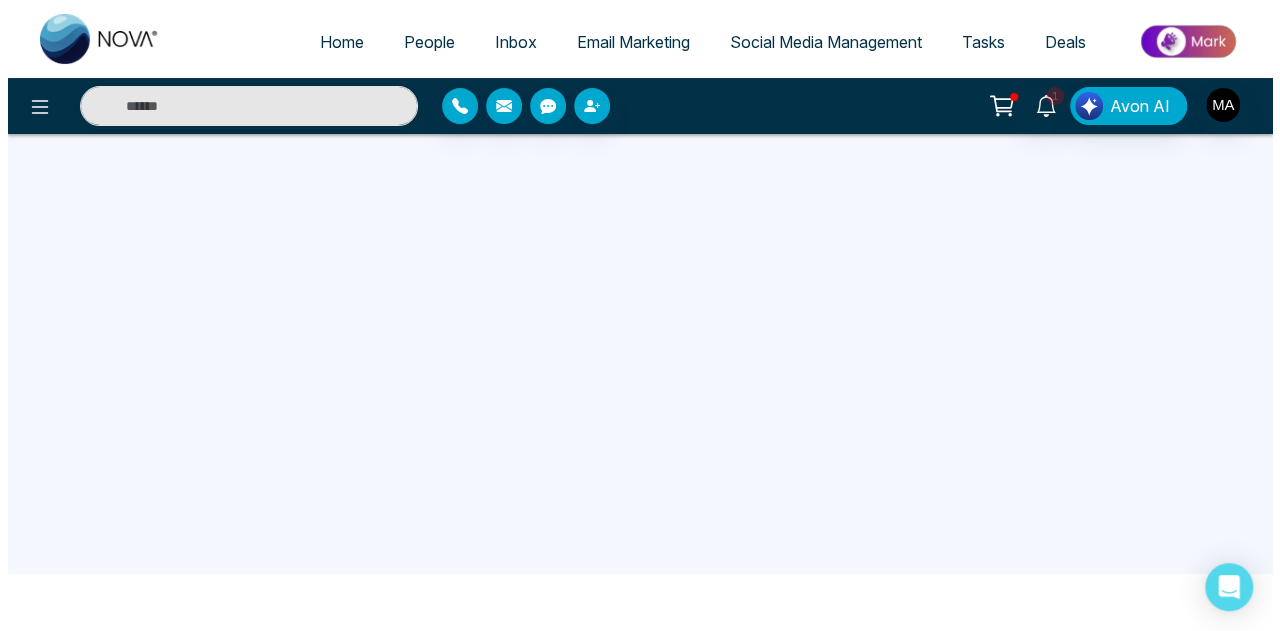 scroll, scrollTop: 0, scrollLeft: 0, axis: both 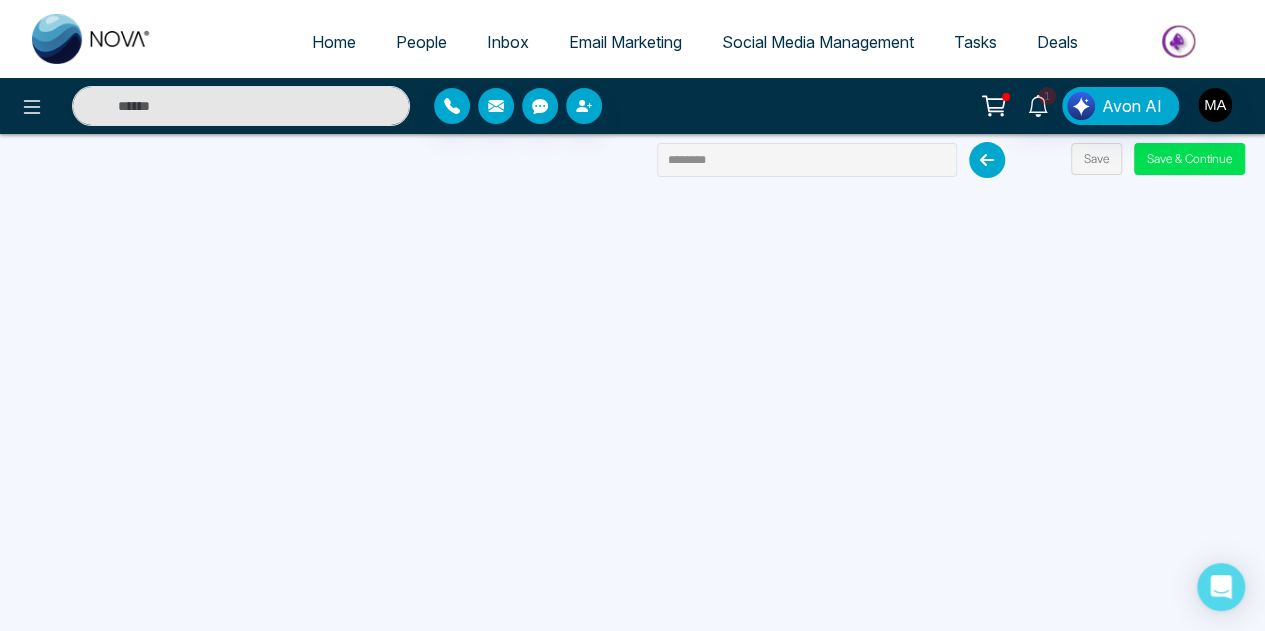 click on "Inbox" at bounding box center [508, 42] 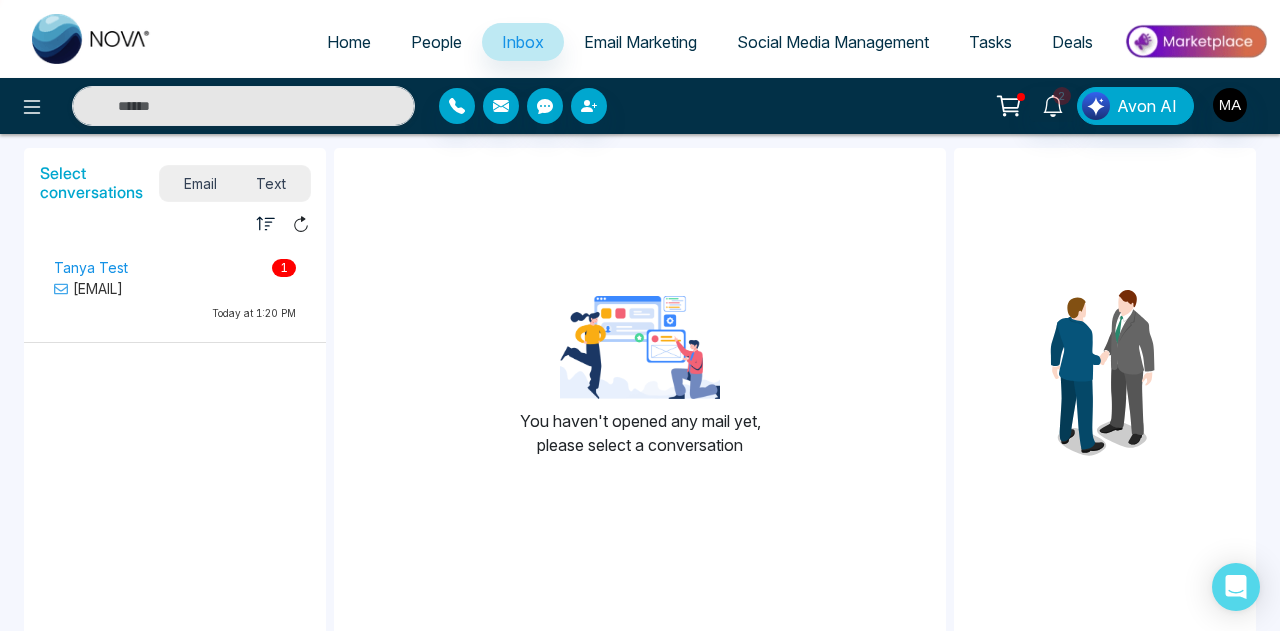click on "[EMAIL]" at bounding box center (175, 288) 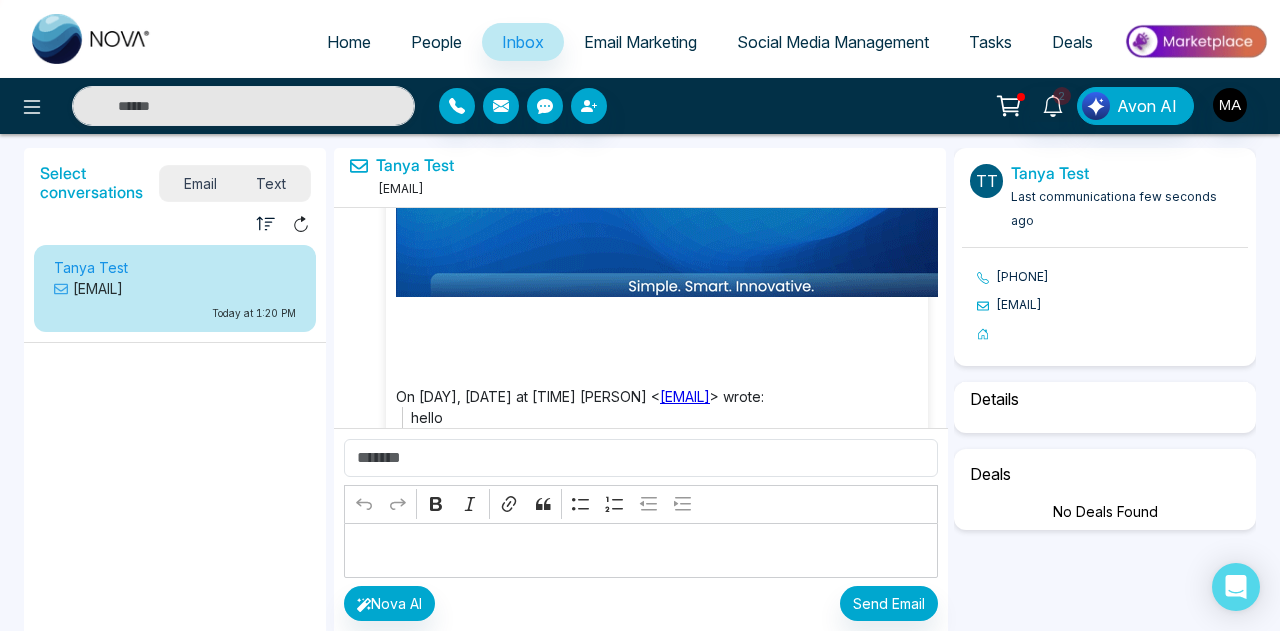 scroll, scrollTop: 623, scrollLeft: 0, axis: vertical 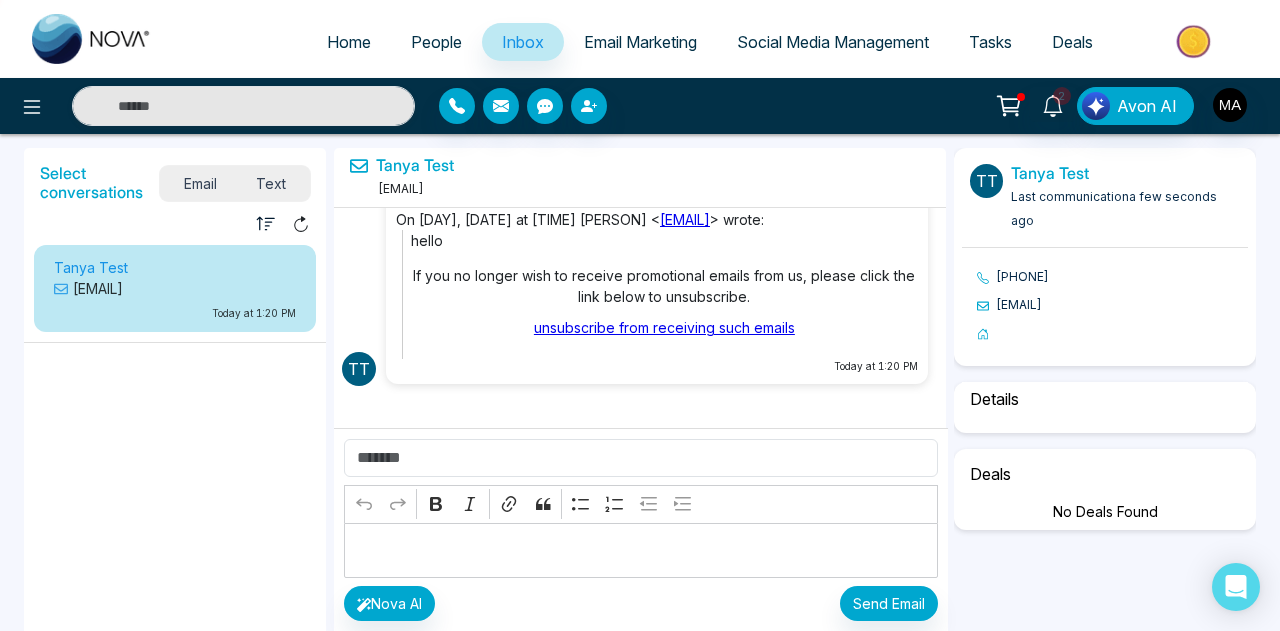 select on "*" 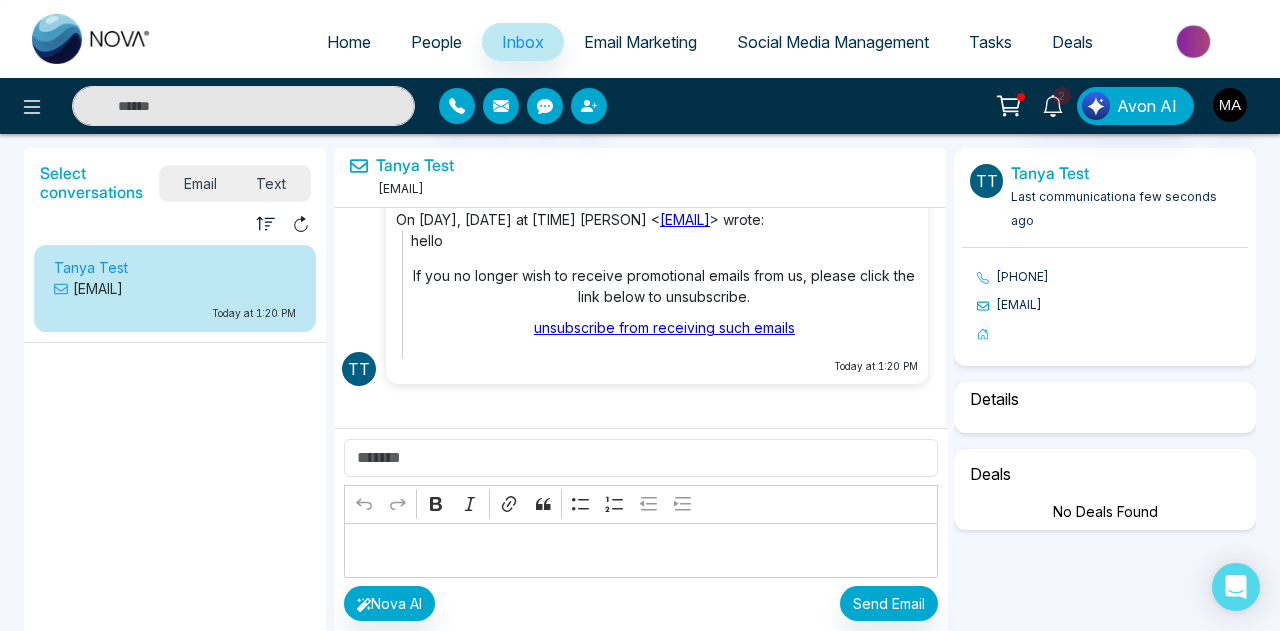 select on "**********" 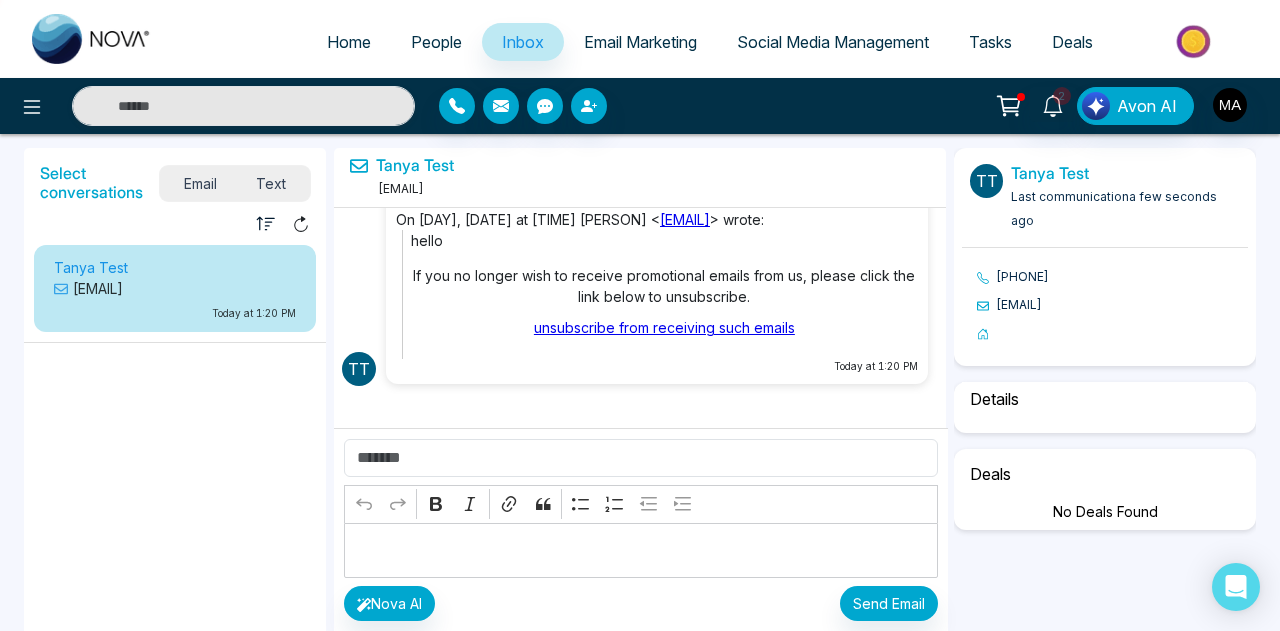 select on "*****" 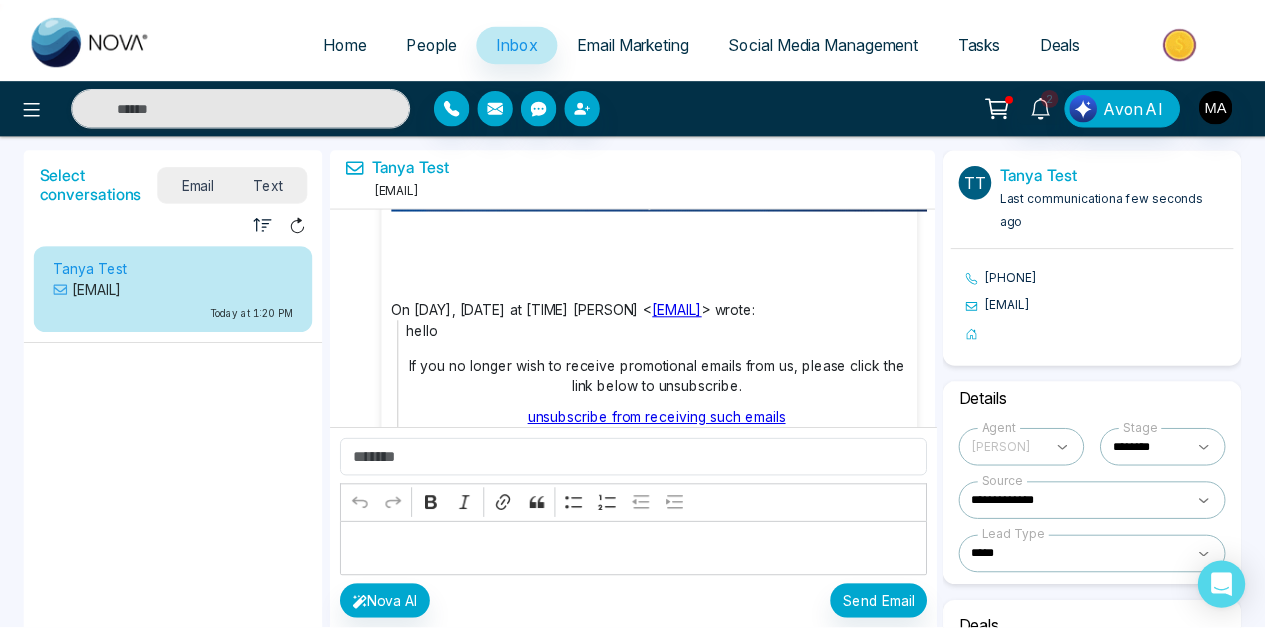 scroll, scrollTop: 623, scrollLeft: 0, axis: vertical 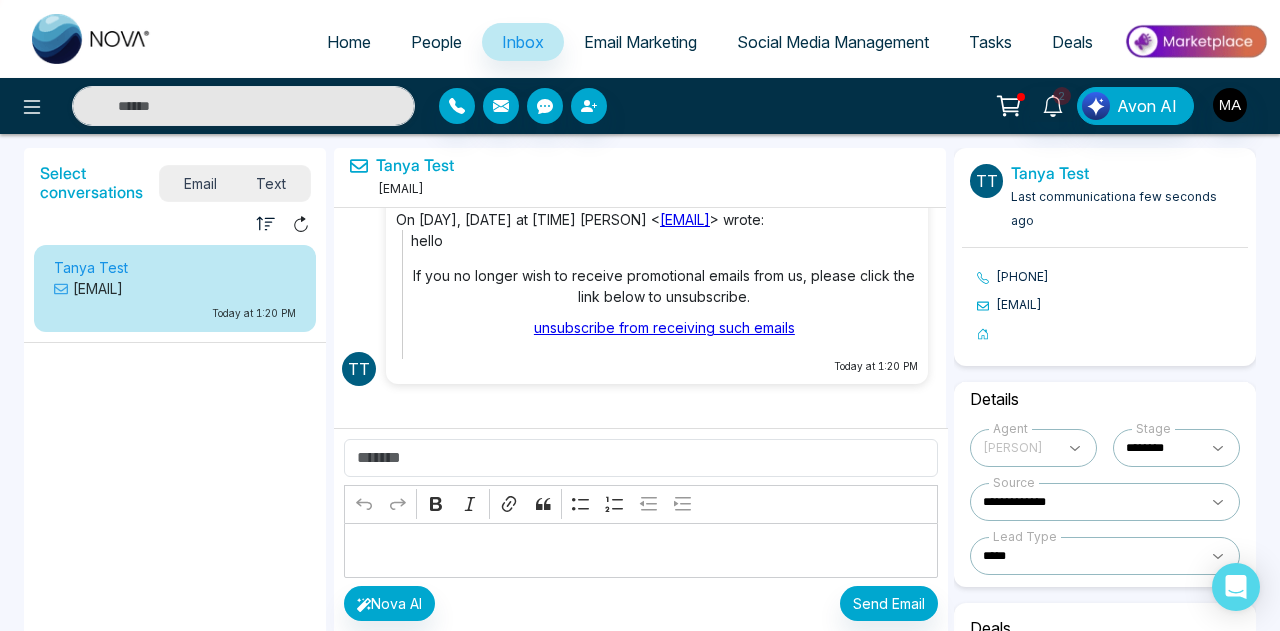 click on "Email Marketing" at bounding box center (640, 42) 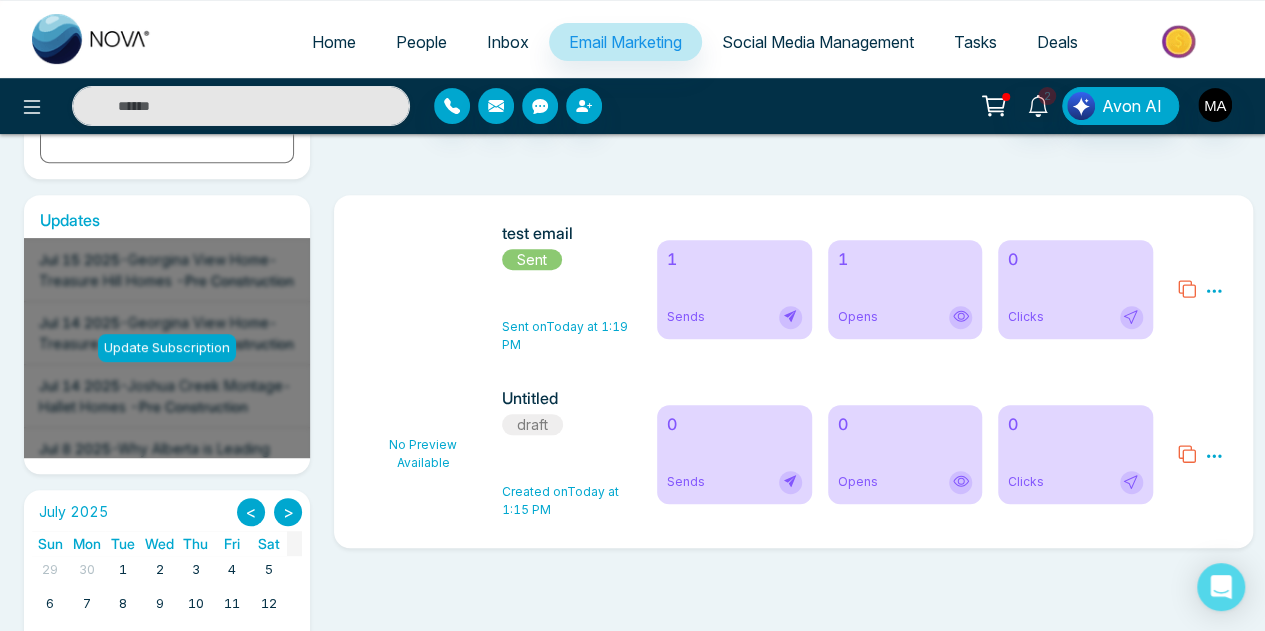 scroll, scrollTop: 0, scrollLeft: 0, axis: both 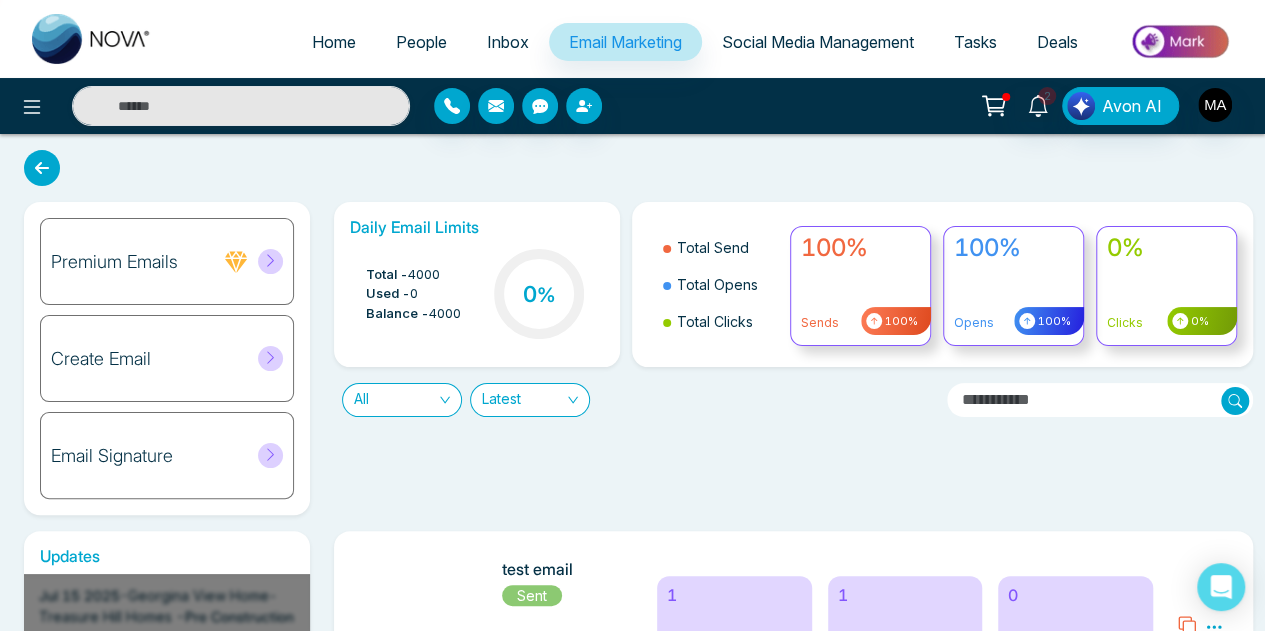 click on "Email Signature" at bounding box center (167, 455) 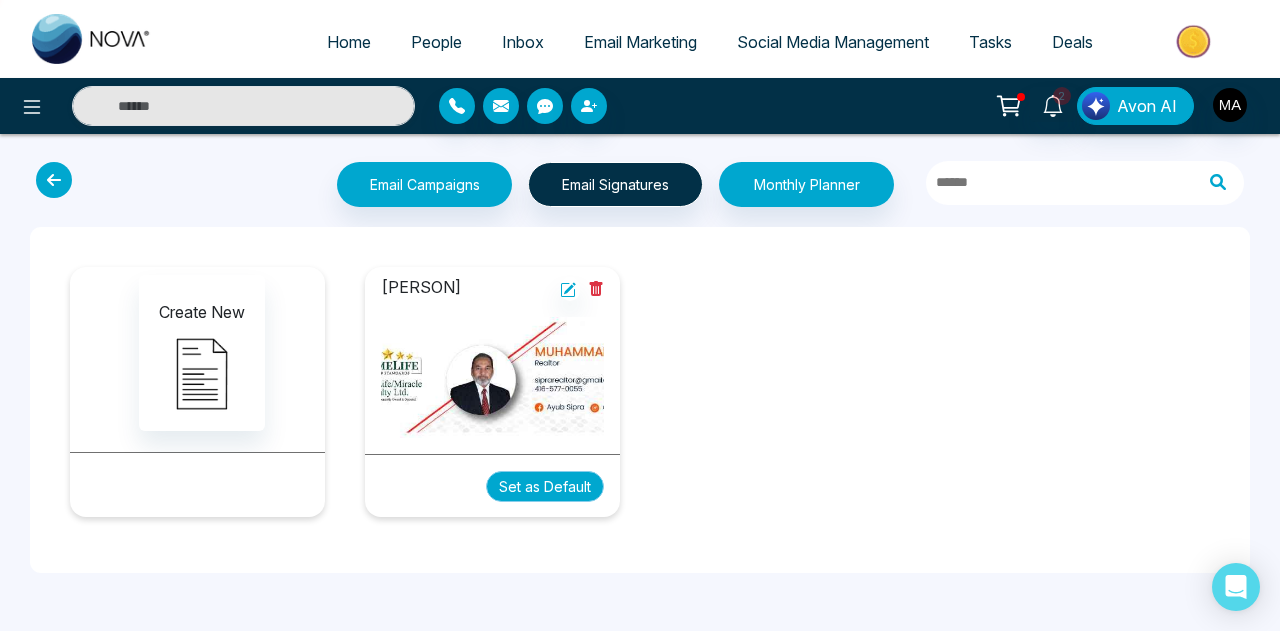click on "Set as Default" at bounding box center (545, 486) 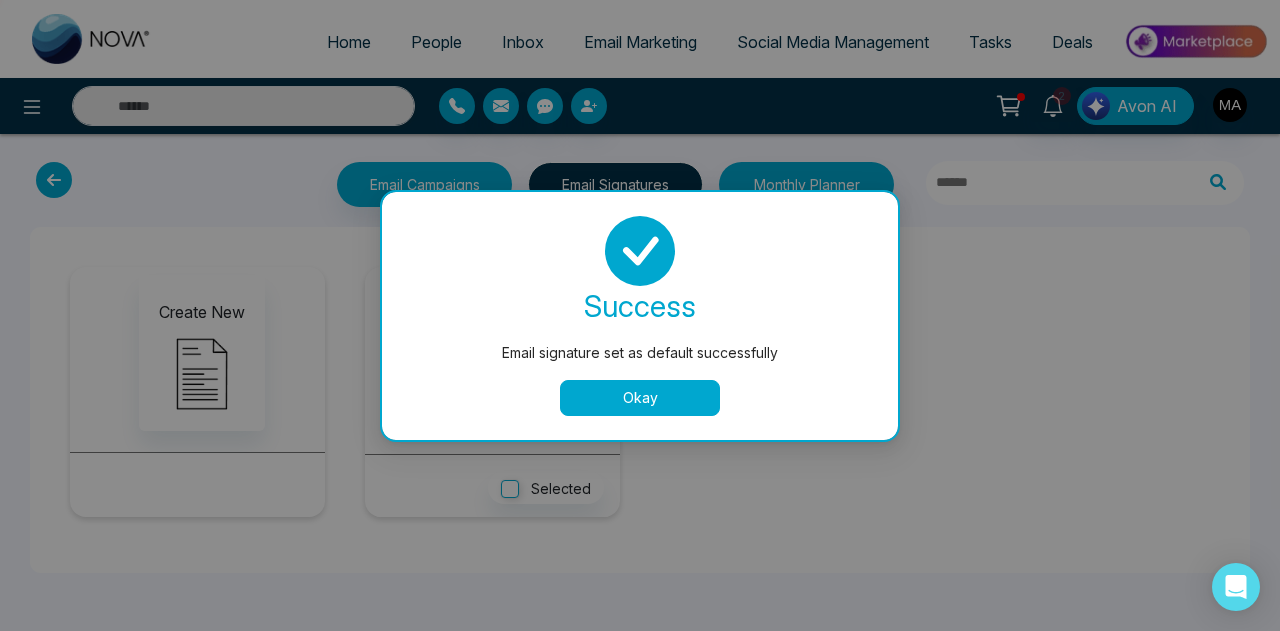 click on "Okay" at bounding box center [640, 398] 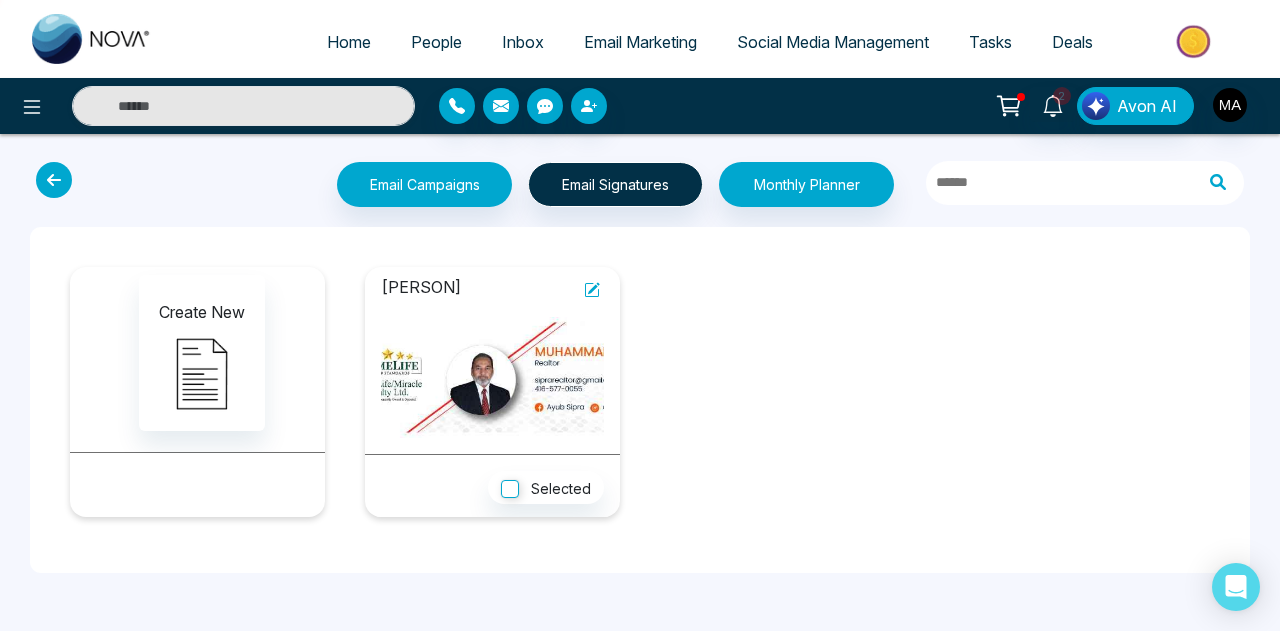 click 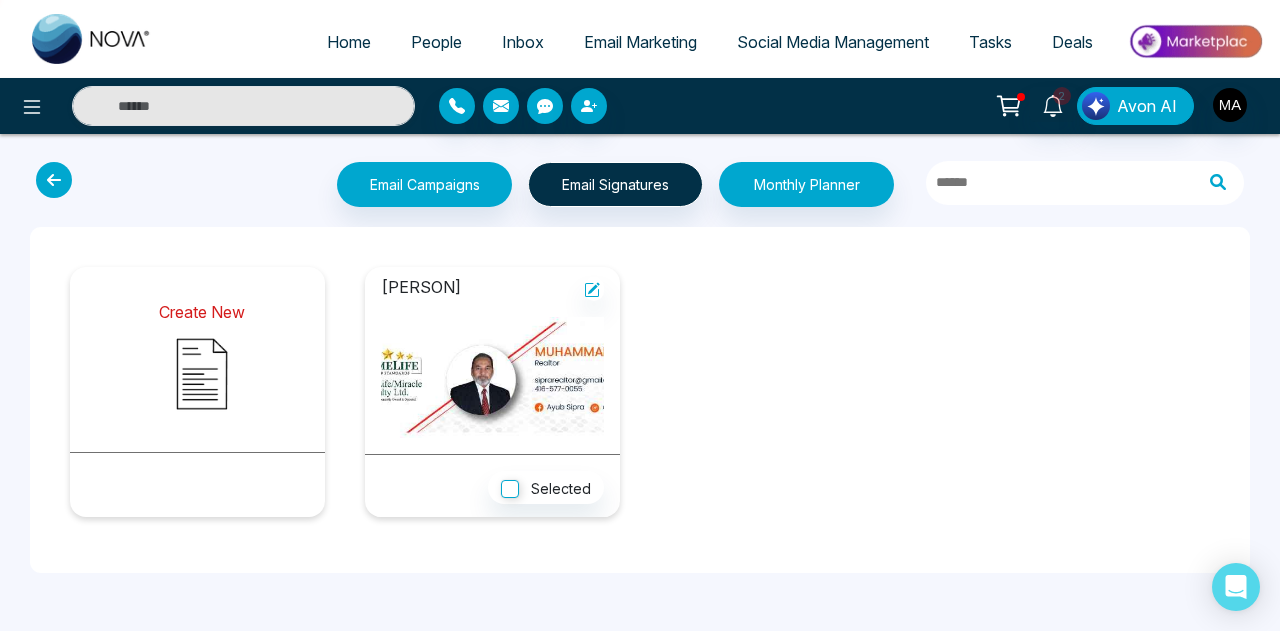 click at bounding box center (202, 374) 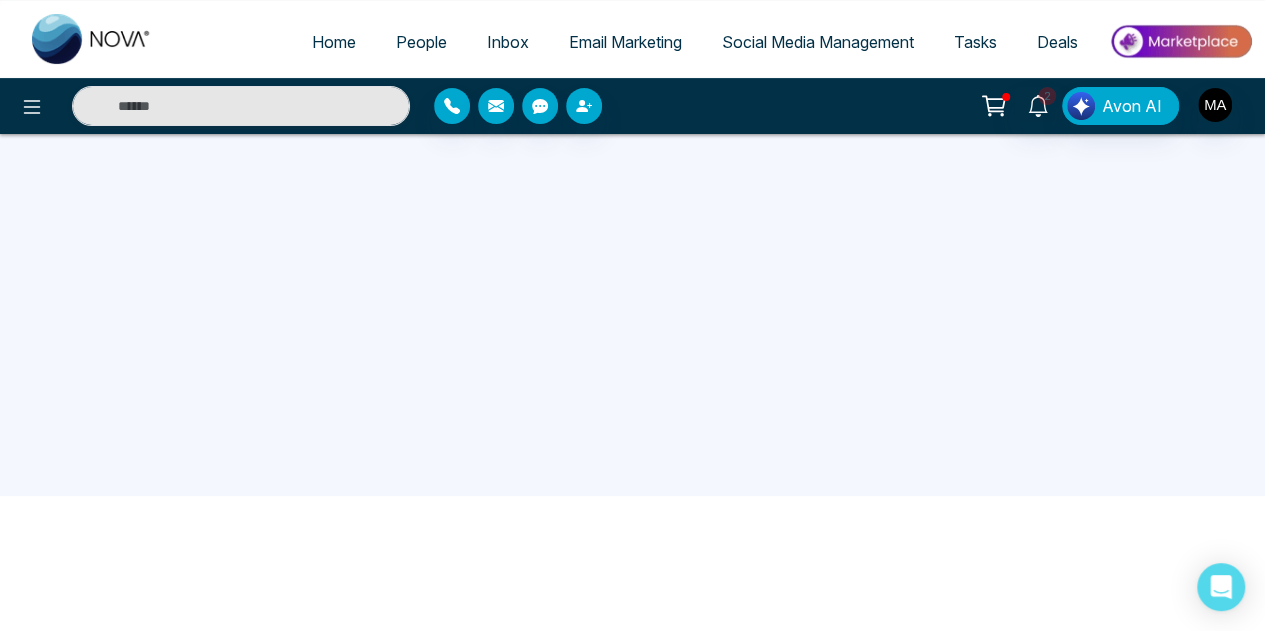 scroll, scrollTop: 160, scrollLeft: 0, axis: vertical 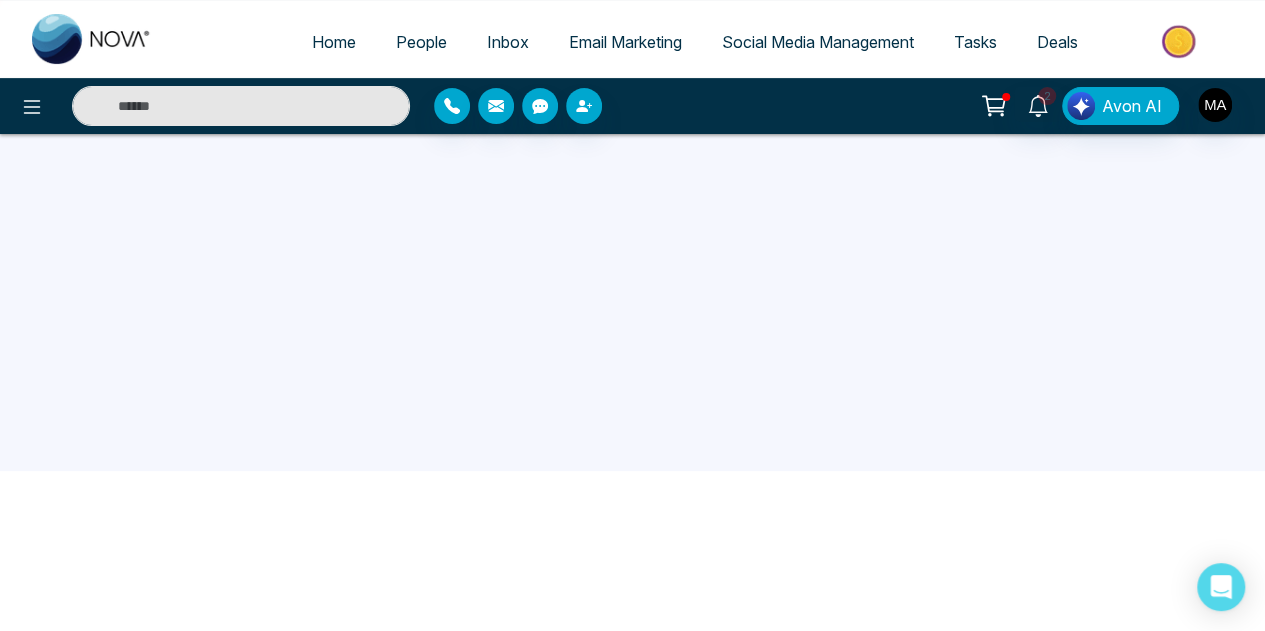 click at bounding box center (241, 106) 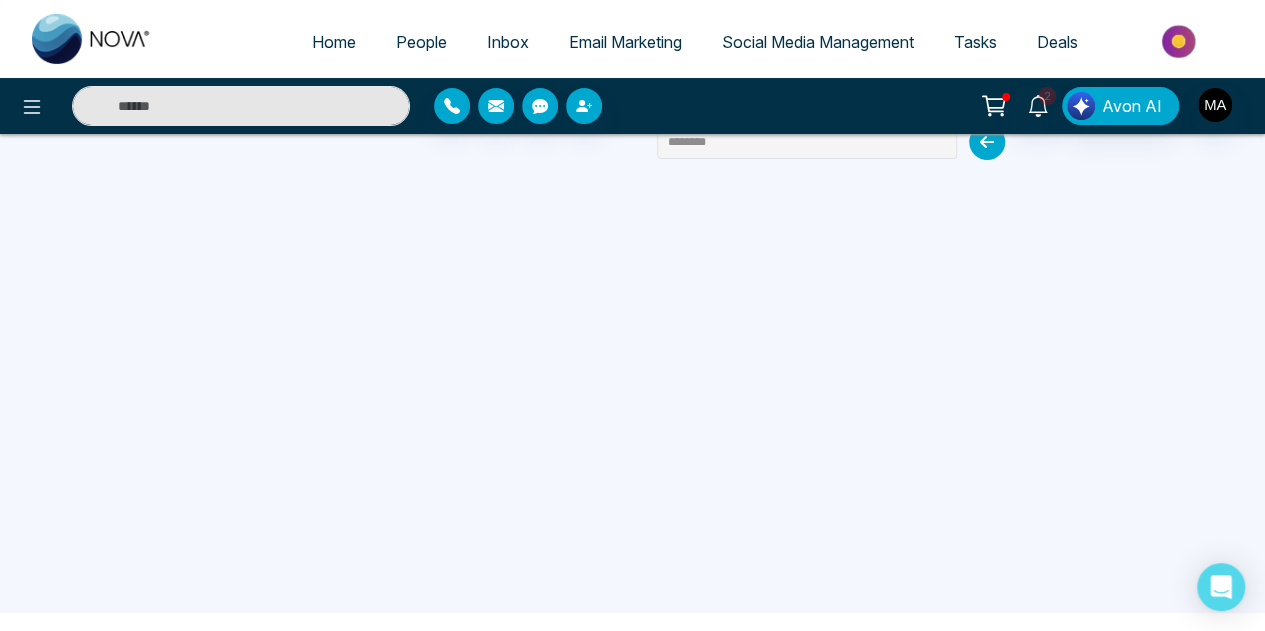 scroll, scrollTop: 0, scrollLeft: 0, axis: both 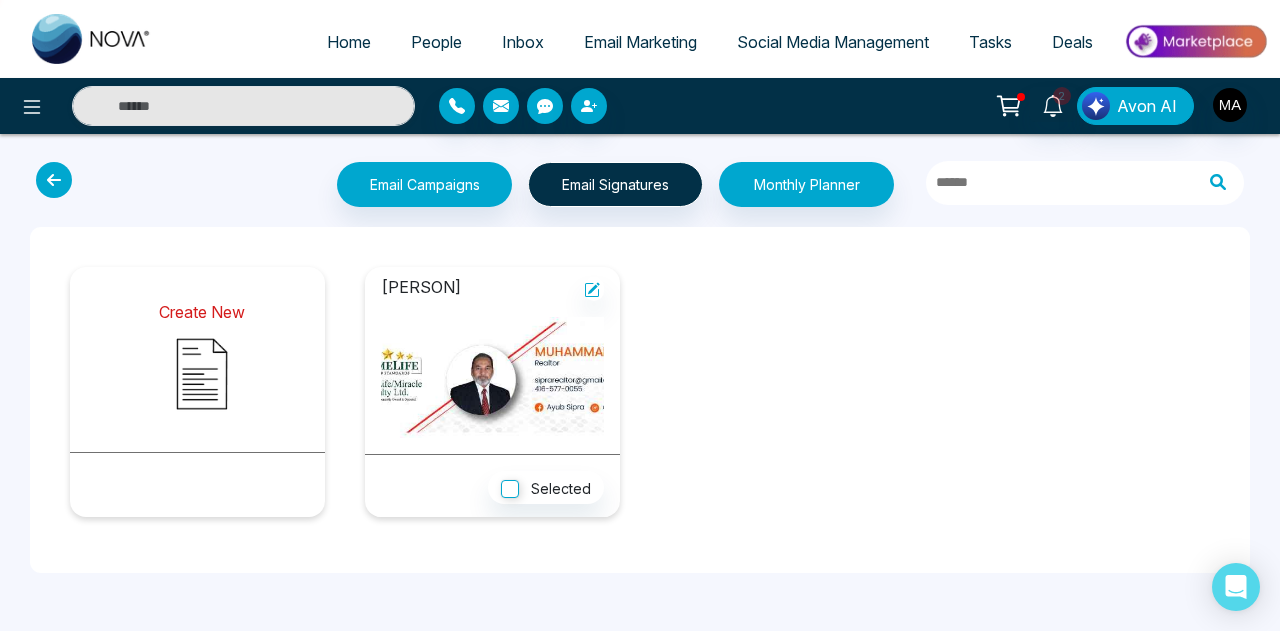 click at bounding box center [202, 374] 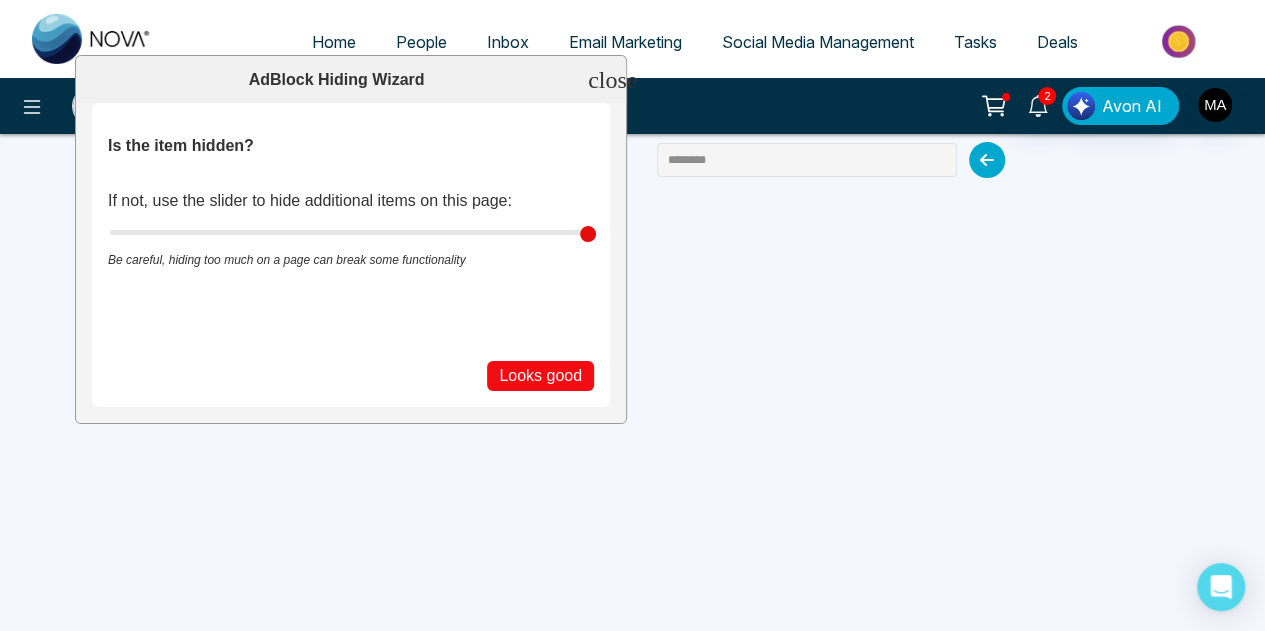 click on "close" at bounding box center [612, 80] 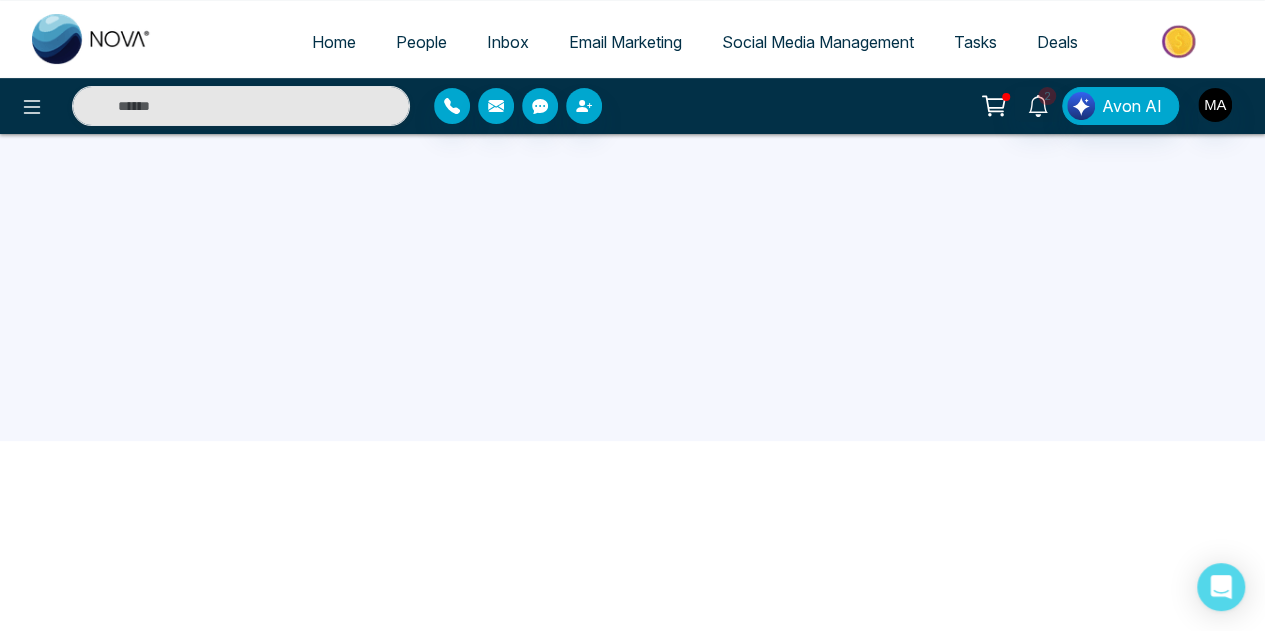 scroll, scrollTop: 0, scrollLeft: 0, axis: both 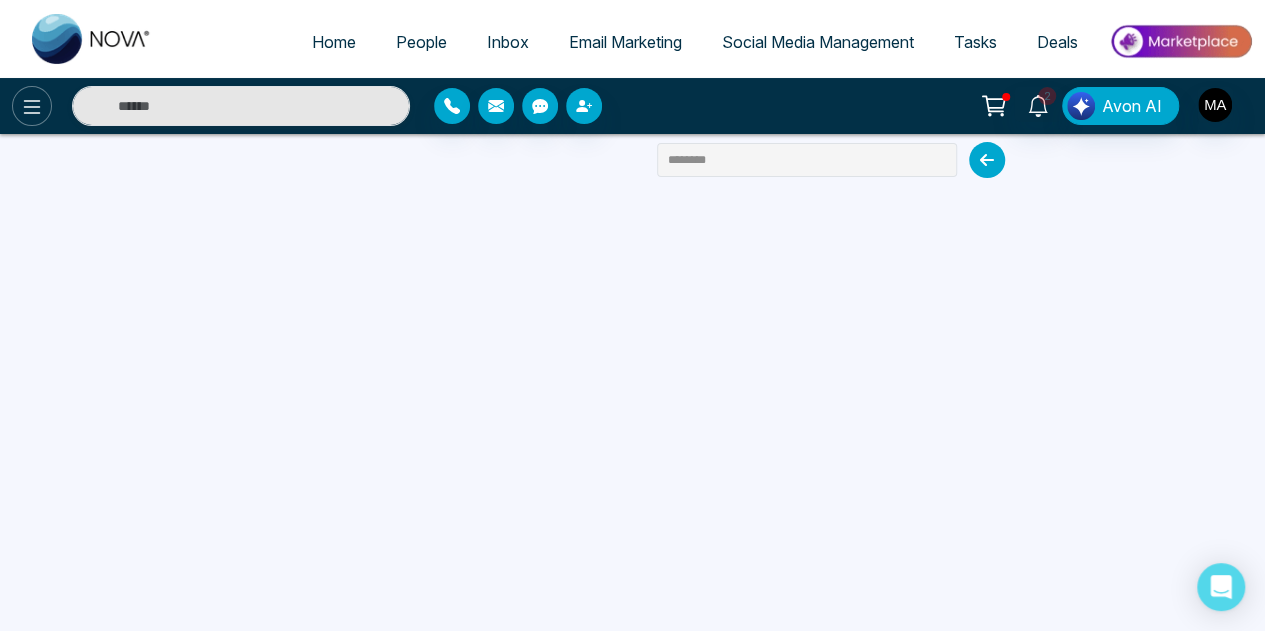 click 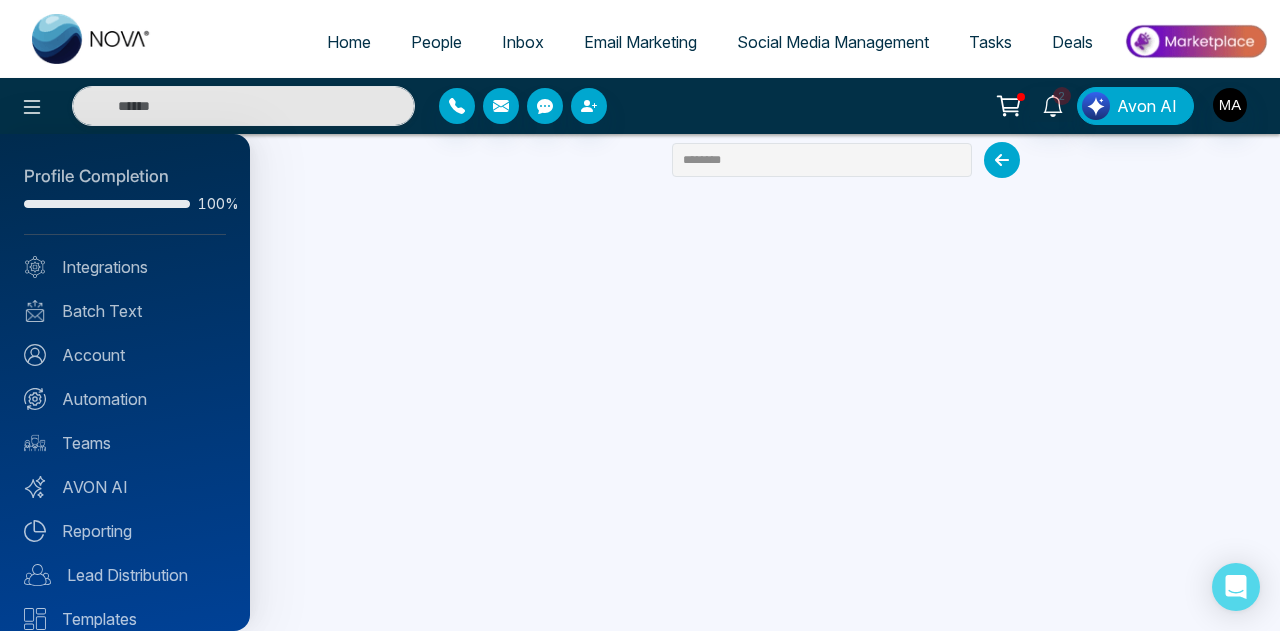 click at bounding box center (640, 315) 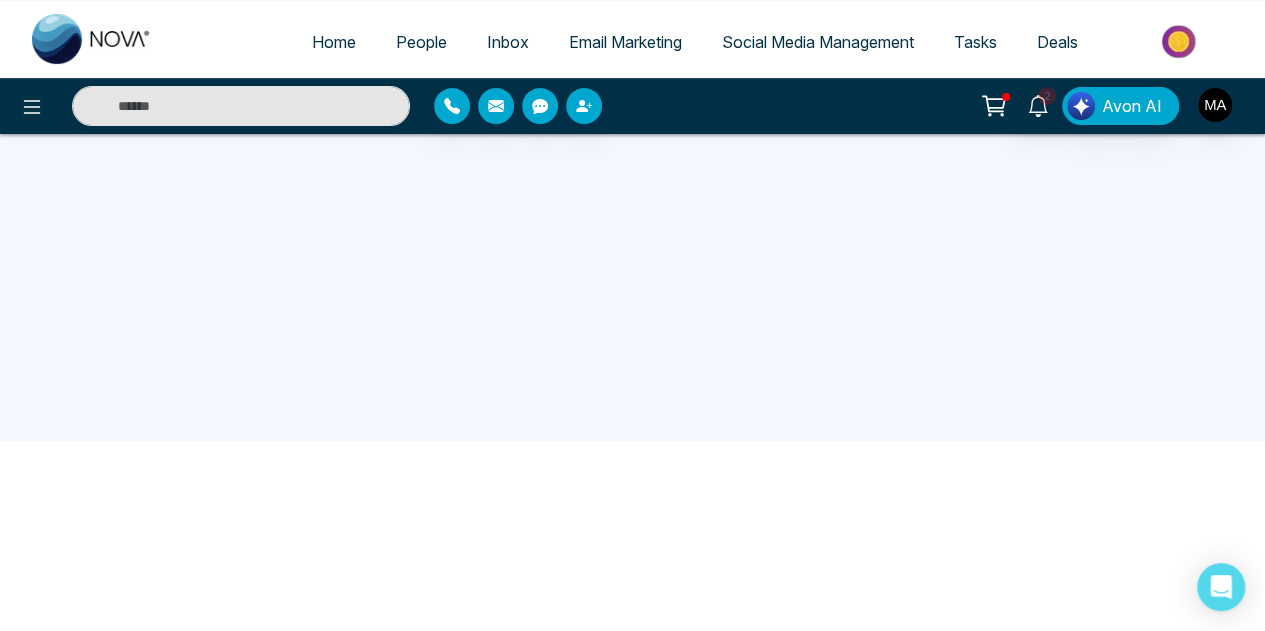 scroll, scrollTop: 30, scrollLeft: 0, axis: vertical 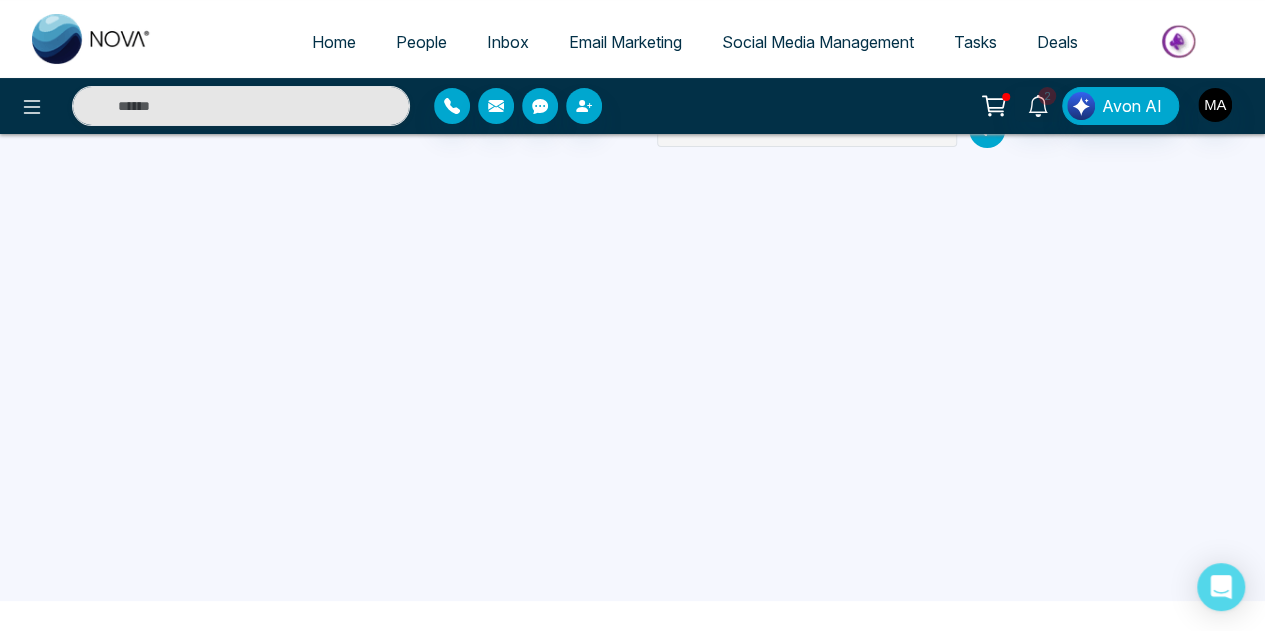 click on "Home People Inbox Email Marketing Social Media Management Tasks Deals" at bounding box center (712, 43) 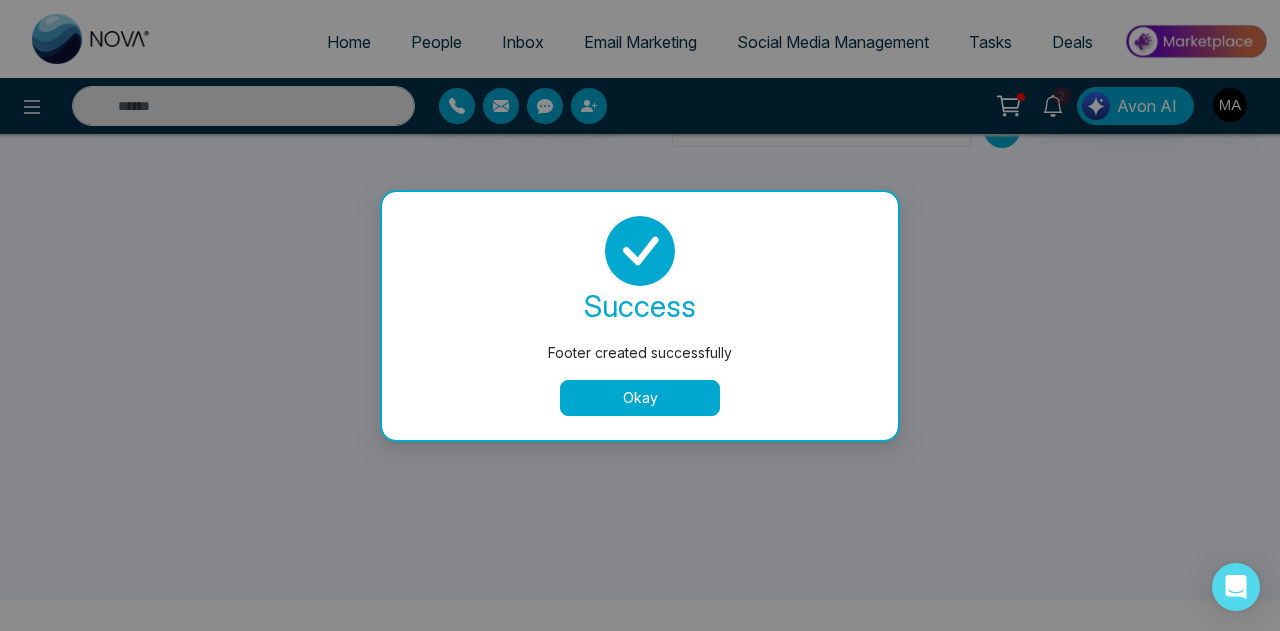 click on "Okay" at bounding box center [640, 398] 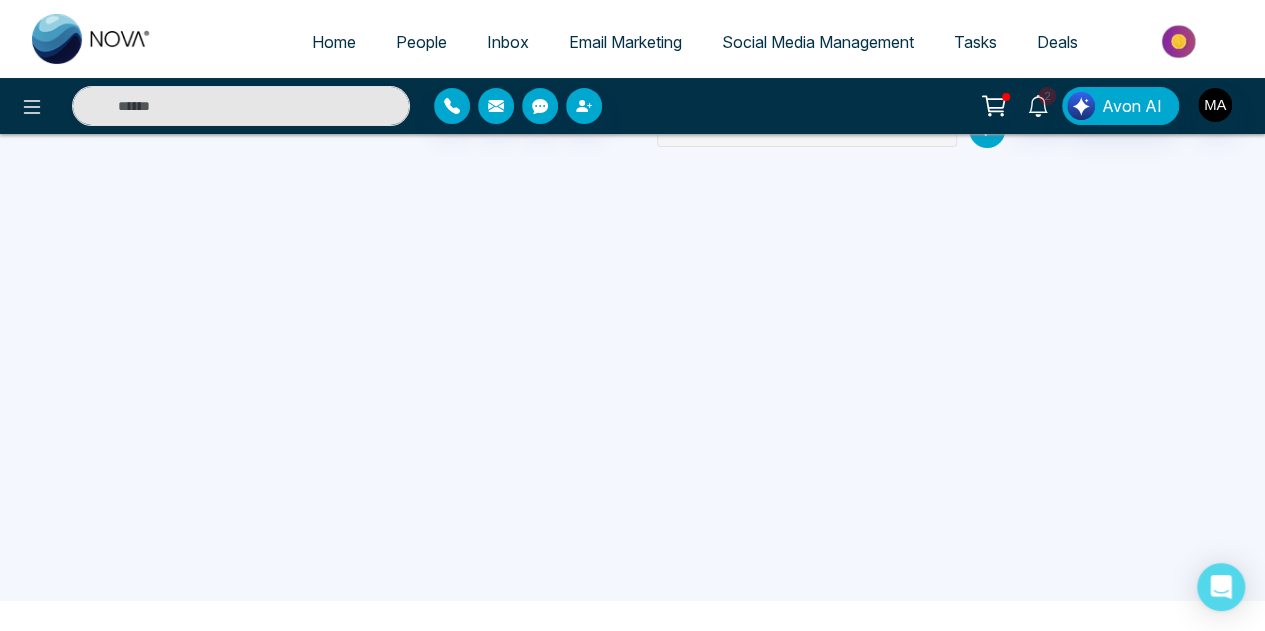 click on "Email Marketing" at bounding box center [625, 42] 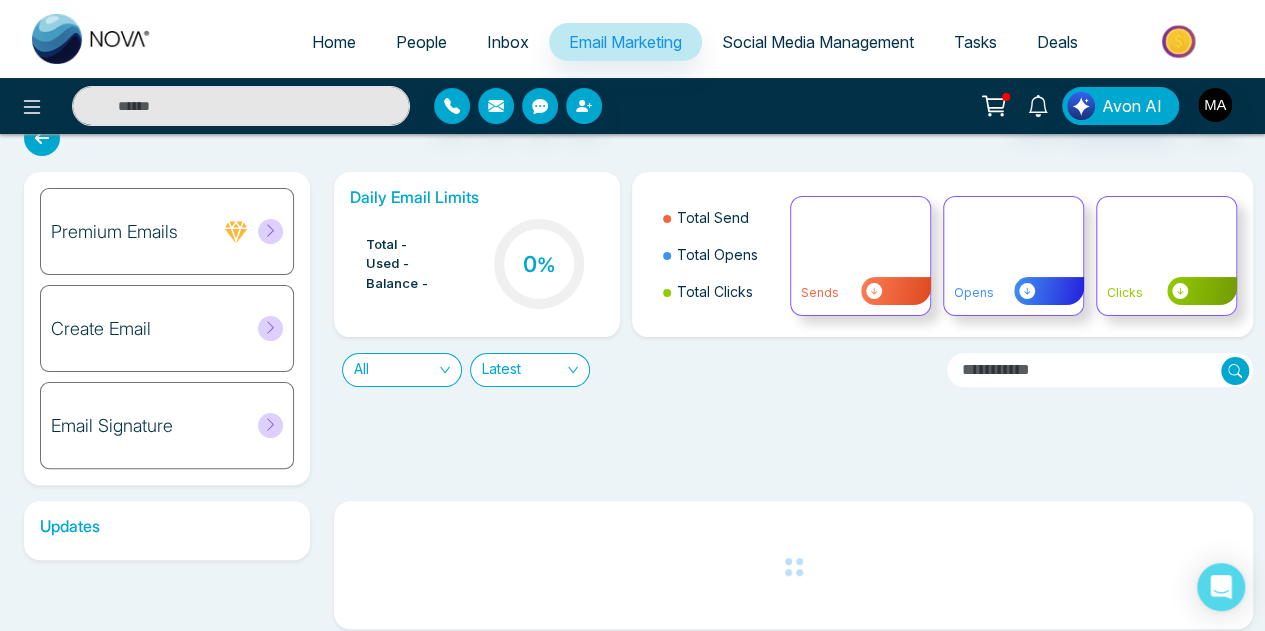 scroll, scrollTop: 0, scrollLeft: 0, axis: both 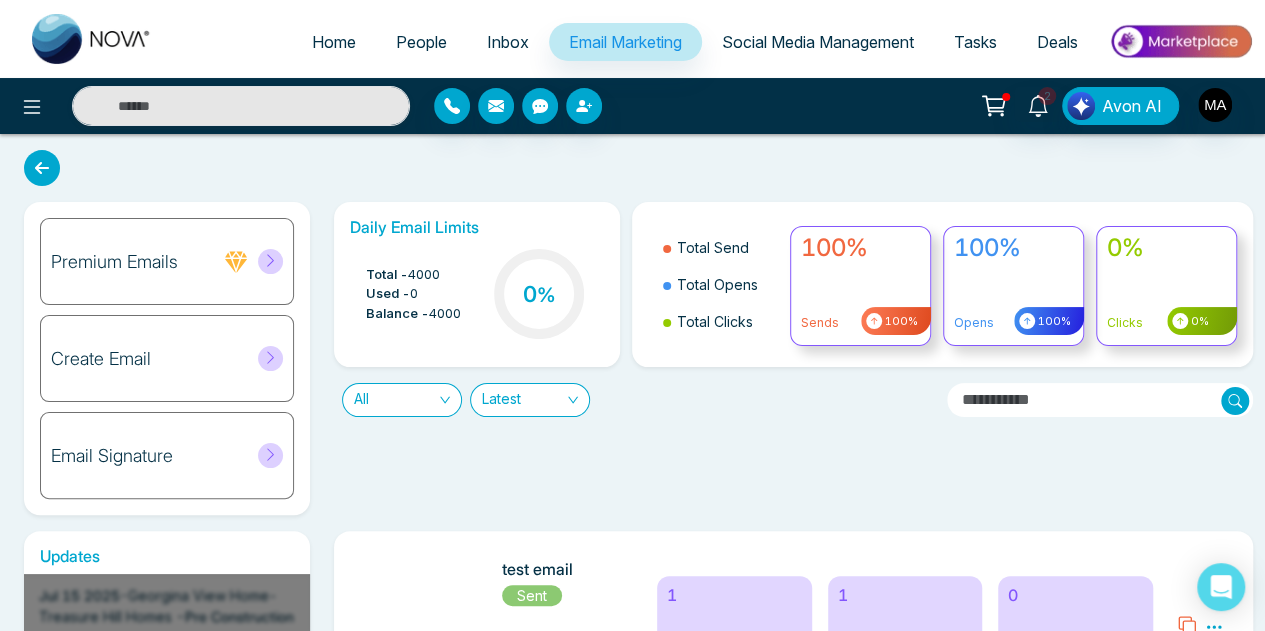 click on "Create Email" at bounding box center (167, 358) 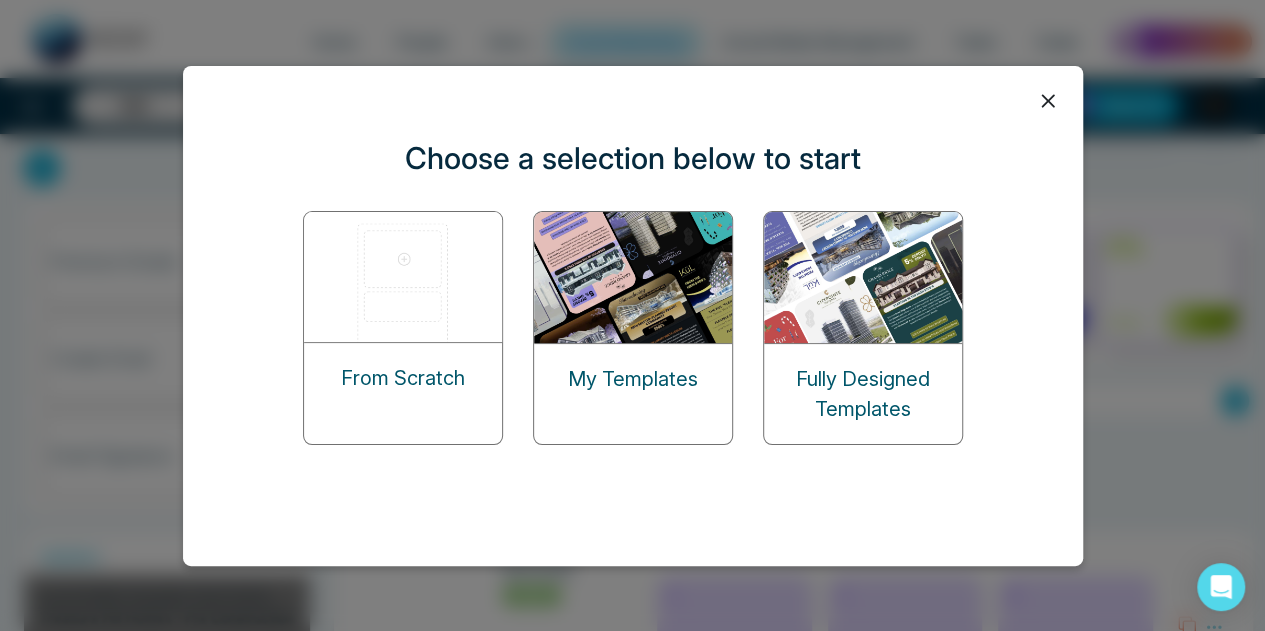 click on "My Templates" at bounding box center [633, 379] 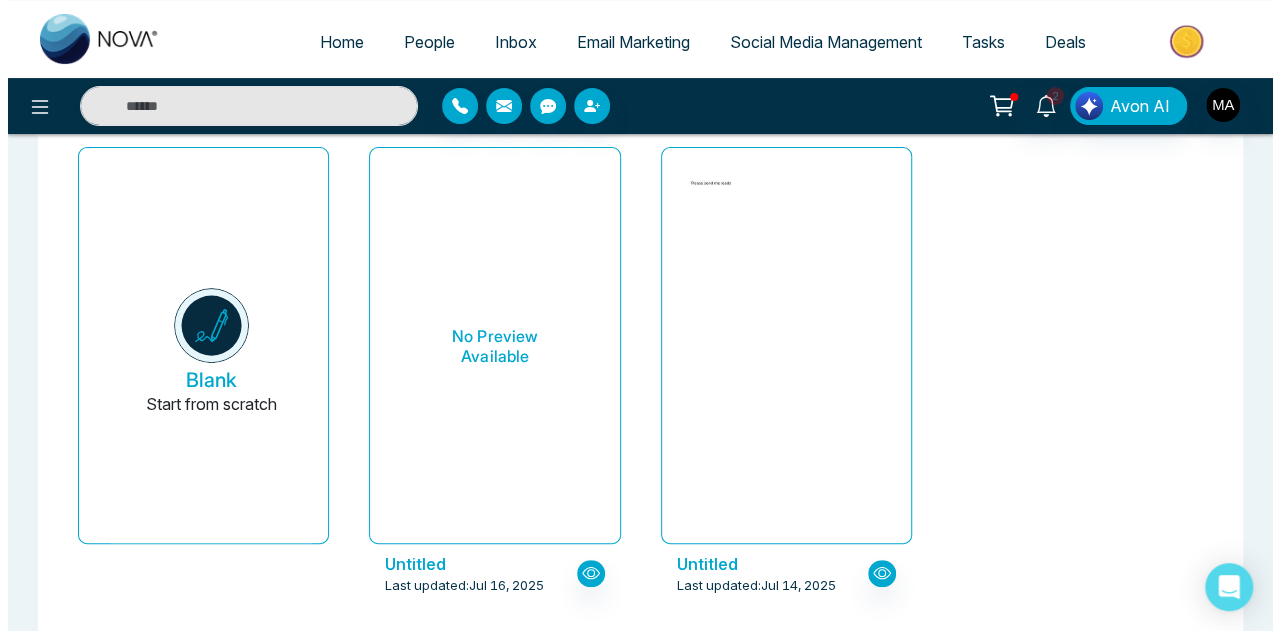 scroll, scrollTop: 132, scrollLeft: 0, axis: vertical 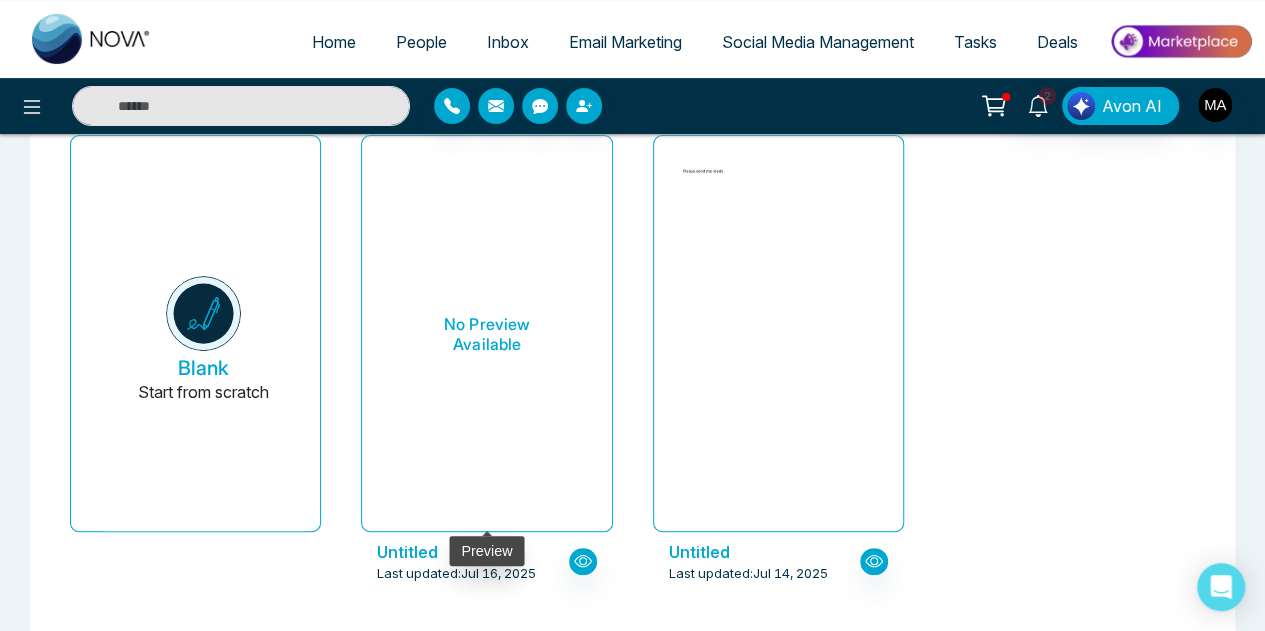 click on "No Preview  Available" at bounding box center [486, 334] 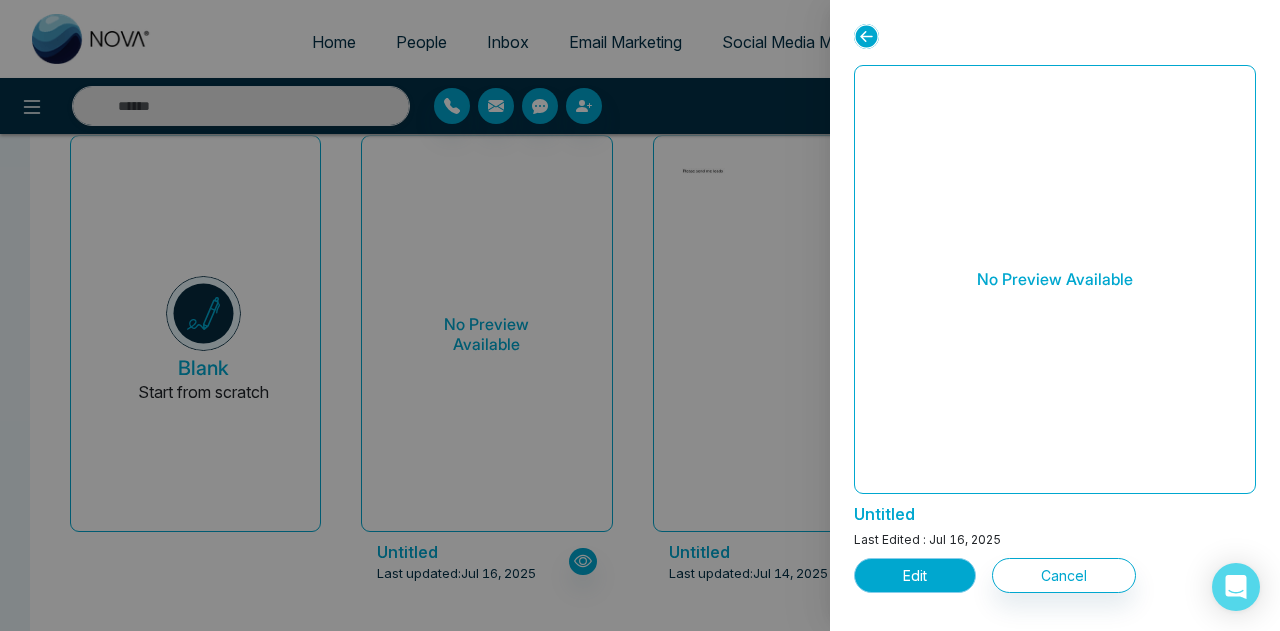 click on "Edit" at bounding box center (915, 575) 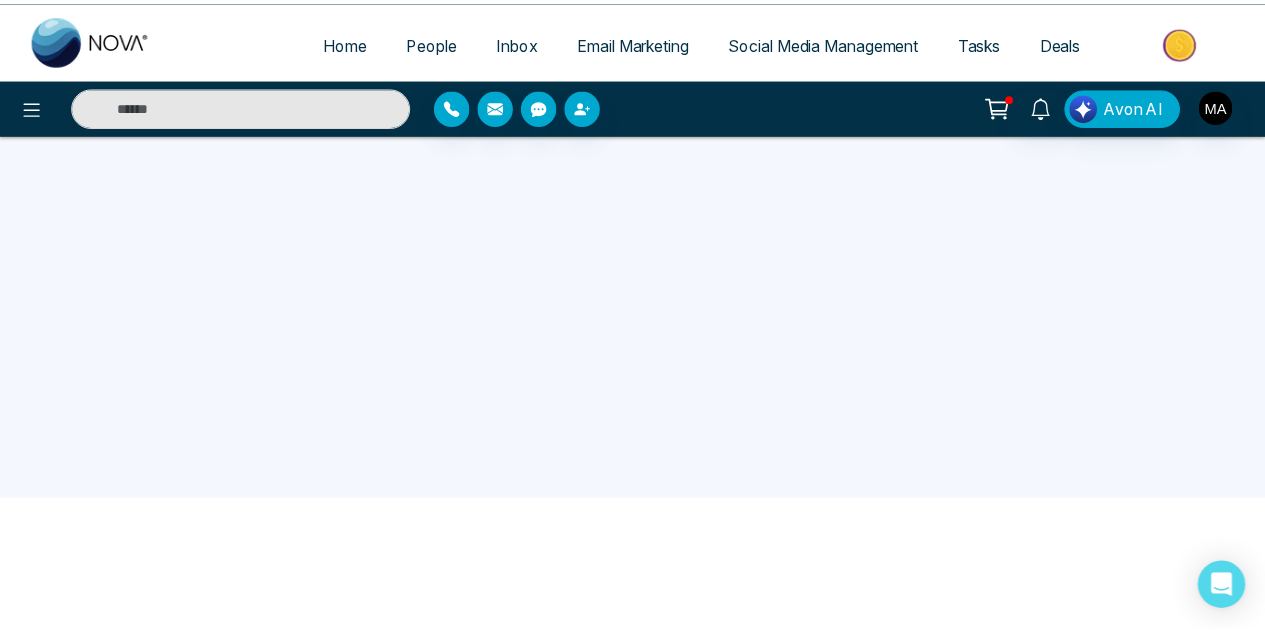 scroll, scrollTop: 0, scrollLeft: 0, axis: both 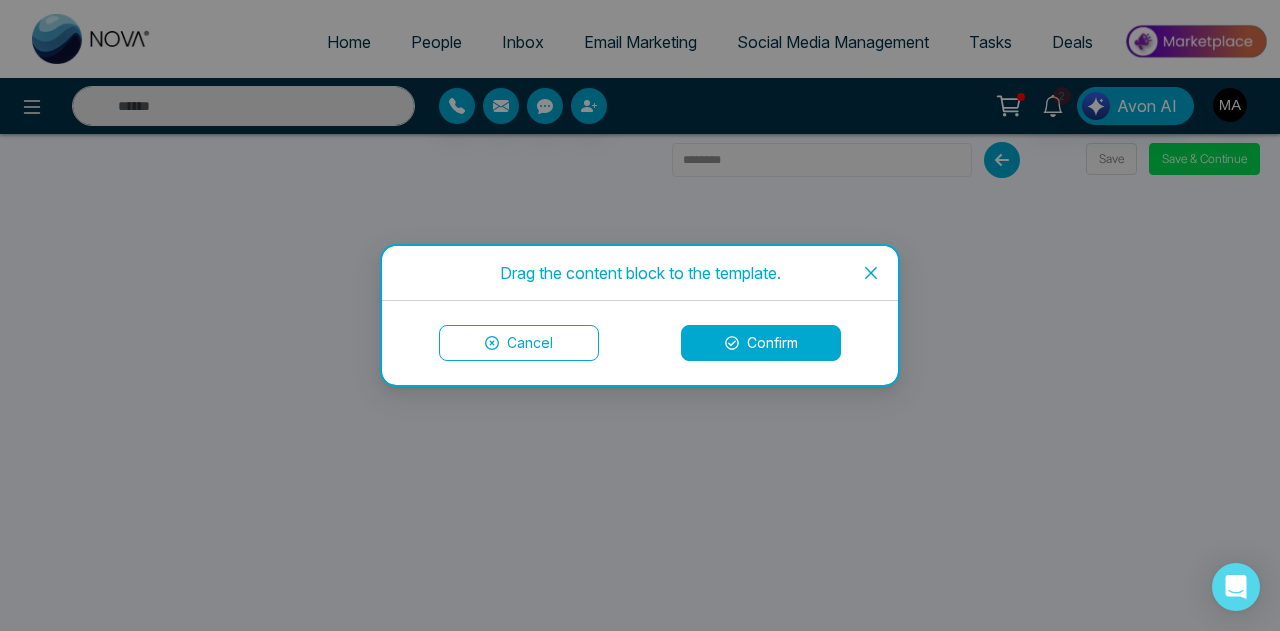 click at bounding box center (871, 273) 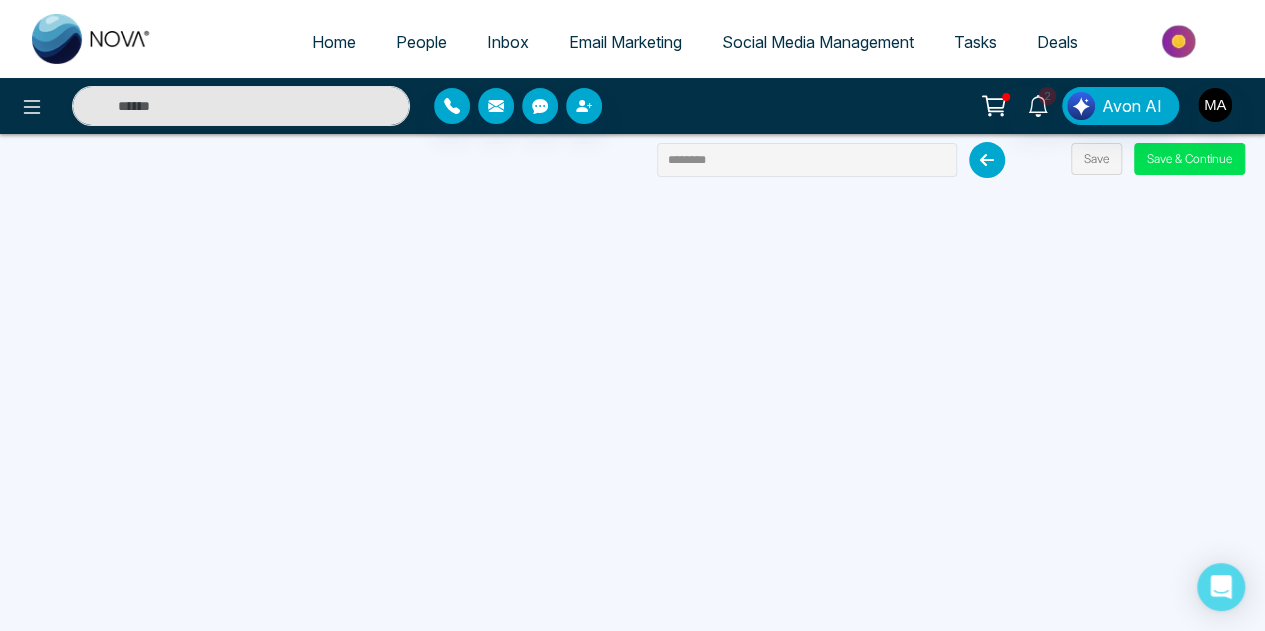 click on "Email Marketing" at bounding box center [625, 42] 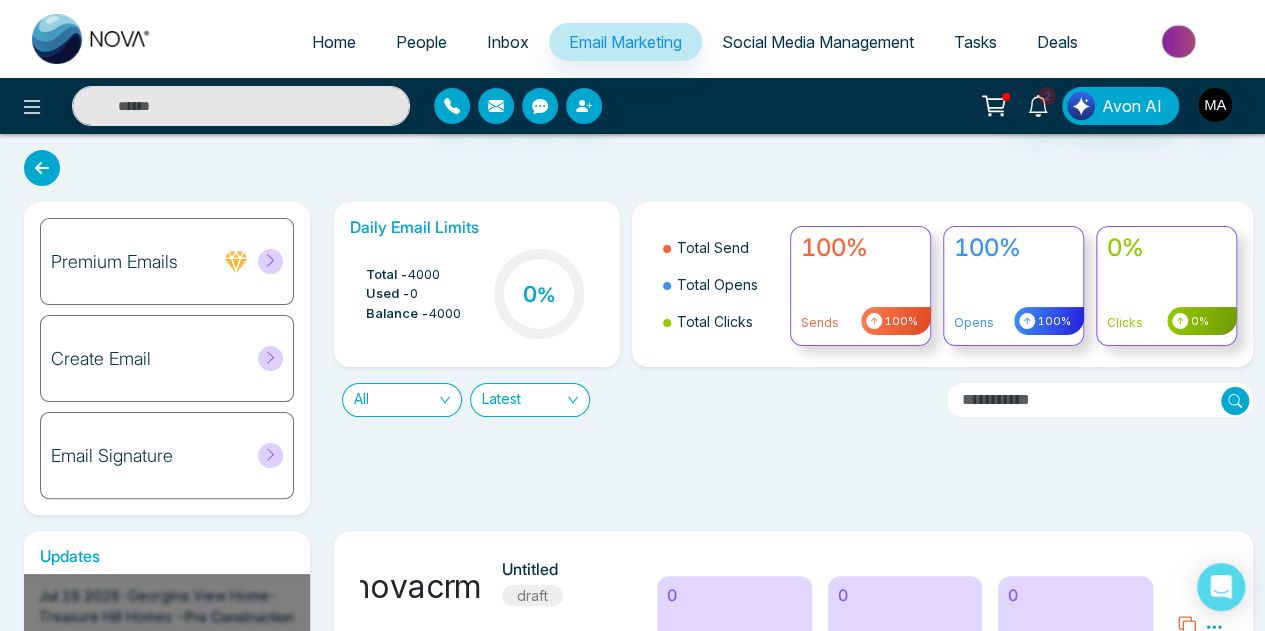 click on "Premium Emails" at bounding box center (167, 261) 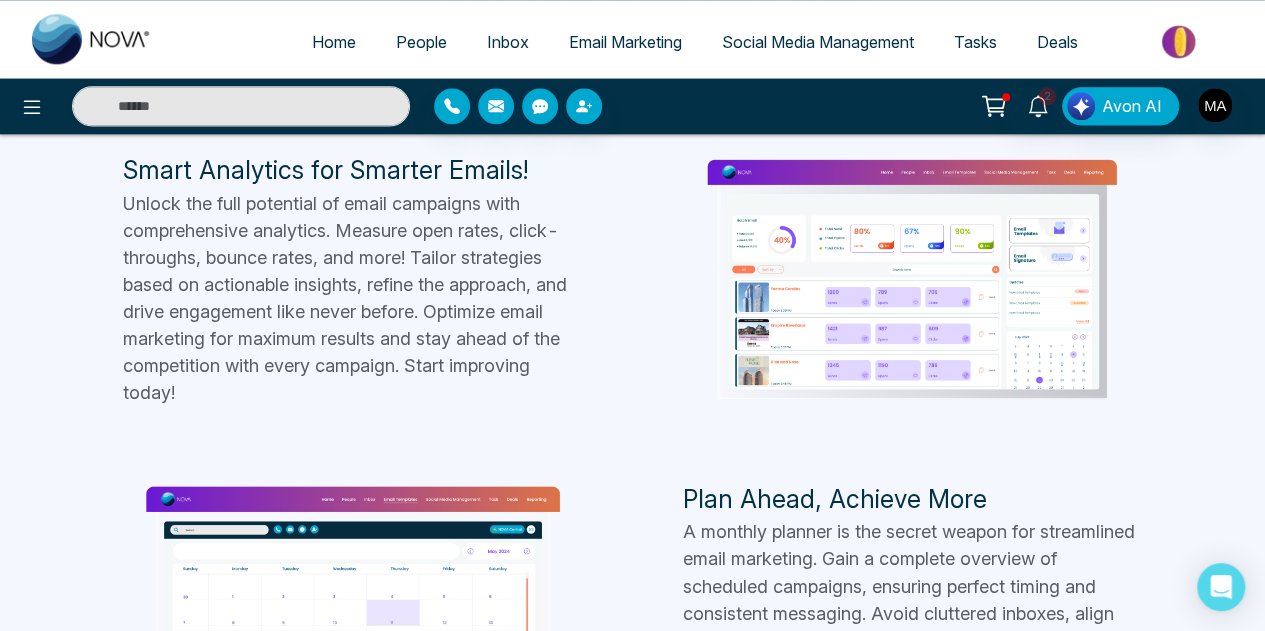scroll, scrollTop: 0, scrollLeft: 0, axis: both 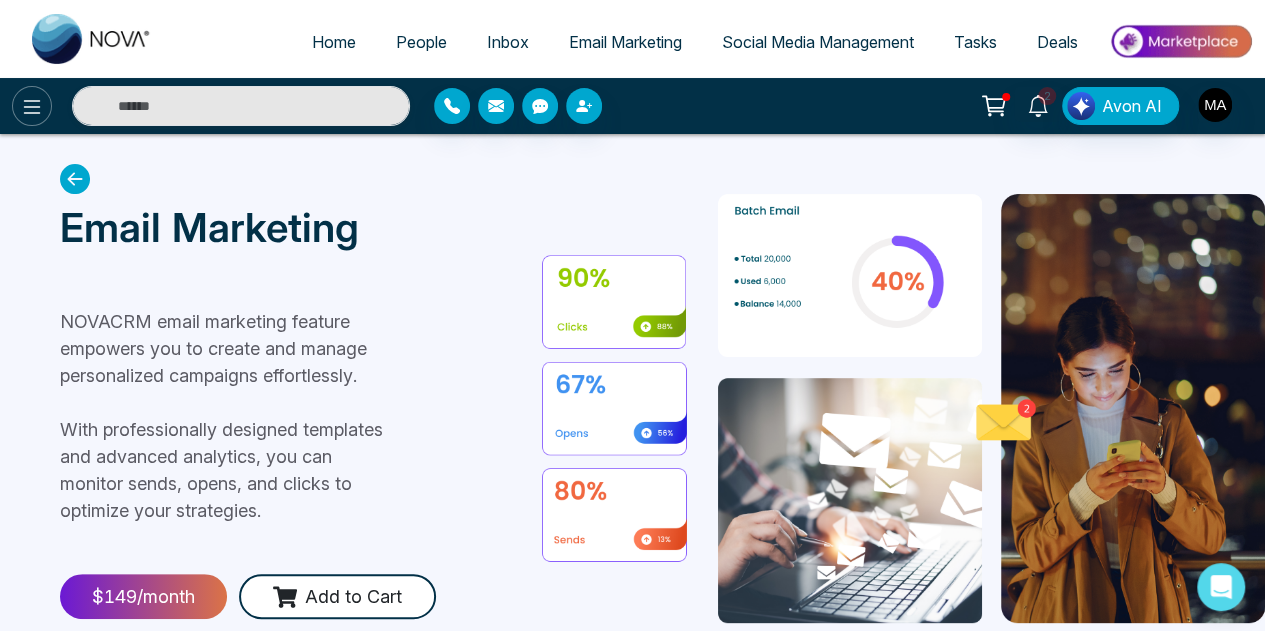 click 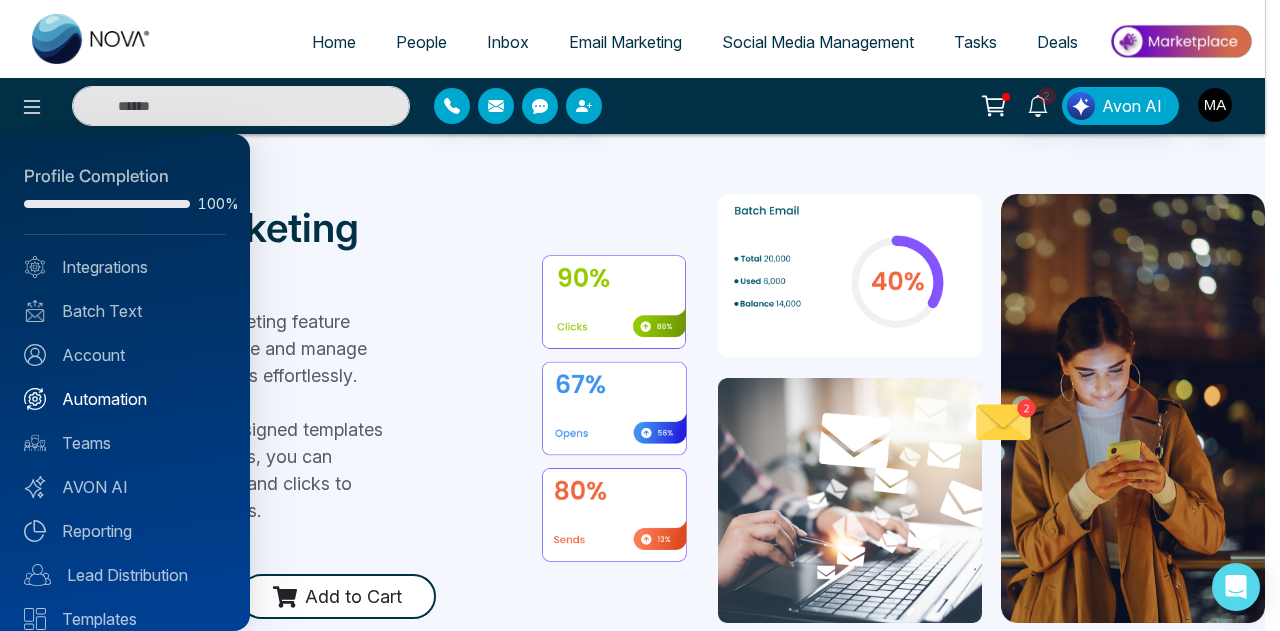 click on "Automation" at bounding box center [125, 399] 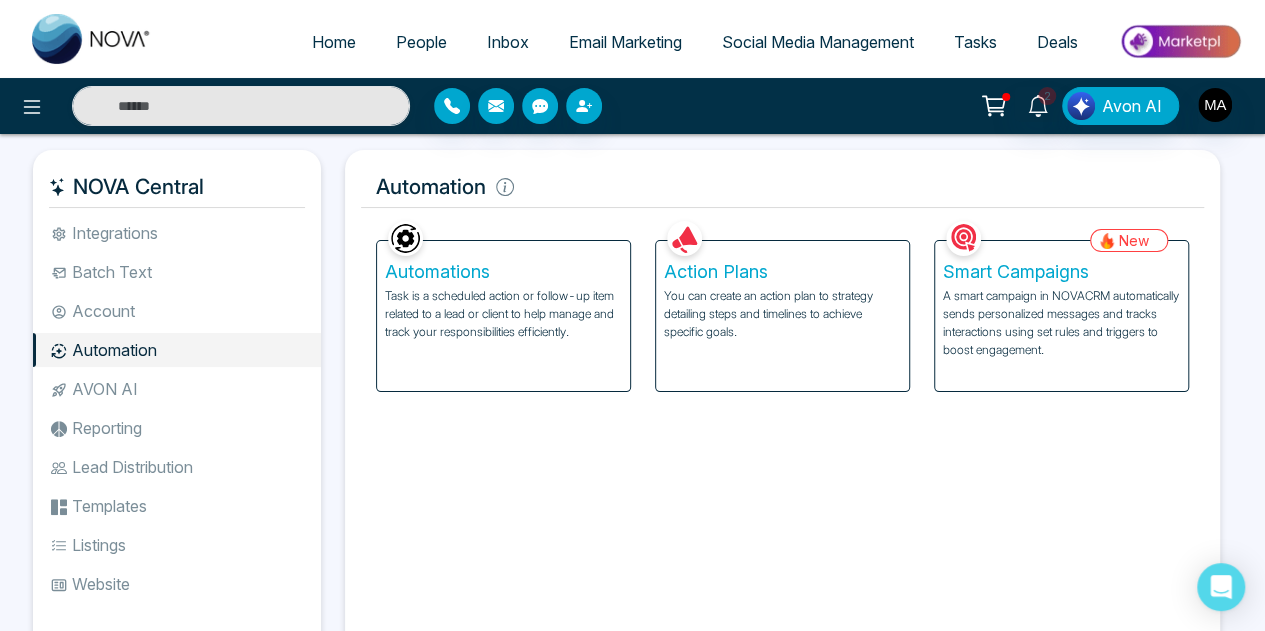 click on "Smart Campaigns" at bounding box center [1061, 272] 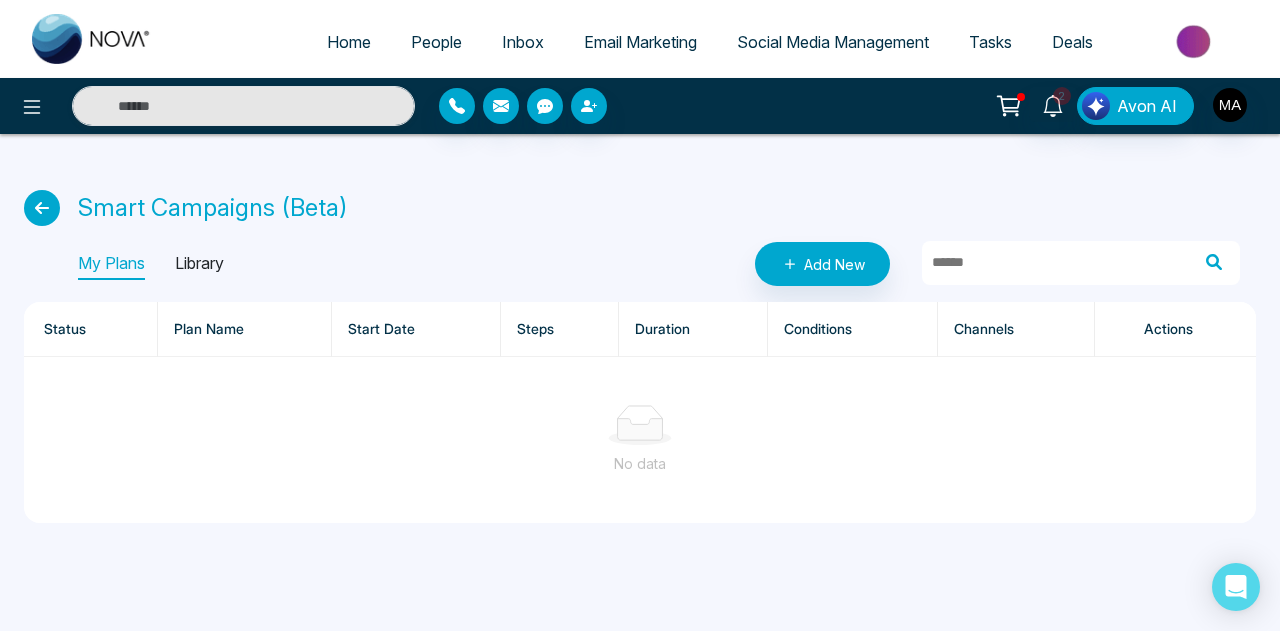 click on "Library" at bounding box center (199, 264) 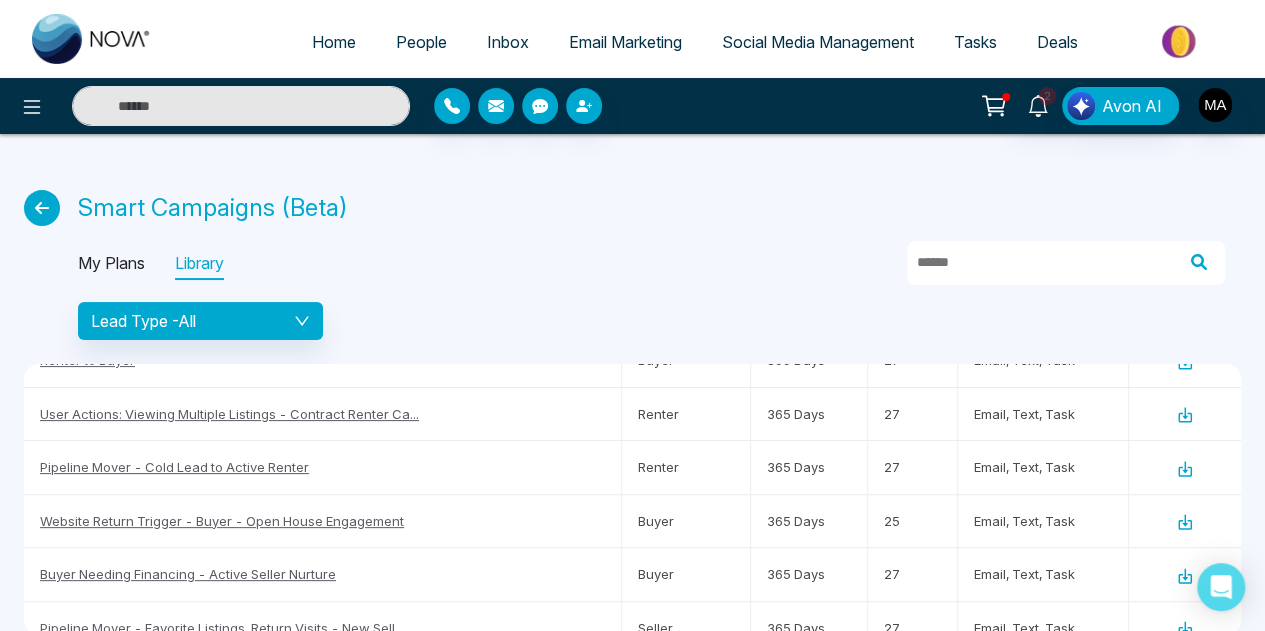 scroll, scrollTop: 347, scrollLeft: 0, axis: vertical 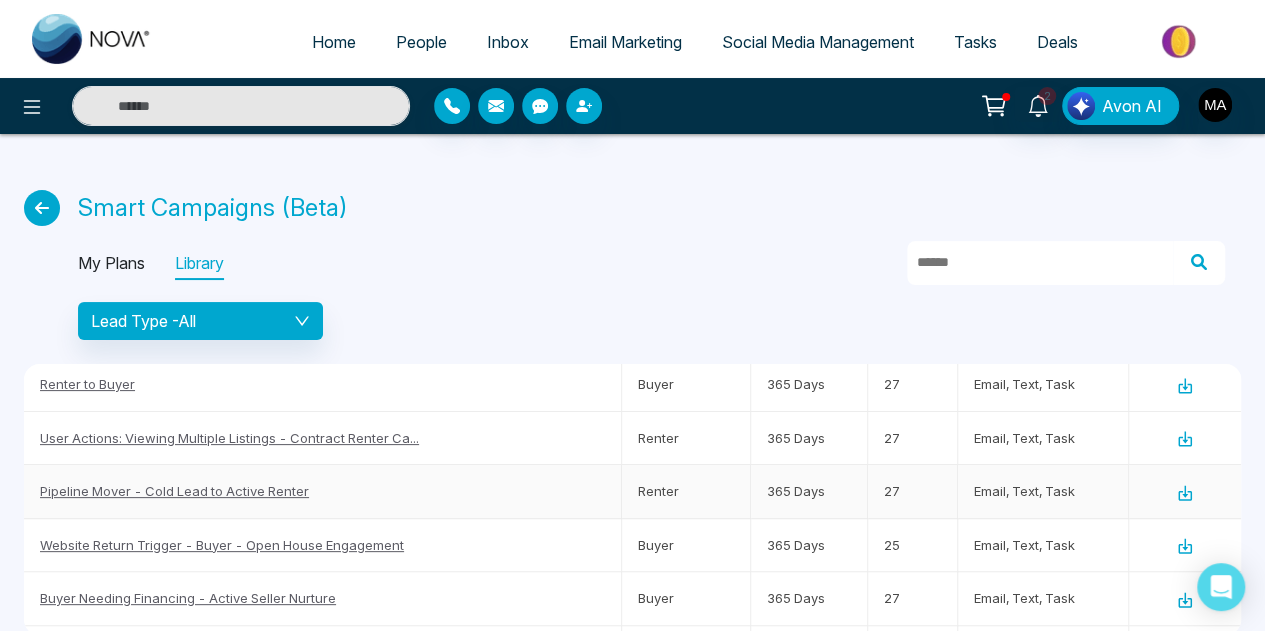 click on "Pipeline Mover - Cold Lead to Active Renter" at bounding box center (174, 491) 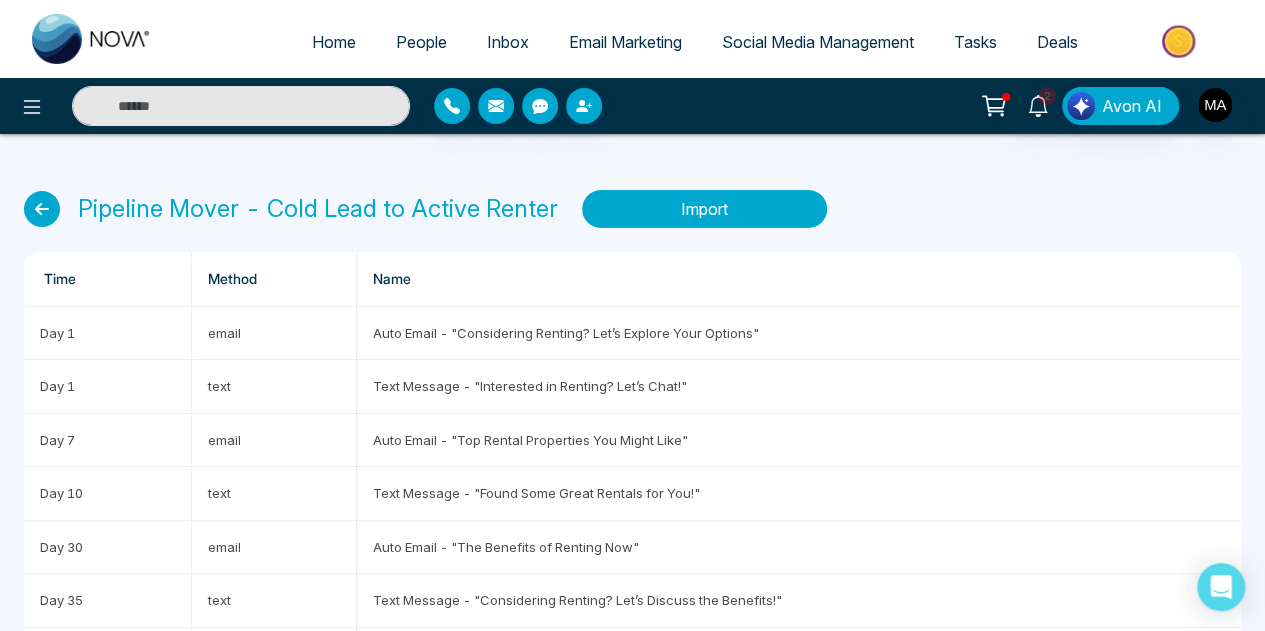 click on "Import" at bounding box center (704, 209) 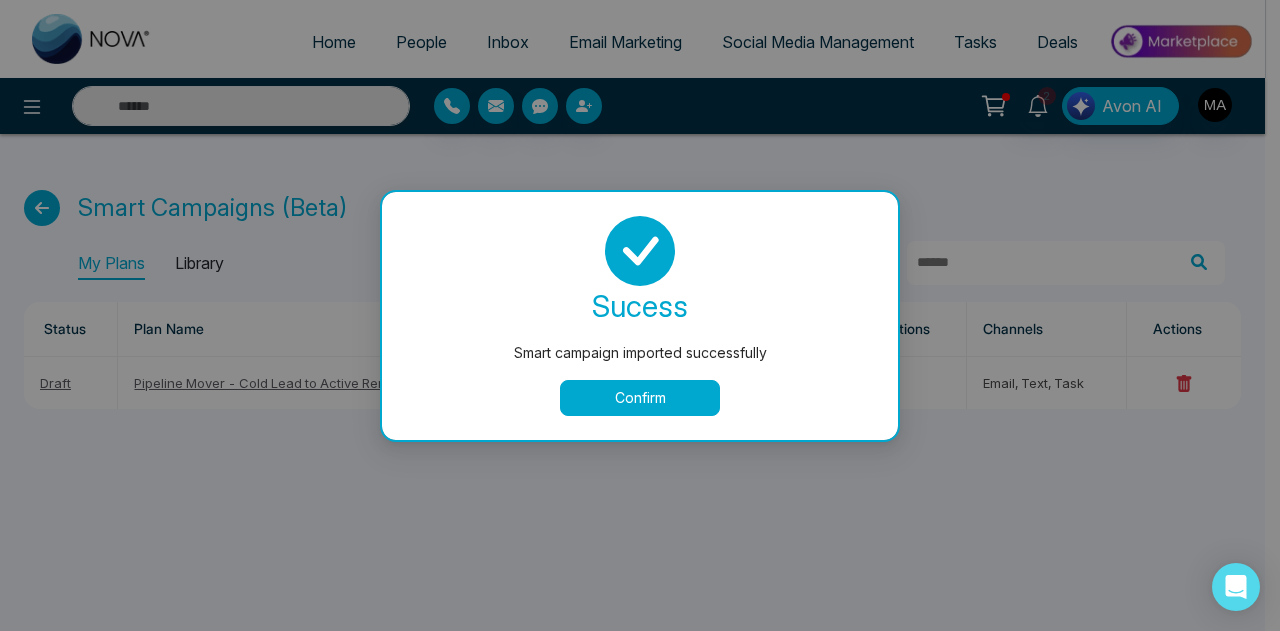 click on "Confirm" at bounding box center (640, 398) 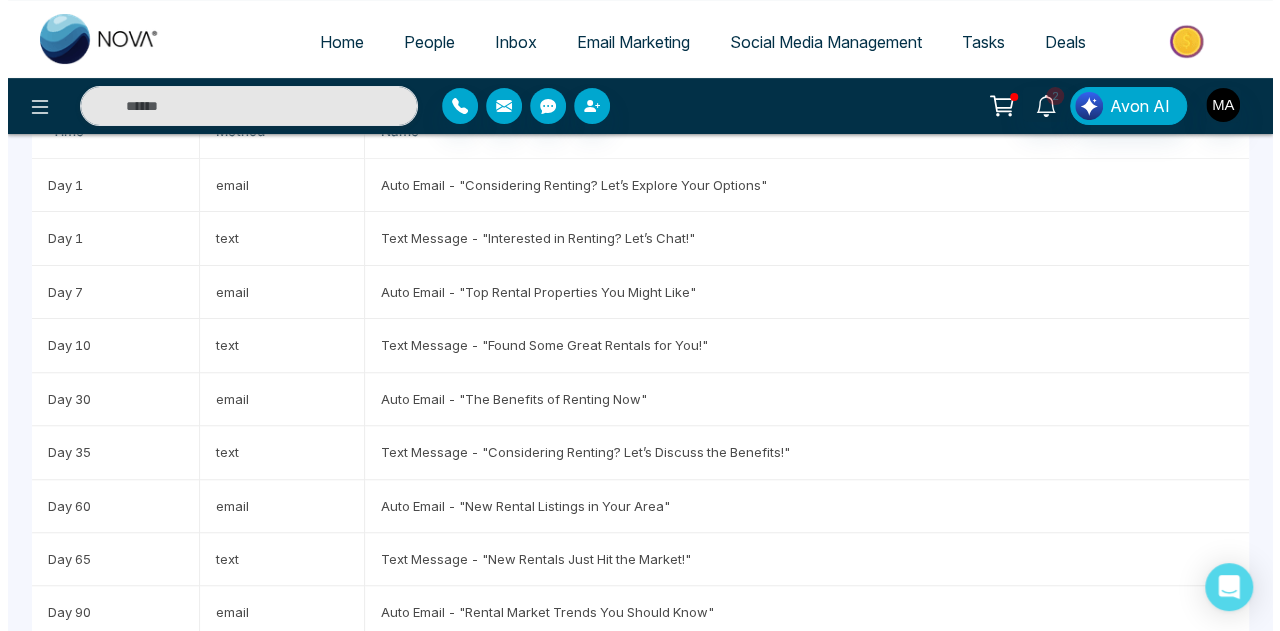 scroll, scrollTop: 0, scrollLeft: 0, axis: both 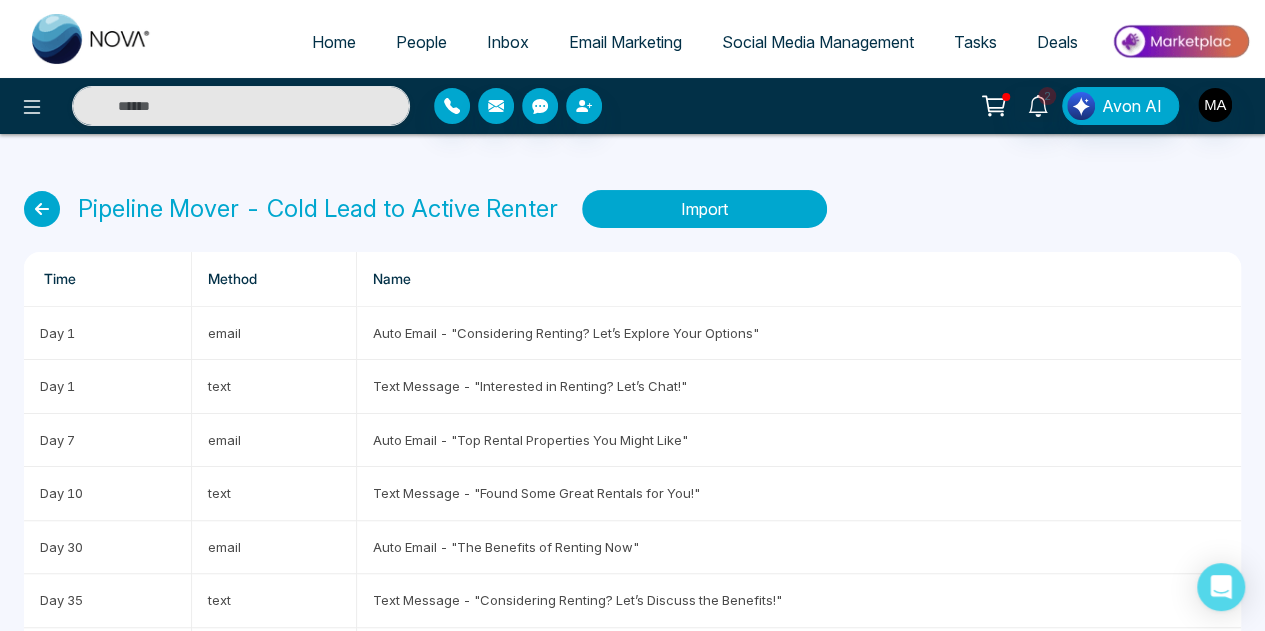 click on "Import" at bounding box center [704, 209] 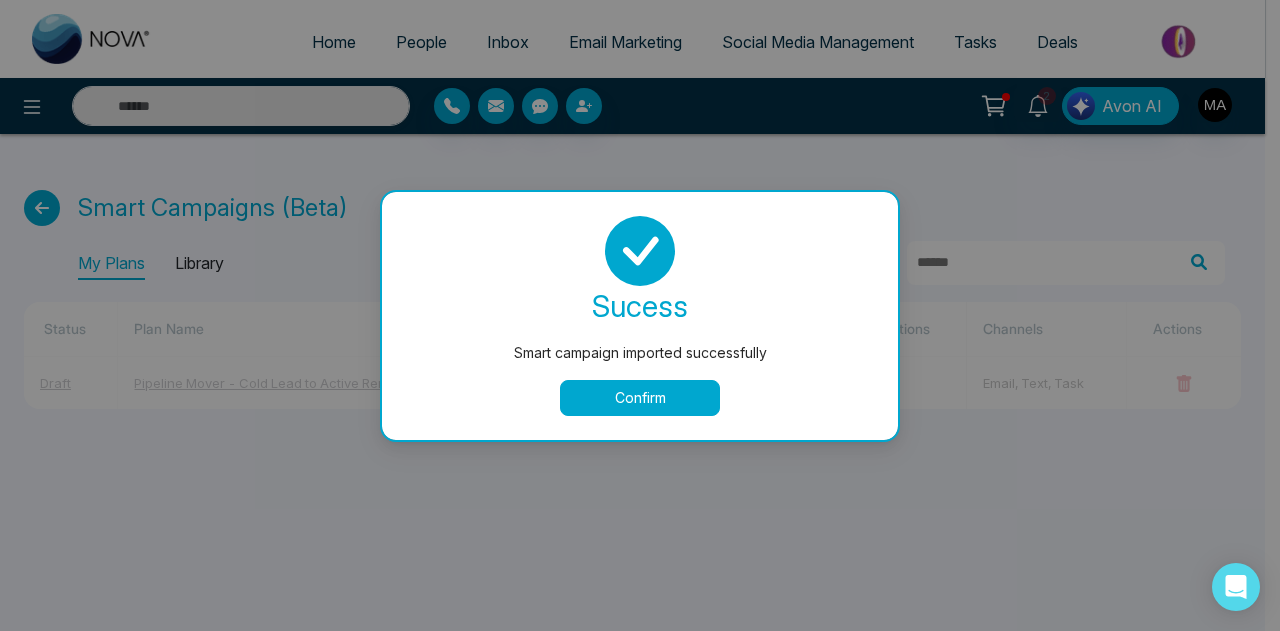 click on "Confirm" at bounding box center (640, 398) 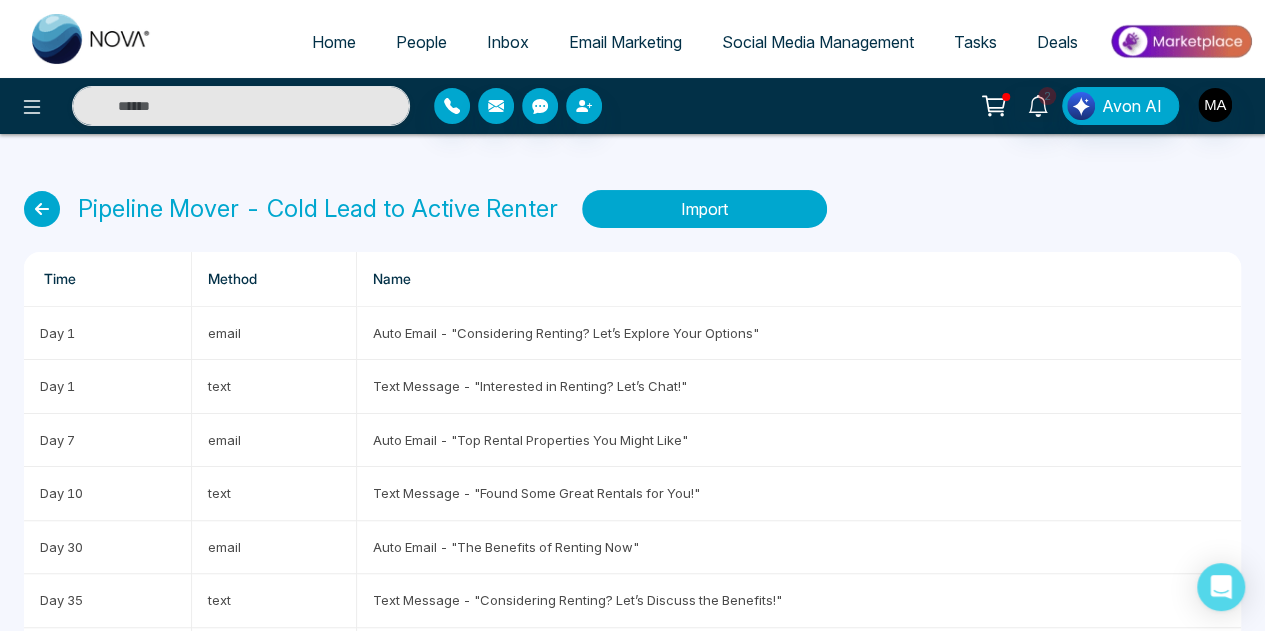click on "Import" at bounding box center (704, 209) 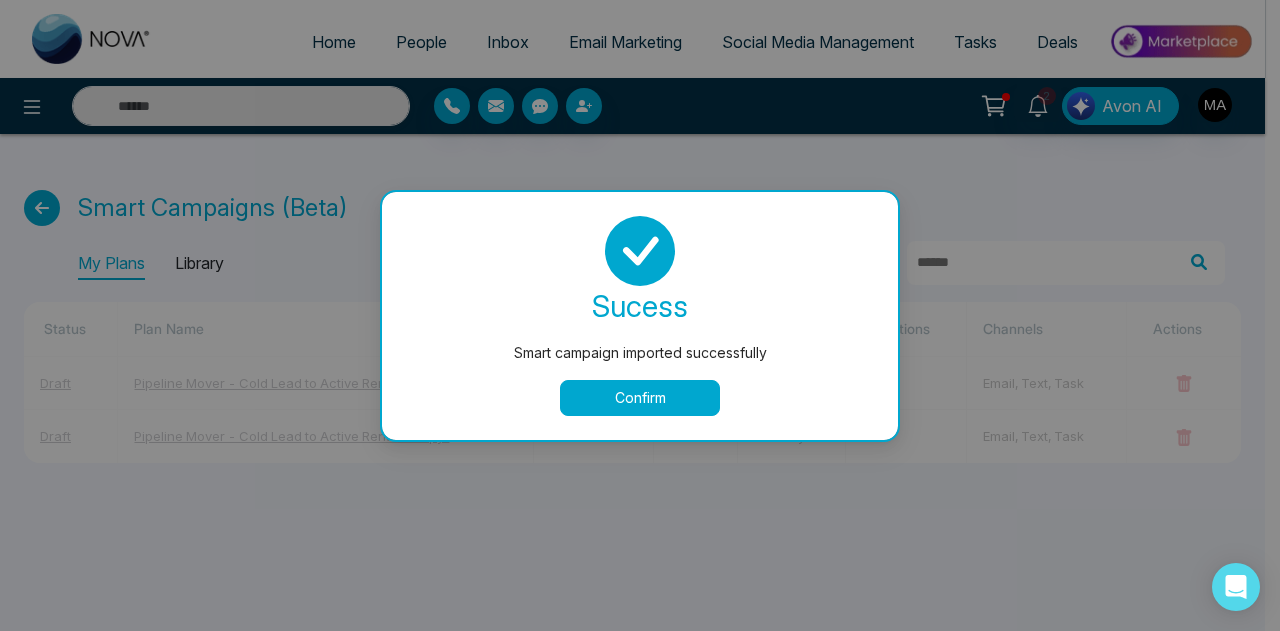 click on "Confirm" at bounding box center [640, 398] 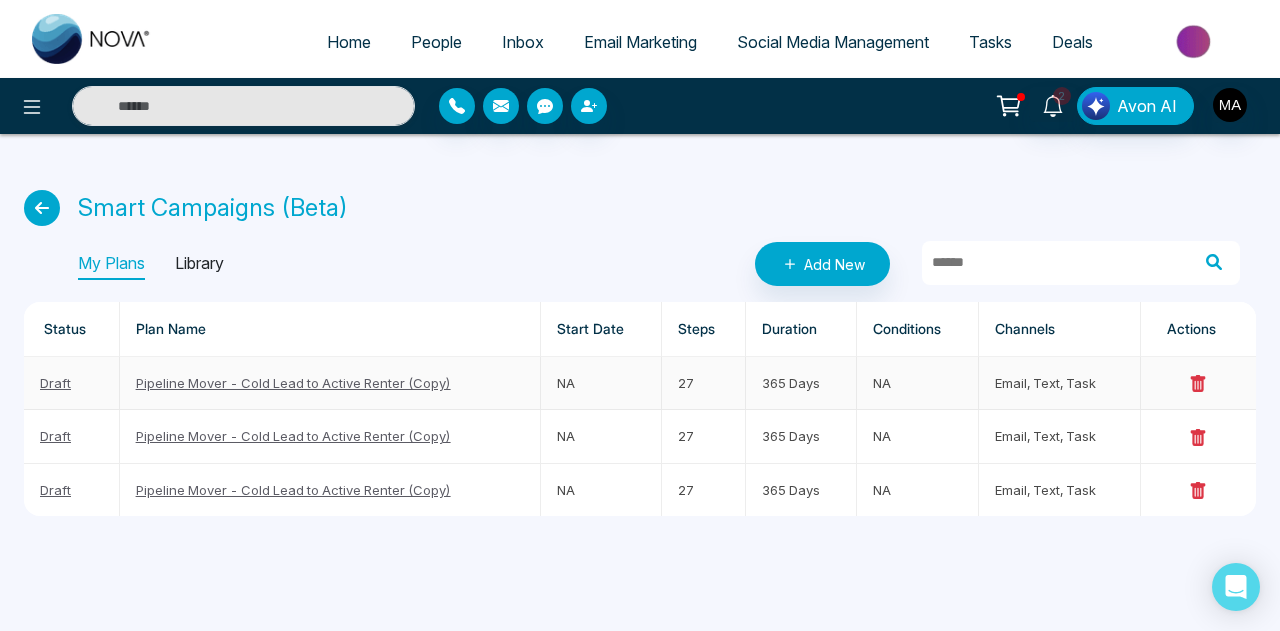click on "Pipeline Mover - Cold Lead to Active Renter (Copy)" at bounding box center (293, 383) 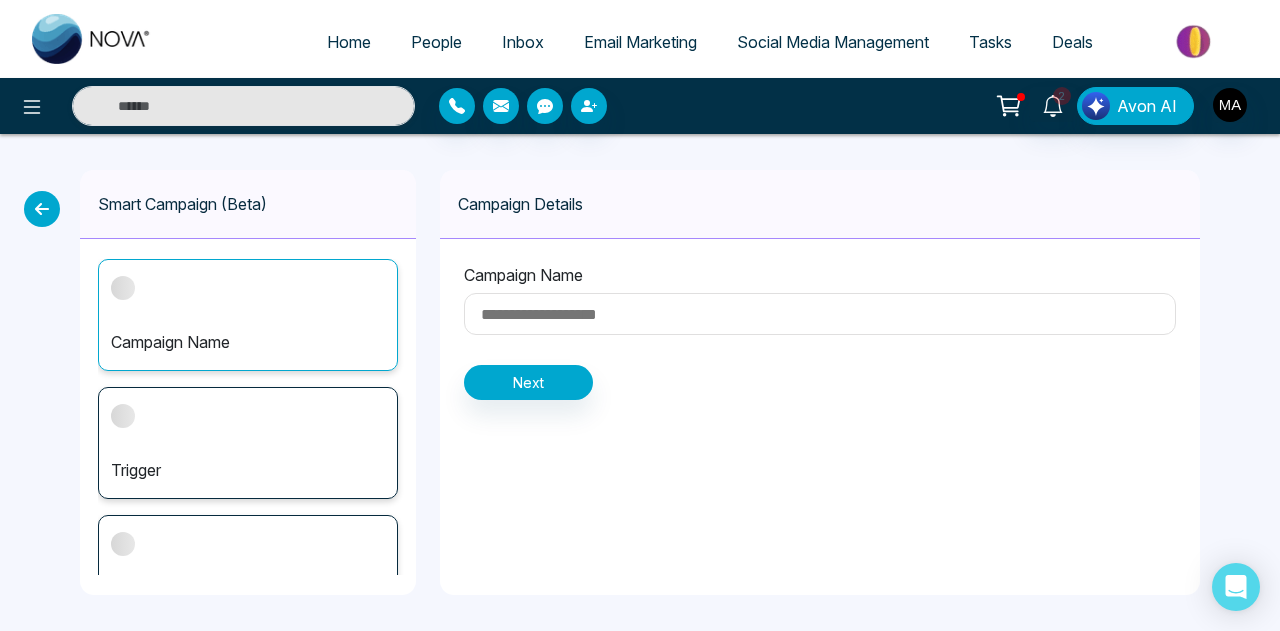 type on "**********" 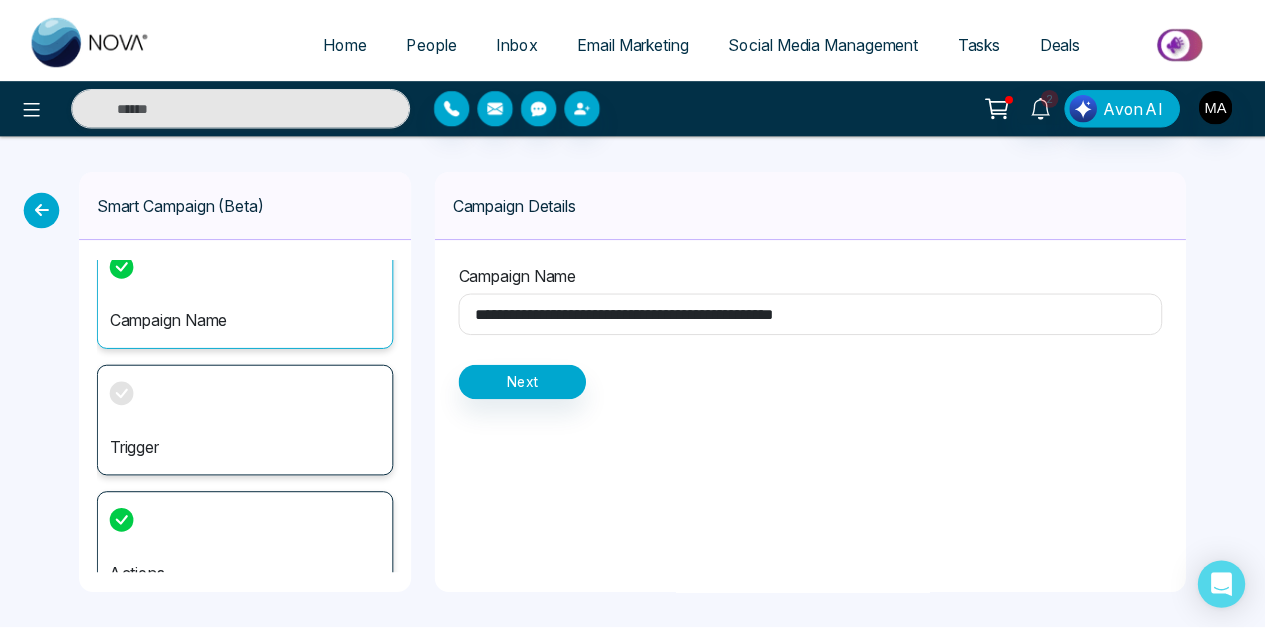 scroll, scrollTop: 0, scrollLeft: 0, axis: both 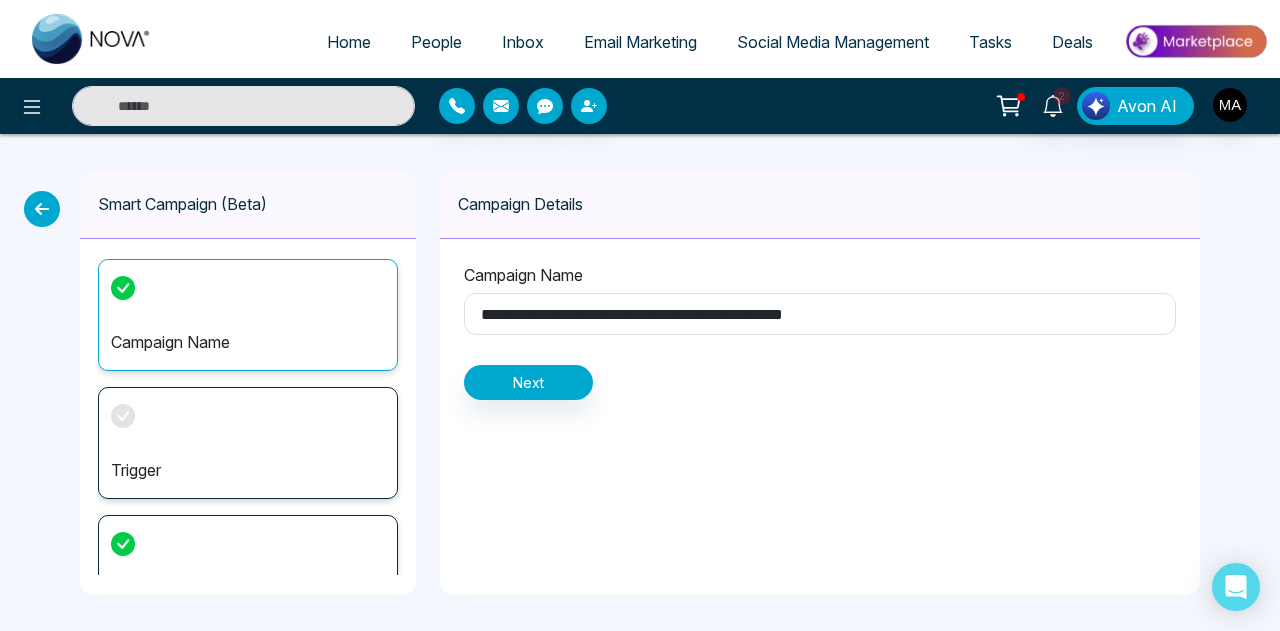 click on "Trigger" at bounding box center (248, 470) 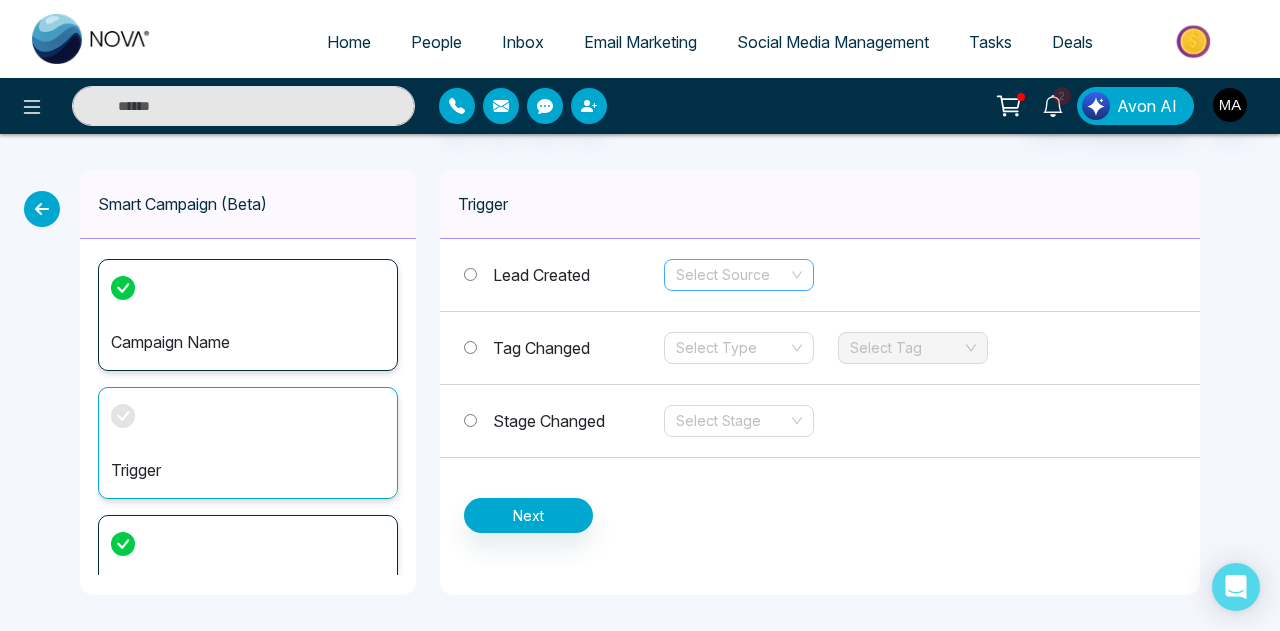 click on "Select Source" at bounding box center [739, 275] 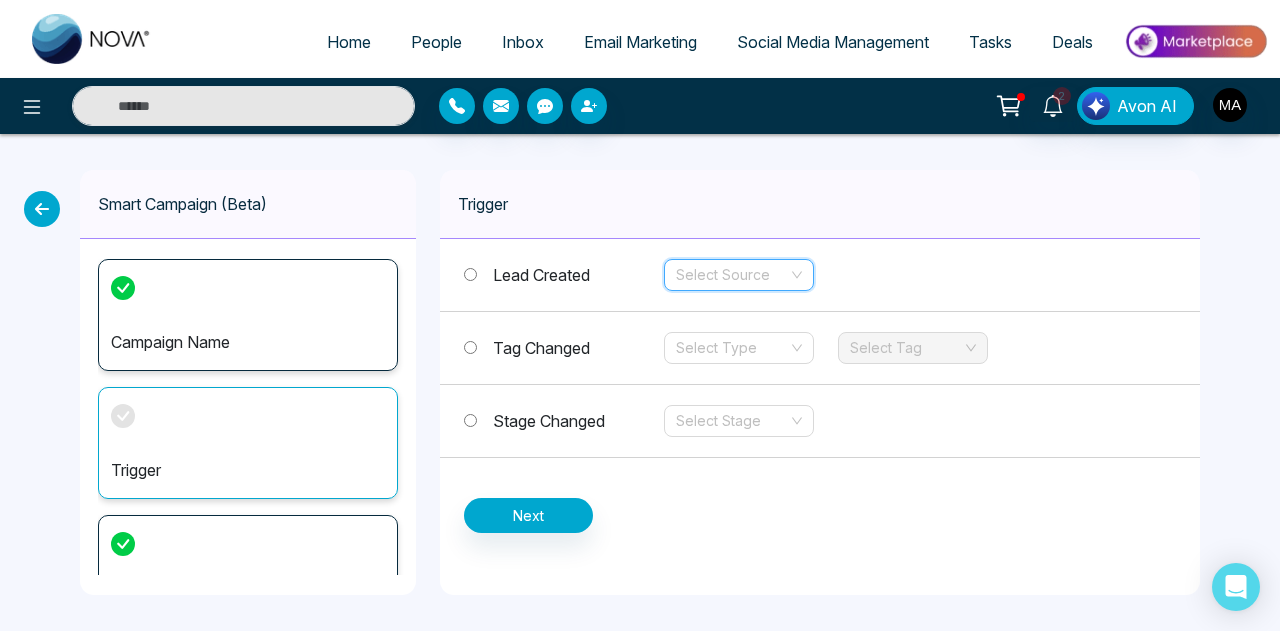 click on "Select Source" at bounding box center (739, 275) 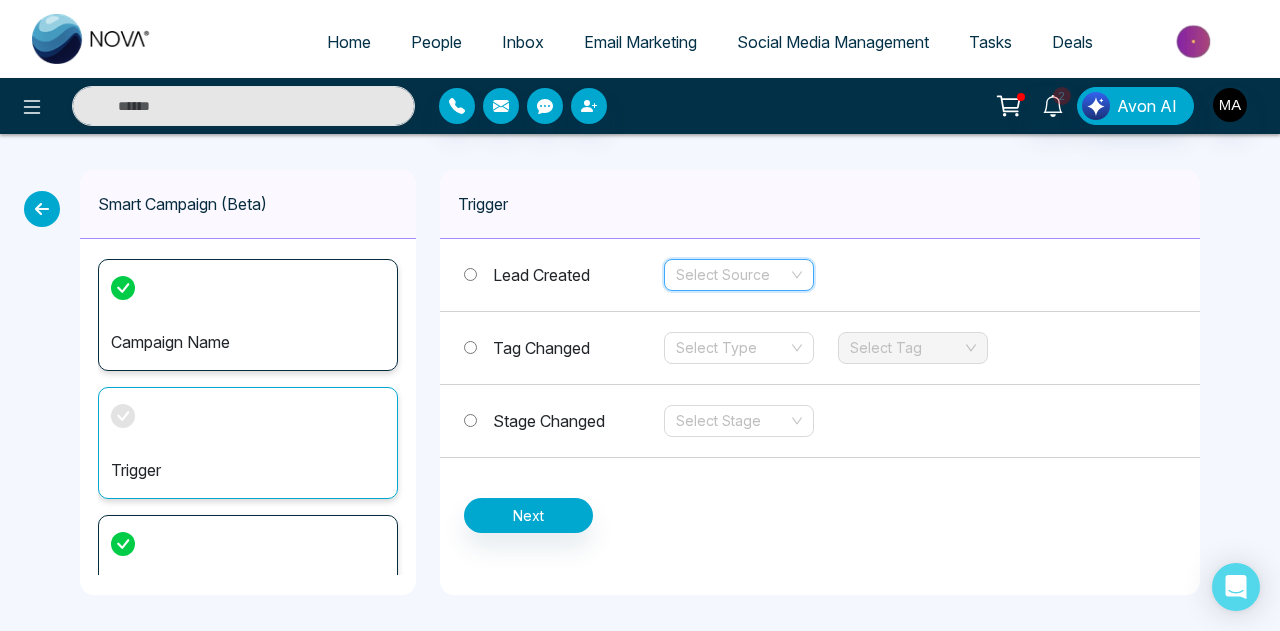 click on "Email Marketing" at bounding box center (640, 42) 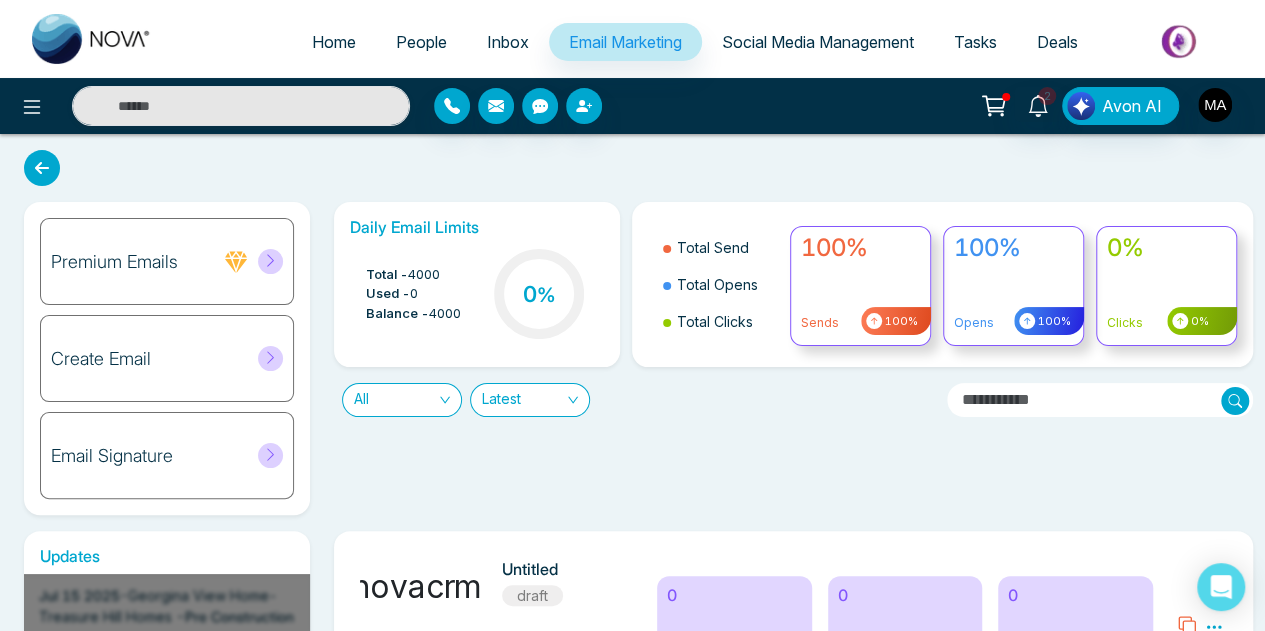 click on "Premium Emails" at bounding box center (114, 262) 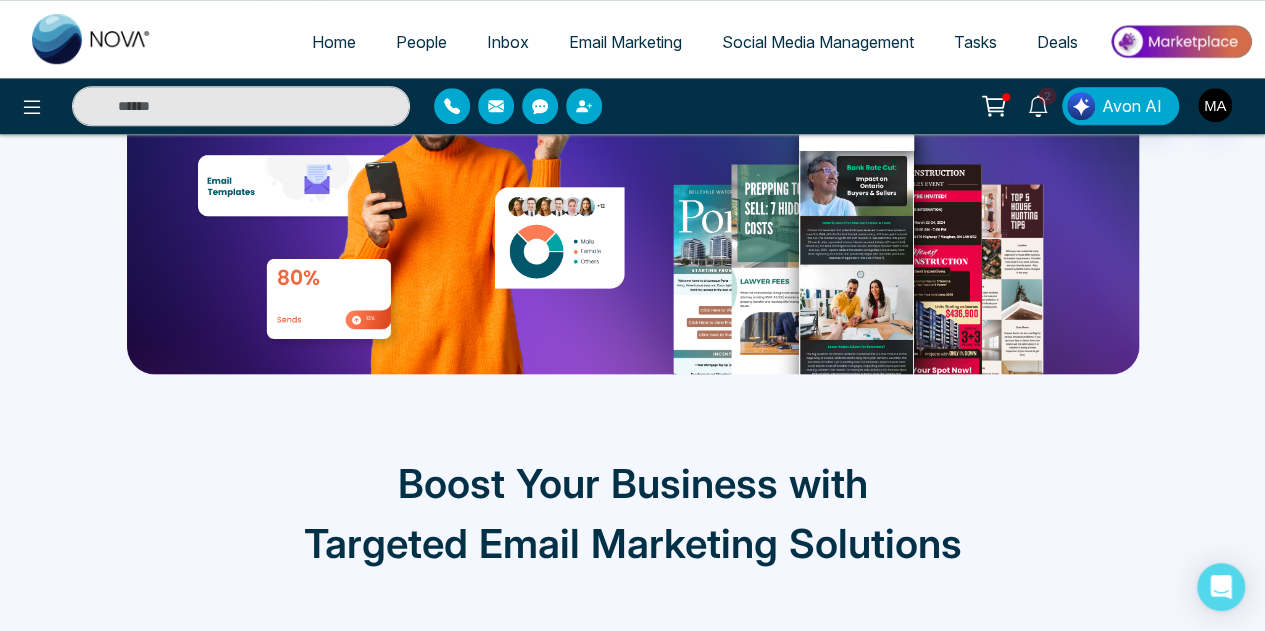 scroll, scrollTop: 0, scrollLeft: 0, axis: both 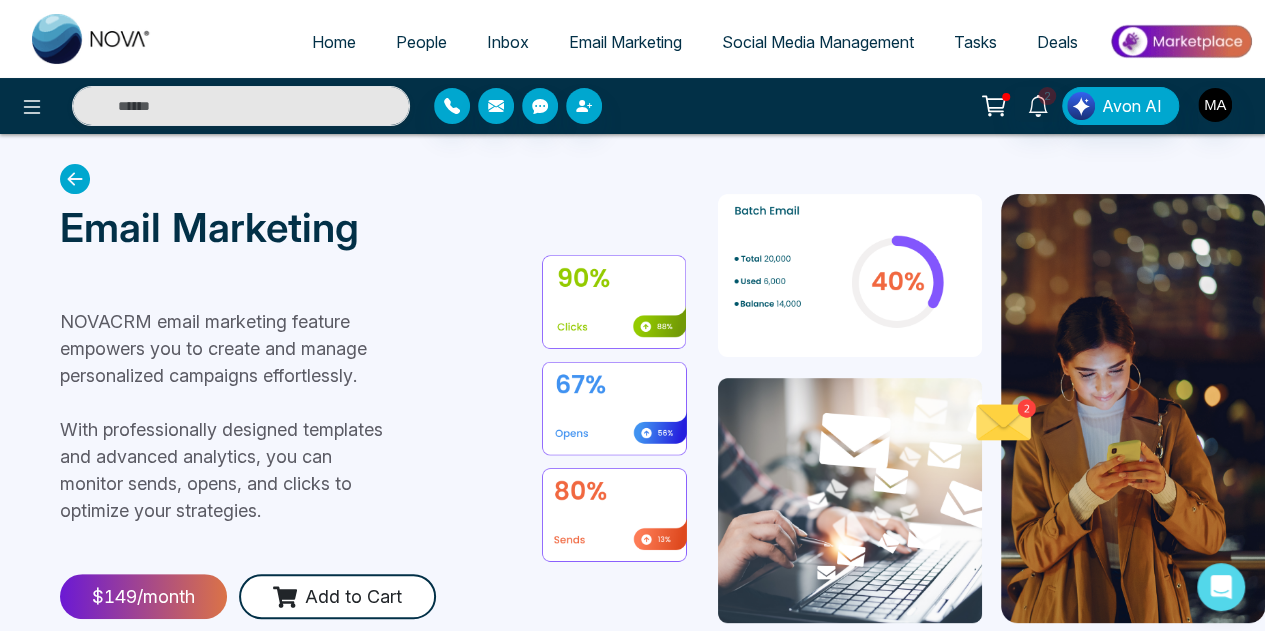 click on "Social Media Management" at bounding box center (818, 42) 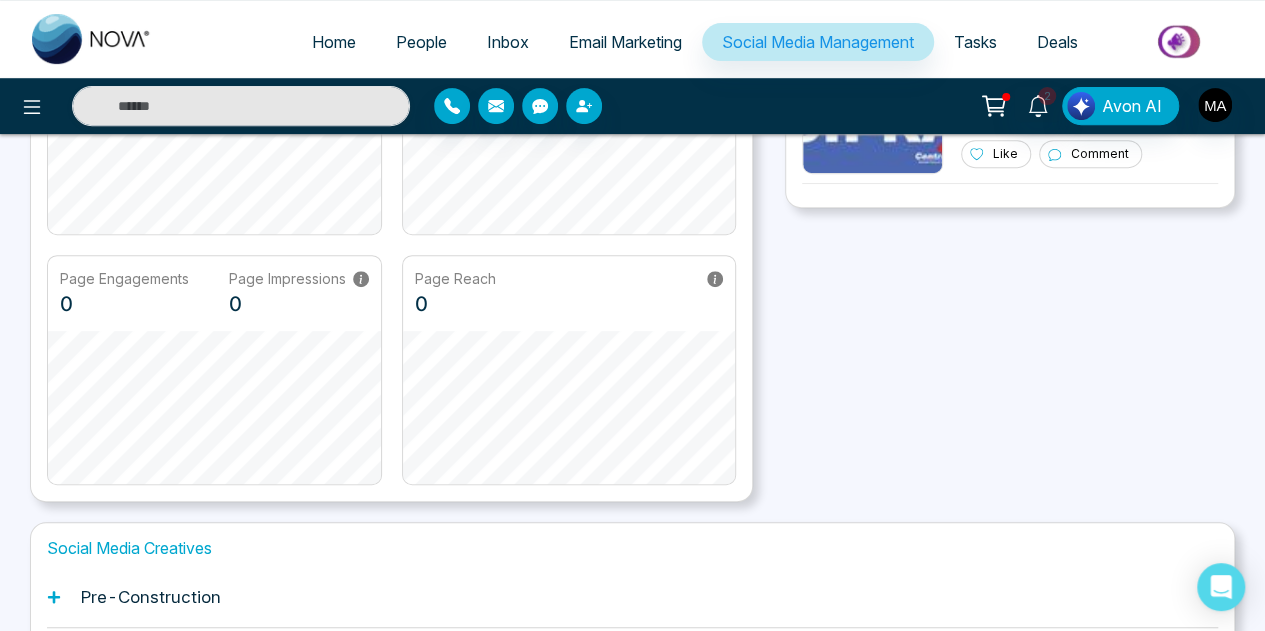 scroll, scrollTop: 0, scrollLeft: 0, axis: both 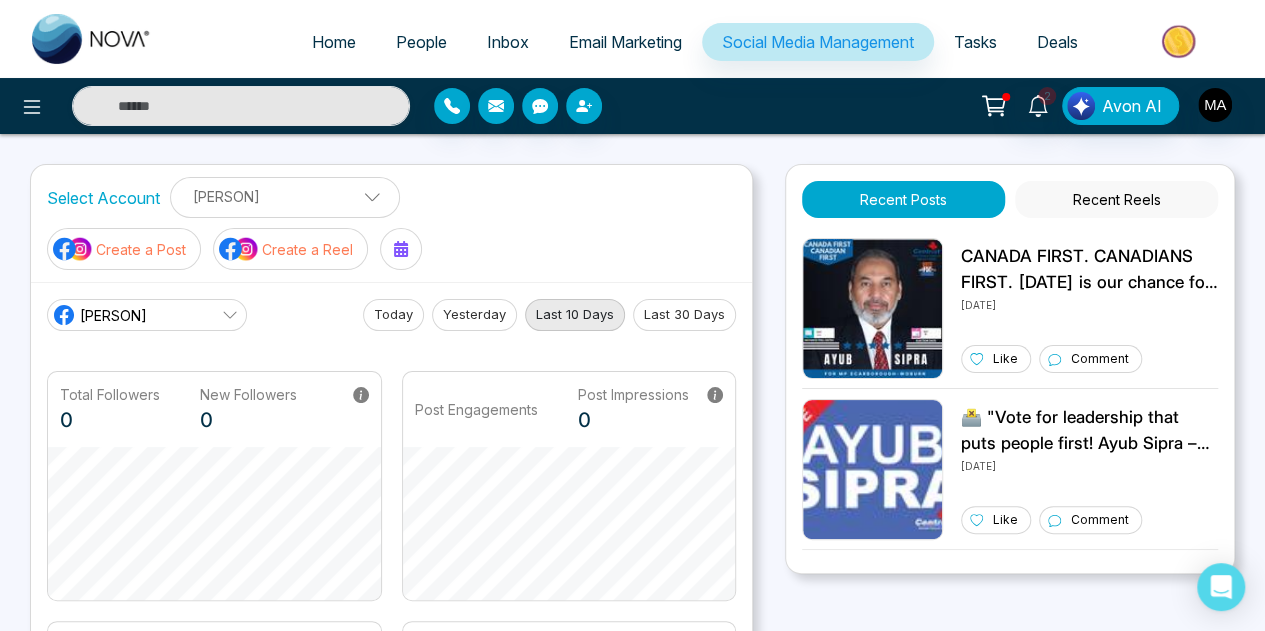 click on "Create a Post" at bounding box center [141, 249] 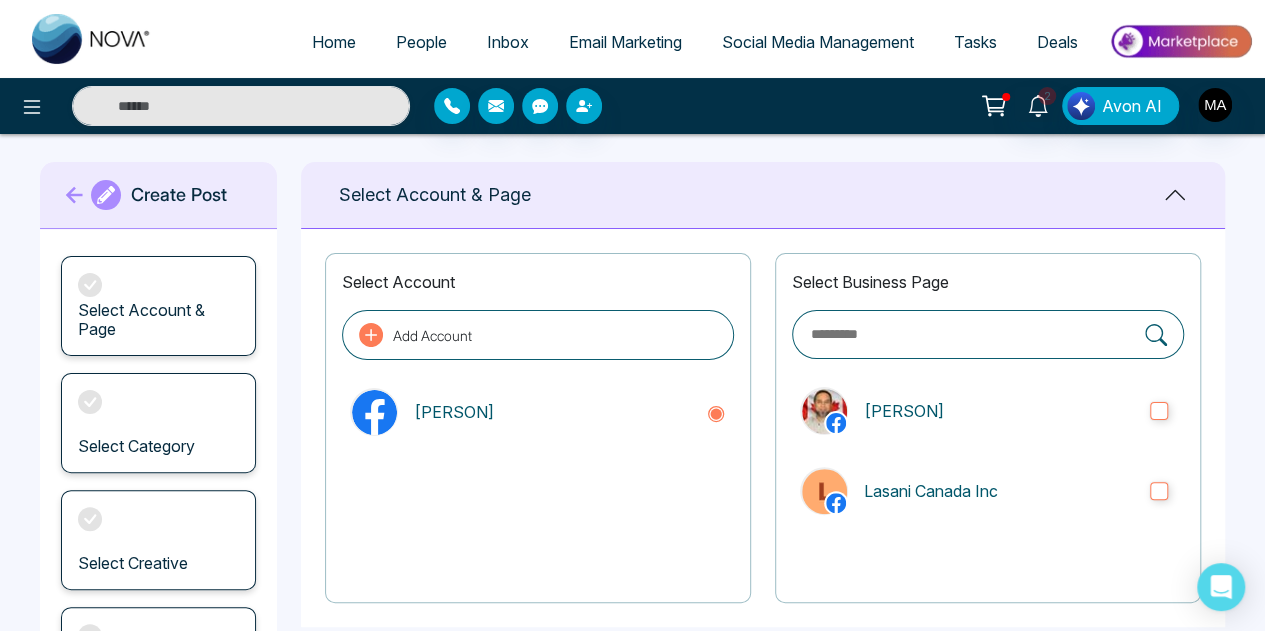 scroll, scrollTop: 0, scrollLeft: 0, axis: both 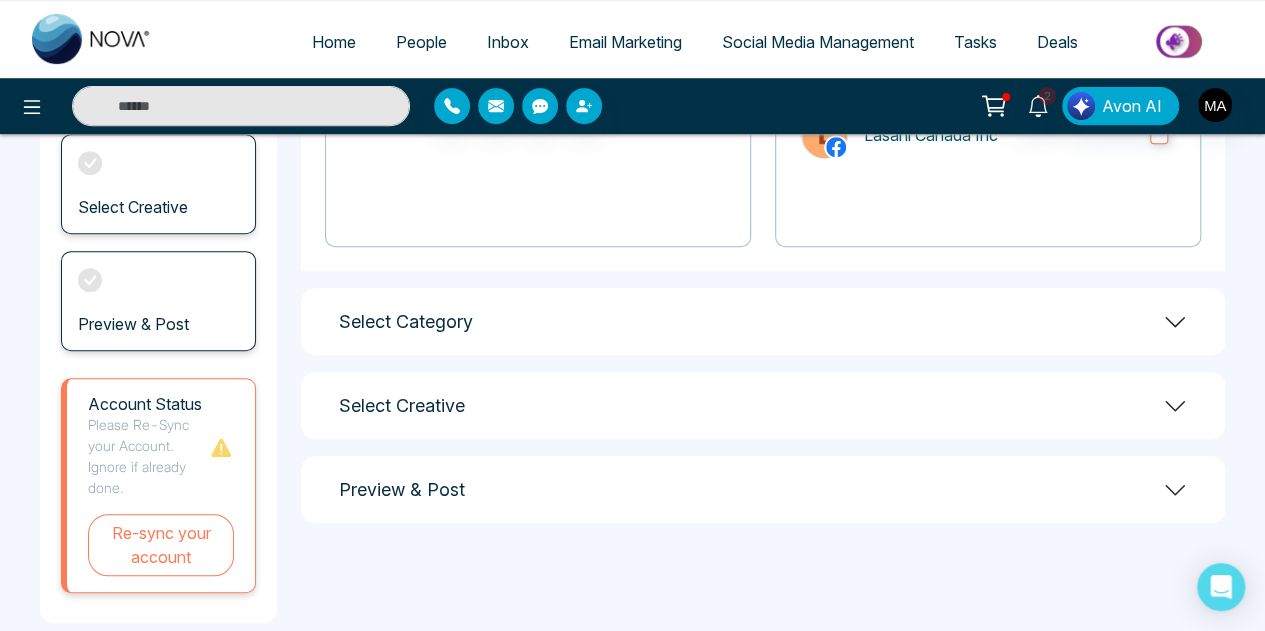 click 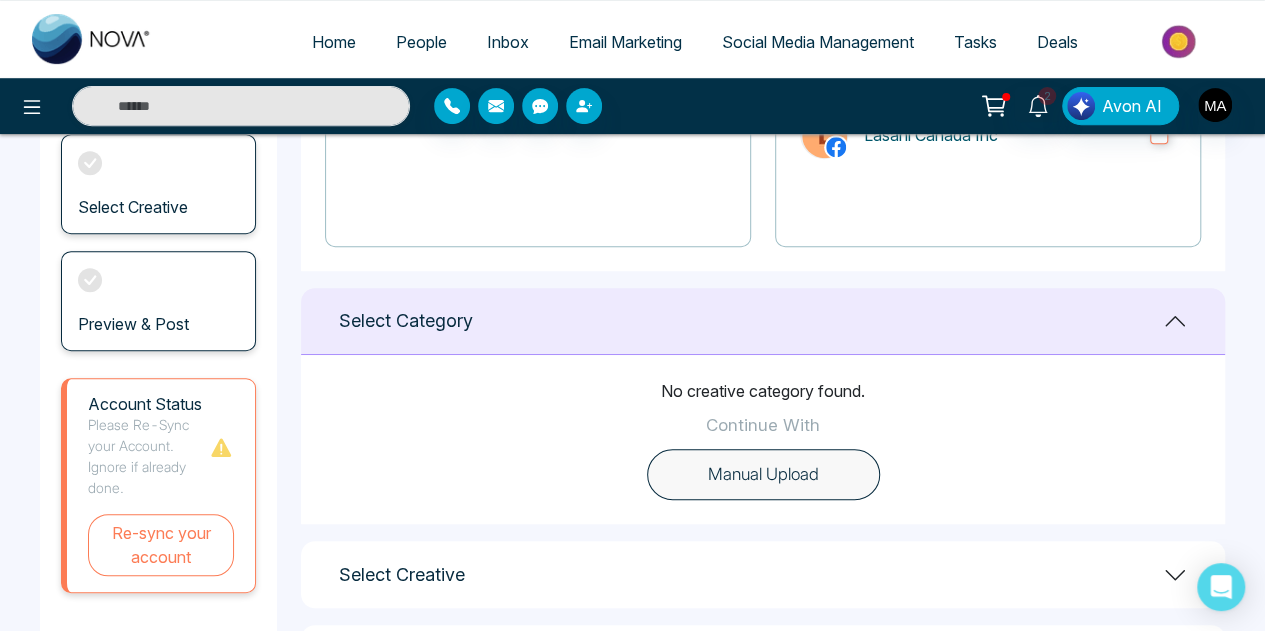 click on "Manual Upload" at bounding box center (763, 475) 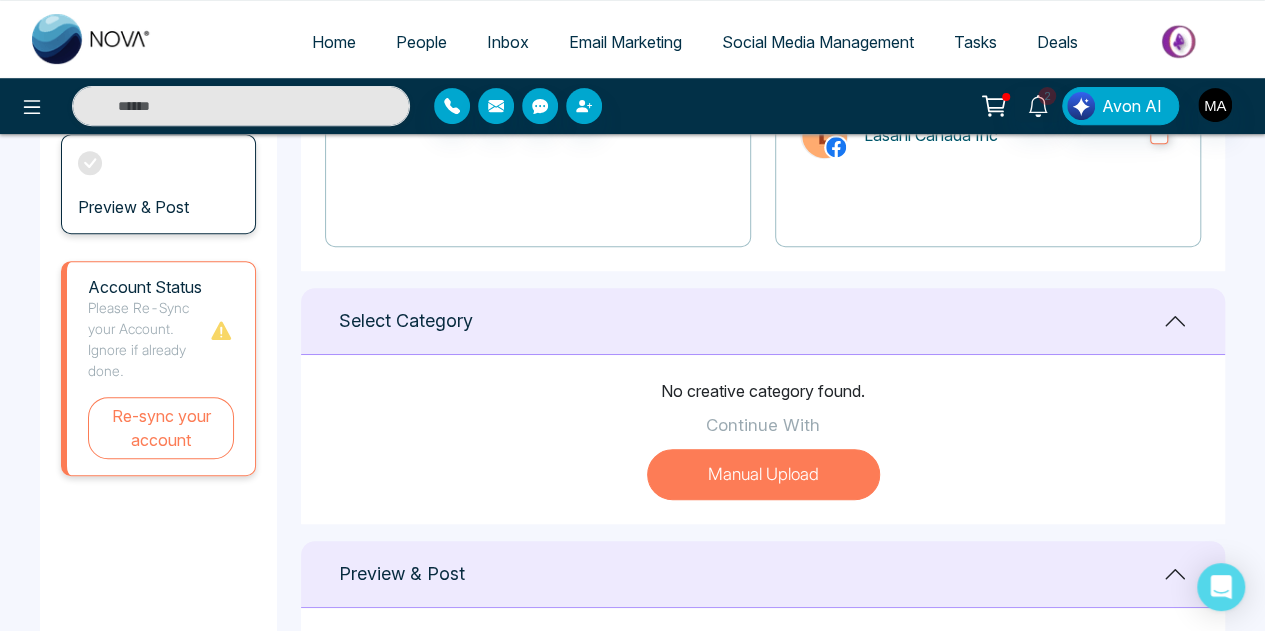 click on "Manual Upload" at bounding box center (763, 475) 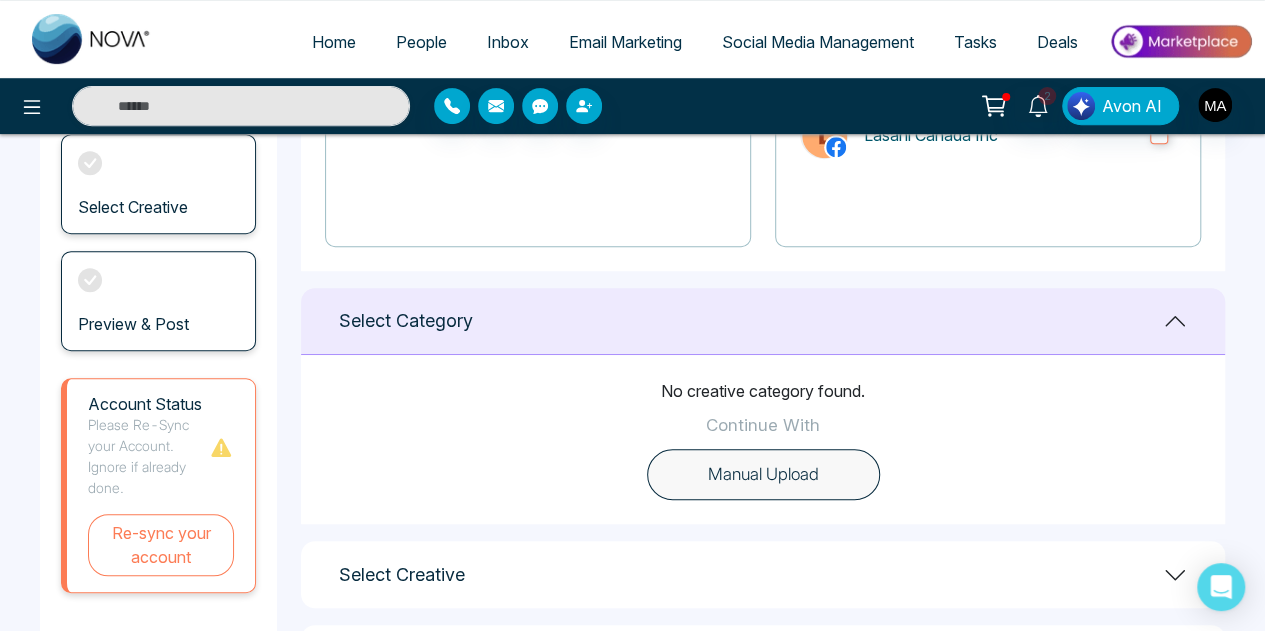 click on "Manual Upload" at bounding box center (763, 475) 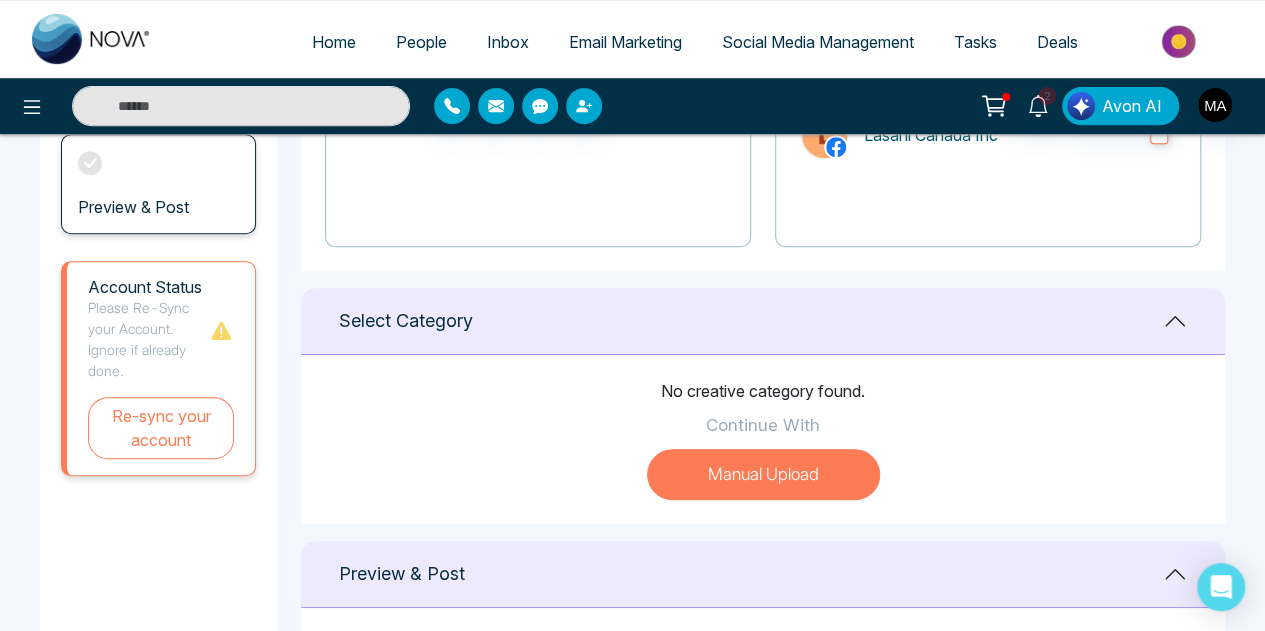 click on "Manual Upload" at bounding box center [763, 475] 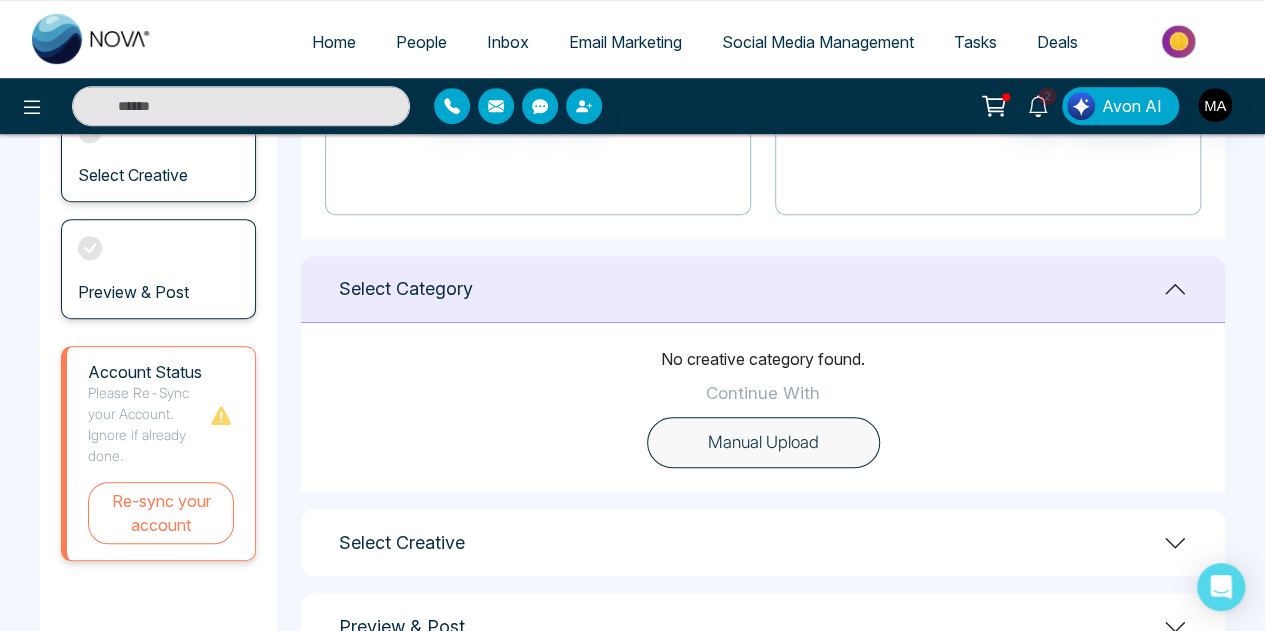 scroll, scrollTop: 468, scrollLeft: 0, axis: vertical 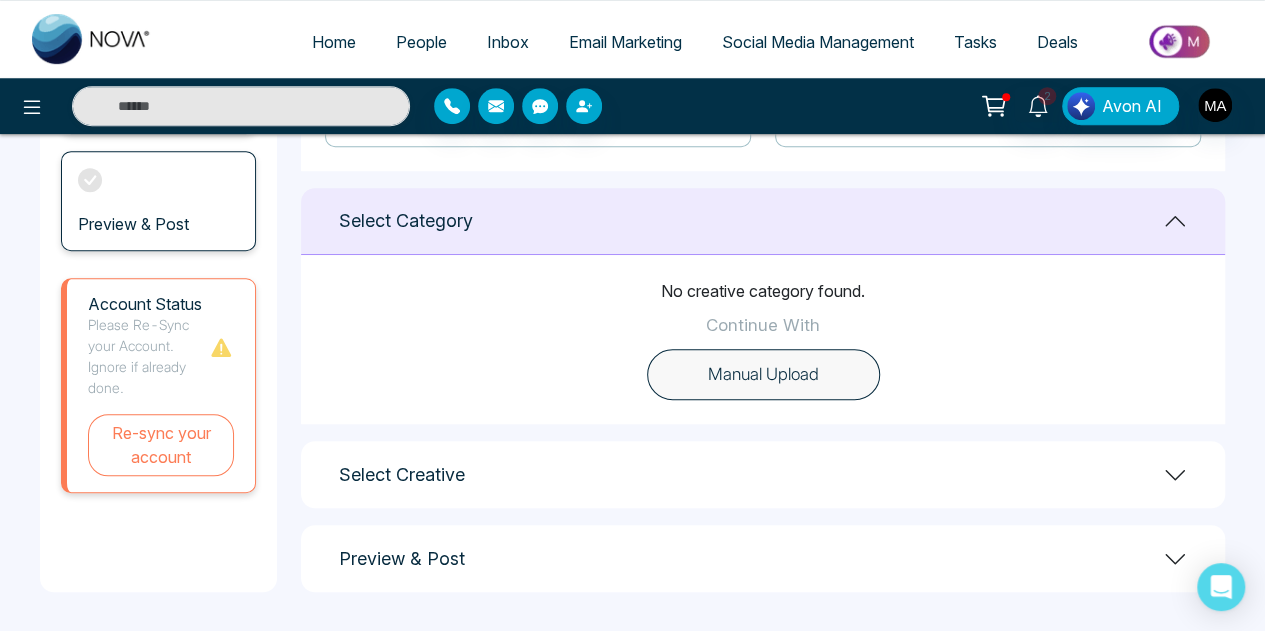click on "Manual Upload" at bounding box center (763, 375) 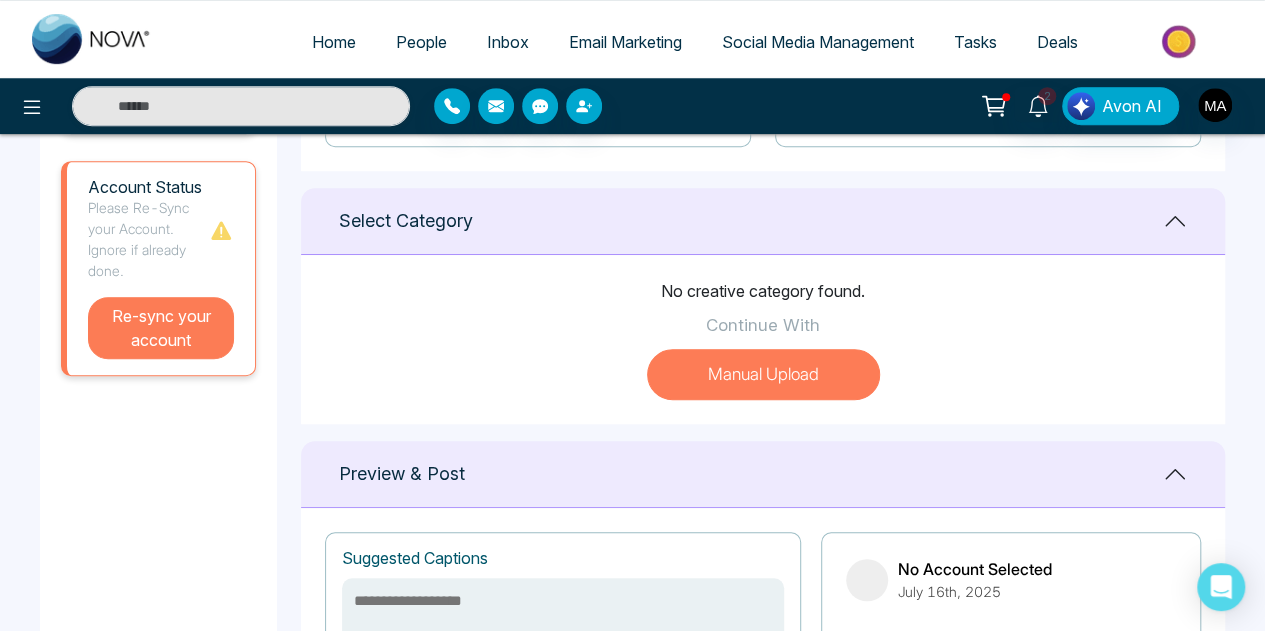 click on "Re-sync your account" at bounding box center (161, 328) 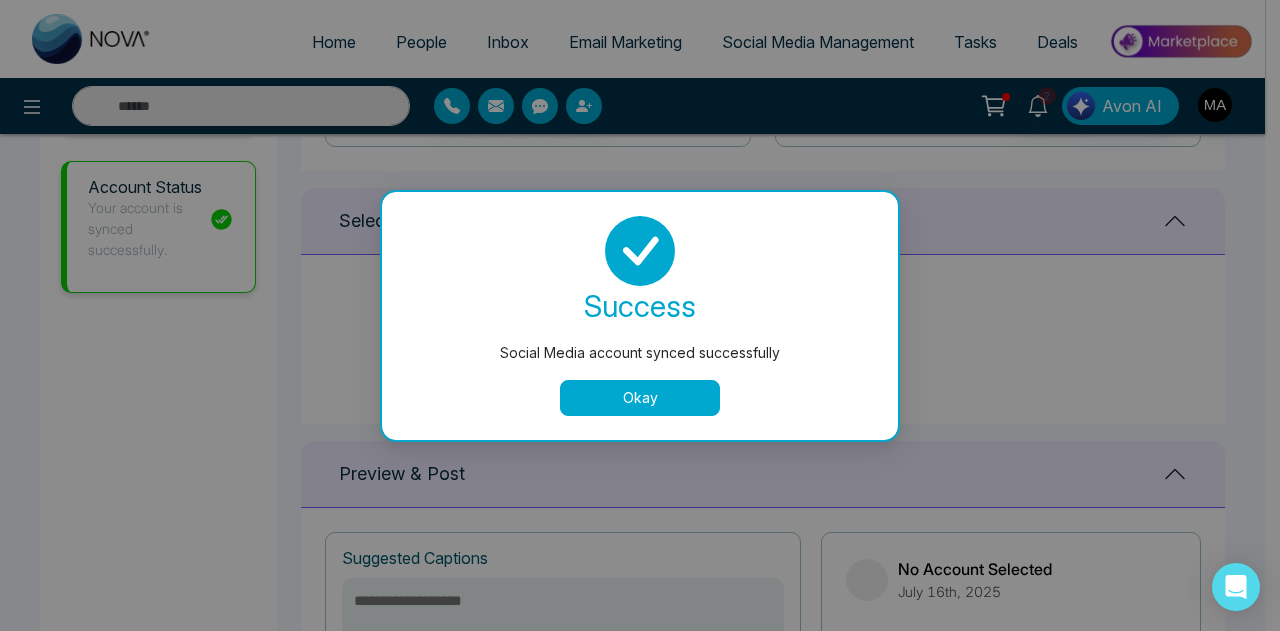 click on "Okay" at bounding box center [640, 398] 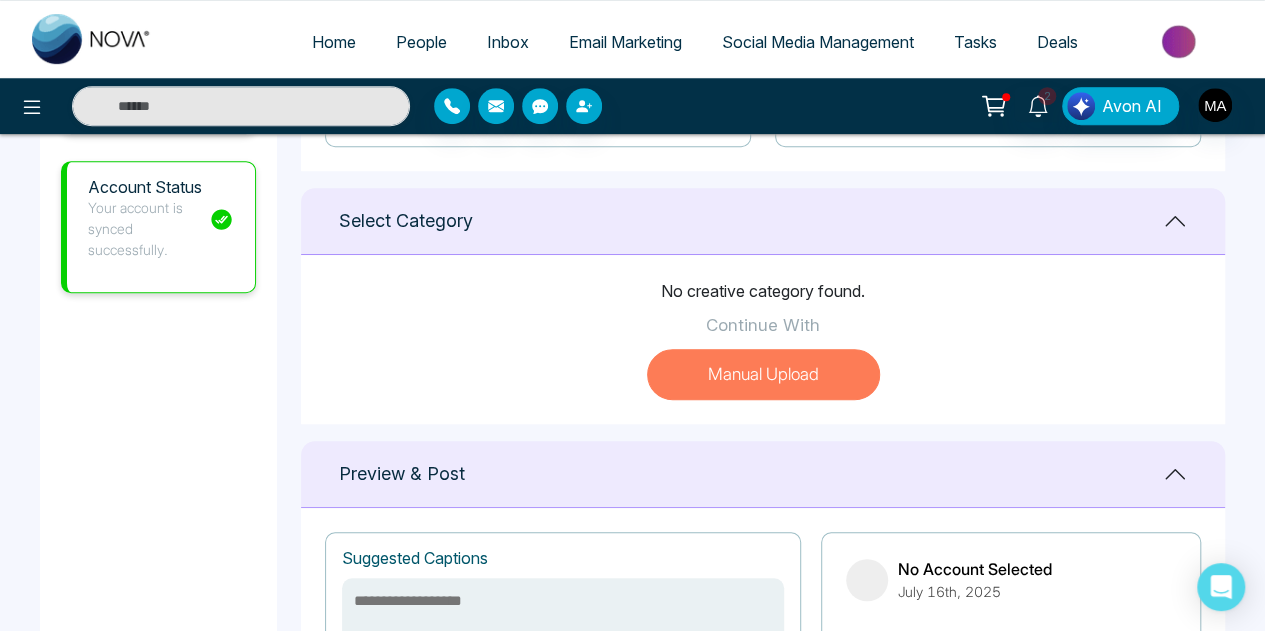 click on "Manual Upload" at bounding box center [763, 375] 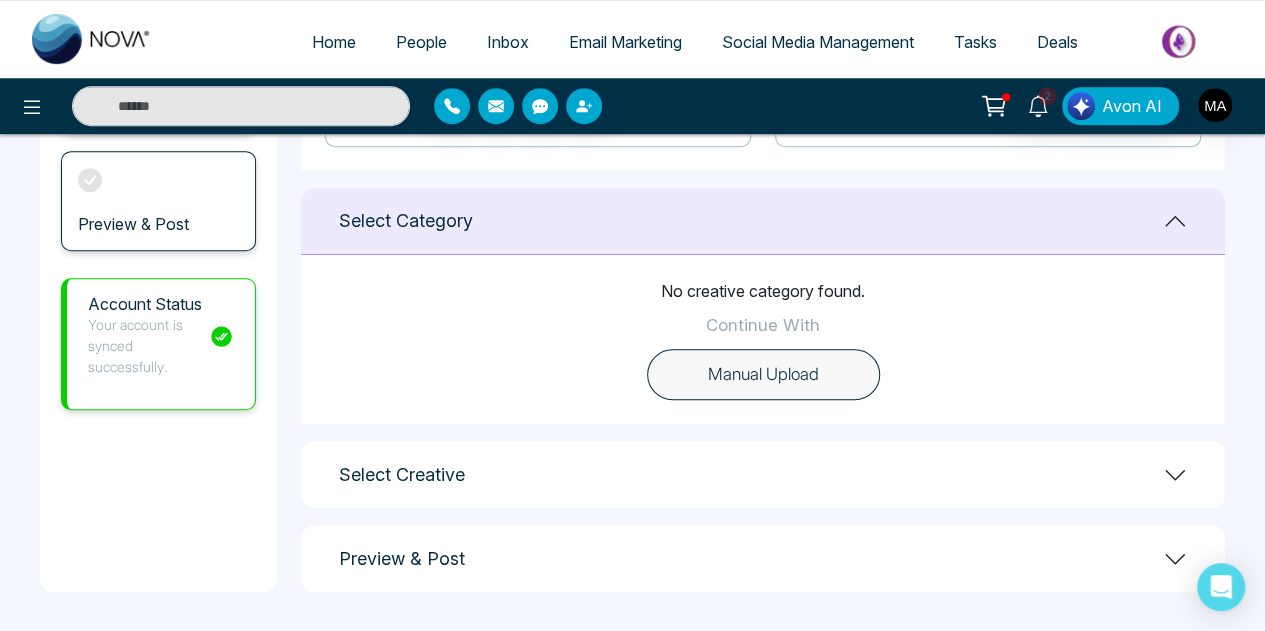 click on "Manual Upload" at bounding box center (763, 375) 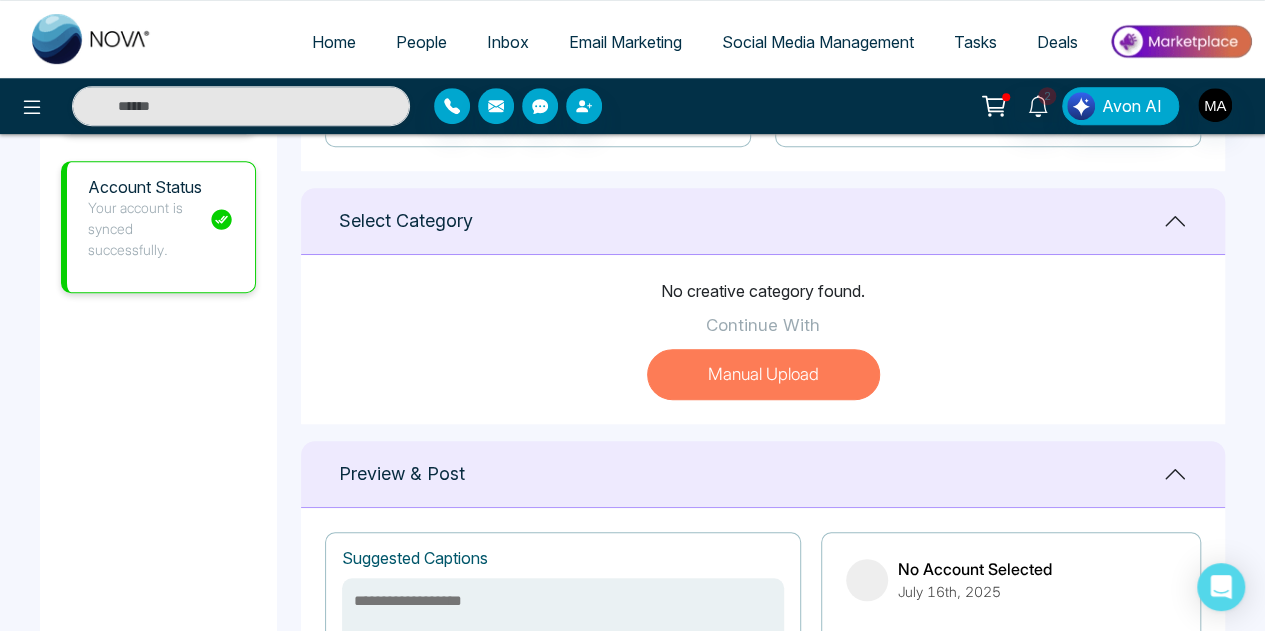 click on "Manual Upload" at bounding box center (763, 375) 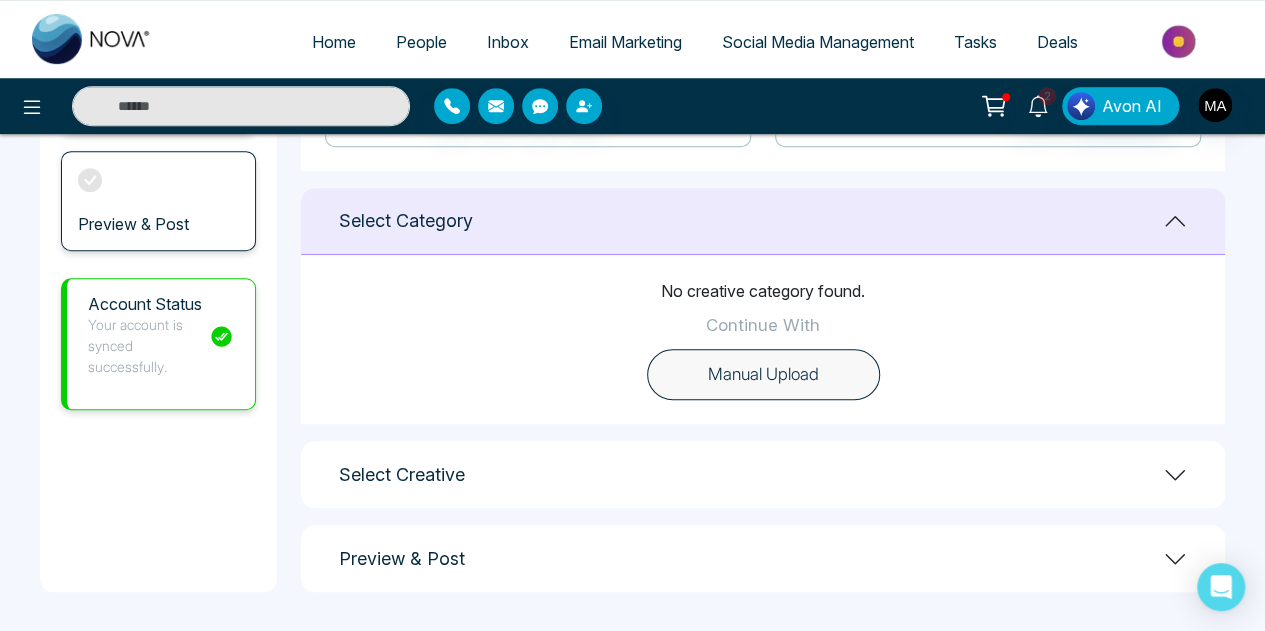 click on "Manual Upload" at bounding box center [763, 375] 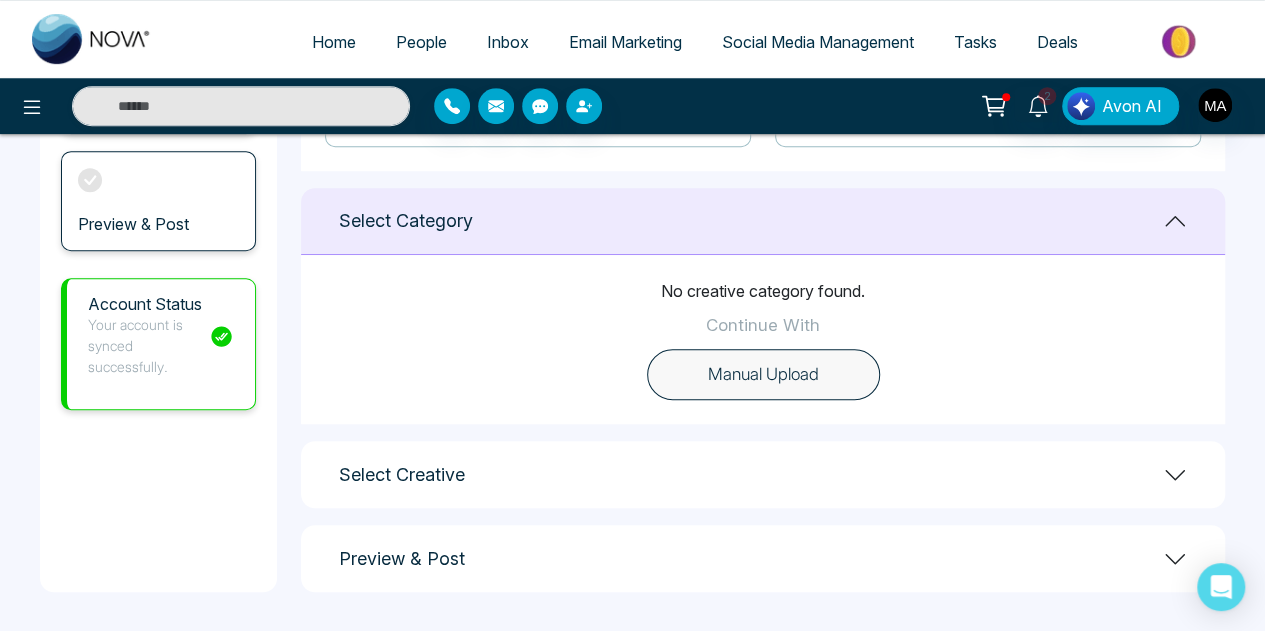 click on "Manual Upload" at bounding box center [763, 375] 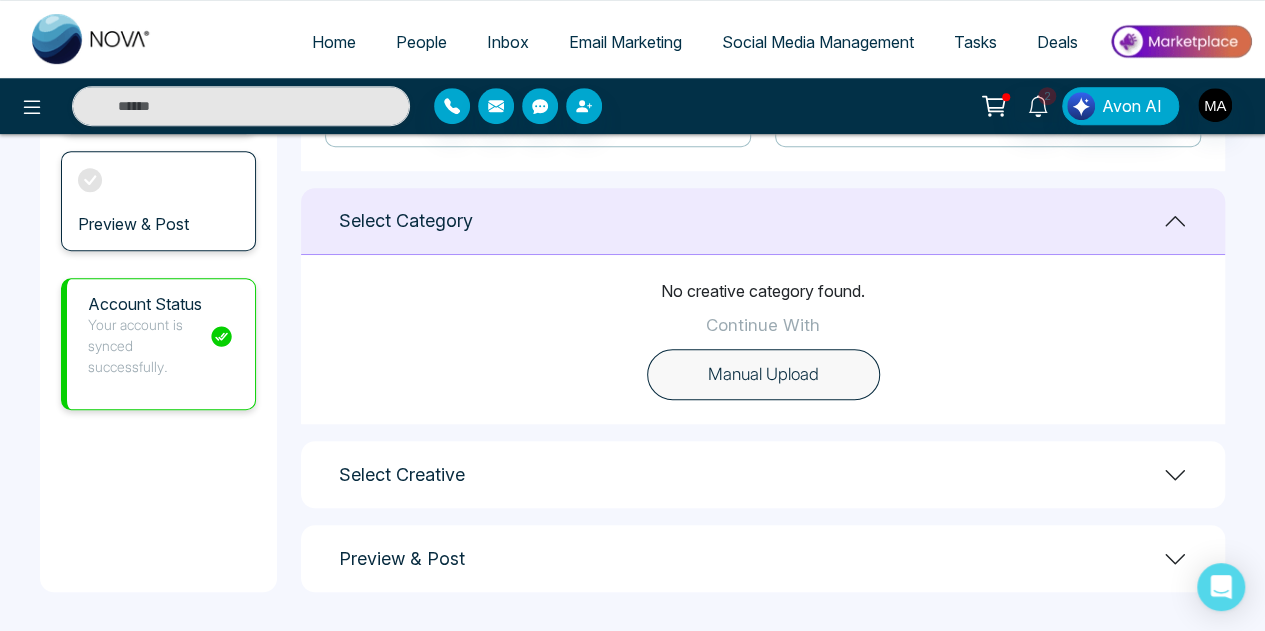 click on "Manual Upload" at bounding box center (763, 375) 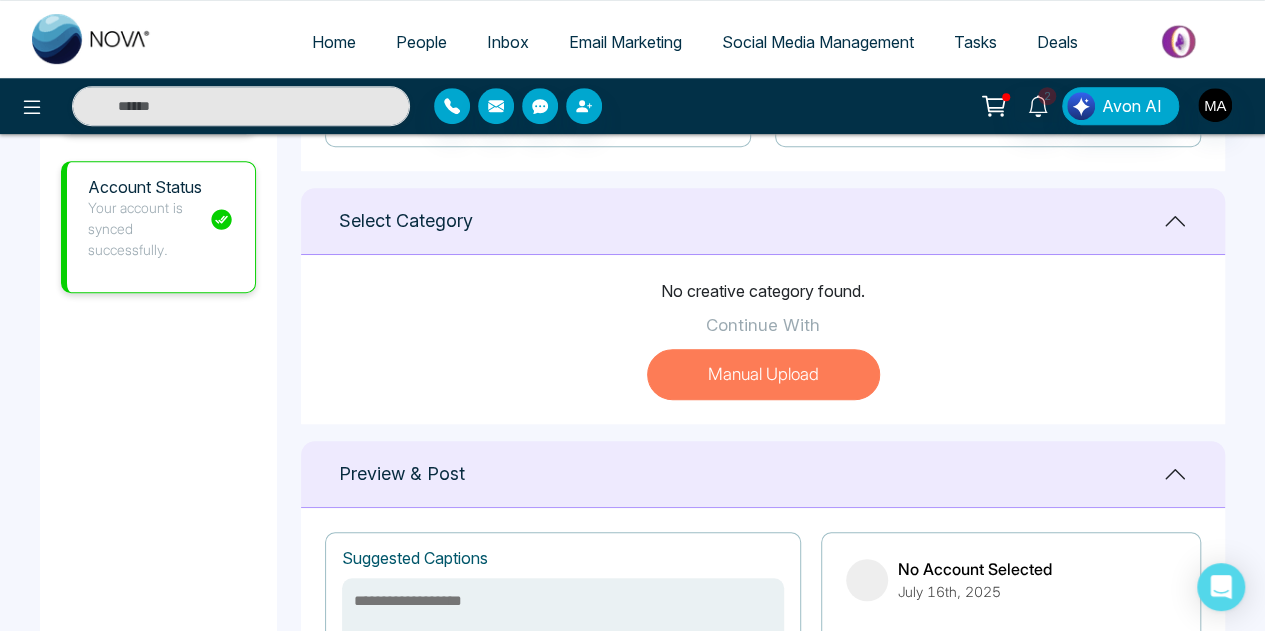 click on "Manual Upload" at bounding box center [763, 375] 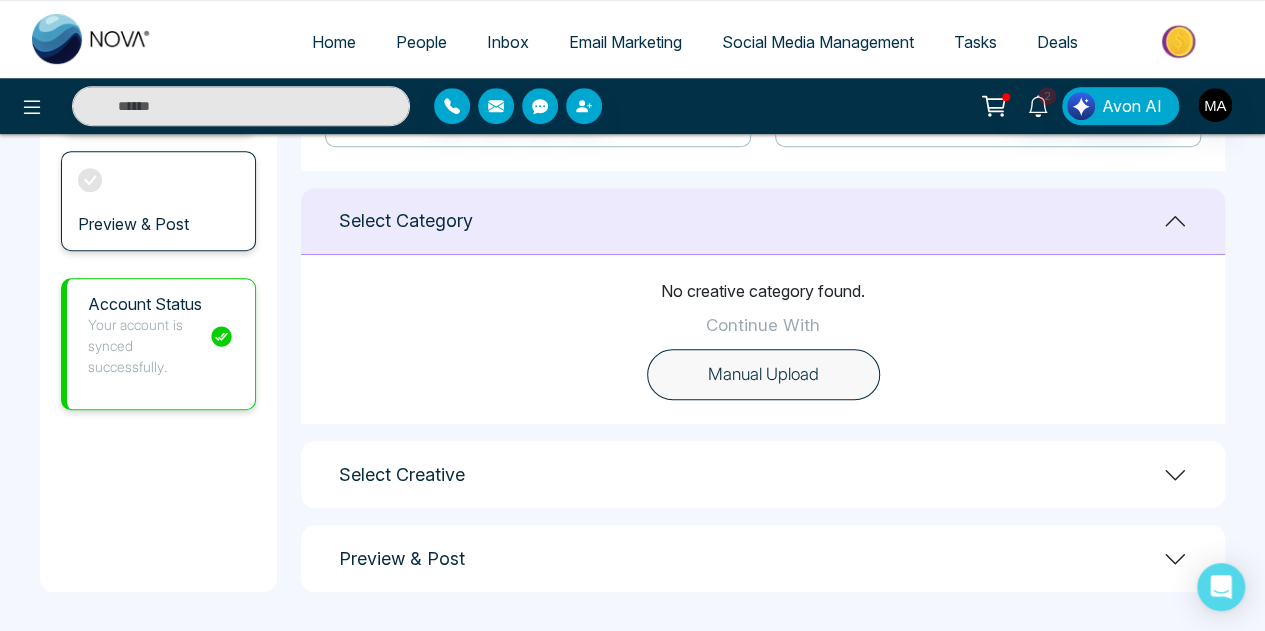 click on "Manual Upload" at bounding box center [763, 375] 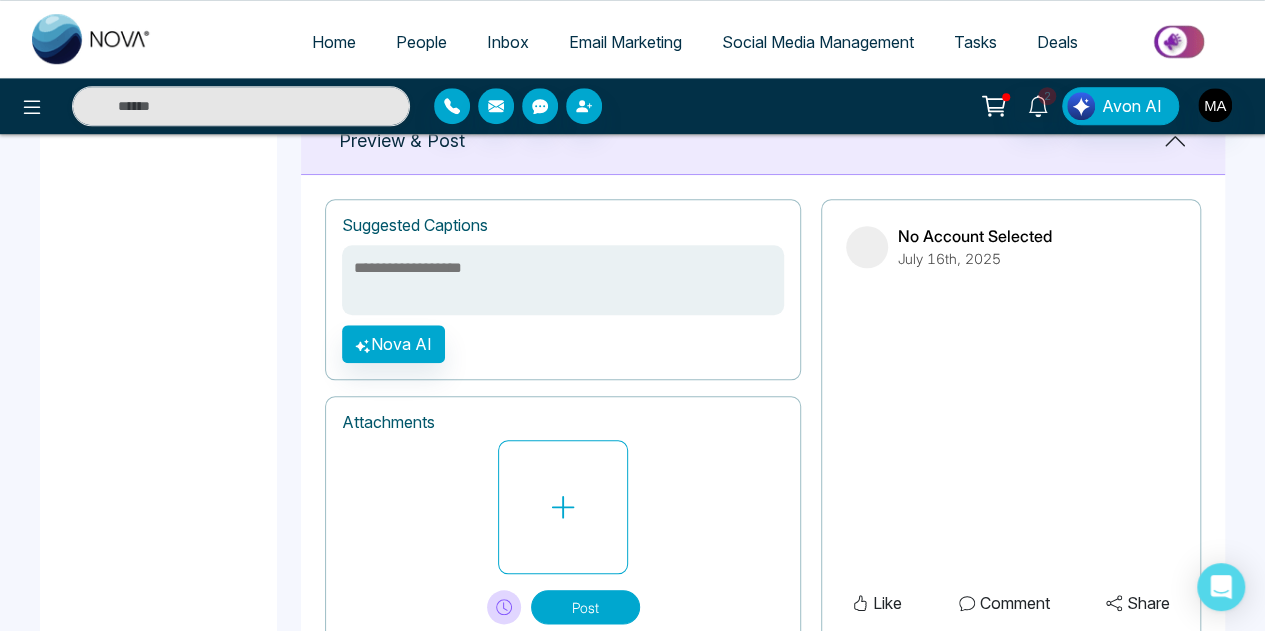 scroll, scrollTop: 802, scrollLeft: 0, axis: vertical 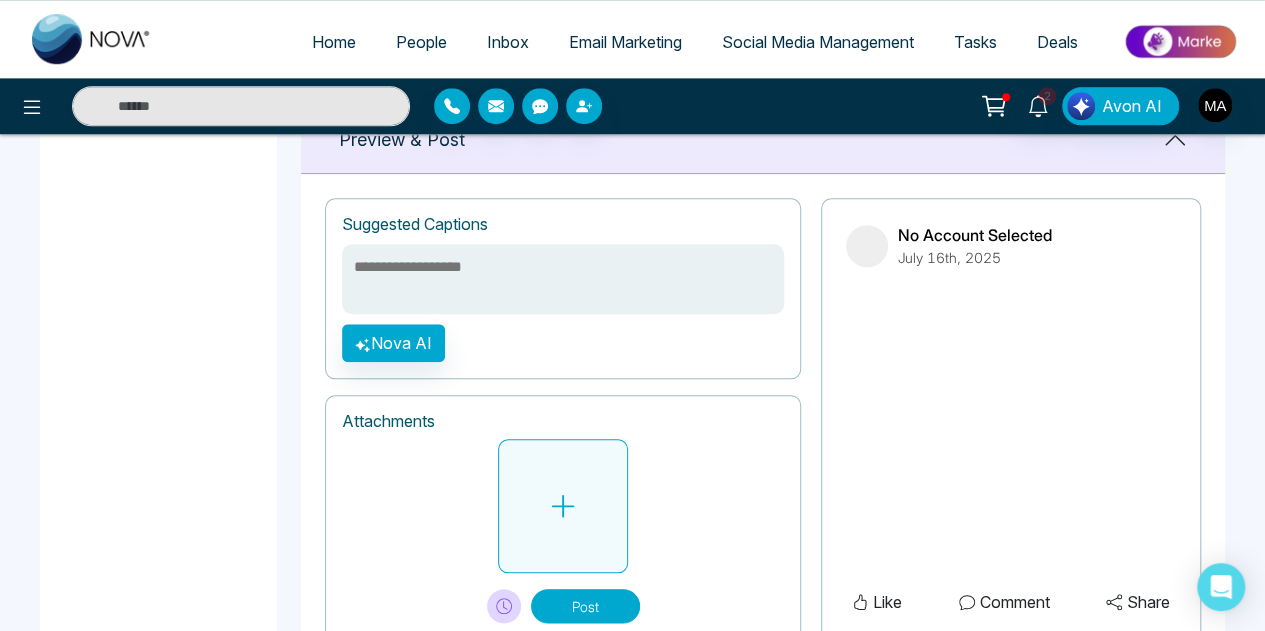 click 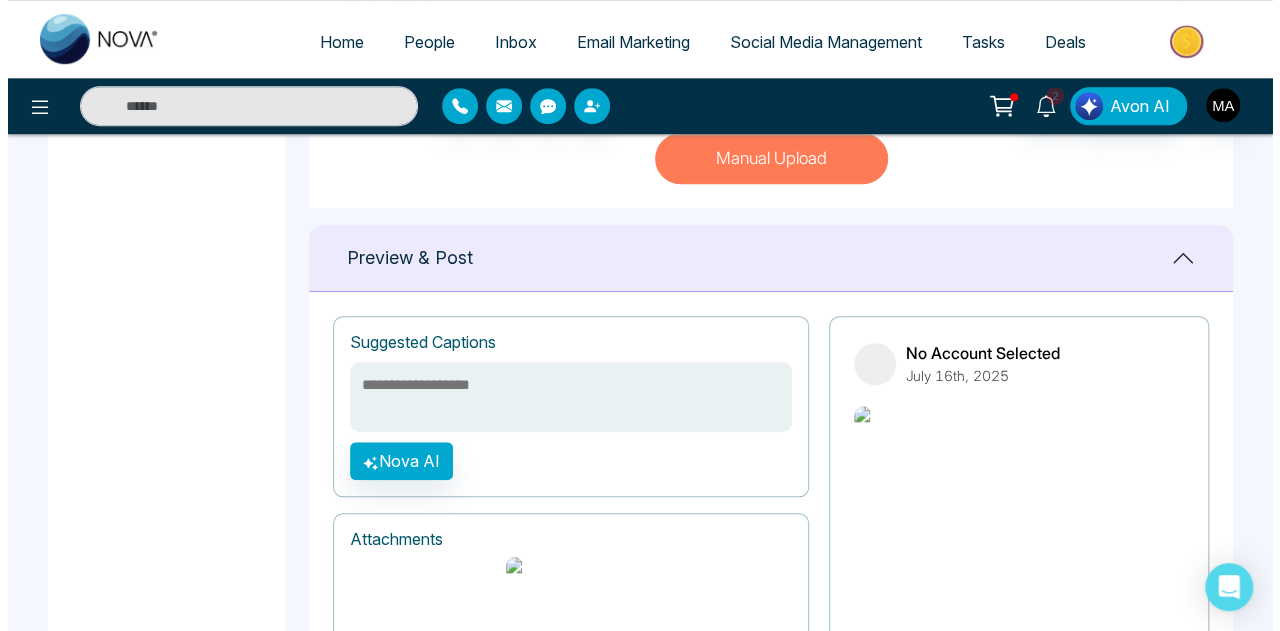 scroll, scrollTop: 701, scrollLeft: 0, axis: vertical 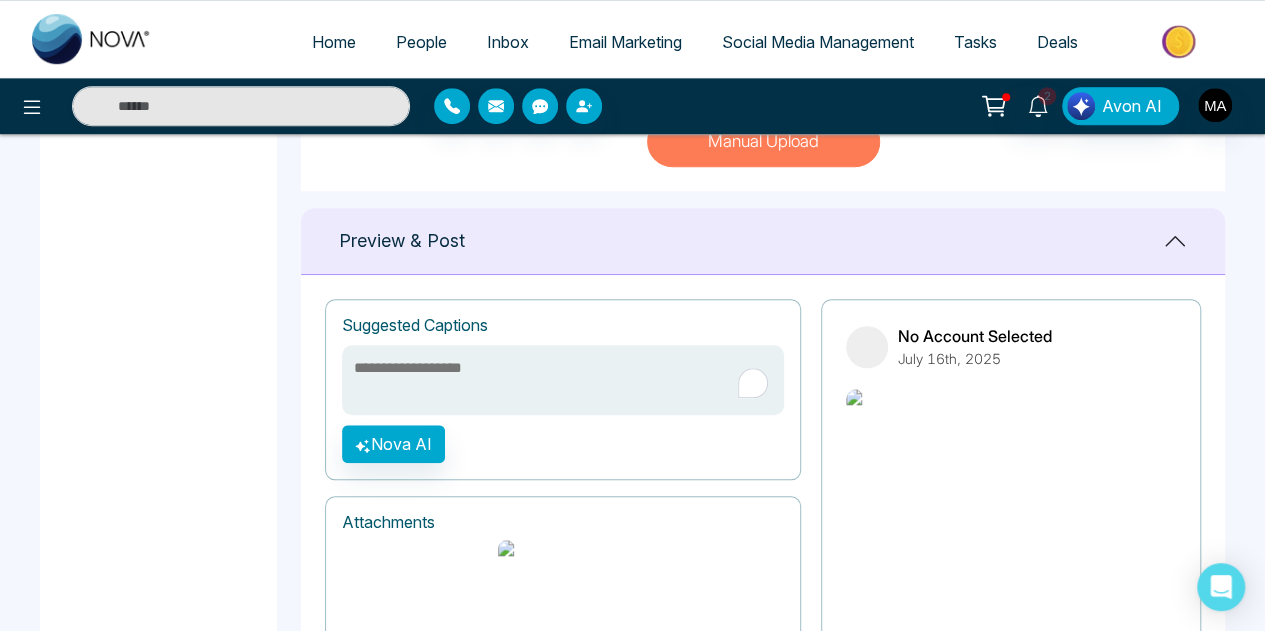 click at bounding box center (563, 380) 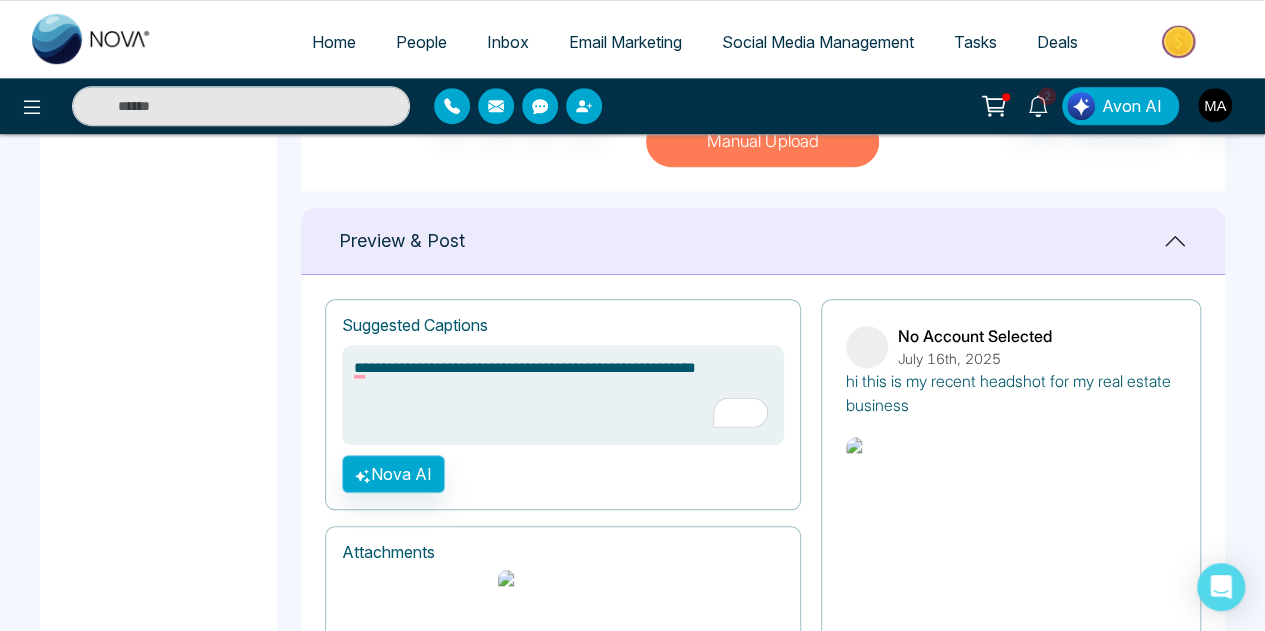 type on "**********" 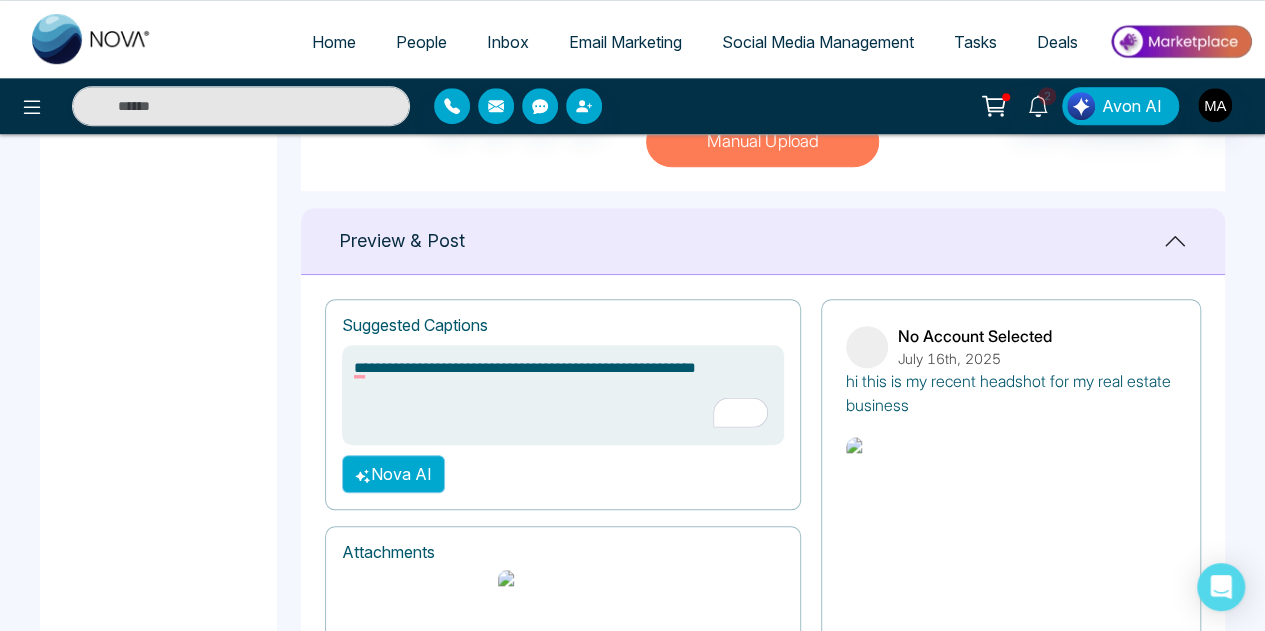 click on "Nova AI" at bounding box center (393, 474) 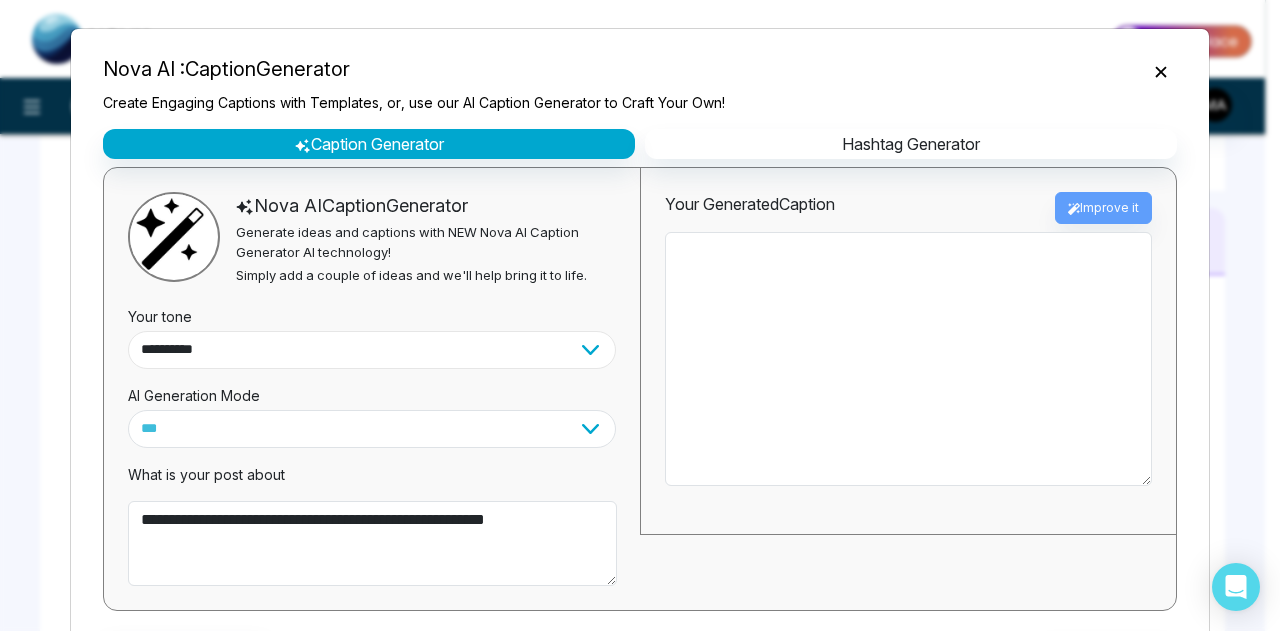 click on "**********" at bounding box center [372, 350] 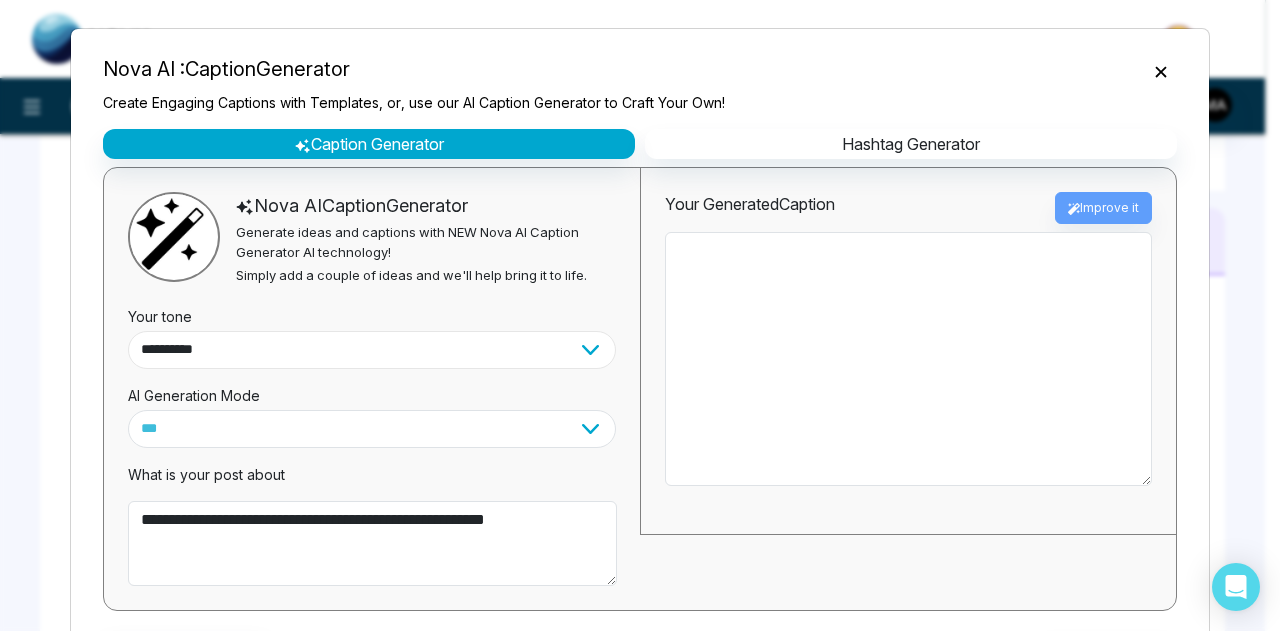 click on "**********" at bounding box center (372, 350) 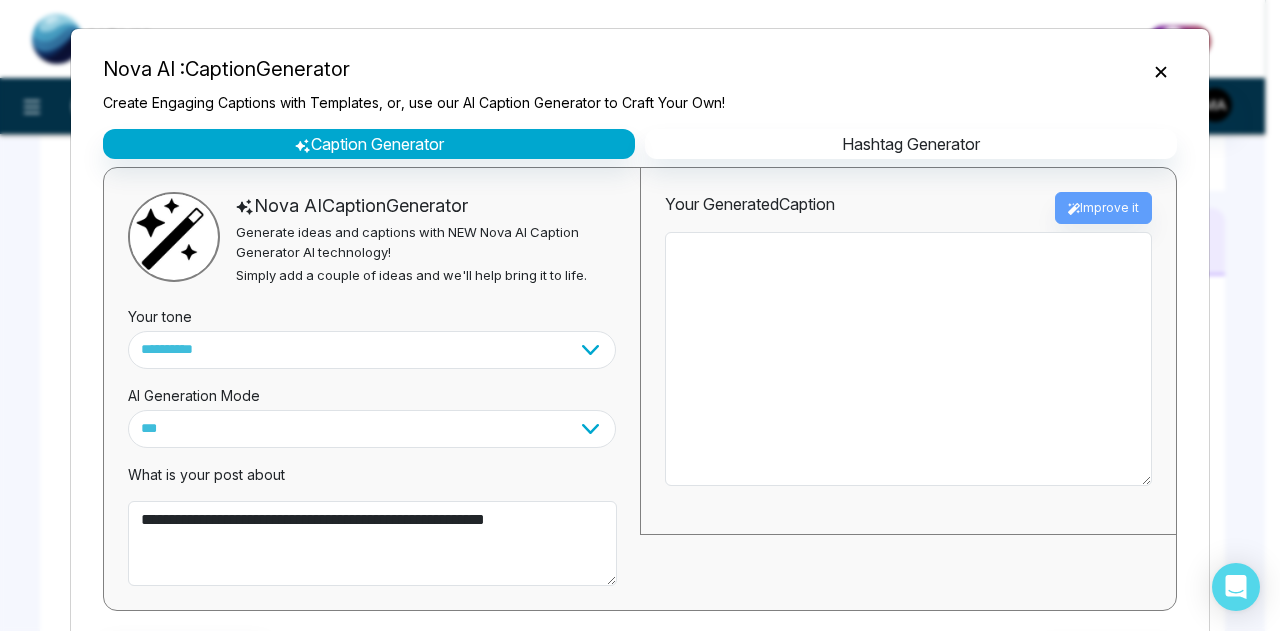 click 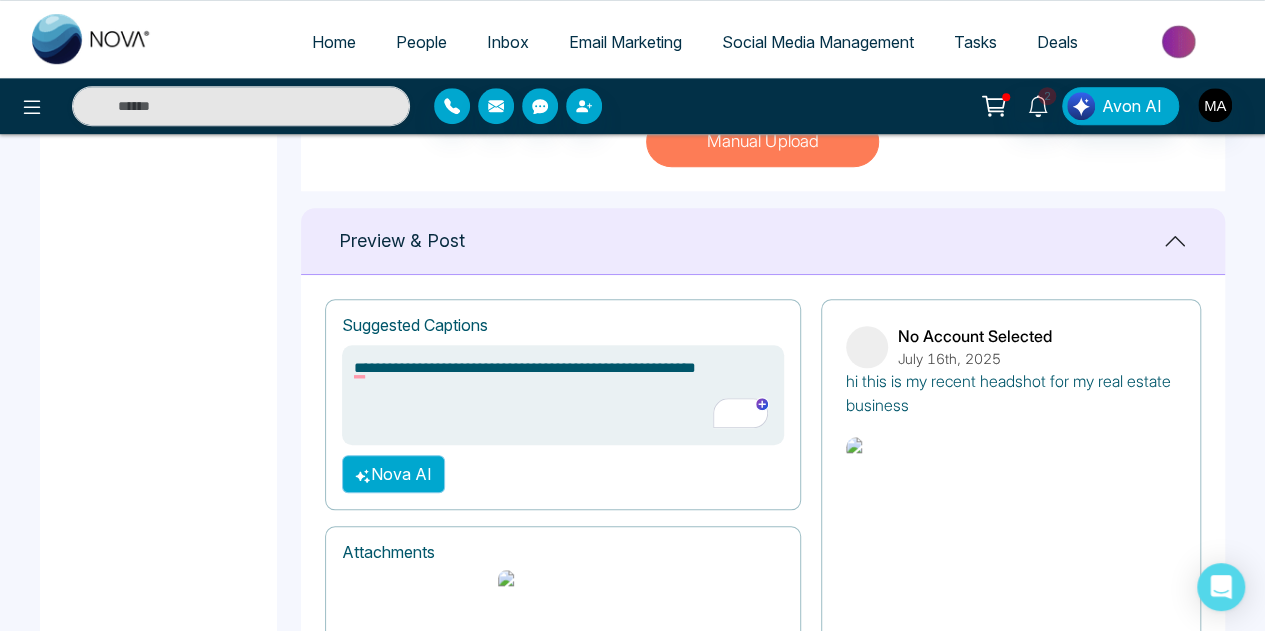 click on "Nova AI" at bounding box center (393, 474) 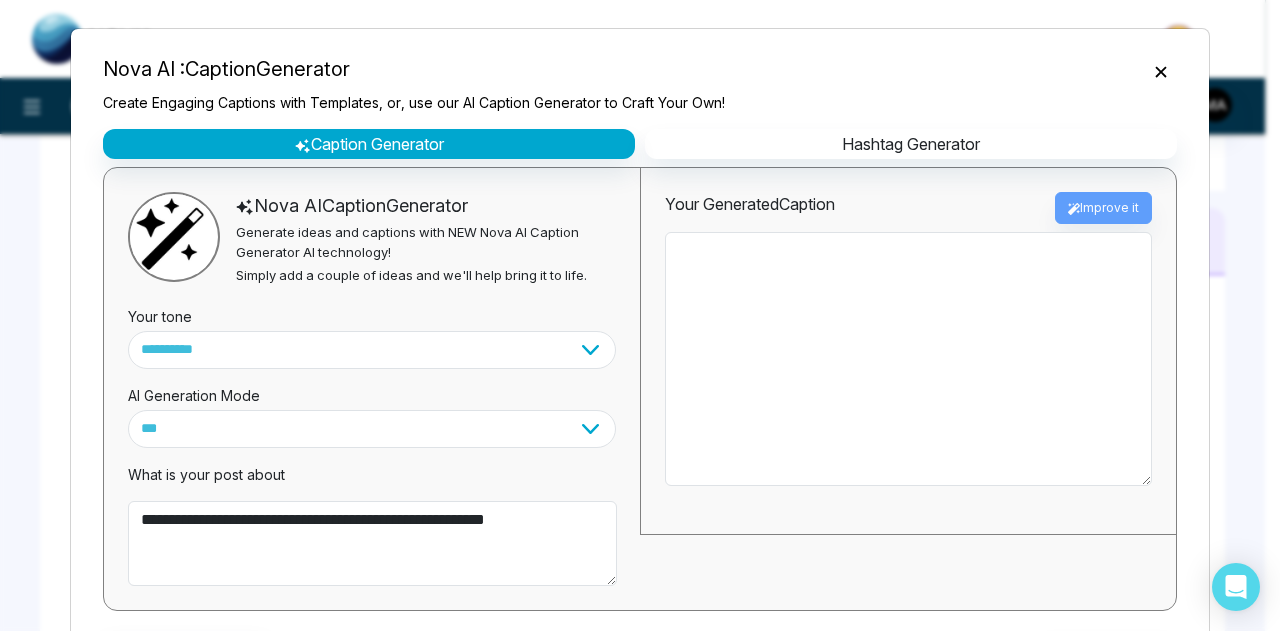 click on "Your Generated  Caption  Improve it" at bounding box center [908, 208] 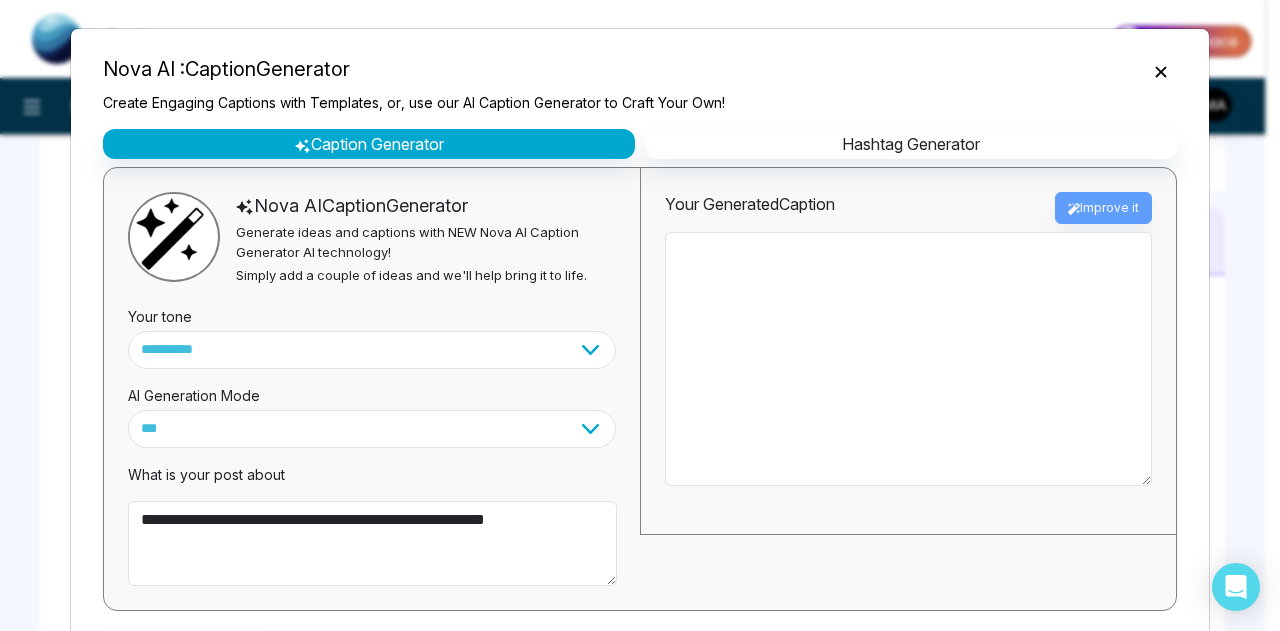 click on "Your Generated  Caption  Improve it" at bounding box center (908, 208) 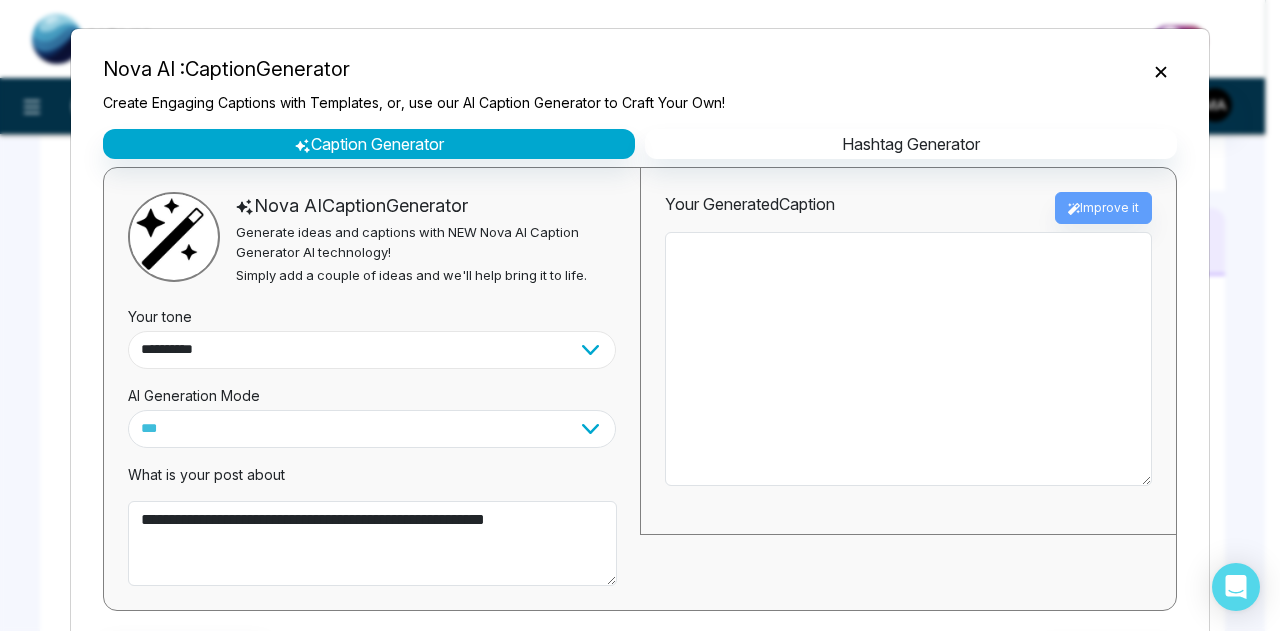 click on "**********" at bounding box center [372, 350] 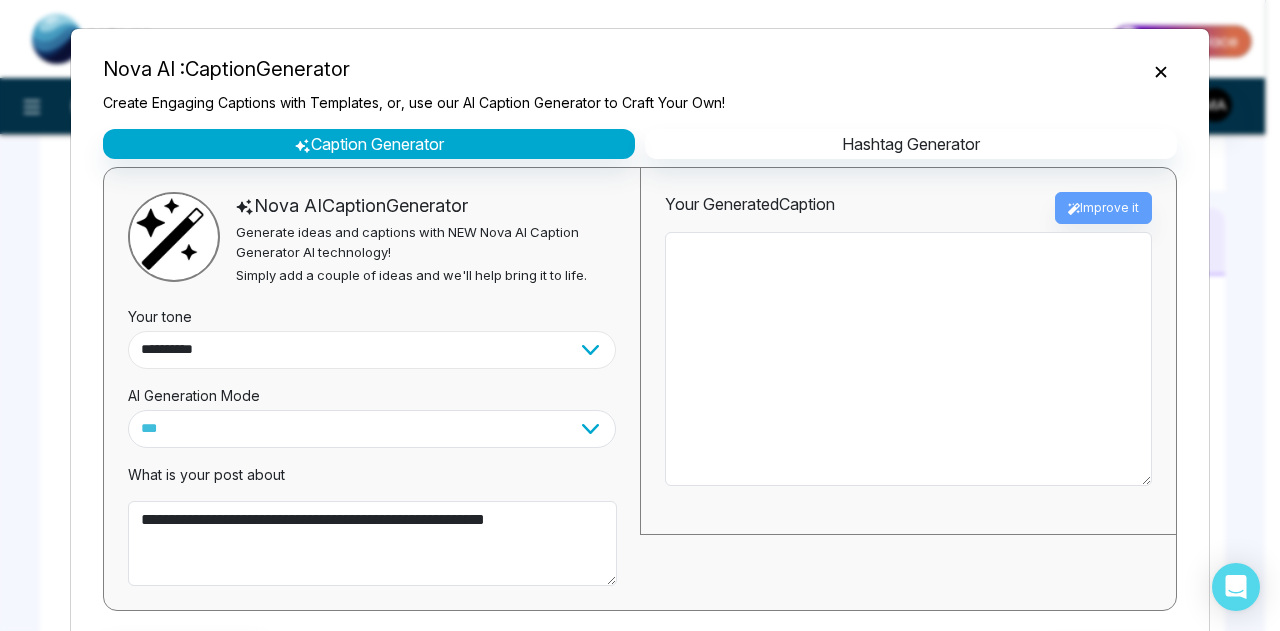select on "********" 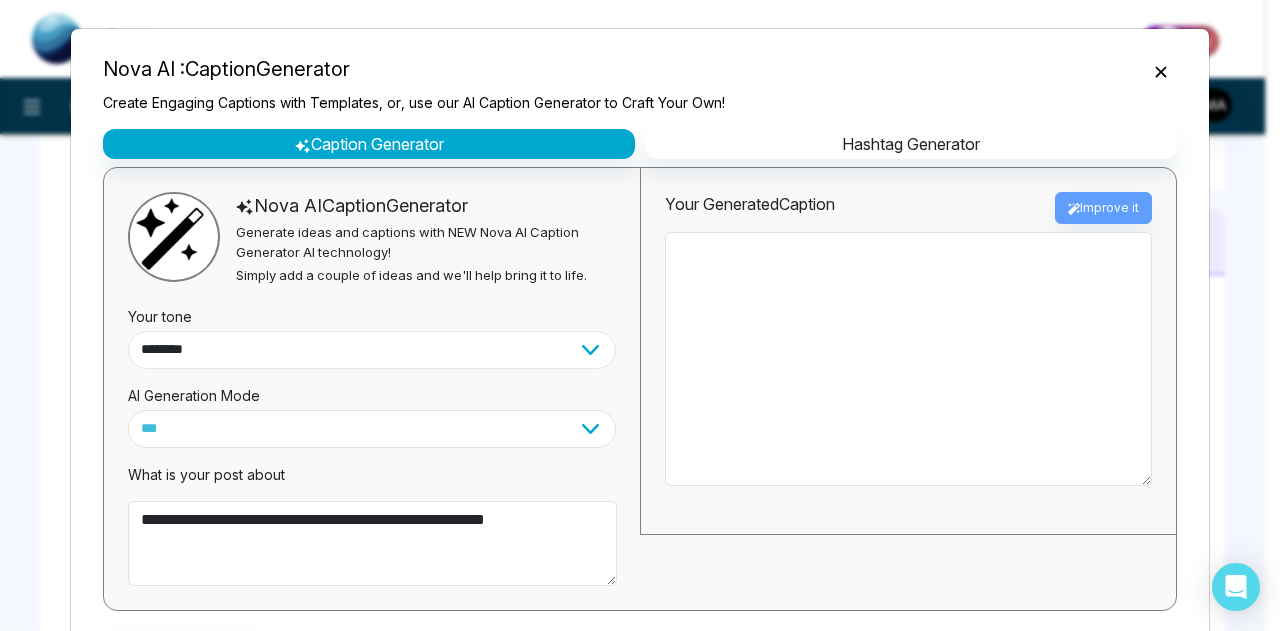 click on "**********" at bounding box center (372, 350) 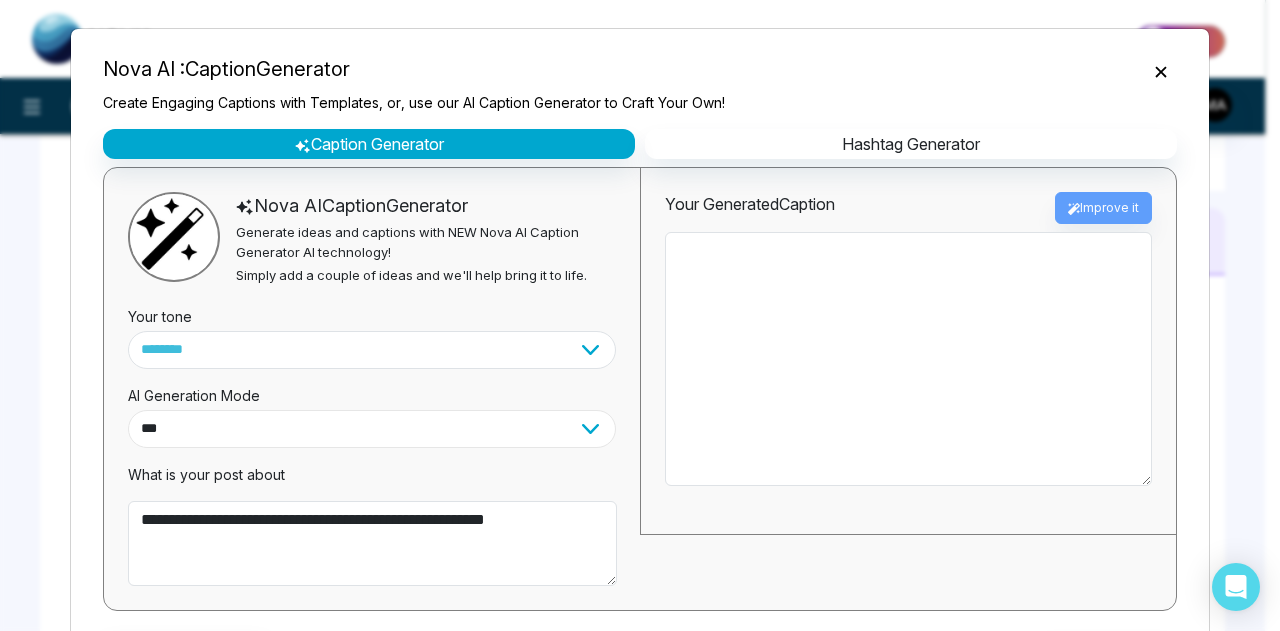 click on "**********" at bounding box center (372, 429) 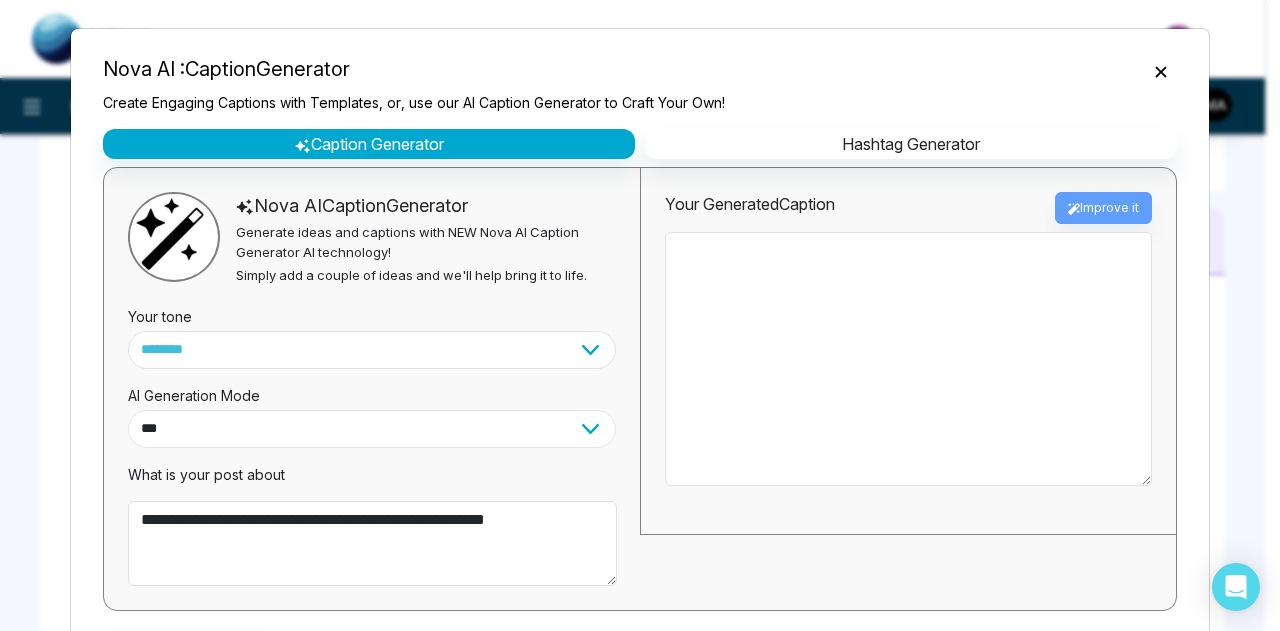 click on "**********" at bounding box center [372, 429] 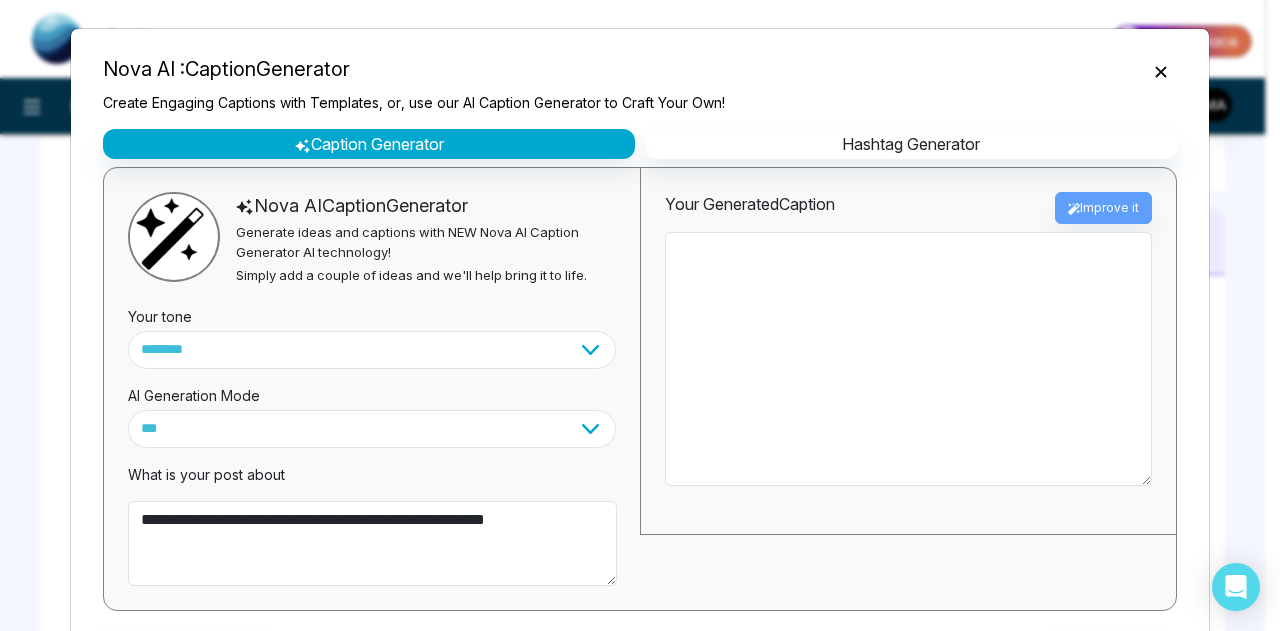 click on "Your Generated  Caption  Improve it" at bounding box center (908, 208) 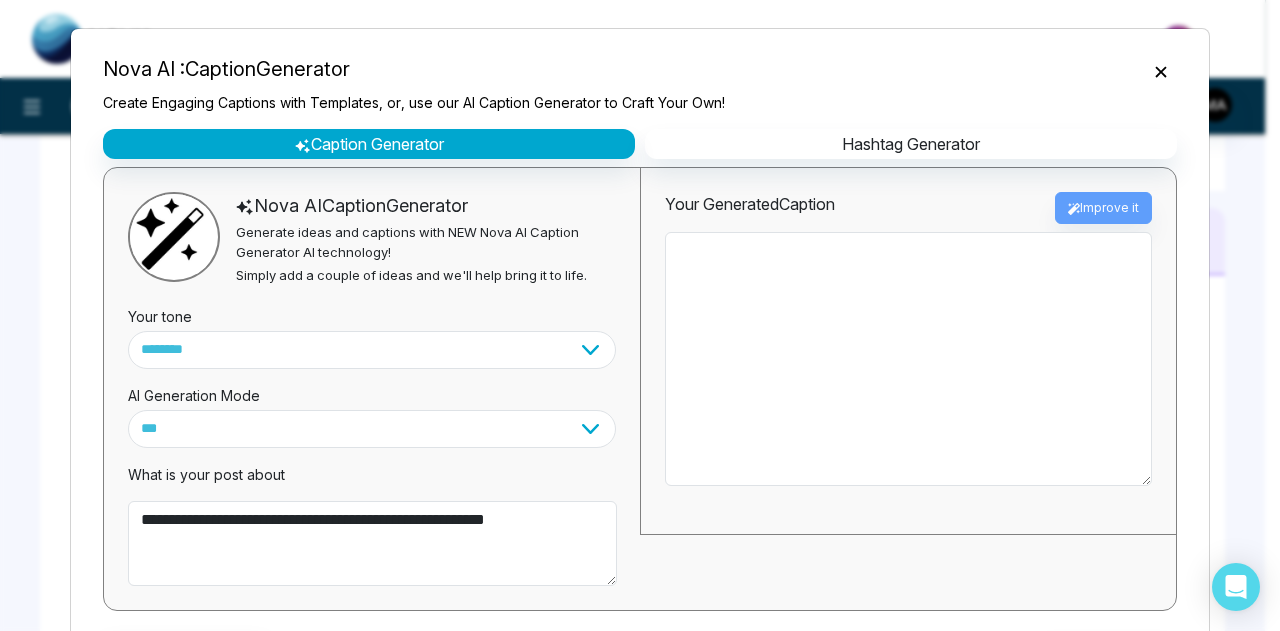 click on "Your Generated  Caption  Improve it" at bounding box center (908, 208) 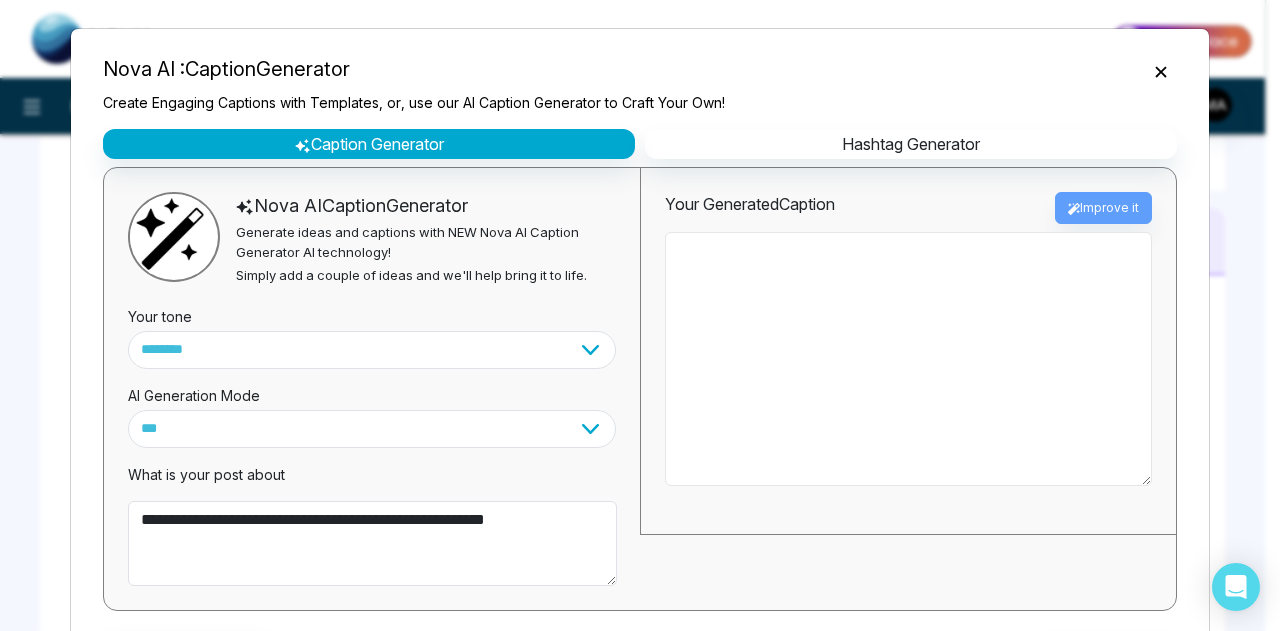 click at bounding box center [908, 359] 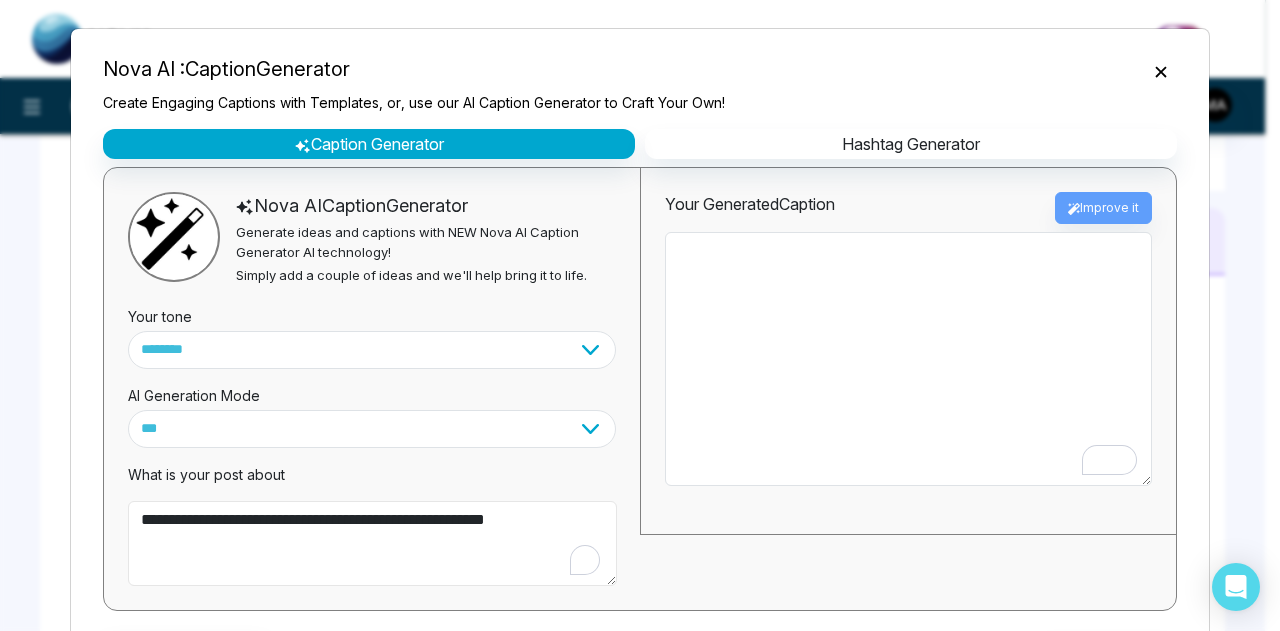 click on "**********" at bounding box center (372, 543) 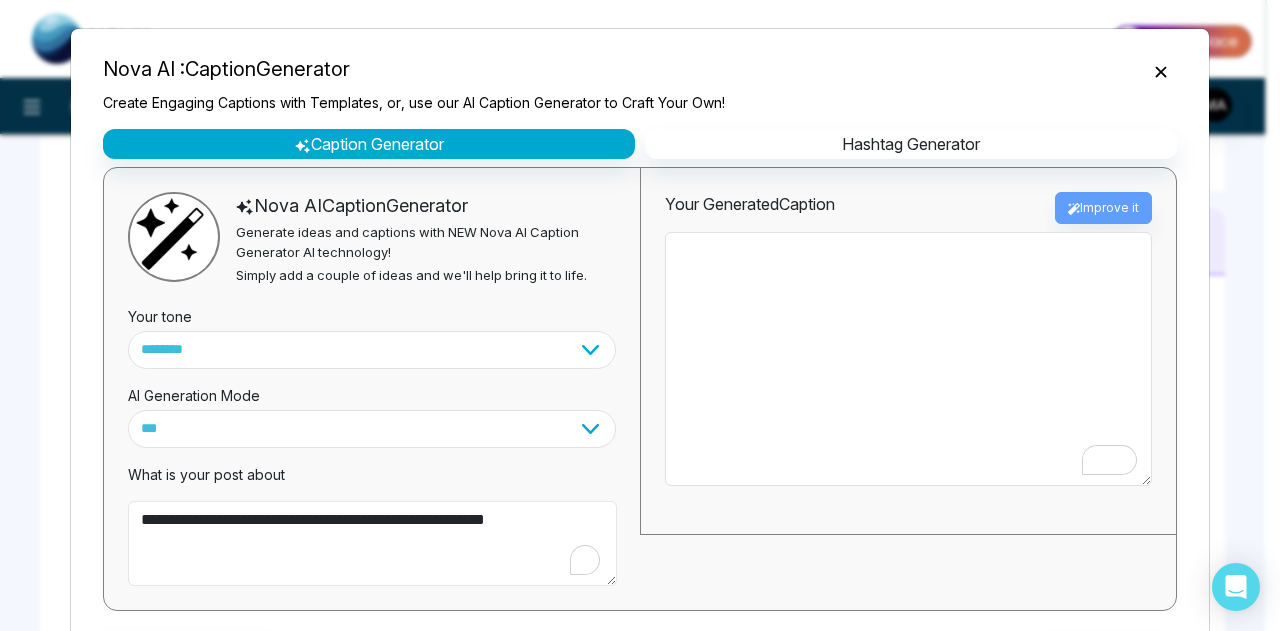 click on "**********" at bounding box center (372, 543) 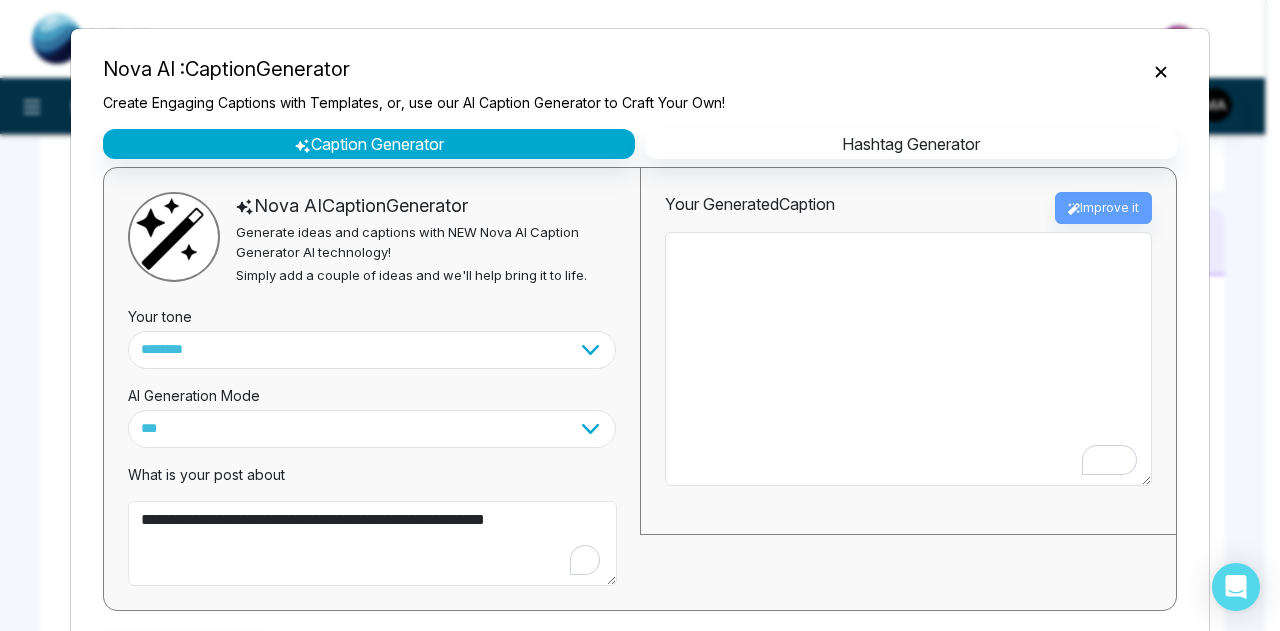 click on "**********" at bounding box center (372, 543) 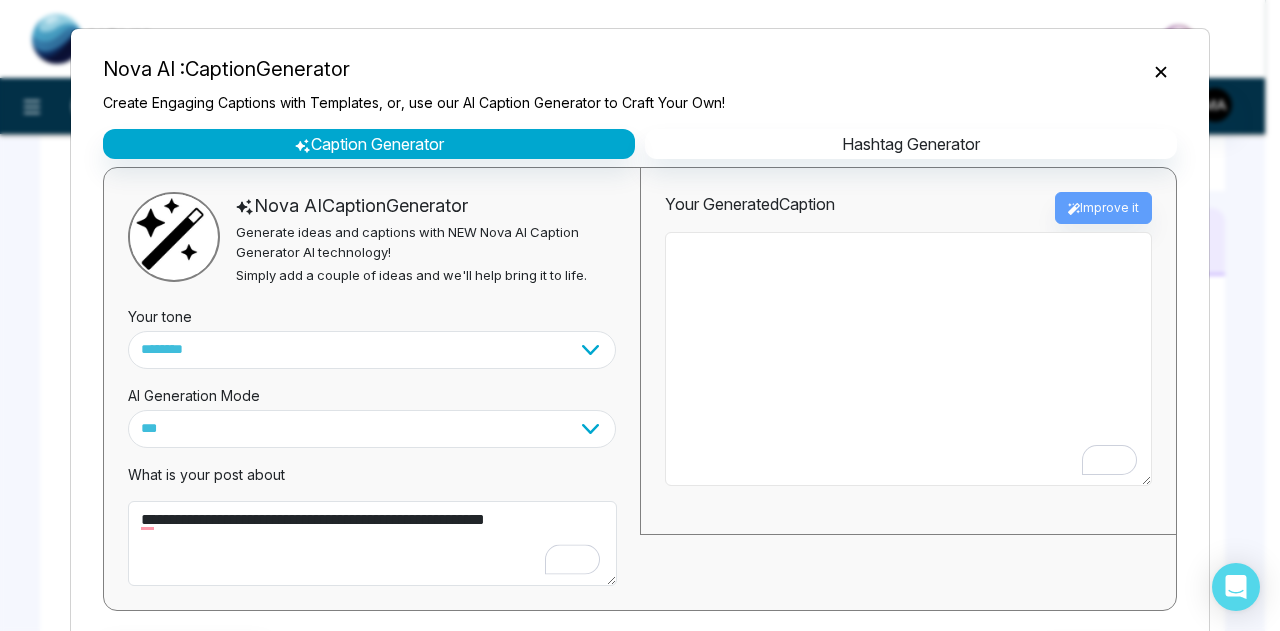 click at bounding box center [908, 359] 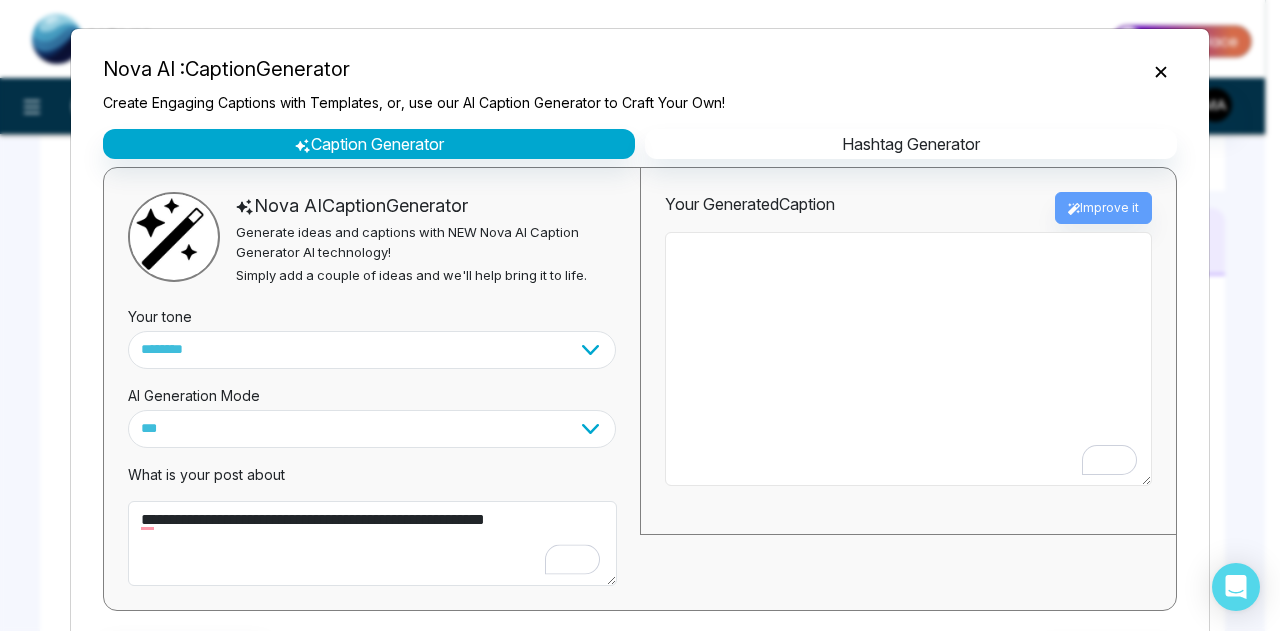 paste on "**********" 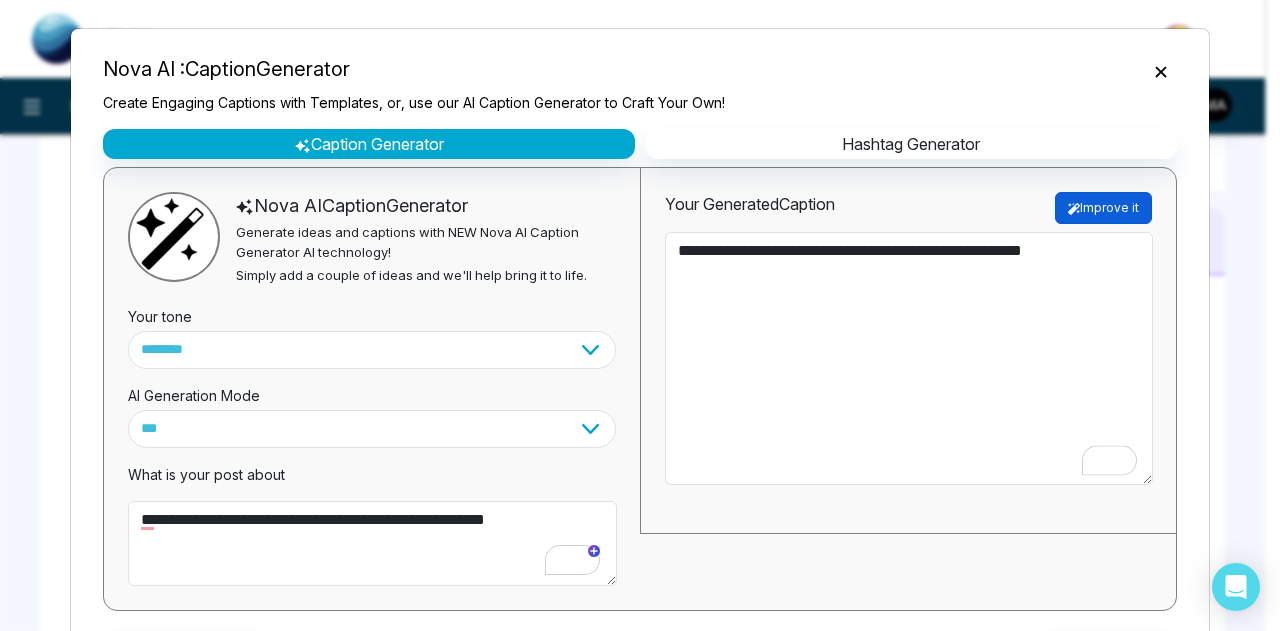 click on "Improve it" at bounding box center (1103, 208) 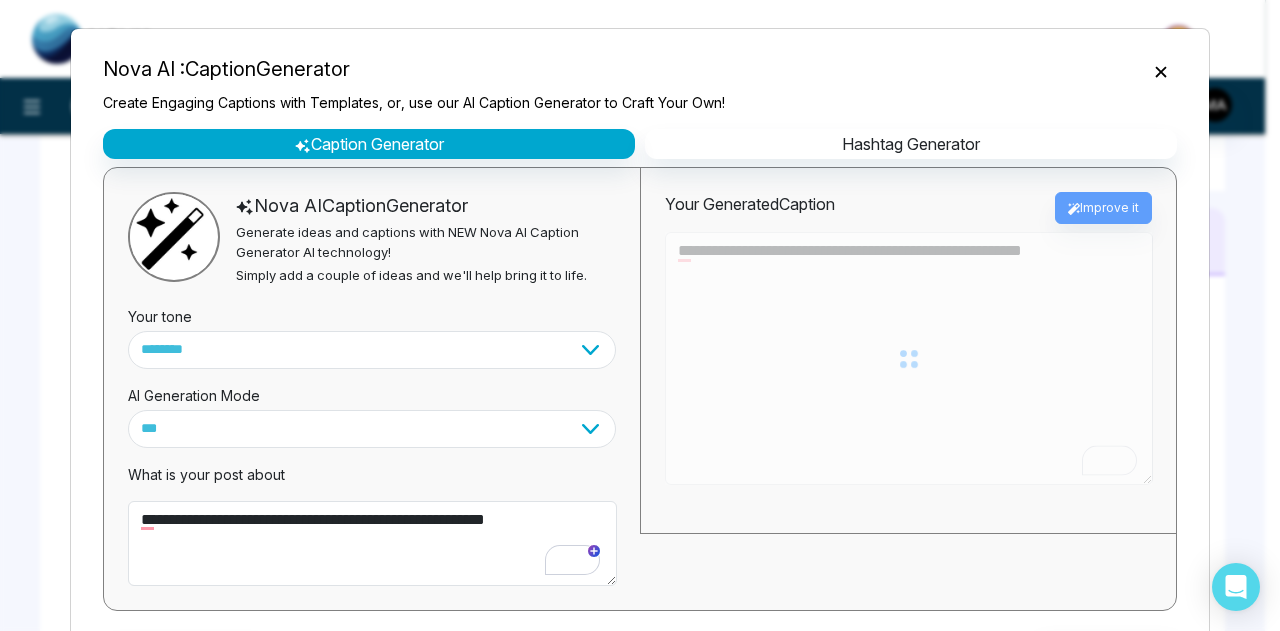 type on "**********" 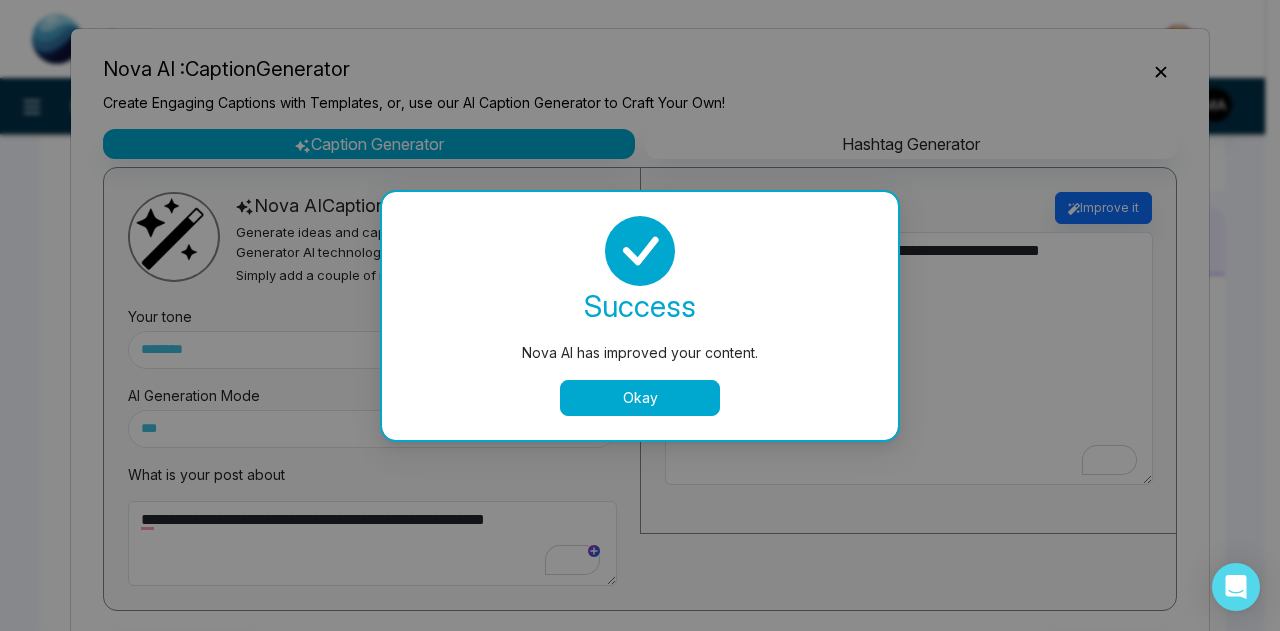 click on "Okay" at bounding box center (640, 398) 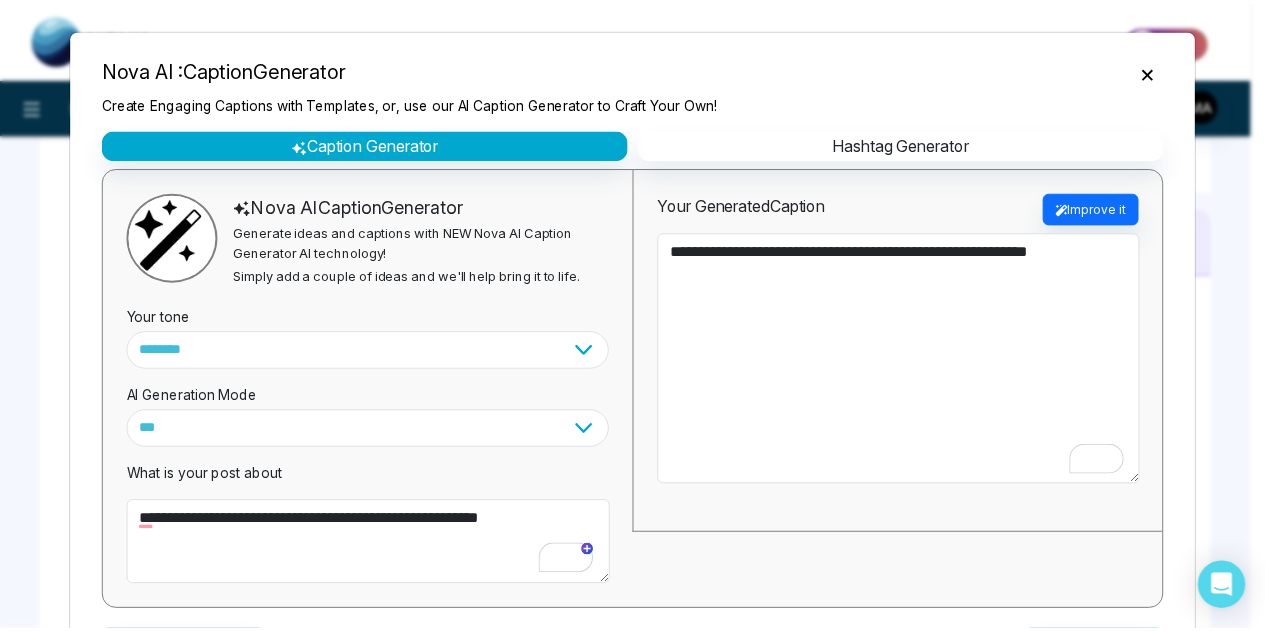 scroll, scrollTop: 96, scrollLeft: 0, axis: vertical 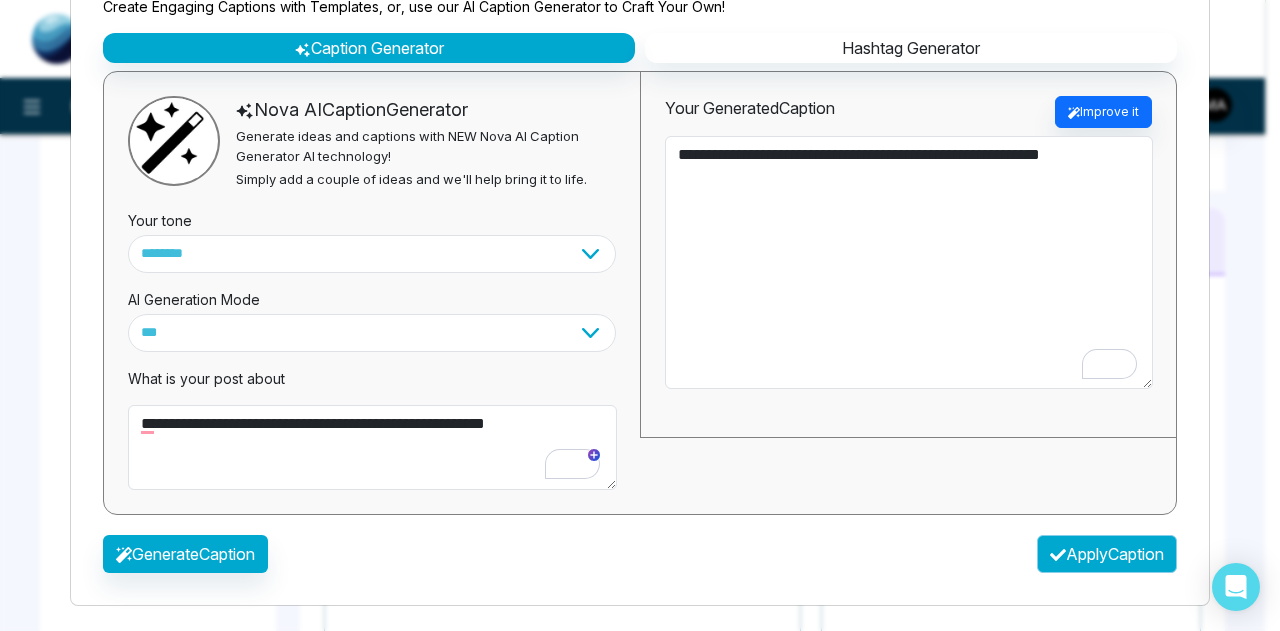 click on "Apply  Caption" at bounding box center (1107, 554) 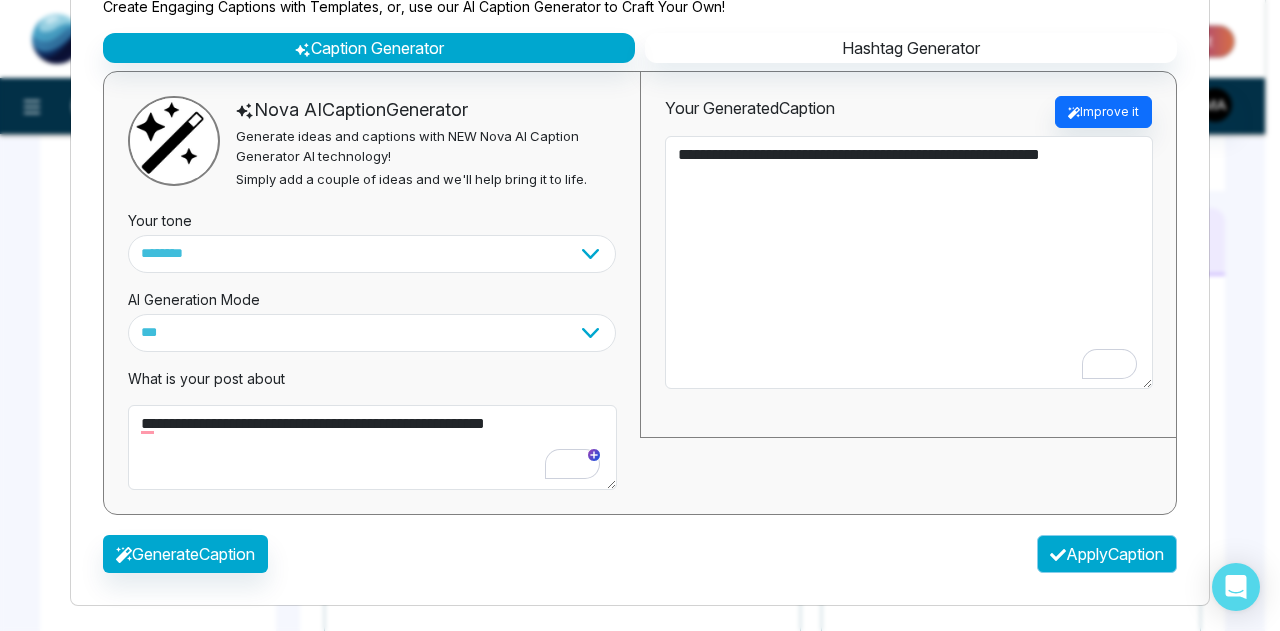 type on "**********" 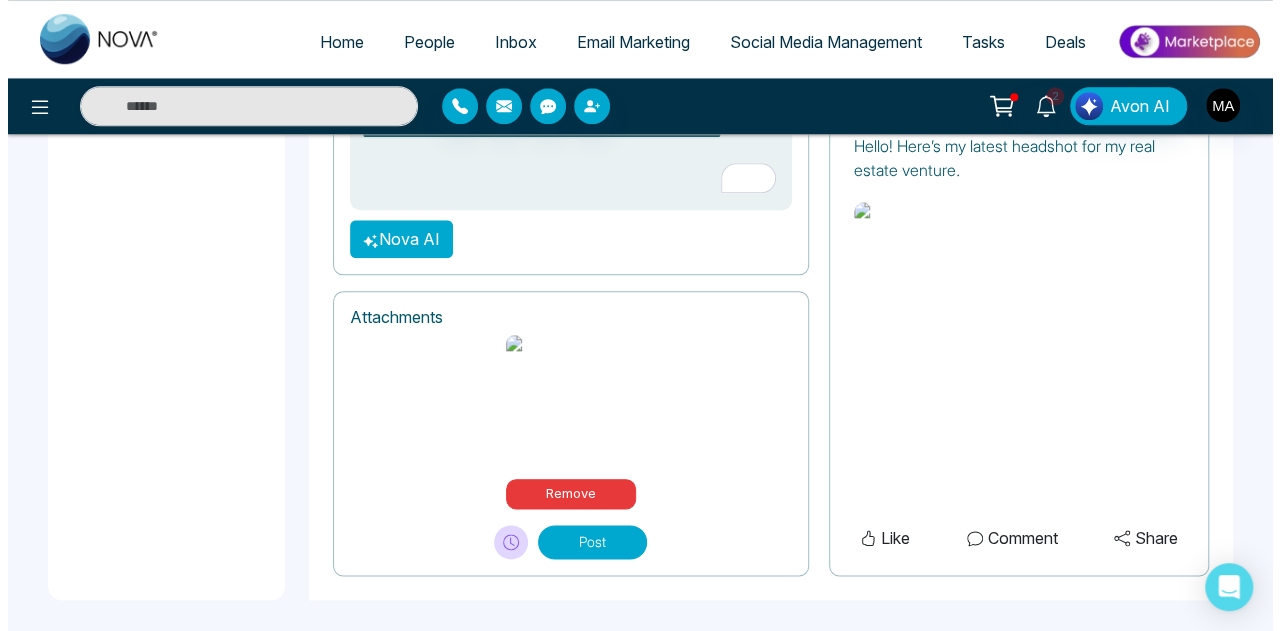 scroll, scrollTop: 944, scrollLeft: 0, axis: vertical 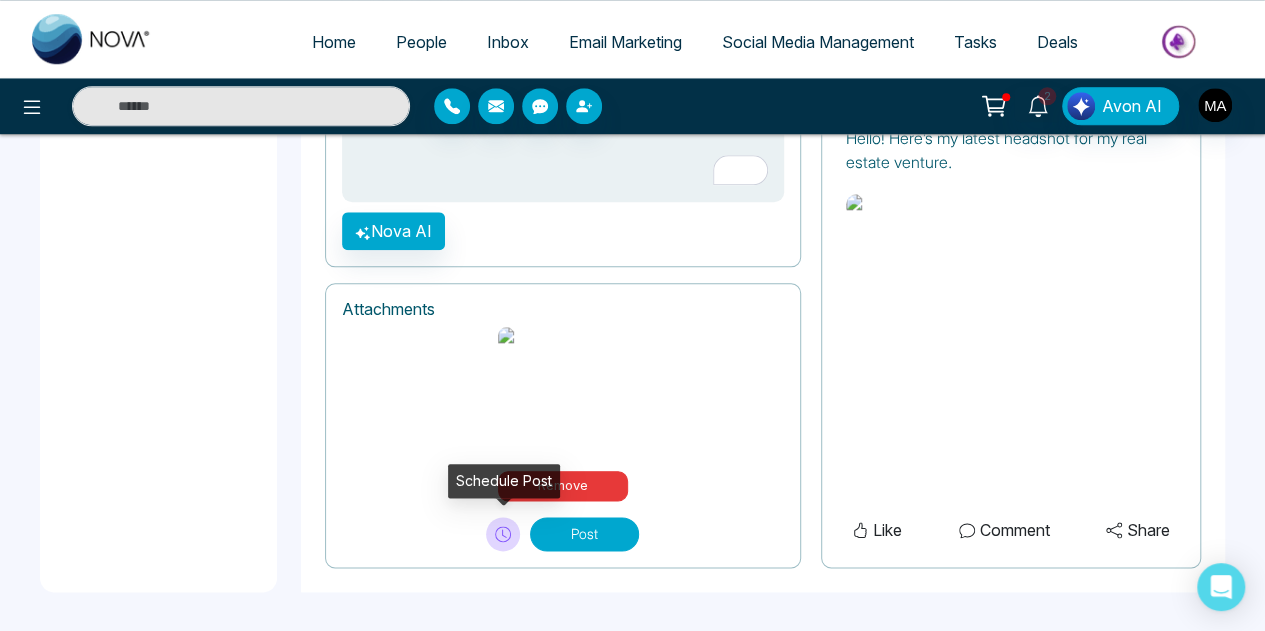 click at bounding box center (503, 534) 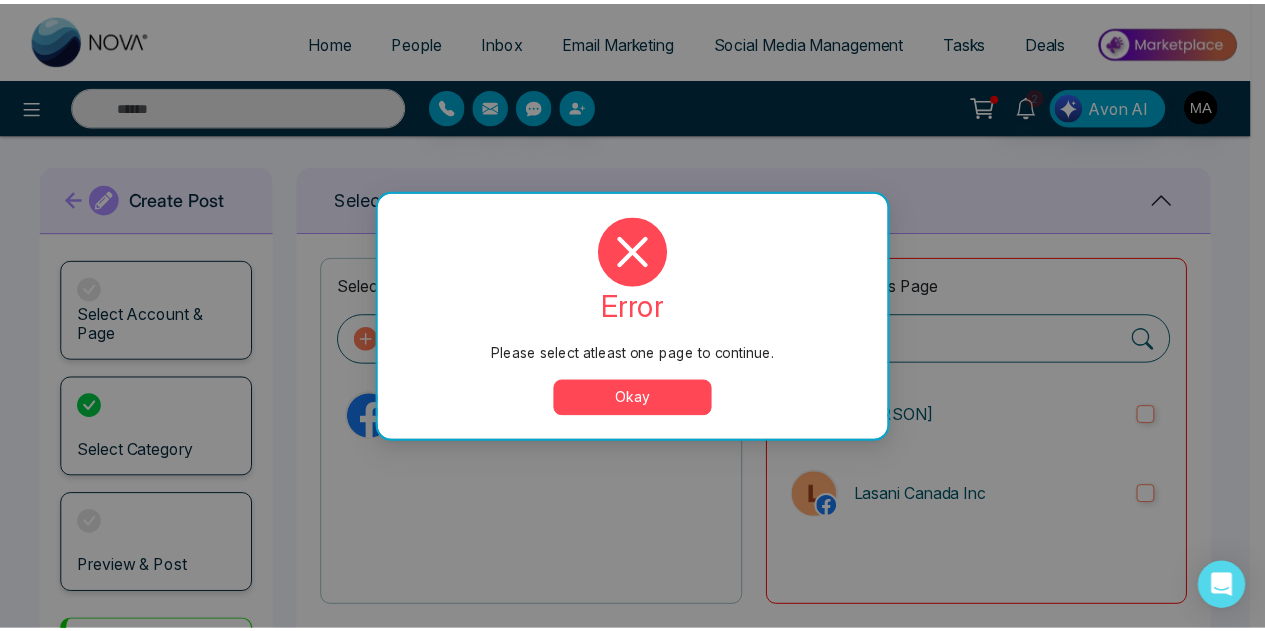 scroll, scrollTop: 0, scrollLeft: 0, axis: both 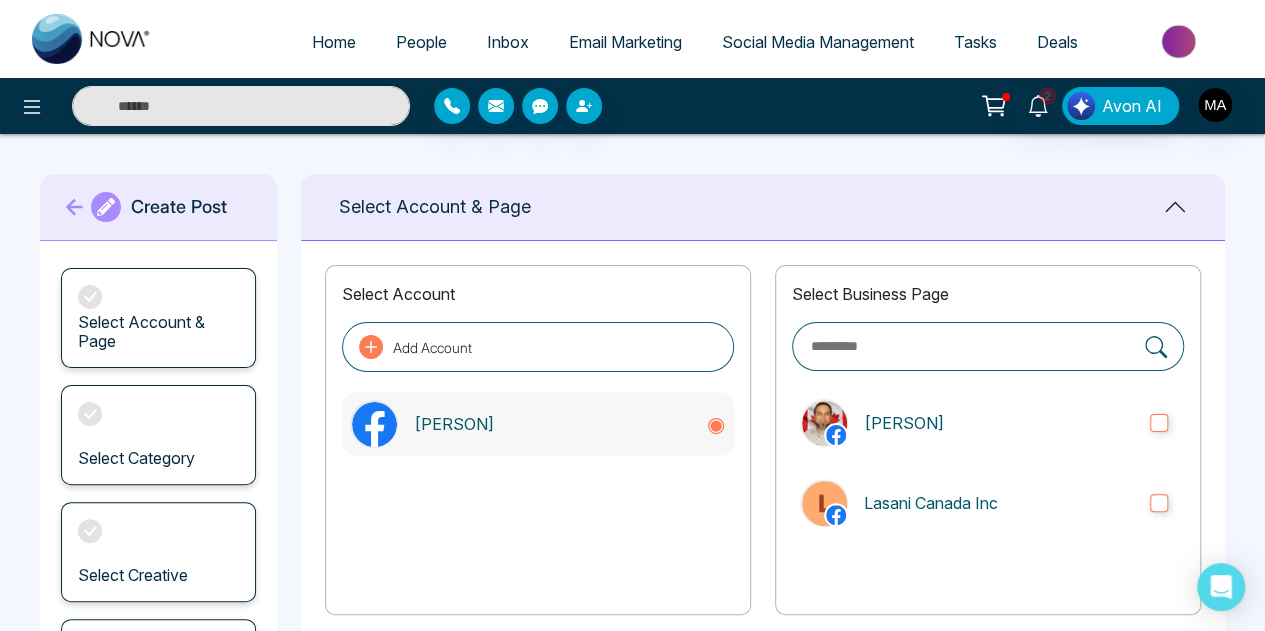 click on "[PERSON]" at bounding box center (552, 424) 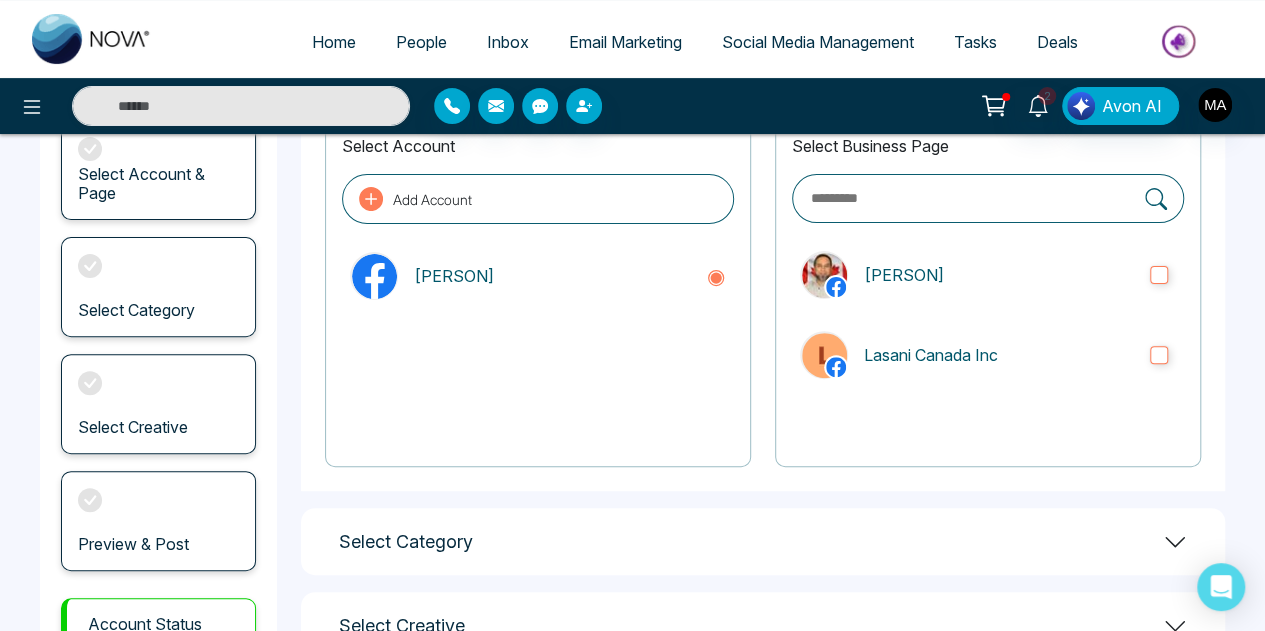 scroll, scrollTop: 151, scrollLeft: 0, axis: vertical 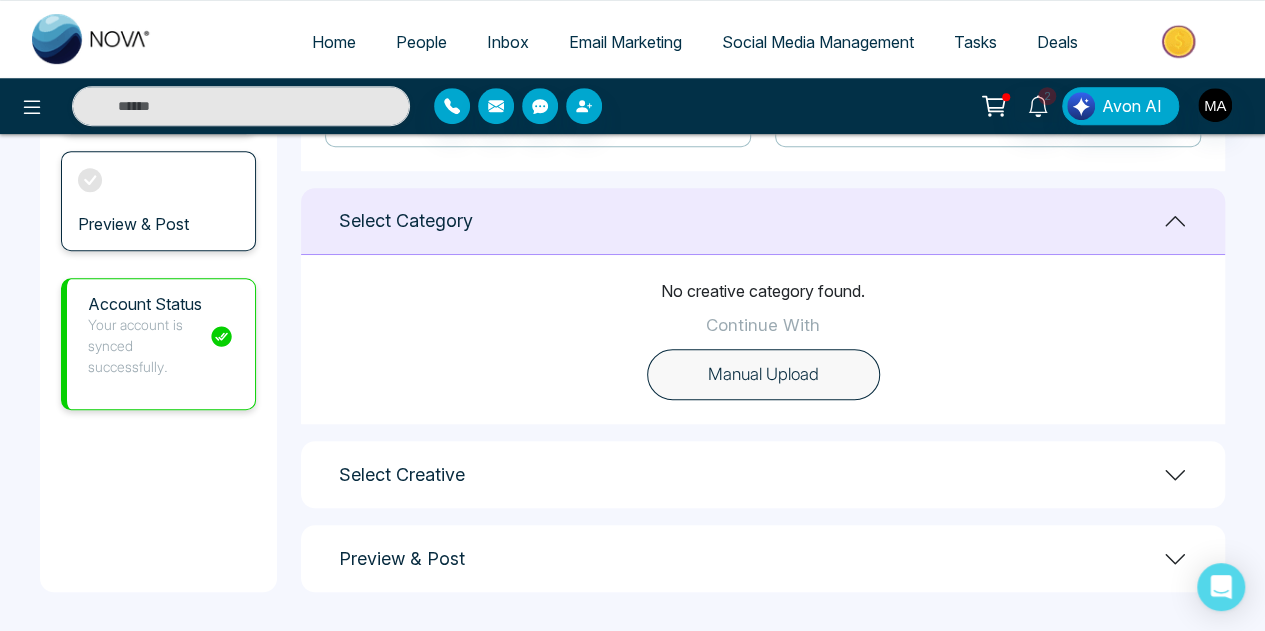 click on "Preview & Post" at bounding box center (402, 559) 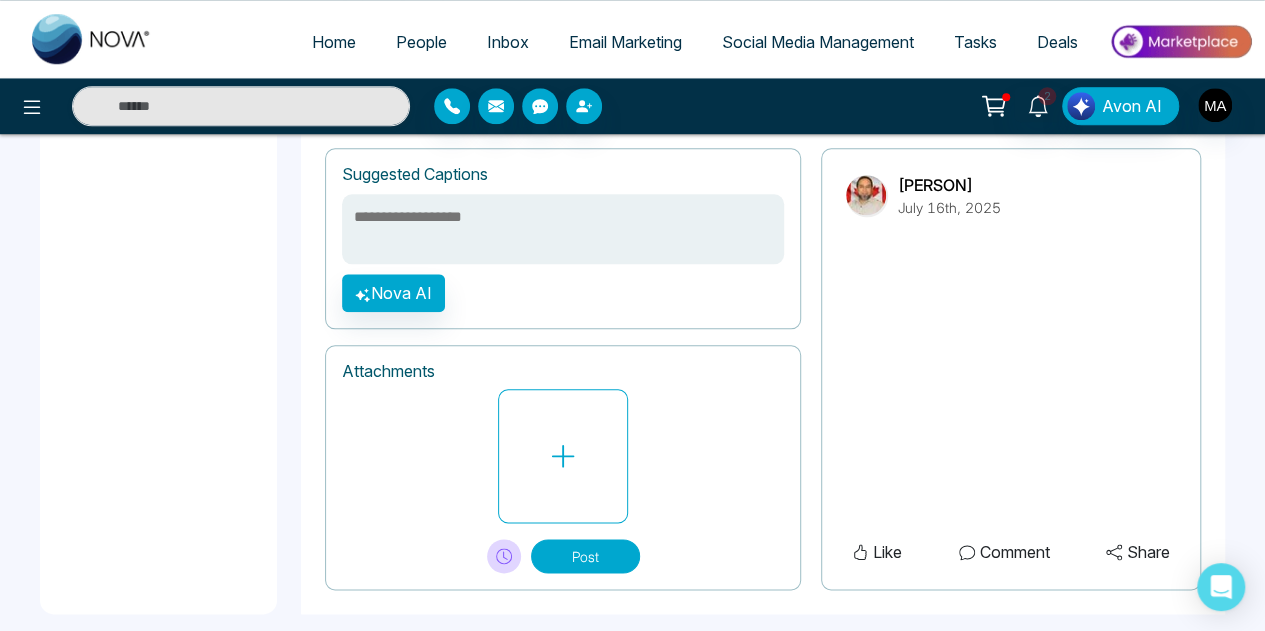 scroll, scrollTop: 956, scrollLeft: 0, axis: vertical 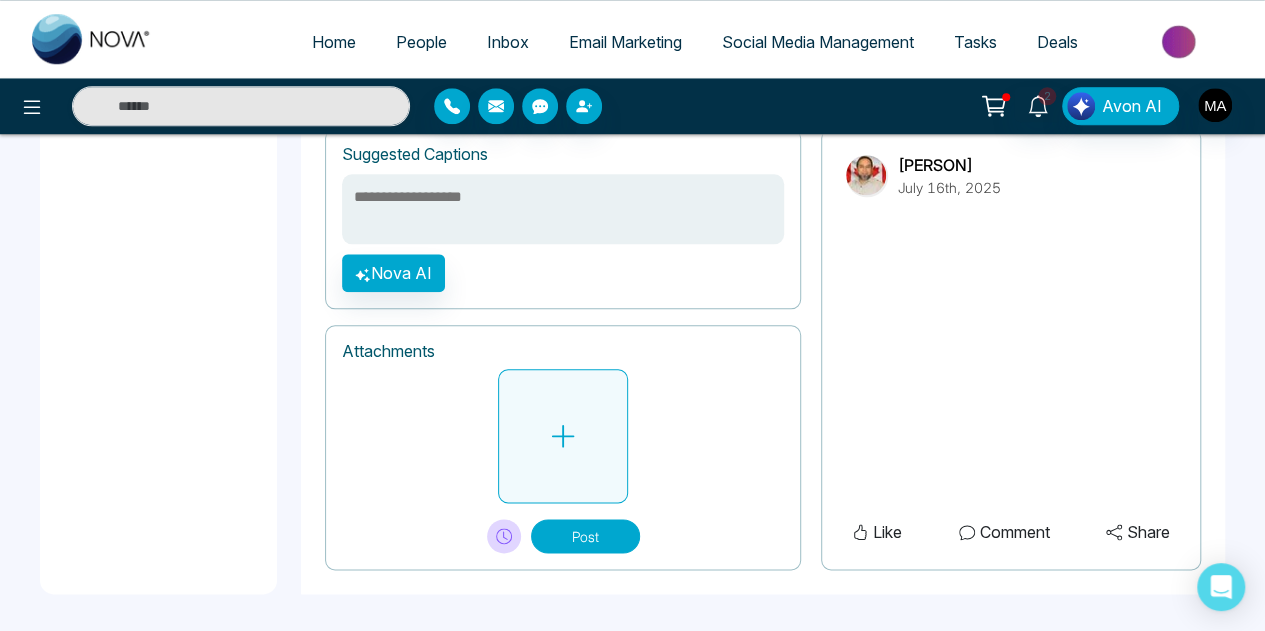 click at bounding box center [563, 436] 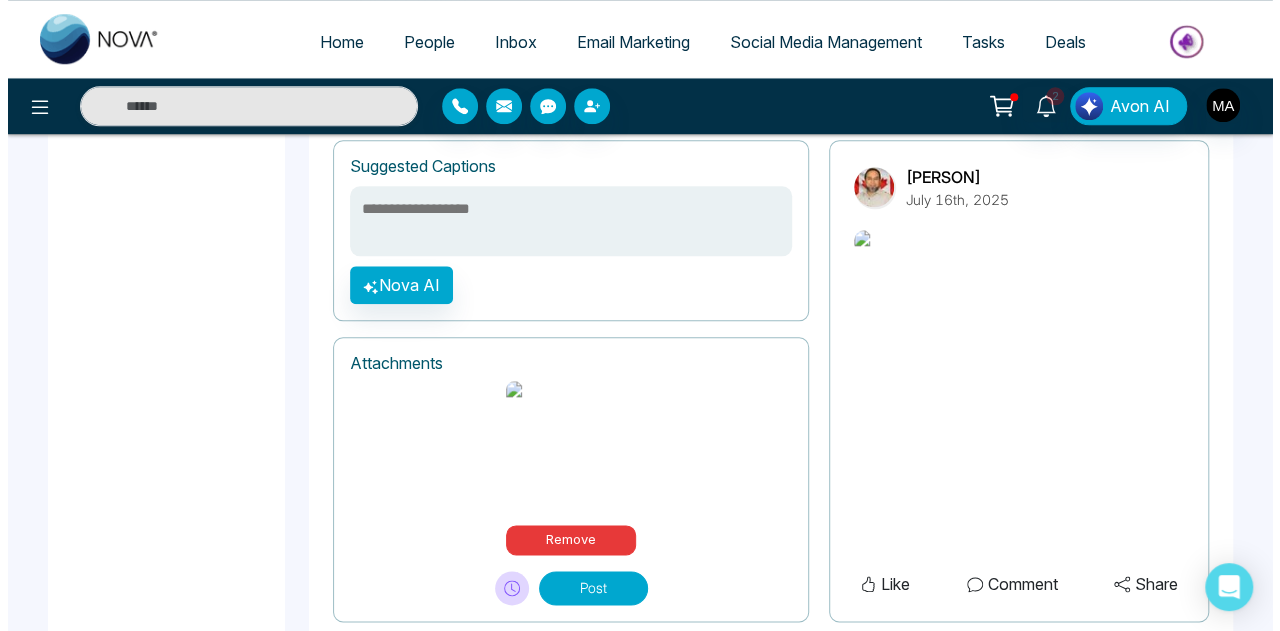scroll, scrollTop: 961, scrollLeft: 0, axis: vertical 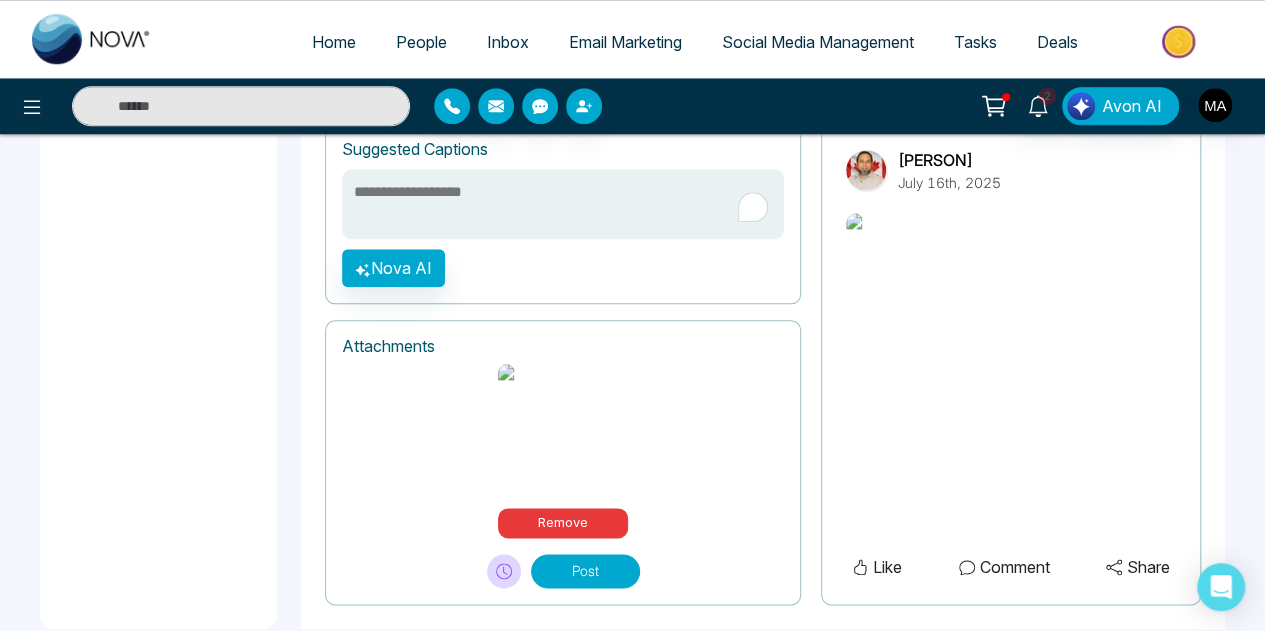 click at bounding box center [563, 204] 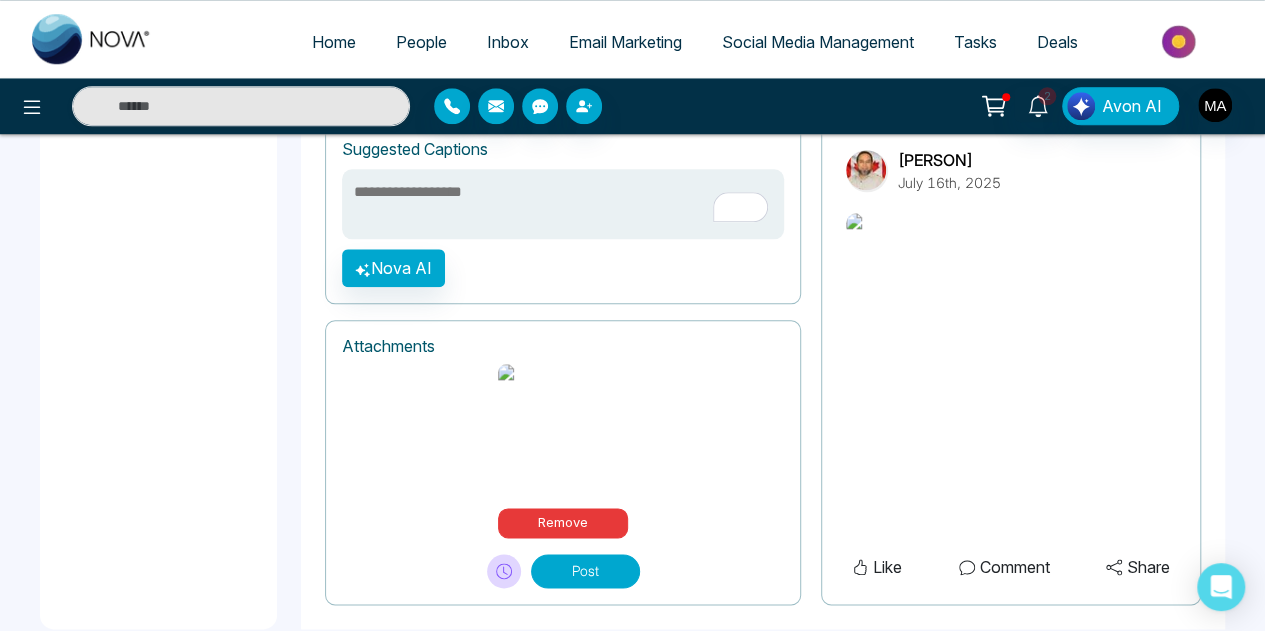 type on "*" 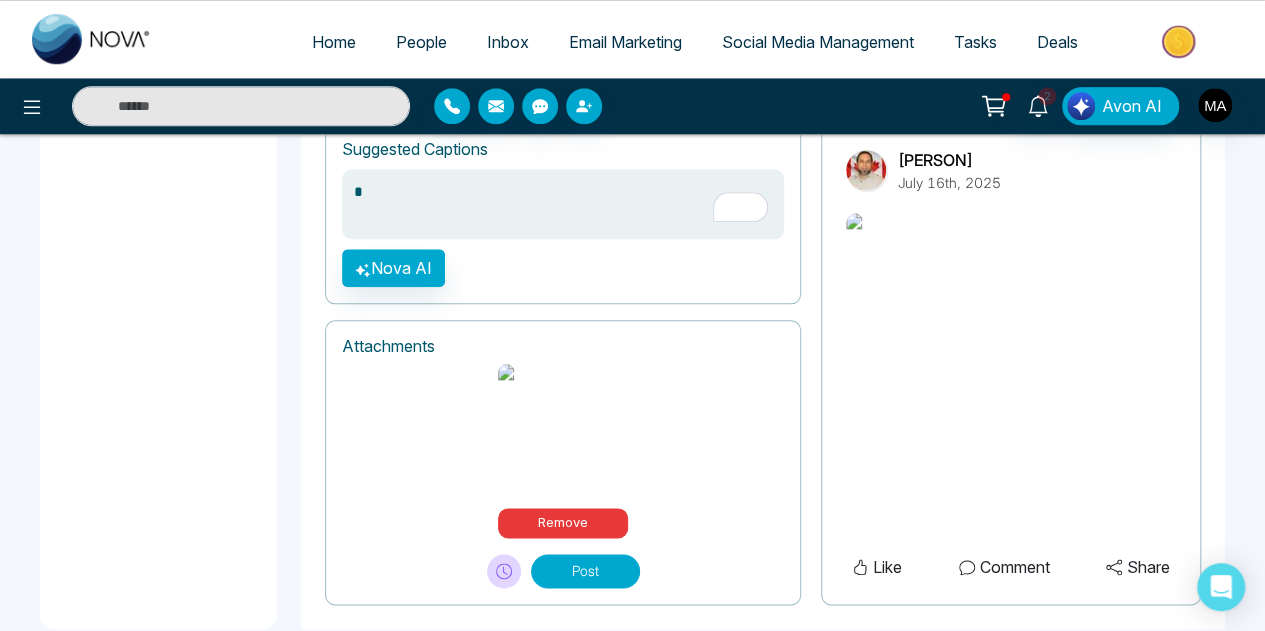 type on "*" 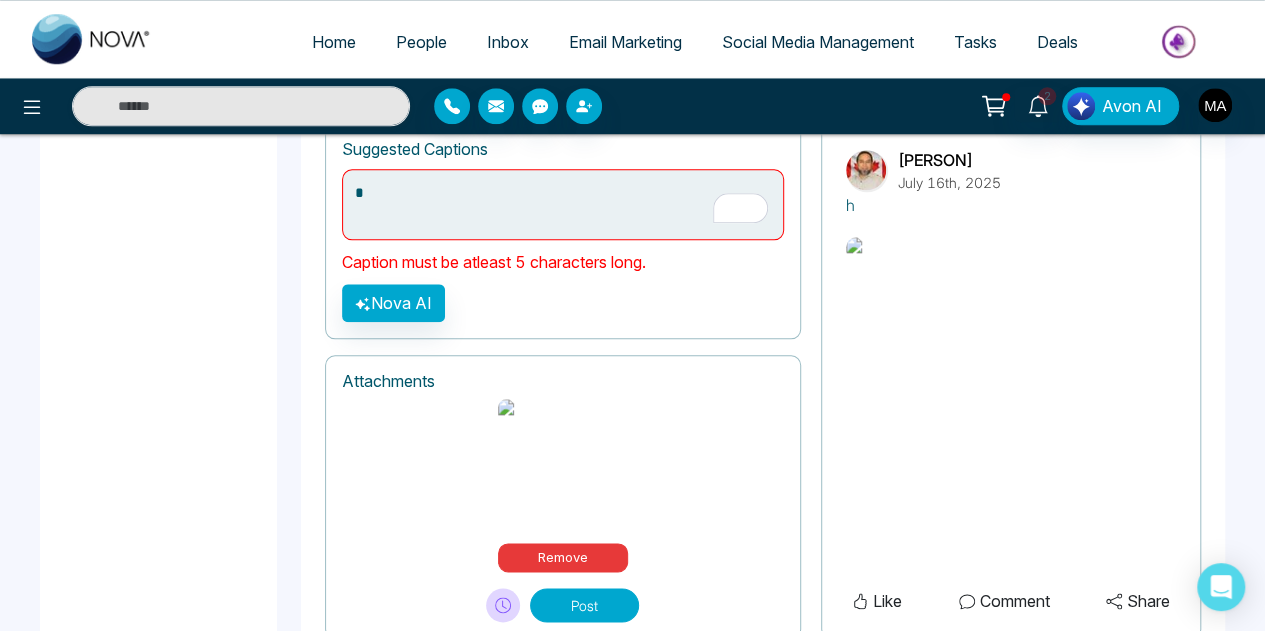 type on "**" 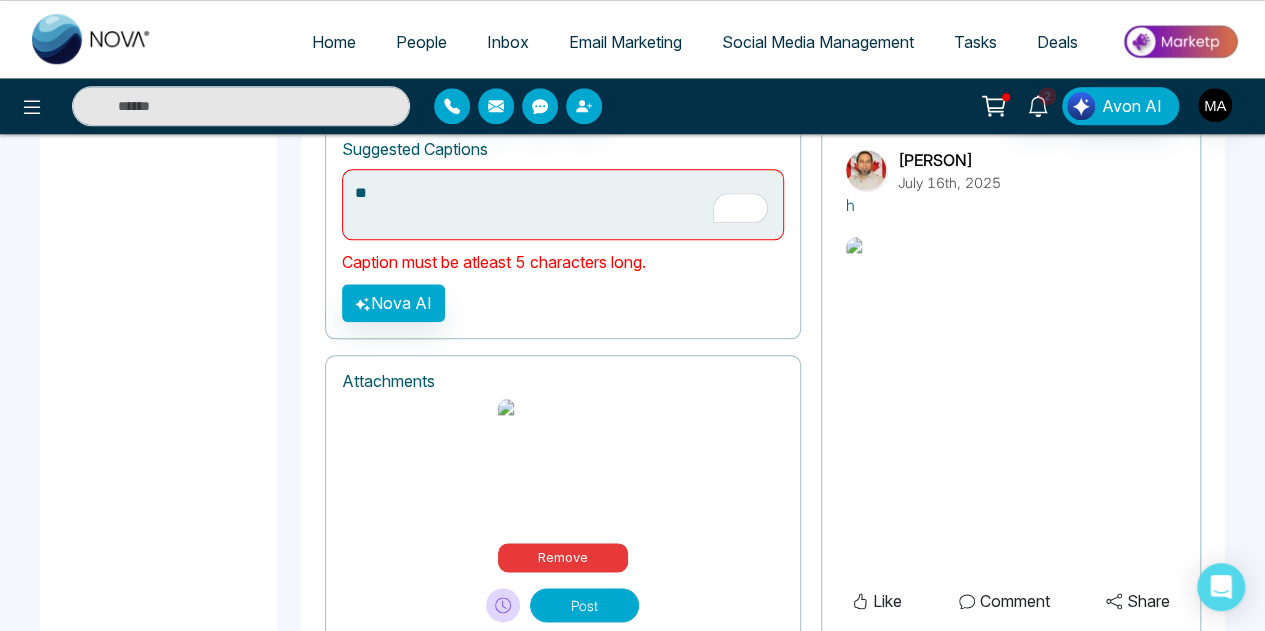 type on "**" 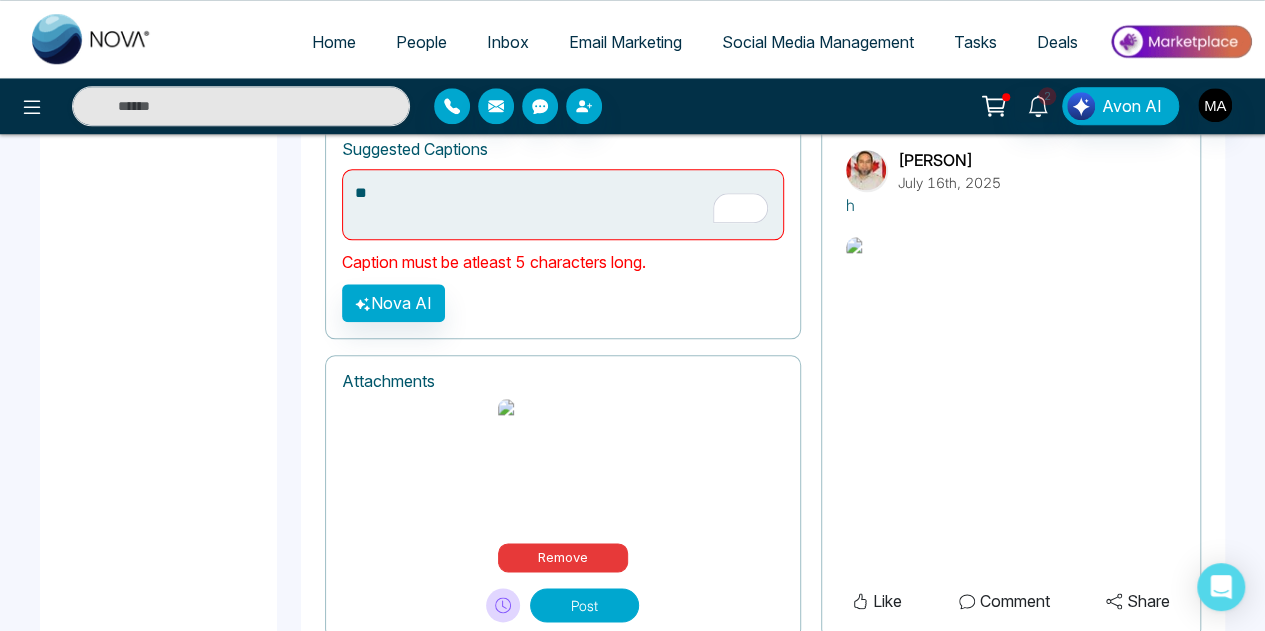 type on "***" 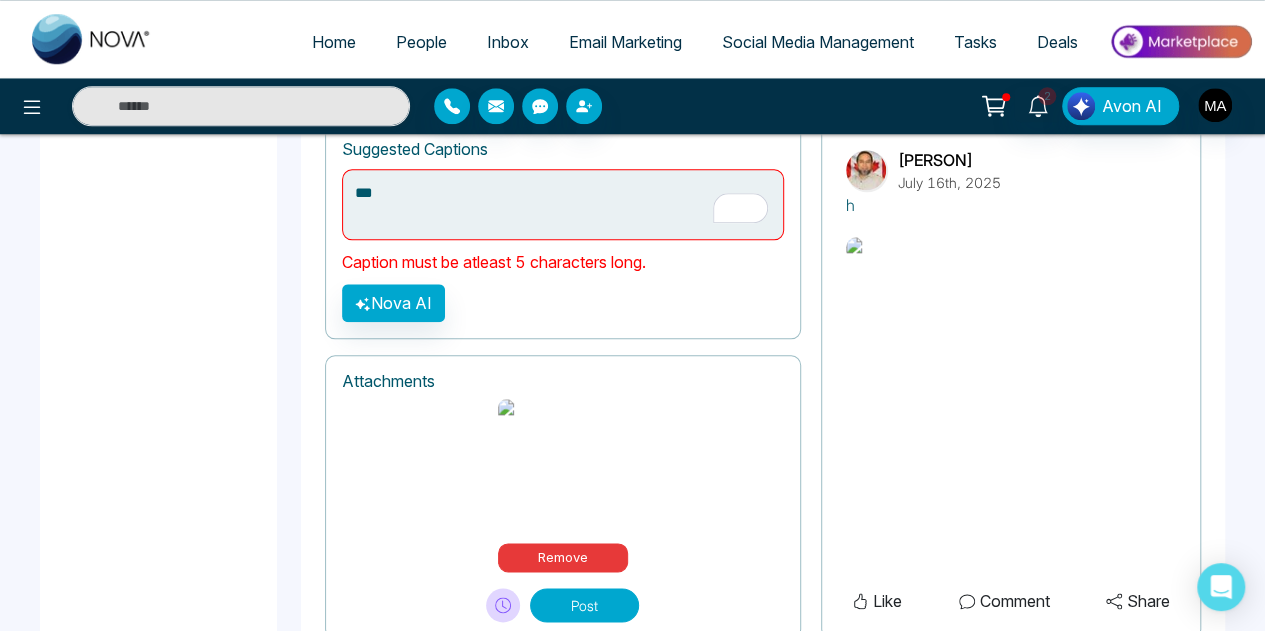 type on "***" 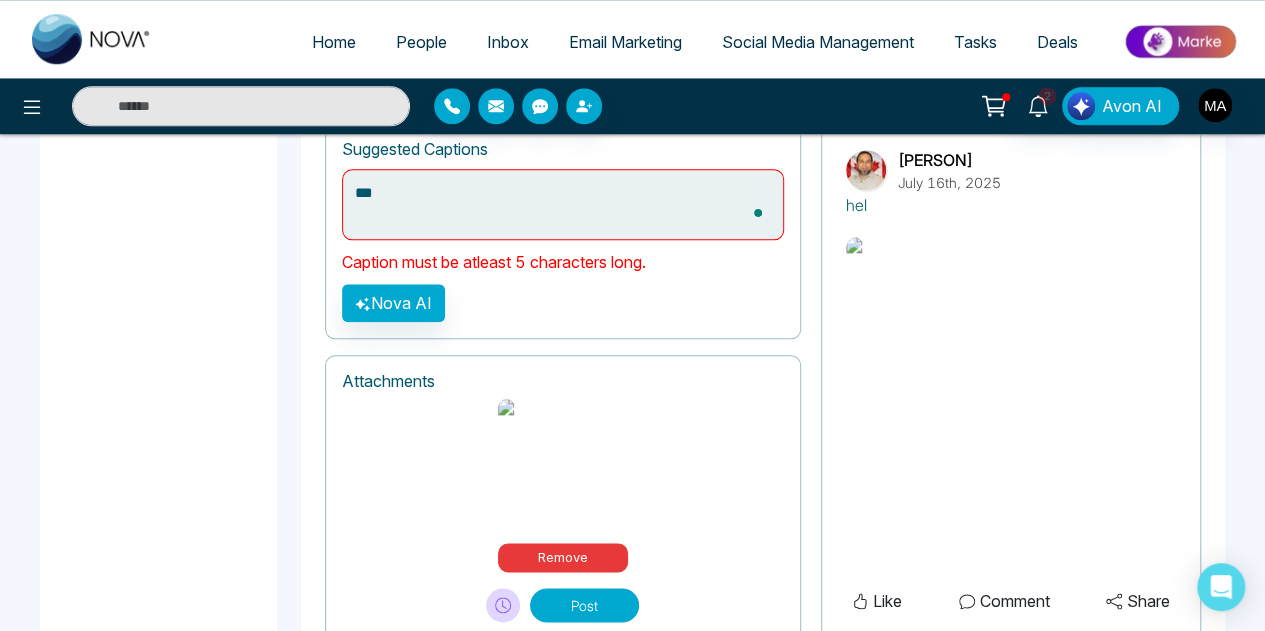 type on "****" 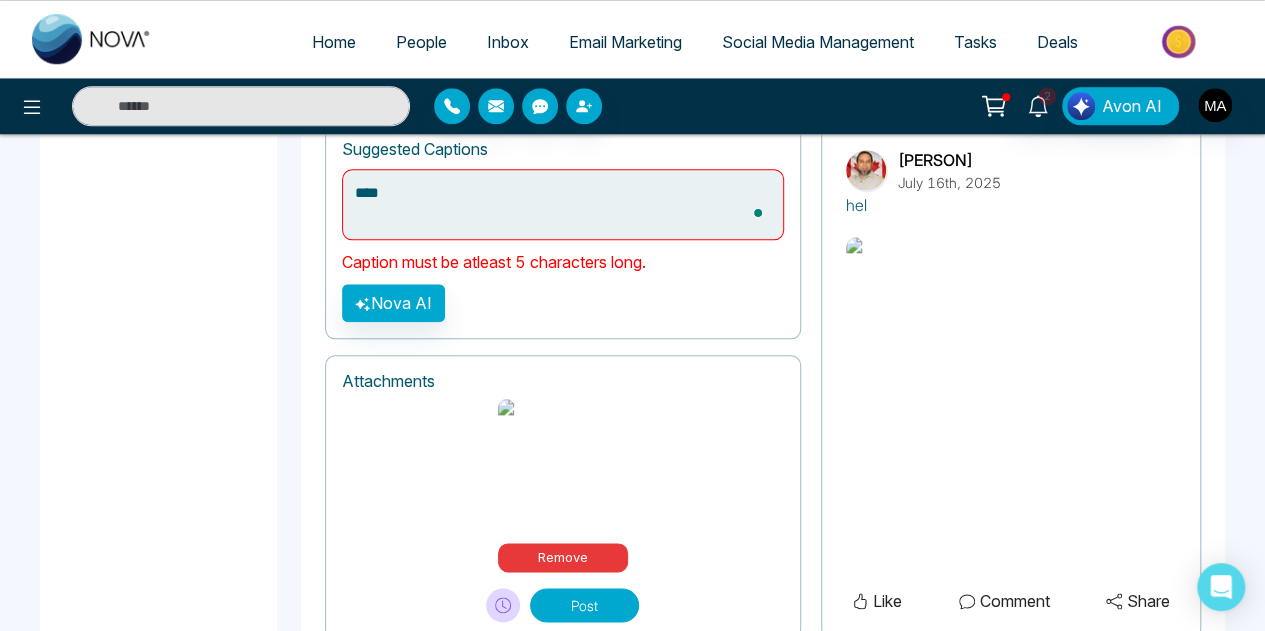 type on "****" 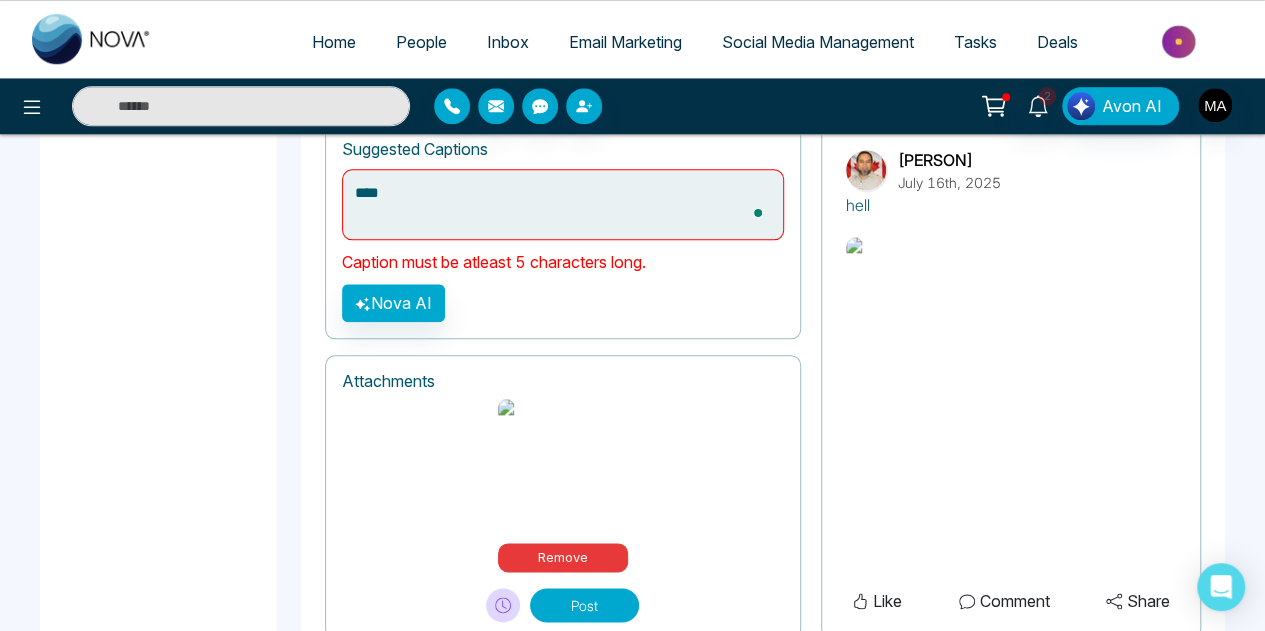 type on "*****" 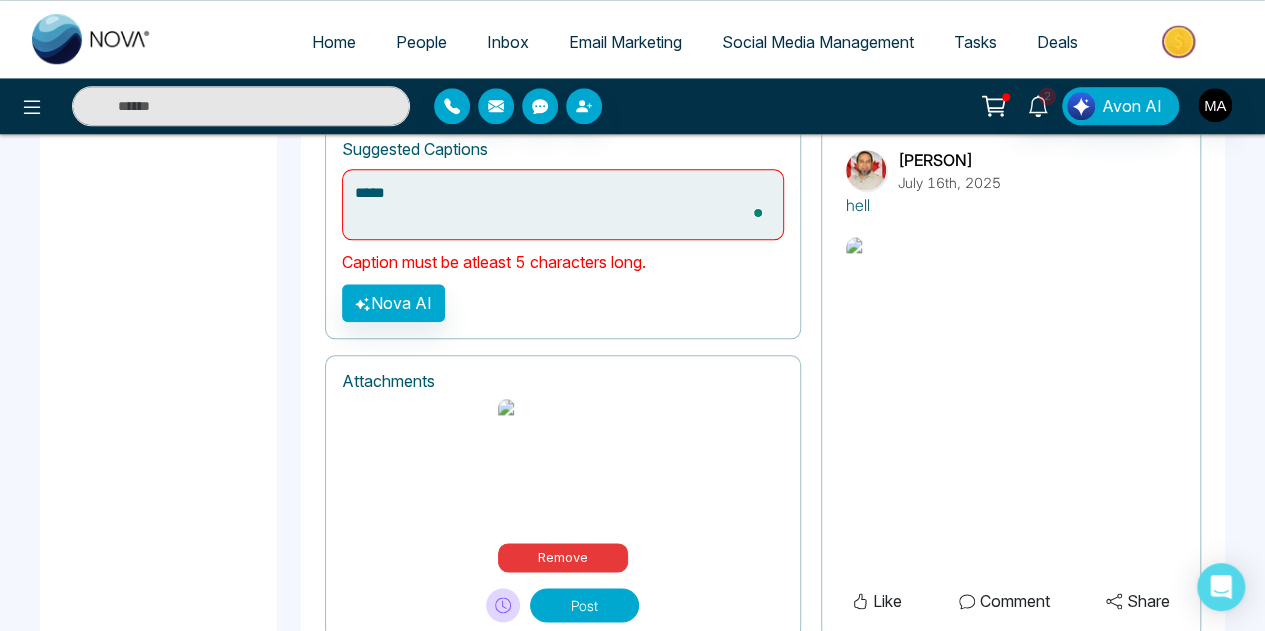 type on "*****" 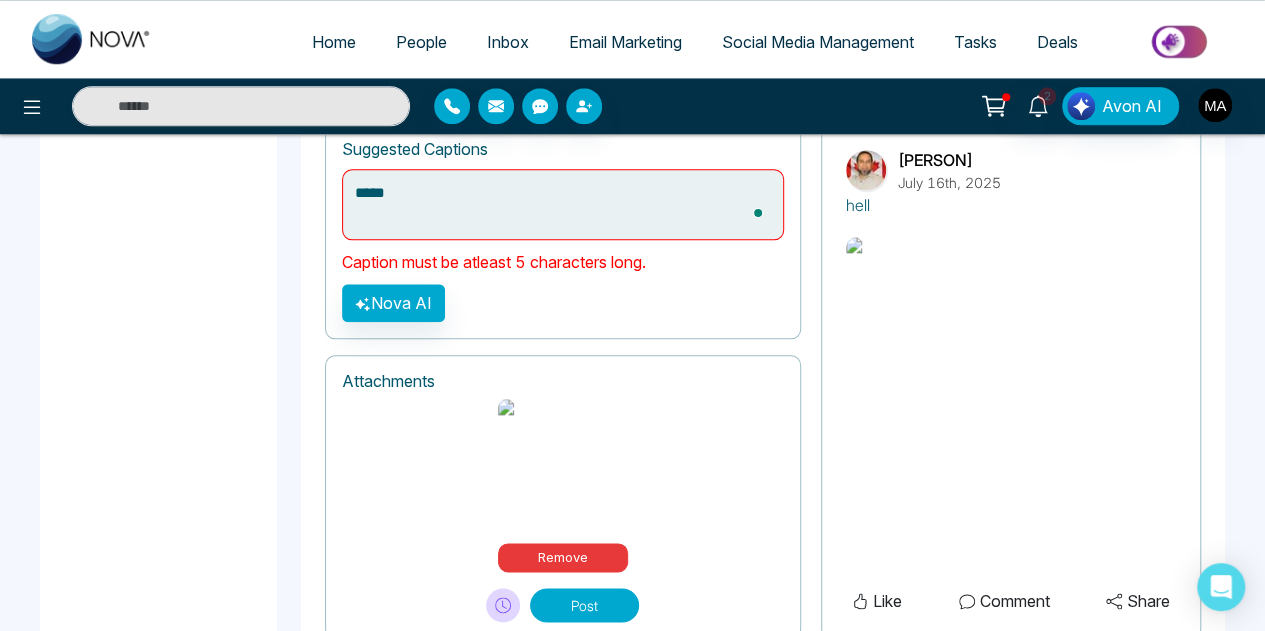 type on "*****" 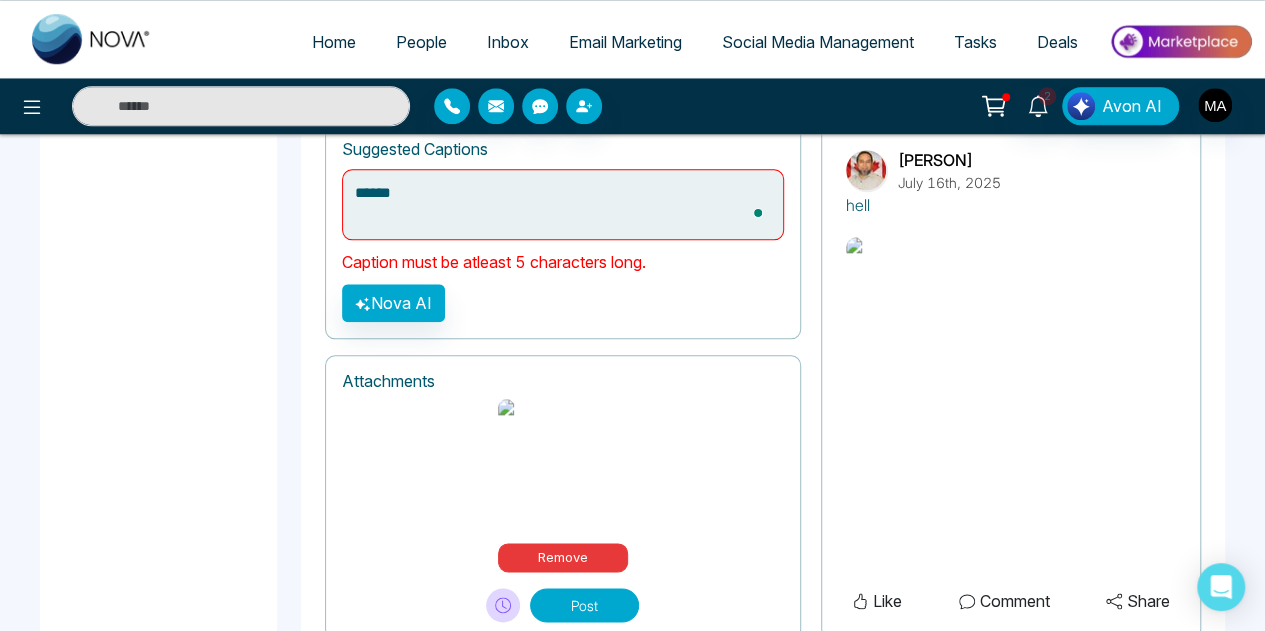 type on "*****" 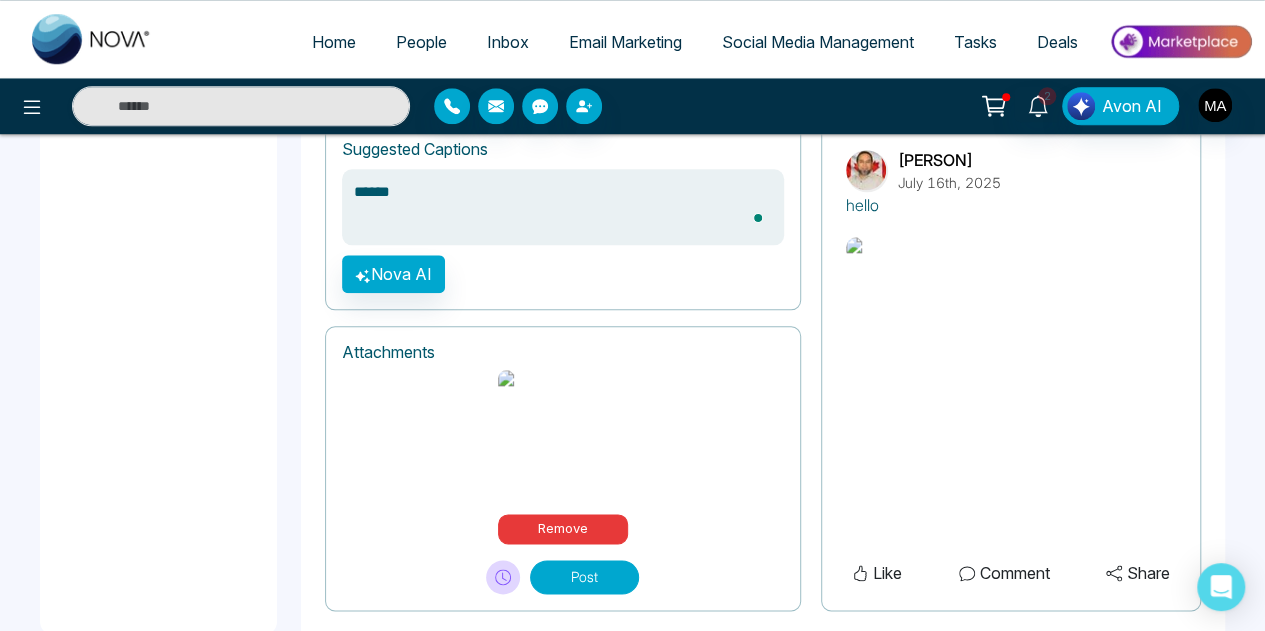 type on "*******" 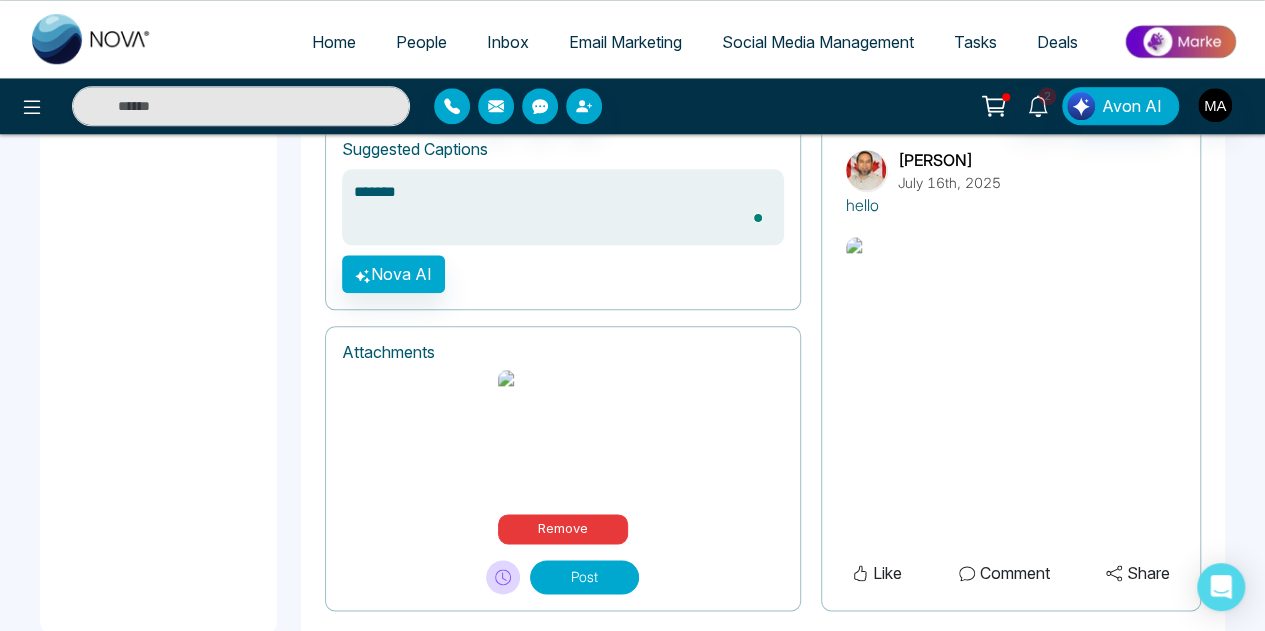 type on "*******" 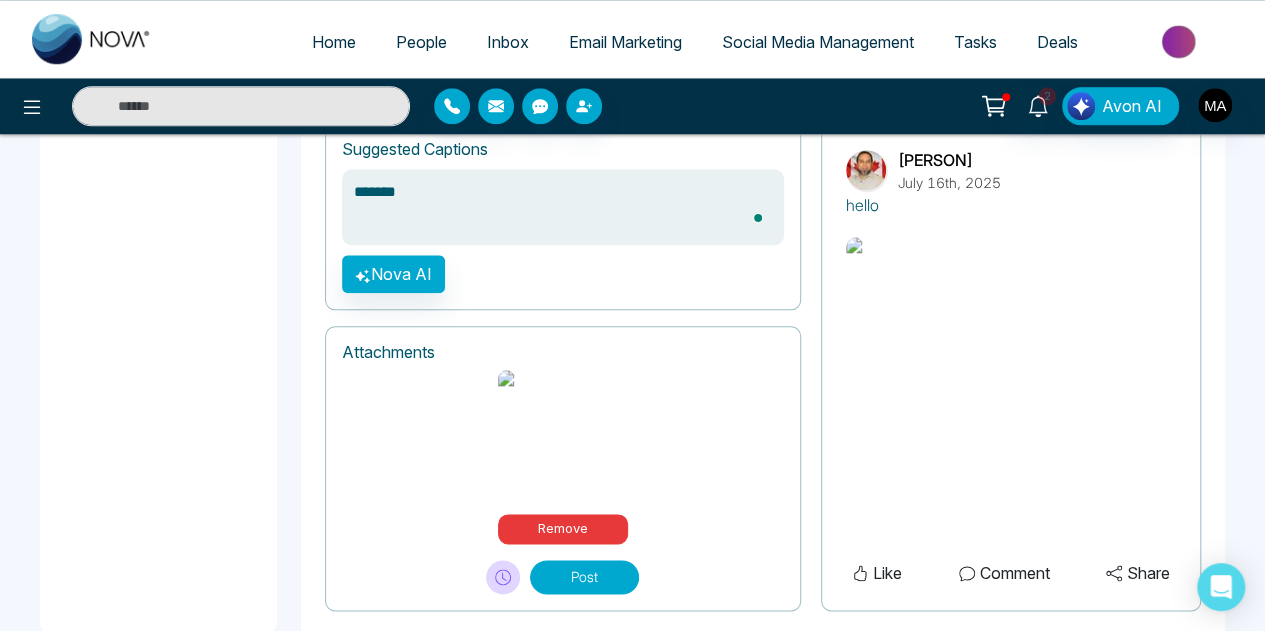 type on "********" 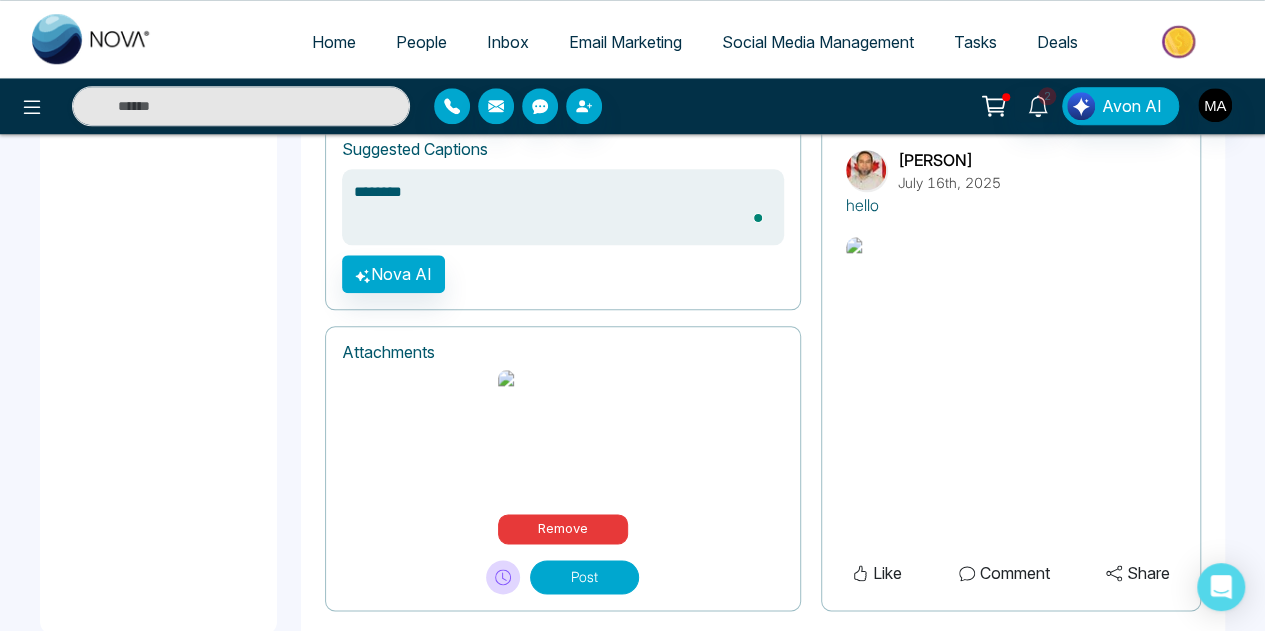 type on "********" 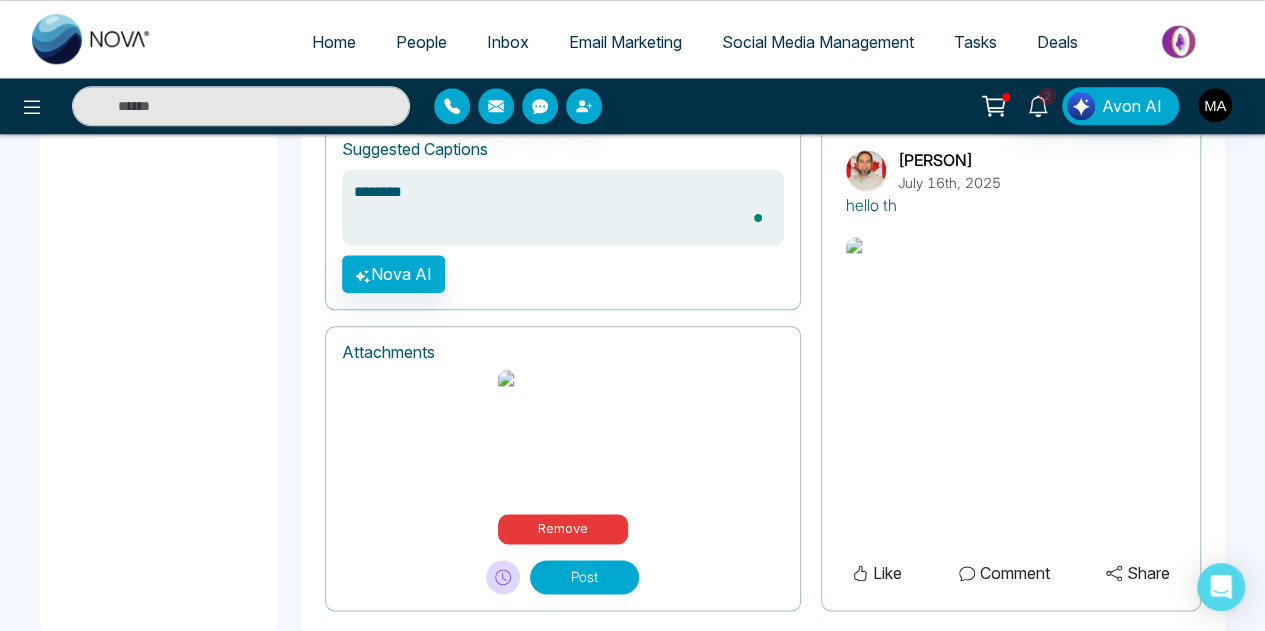 type on "*********" 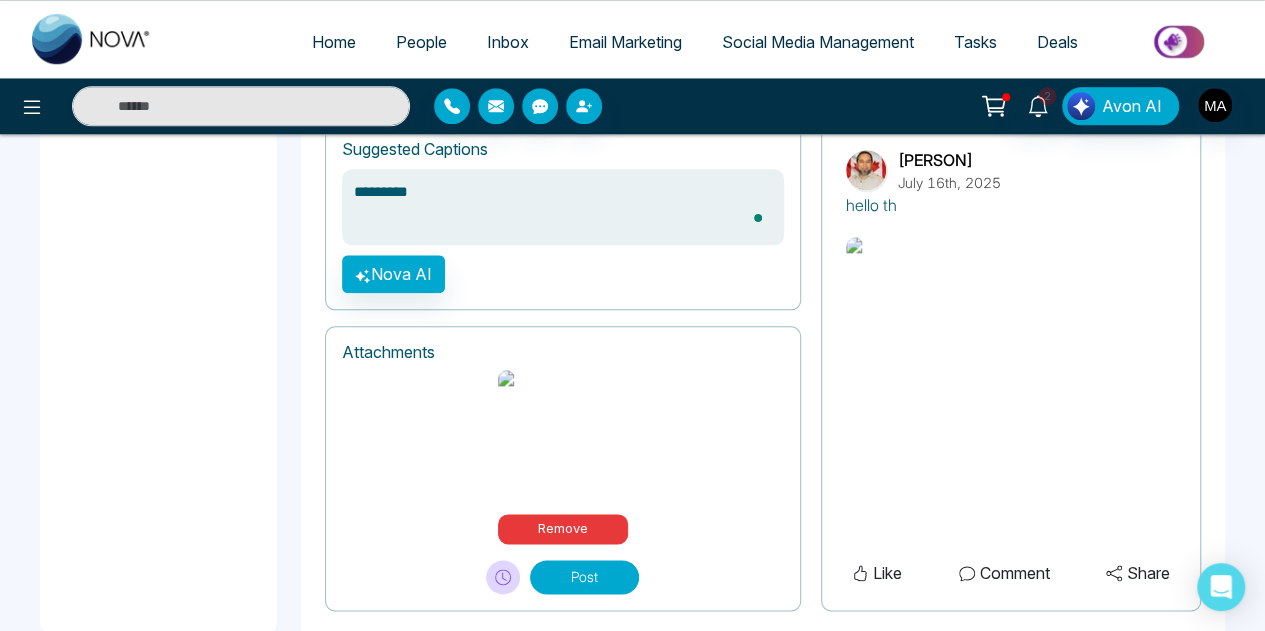 type on "*********" 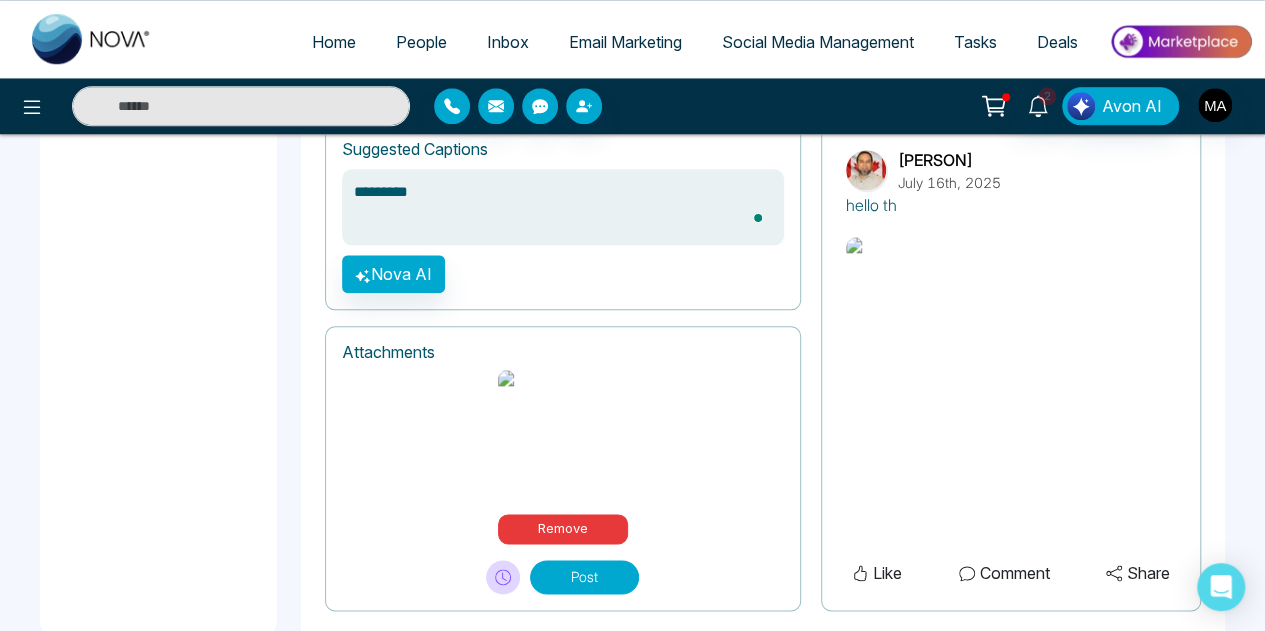 type on "**********" 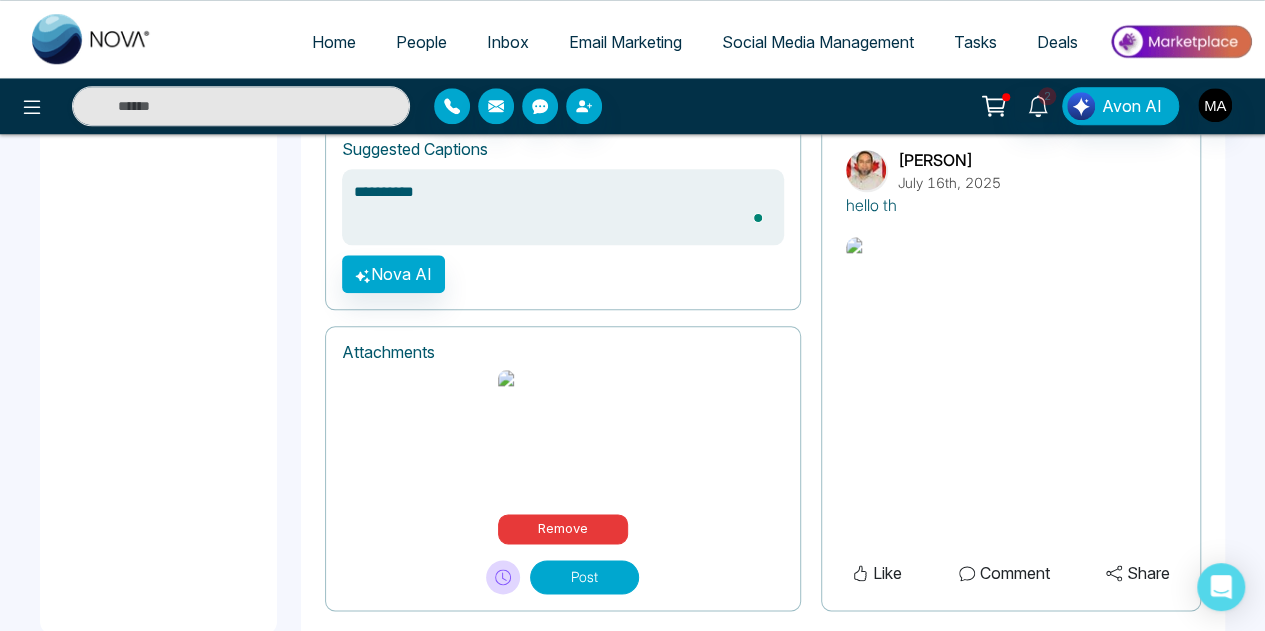 type on "**********" 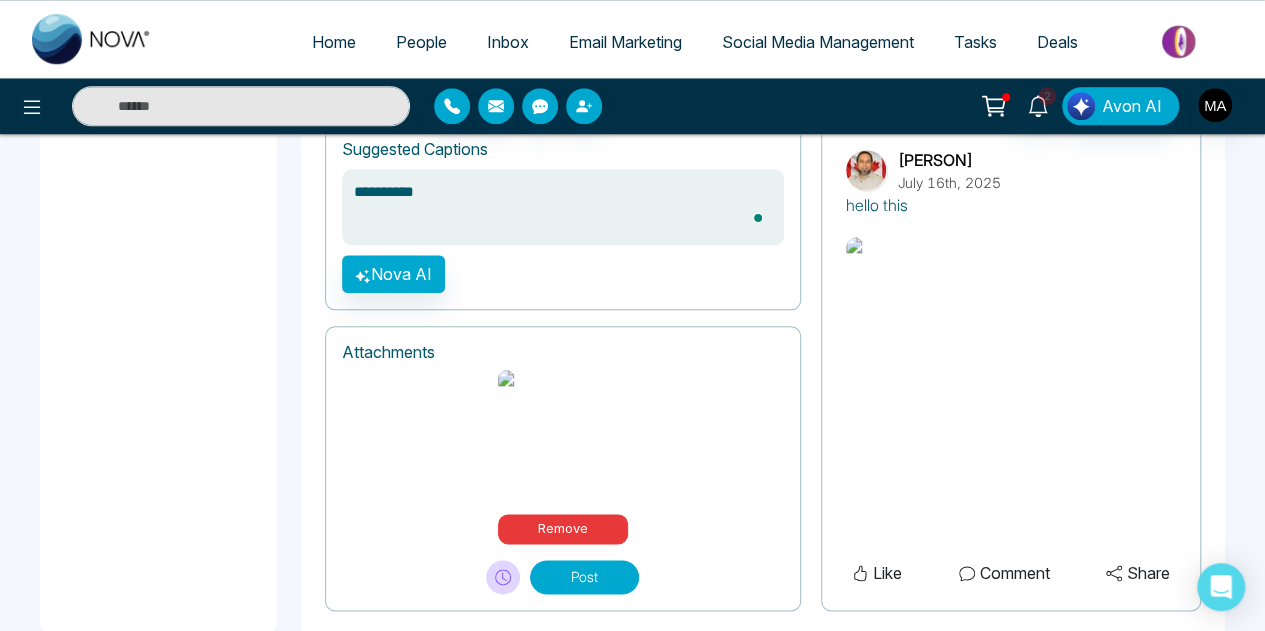 type on "**********" 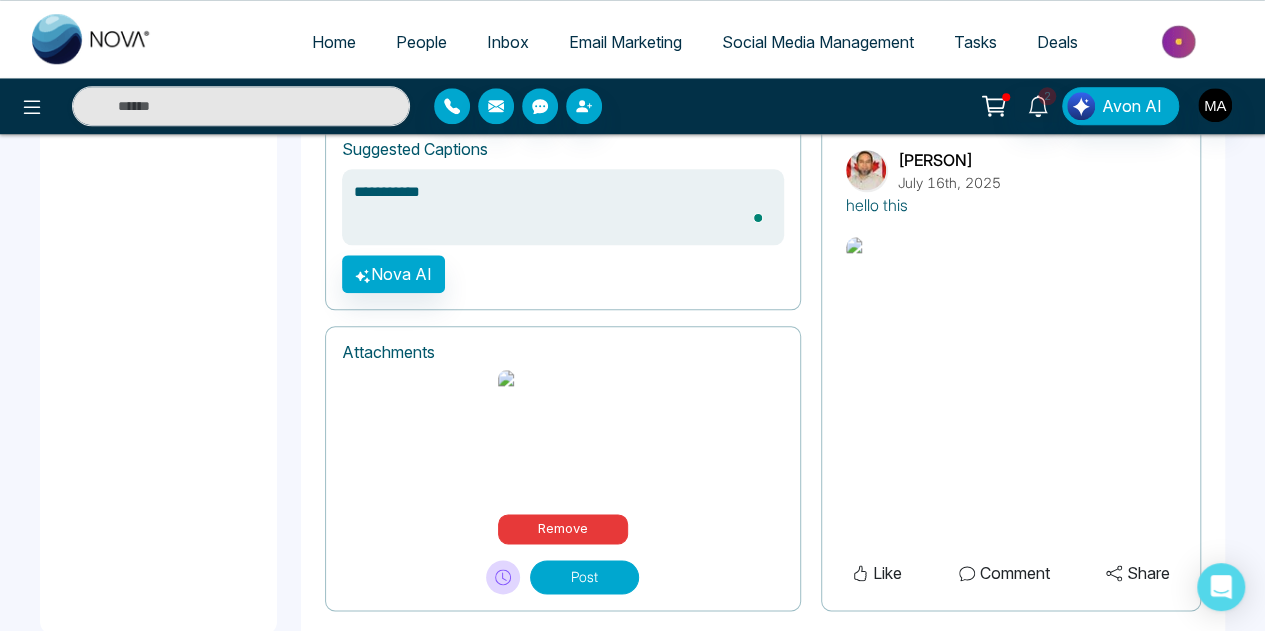 type on "**********" 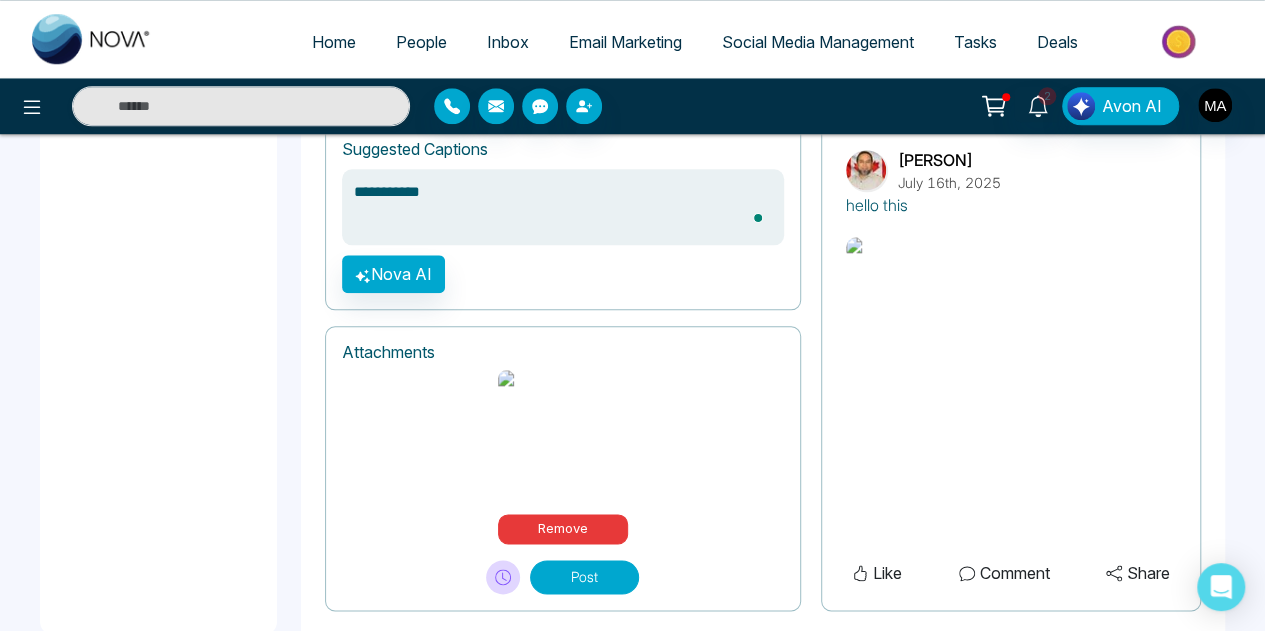 type on "**********" 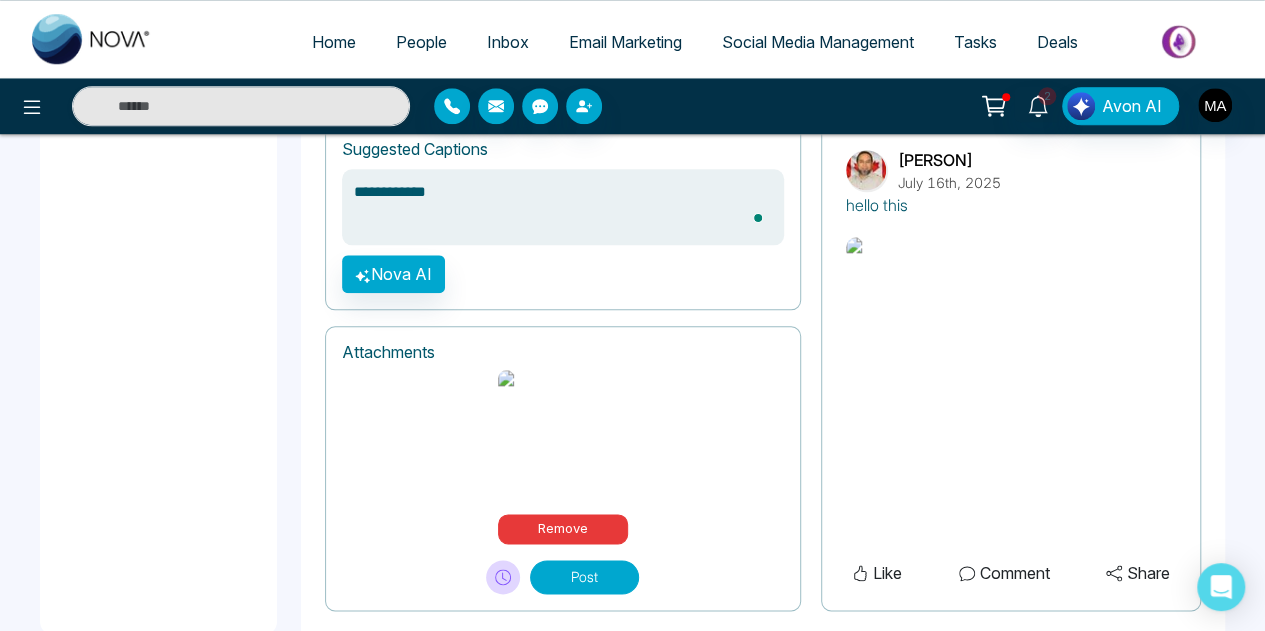 type on "**********" 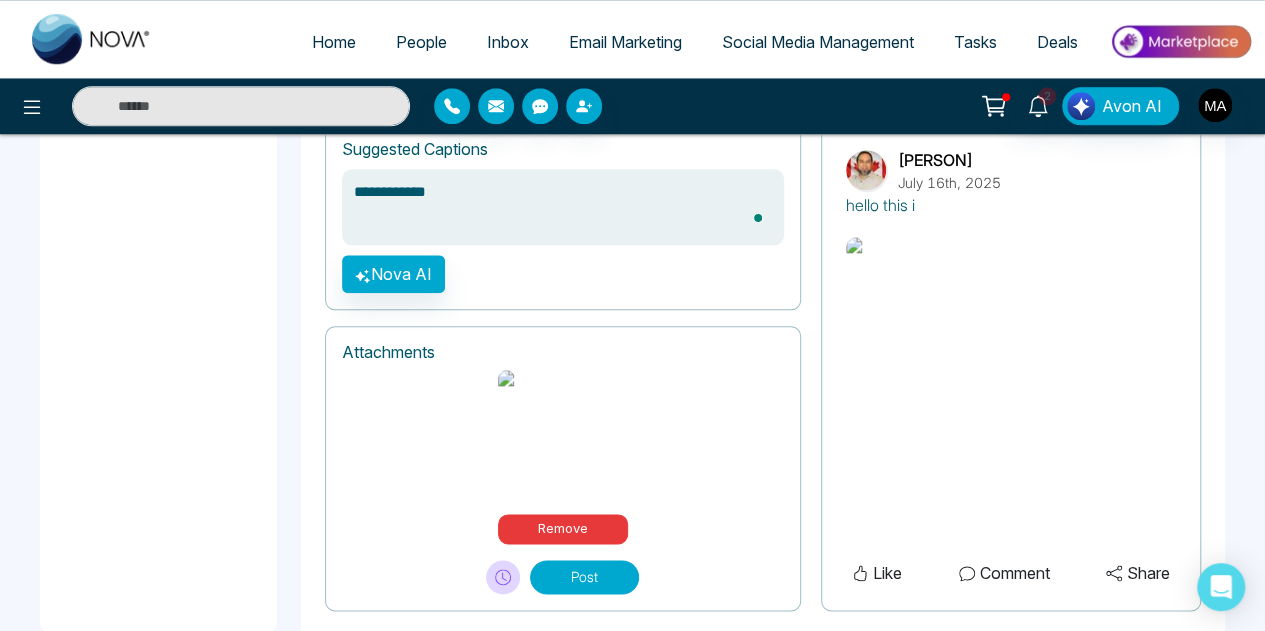 type on "**********" 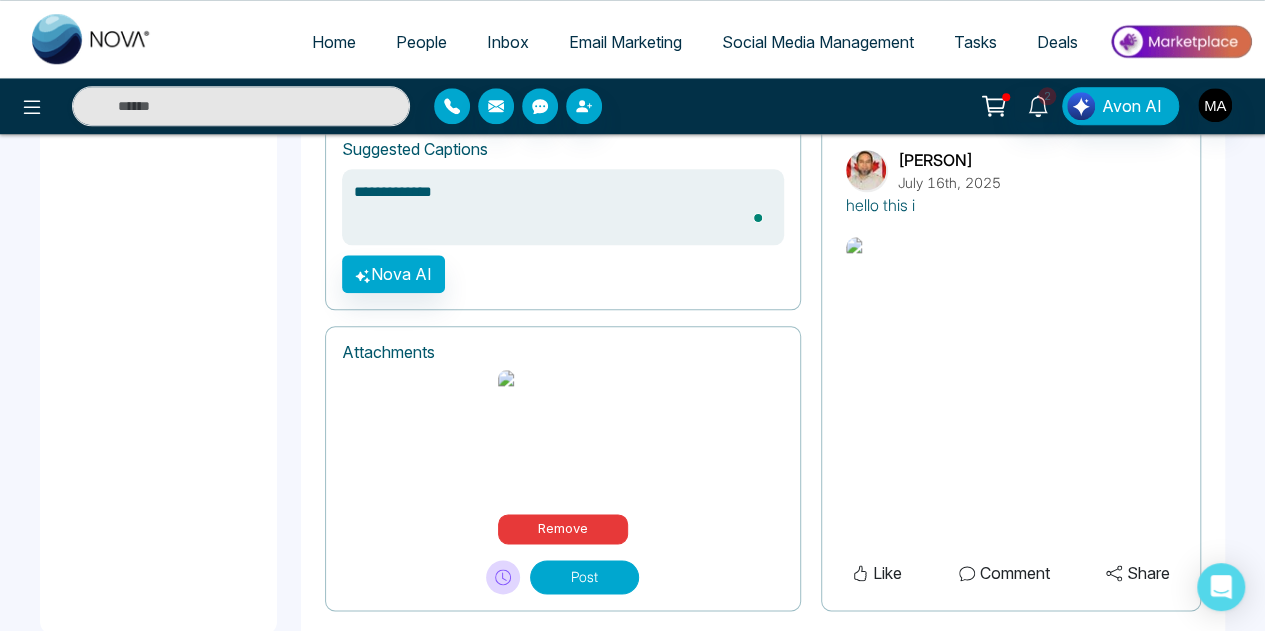 type on "**********" 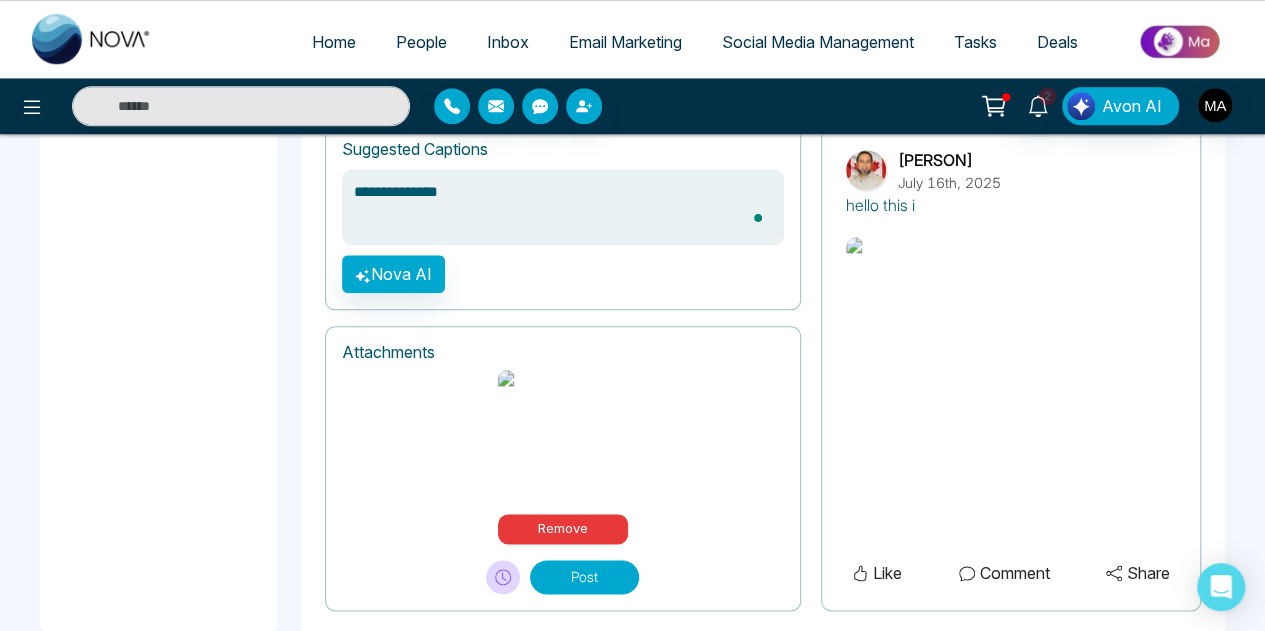 type on "**********" 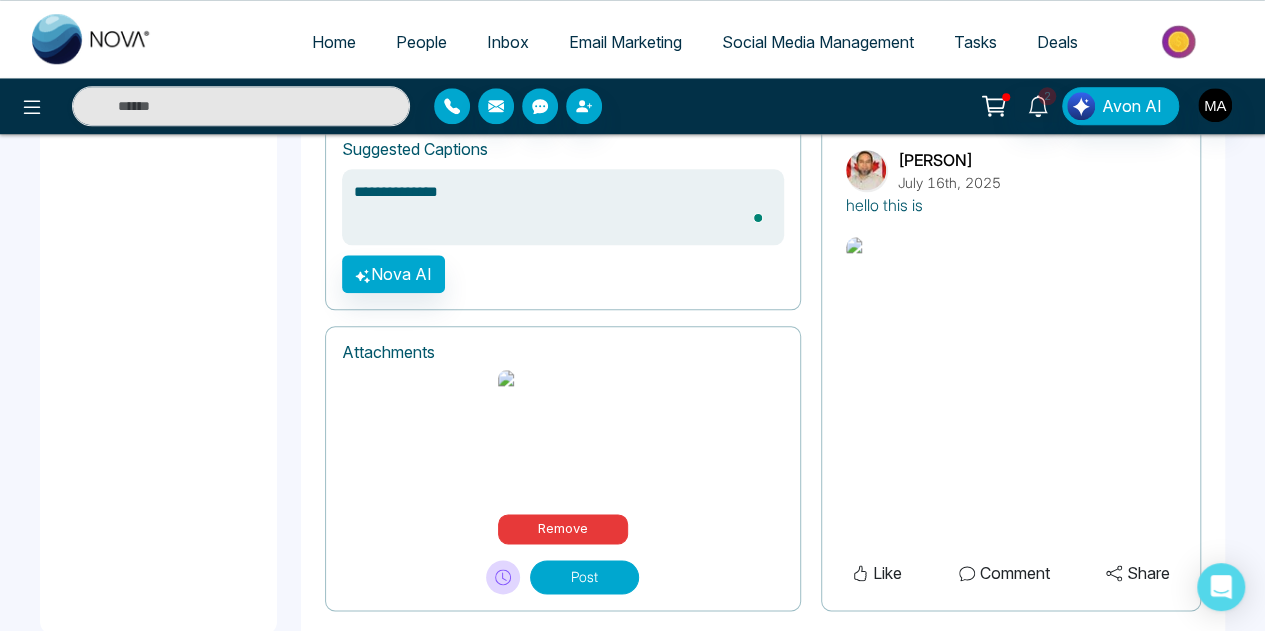 type on "**********" 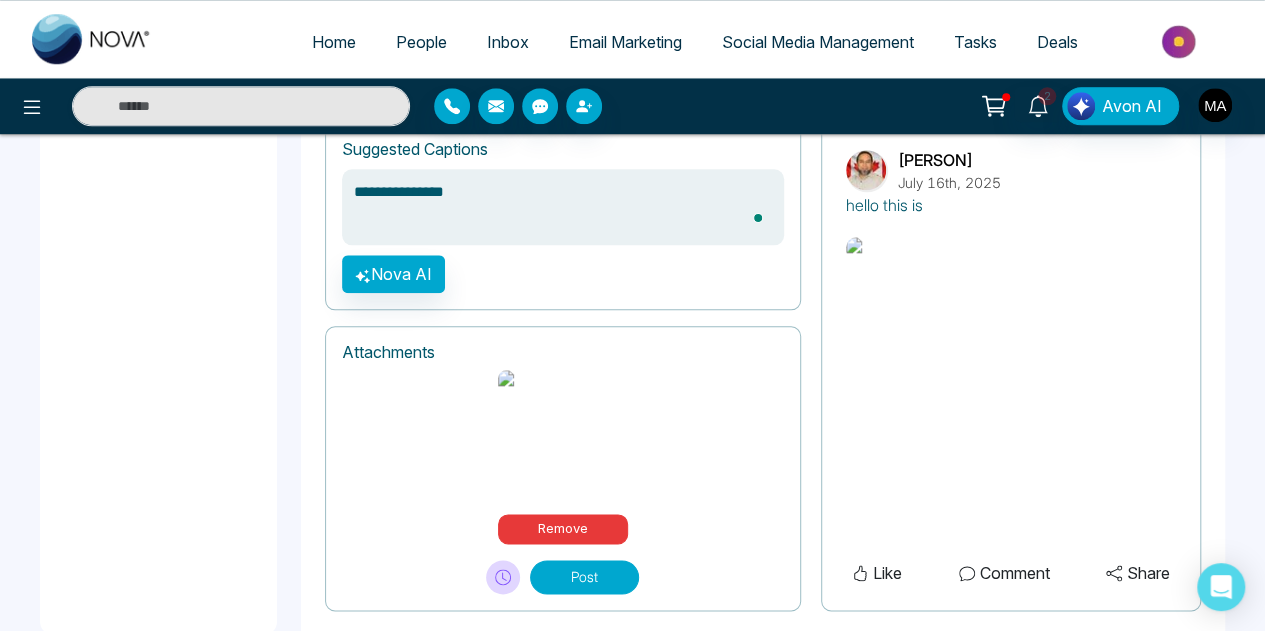 type on "**********" 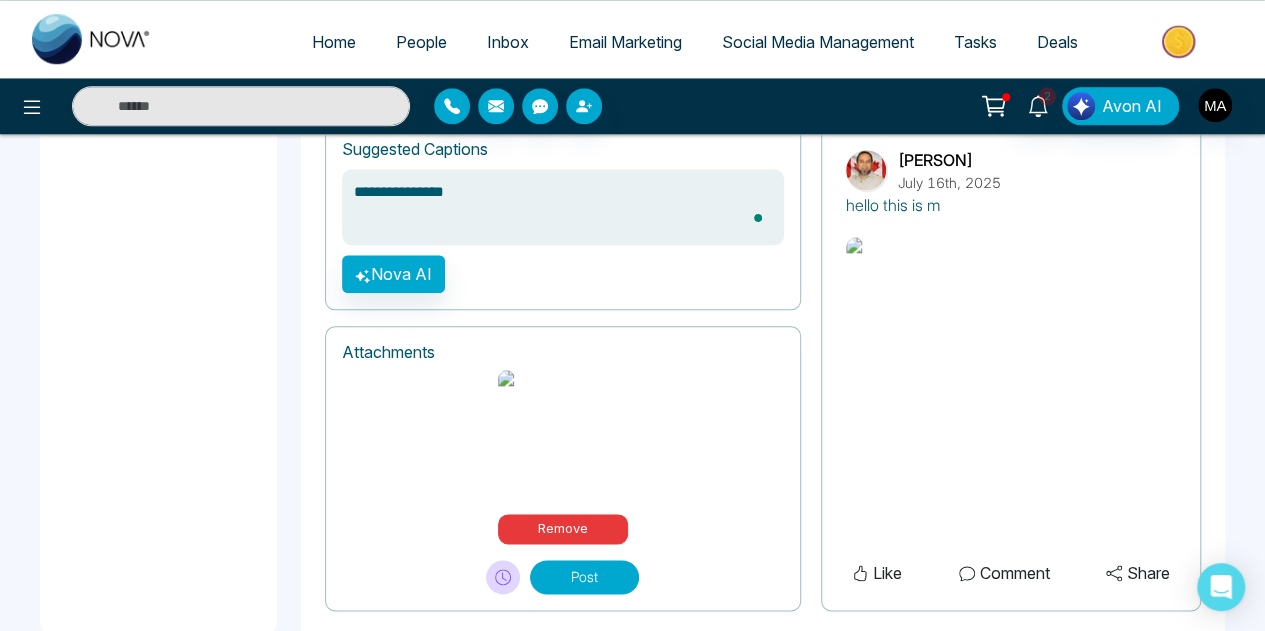 type on "**********" 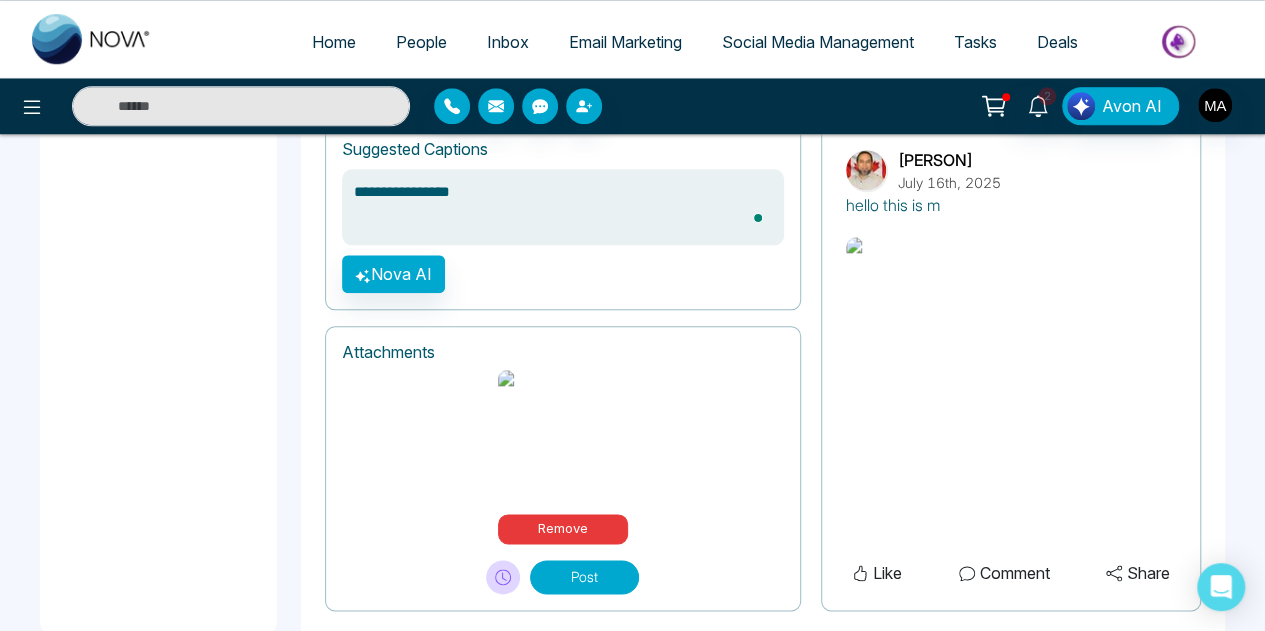 type on "**********" 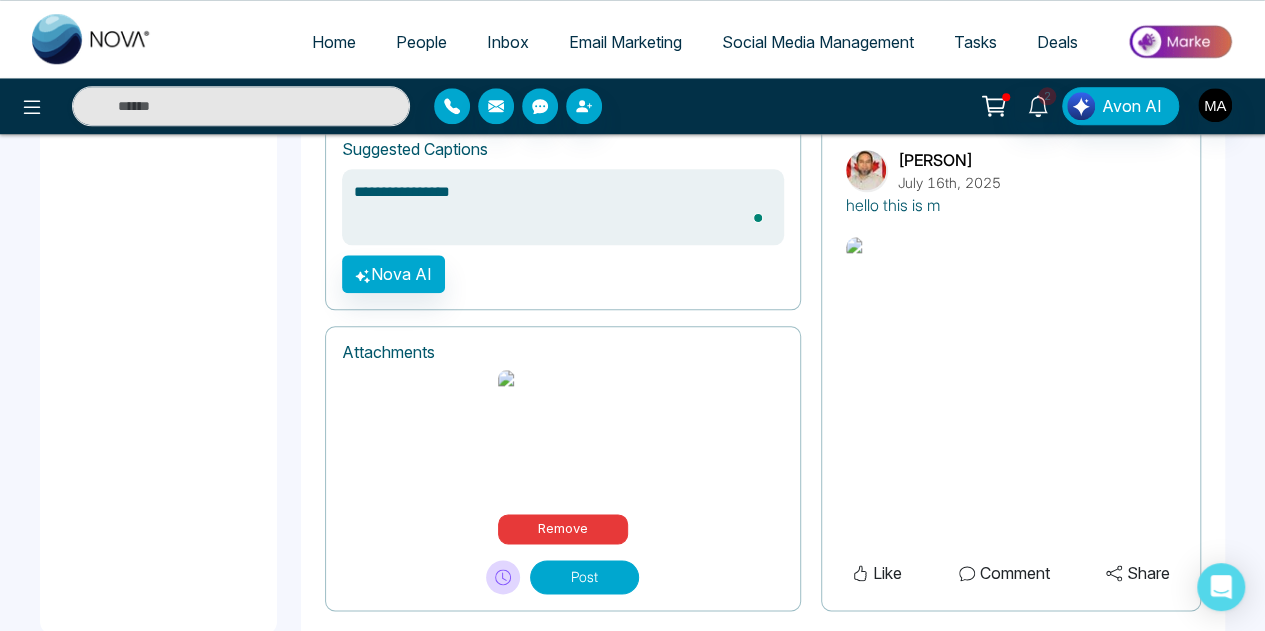 type on "**********" 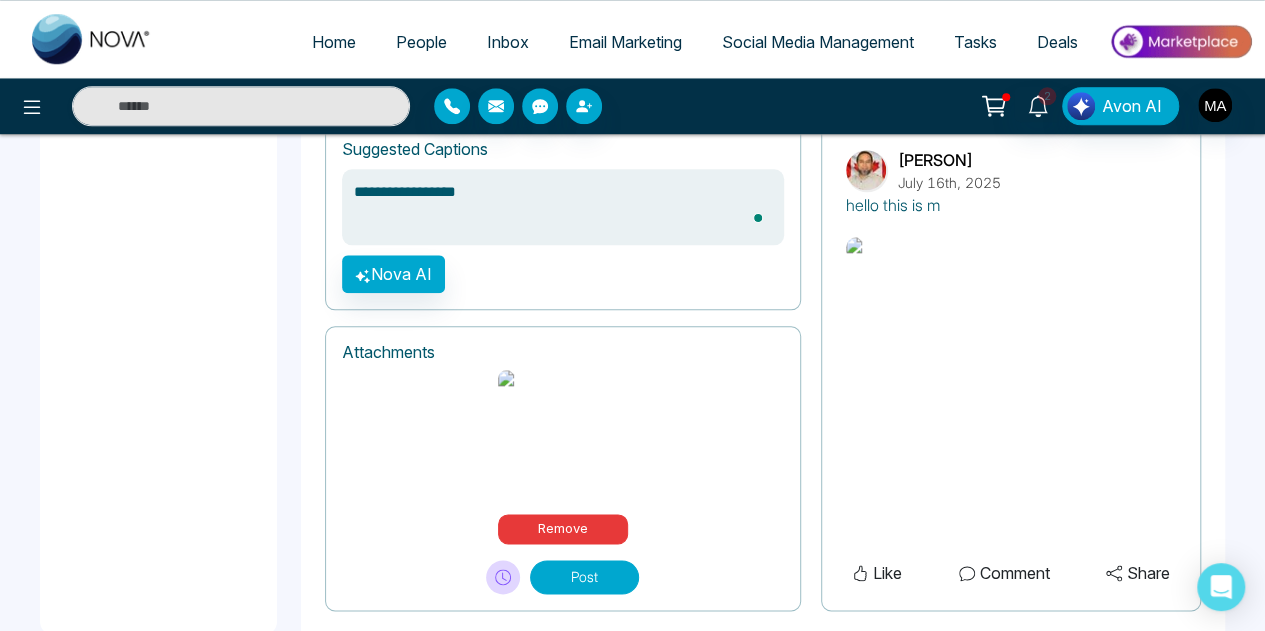 type on "**********" 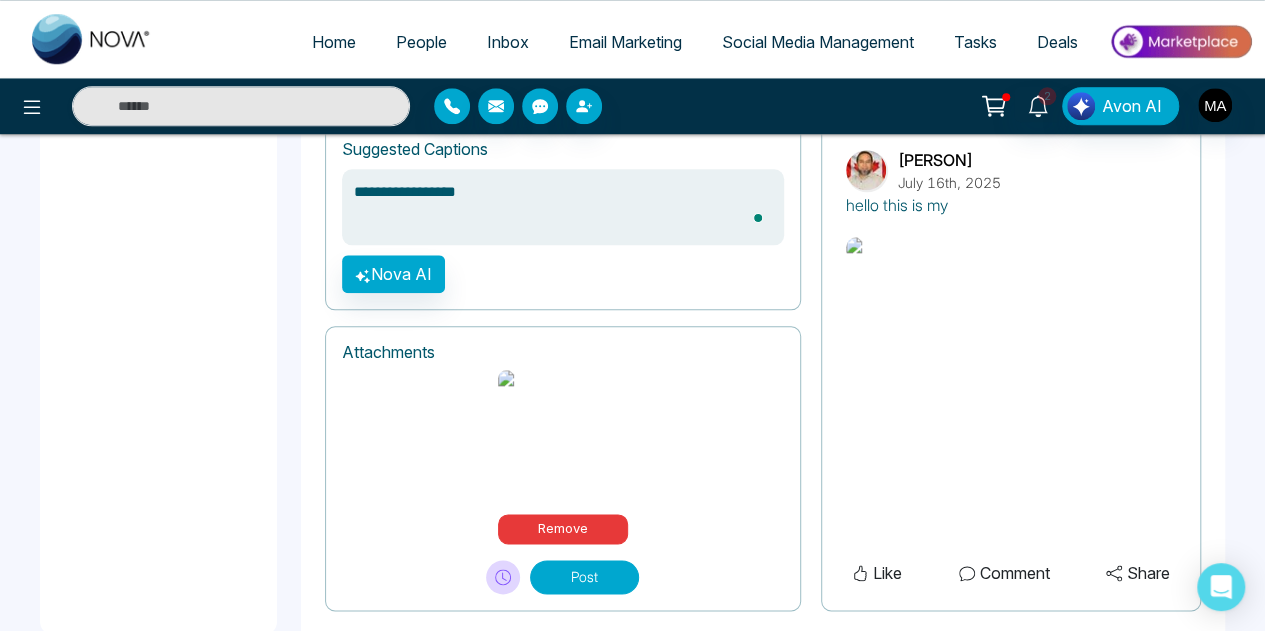 type on "**********" 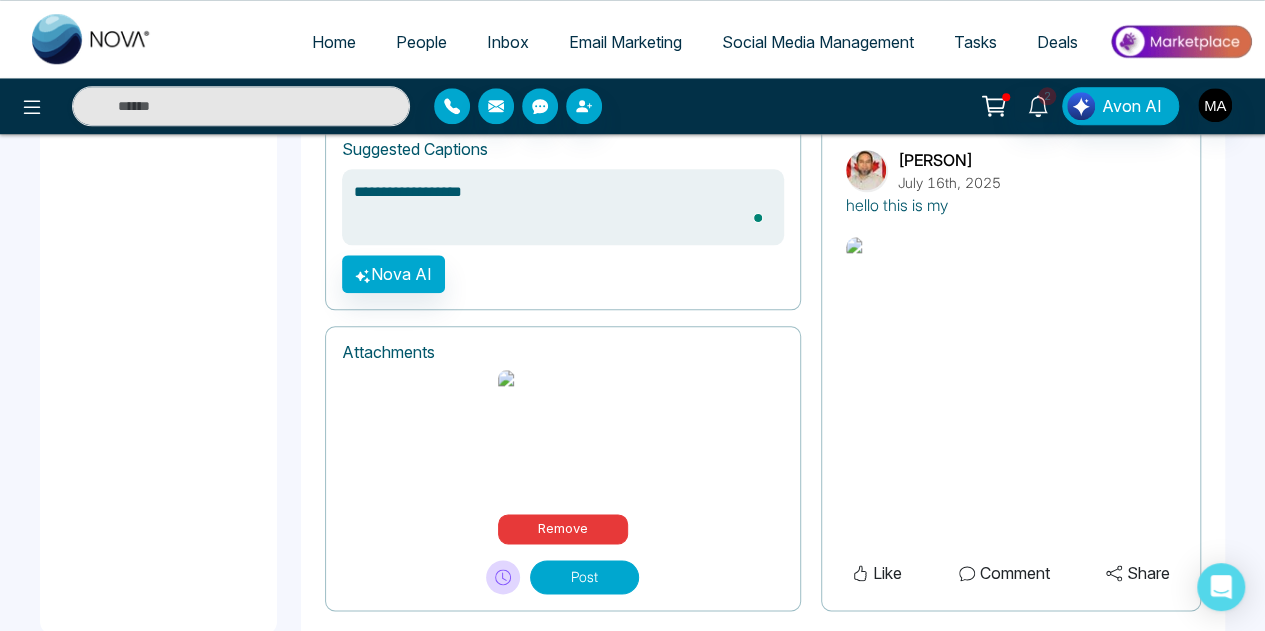 type on "**********" 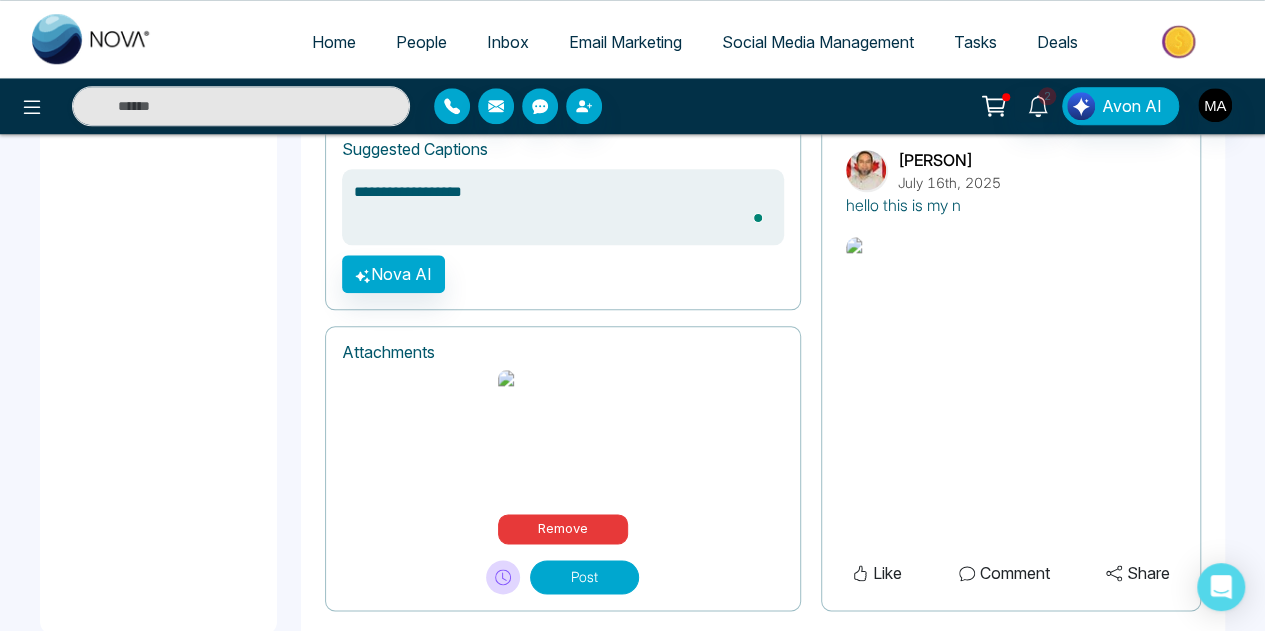 type on "**********" 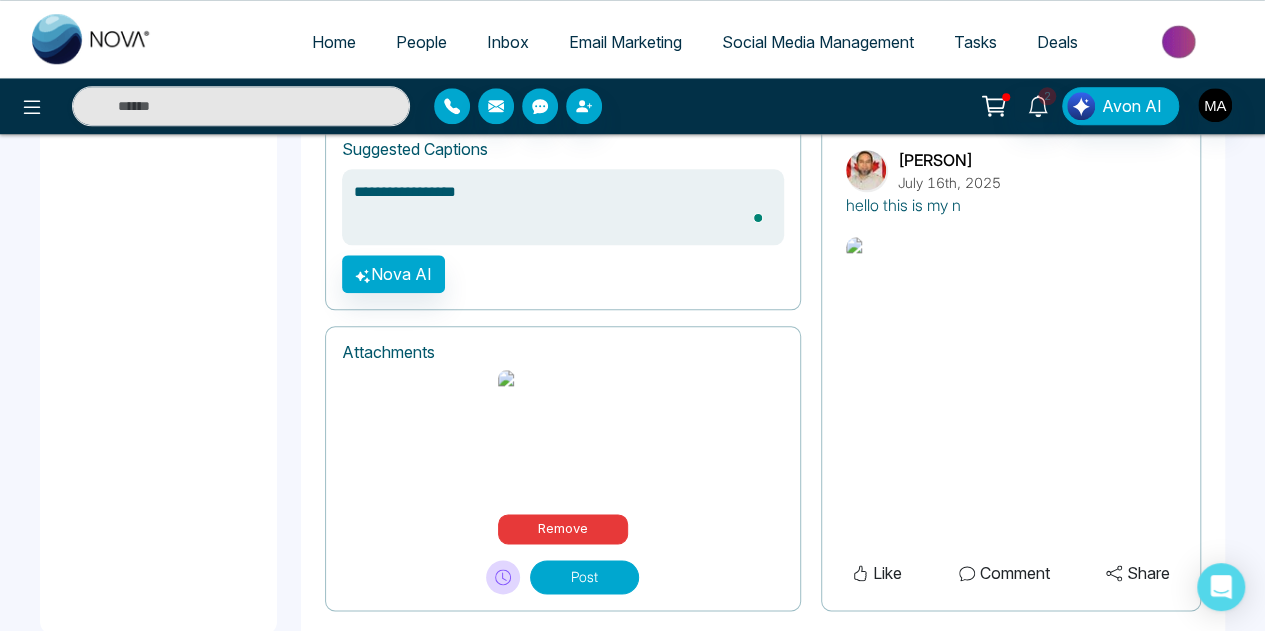 type on "**********" 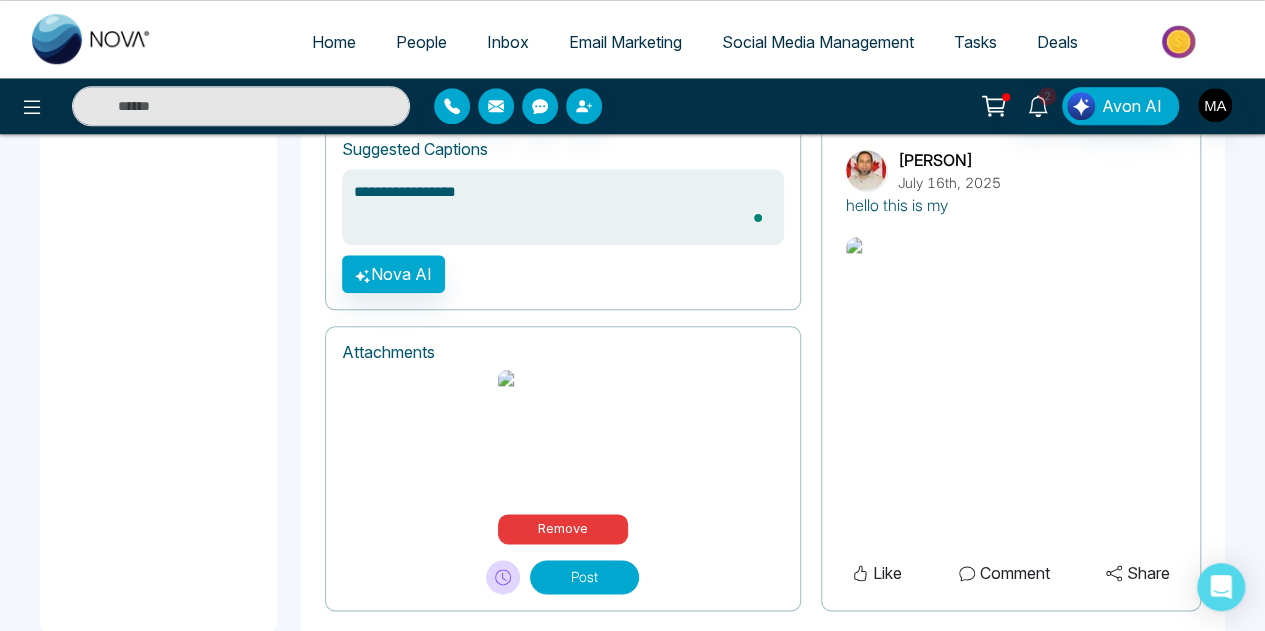 type on "**********" 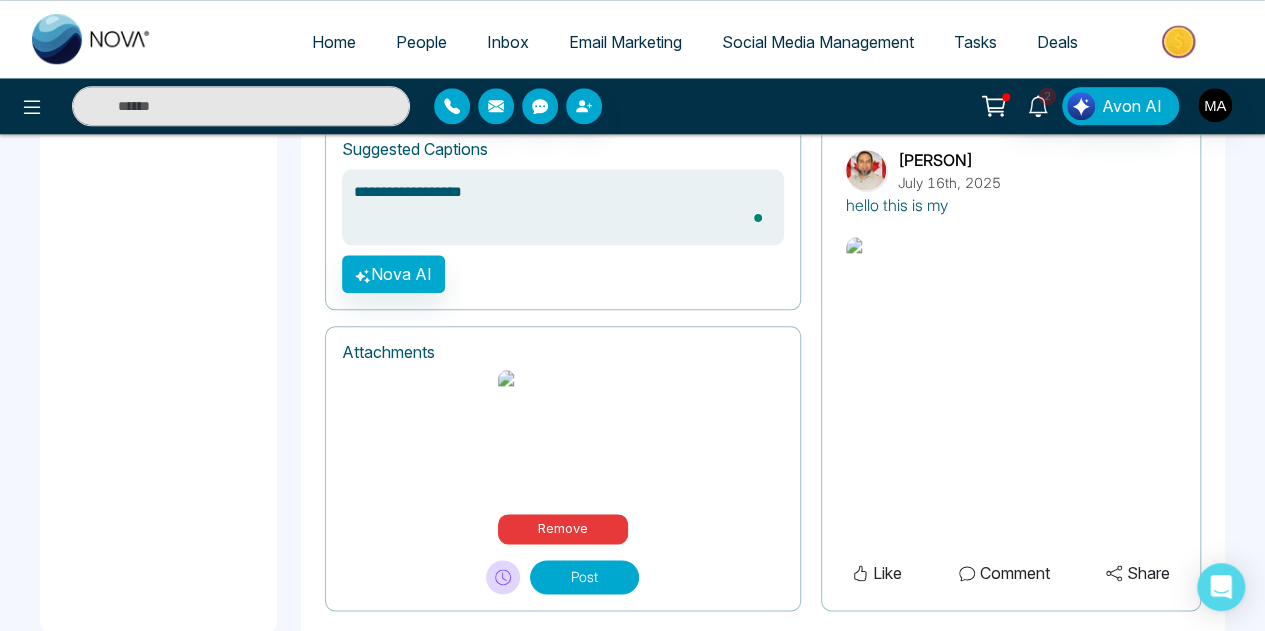 type on "**********" 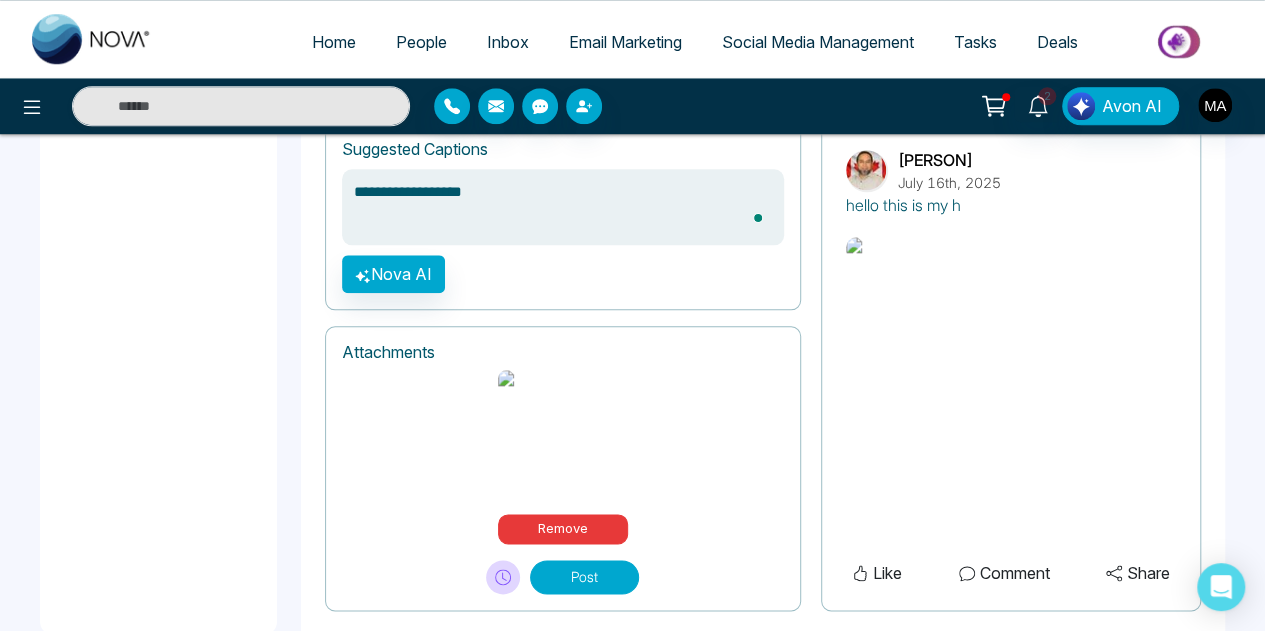 type on "**********" 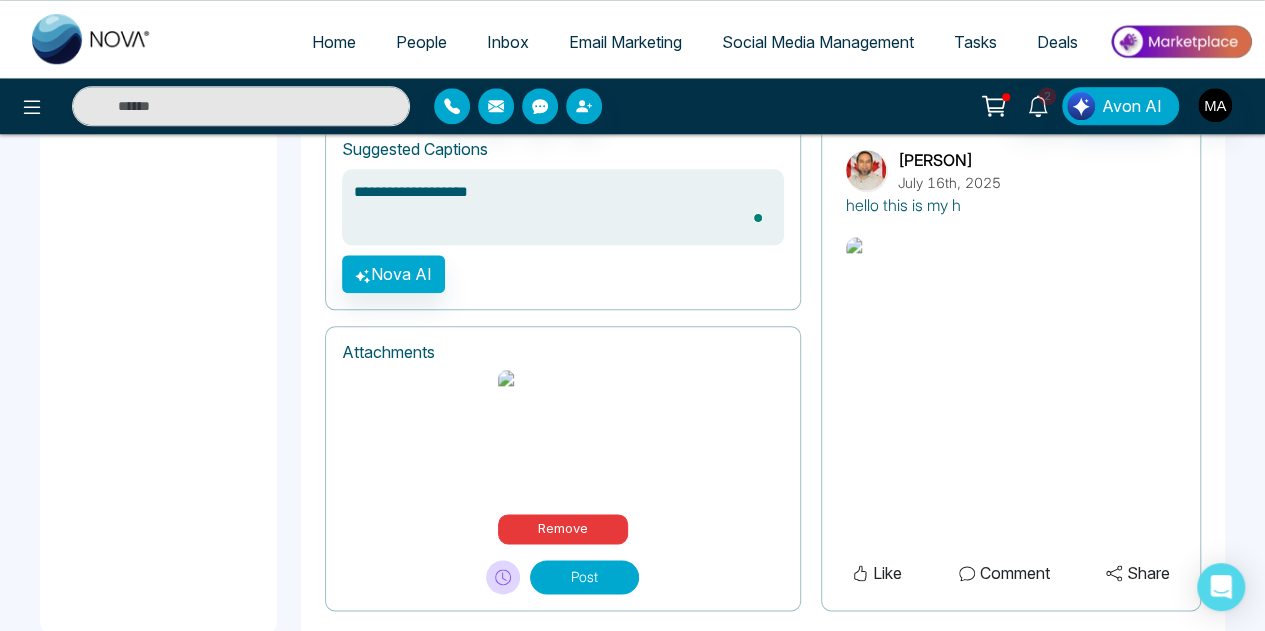 type on "**********" 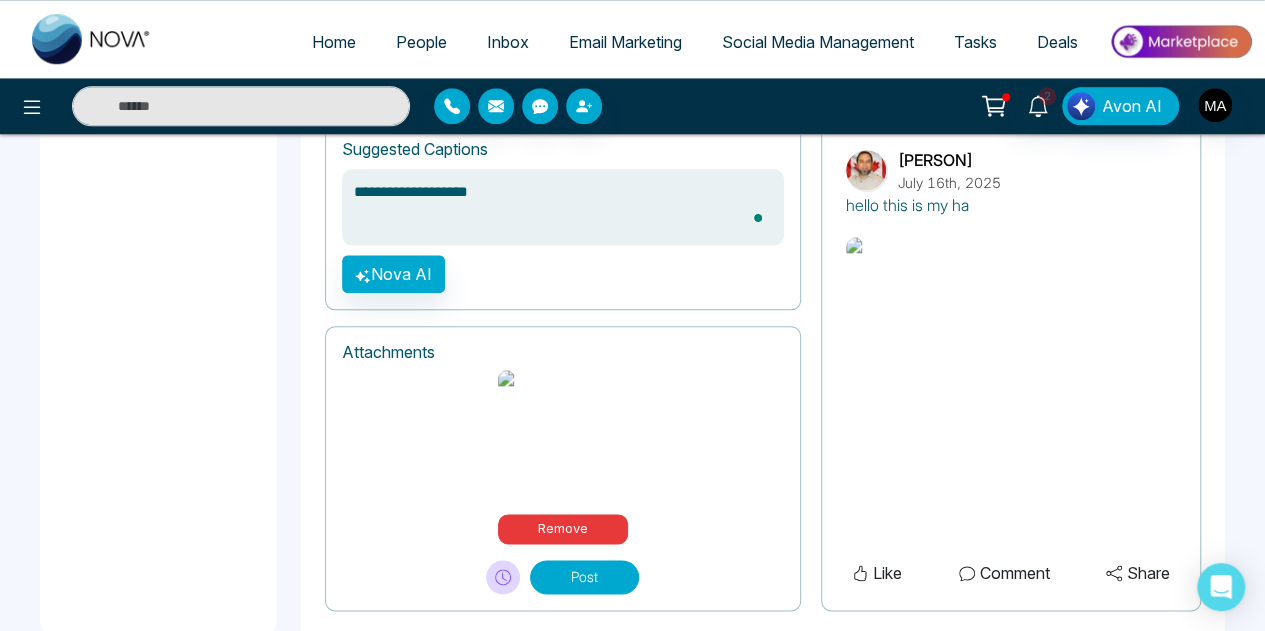 type on "**********" 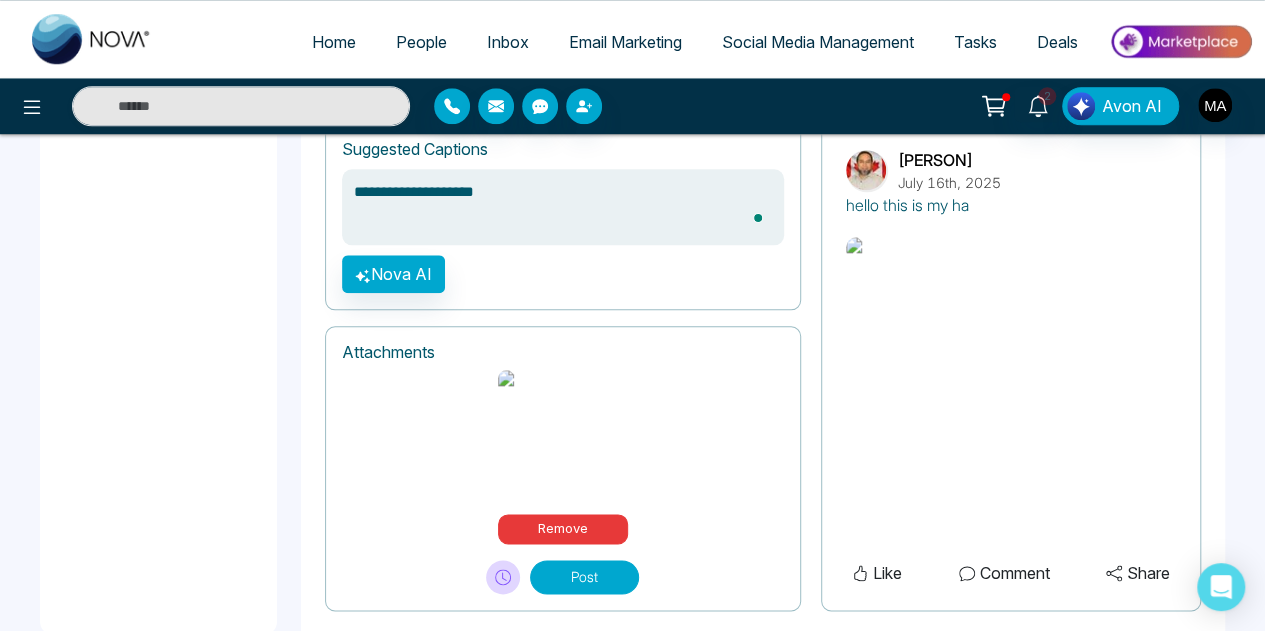 type on "**********" 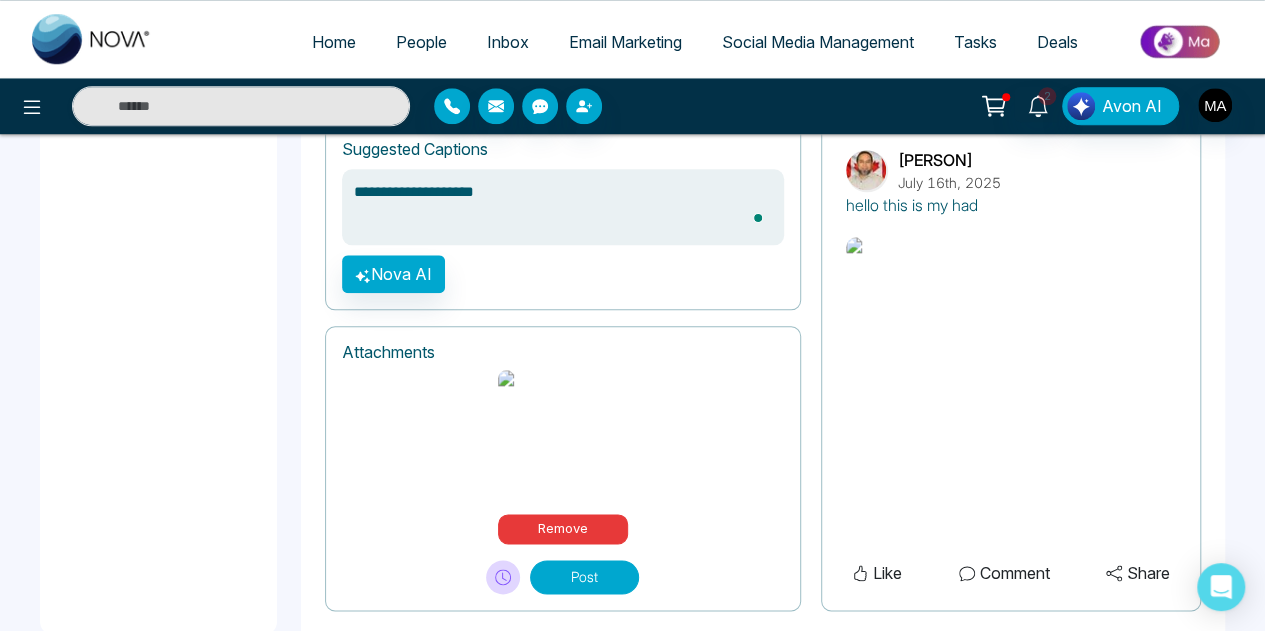 type on "**********" 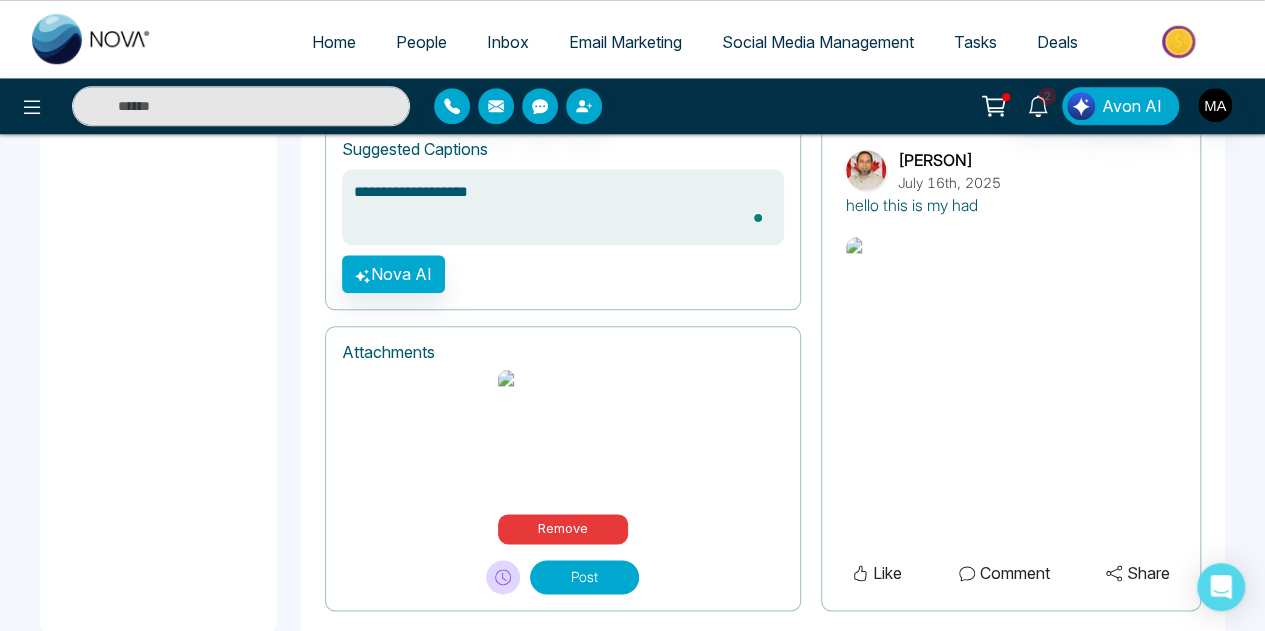 type on "**********" 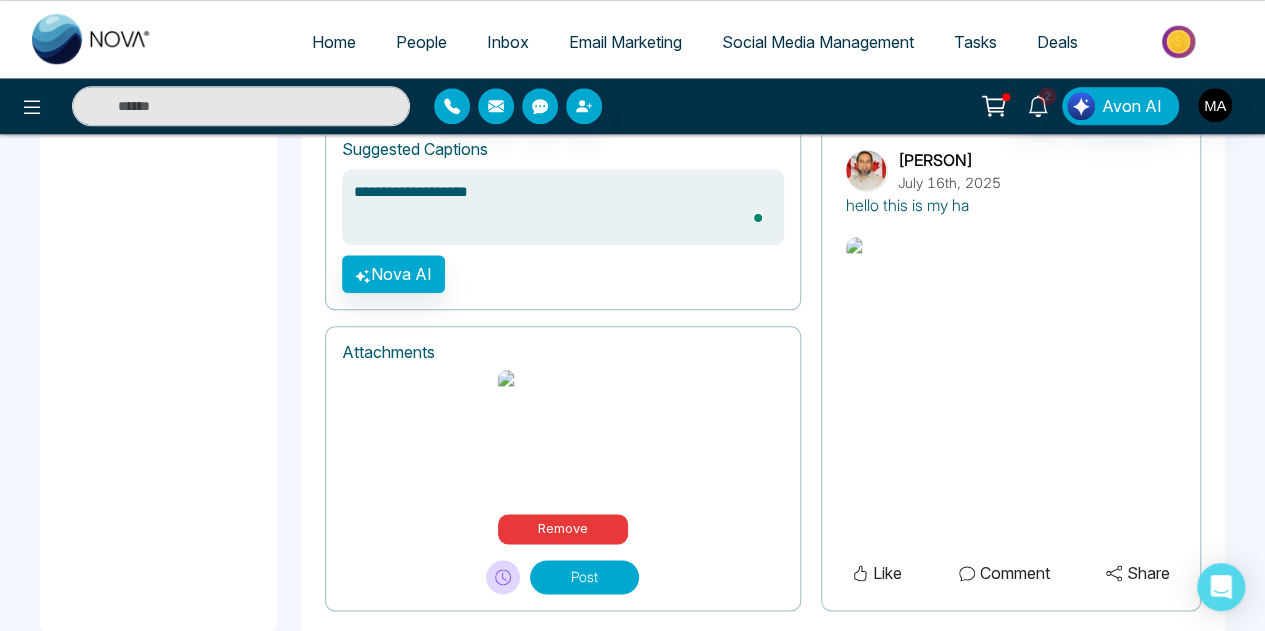 type on "**********" 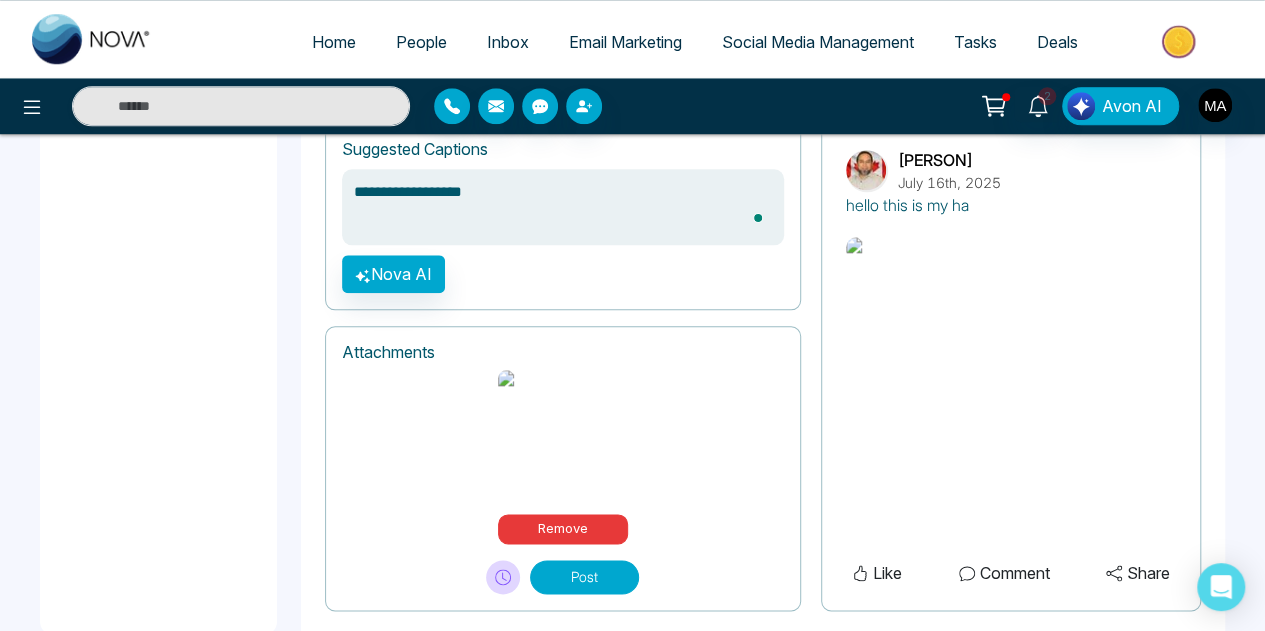 type on "**********" 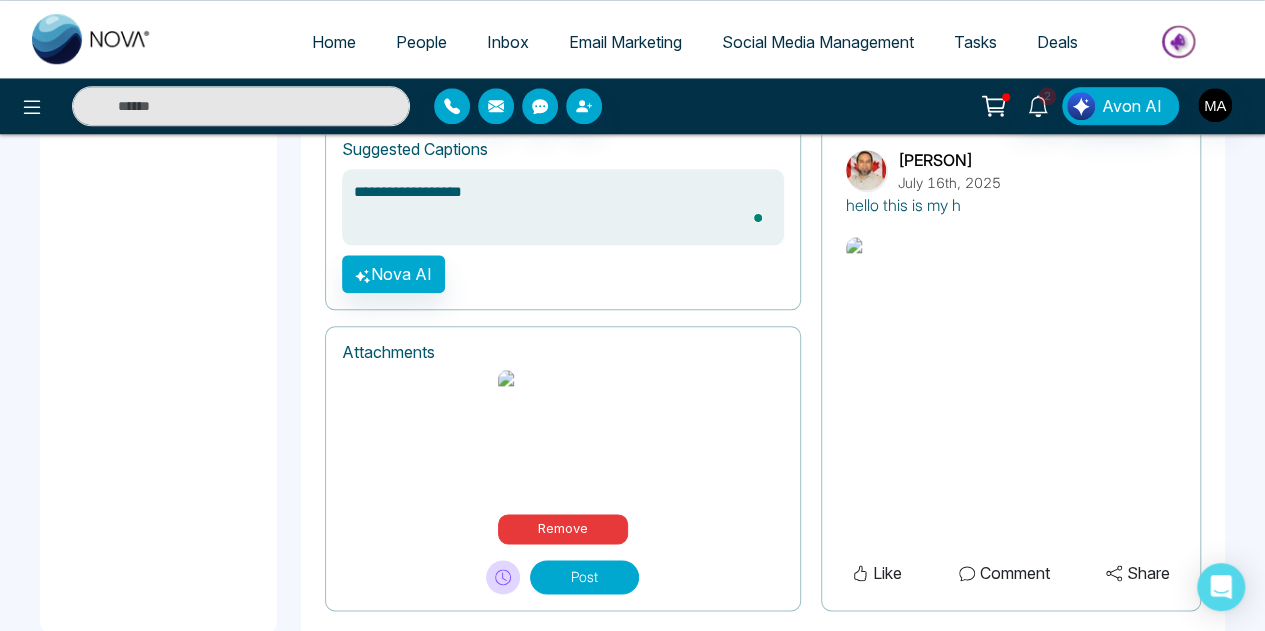 type on "**********" 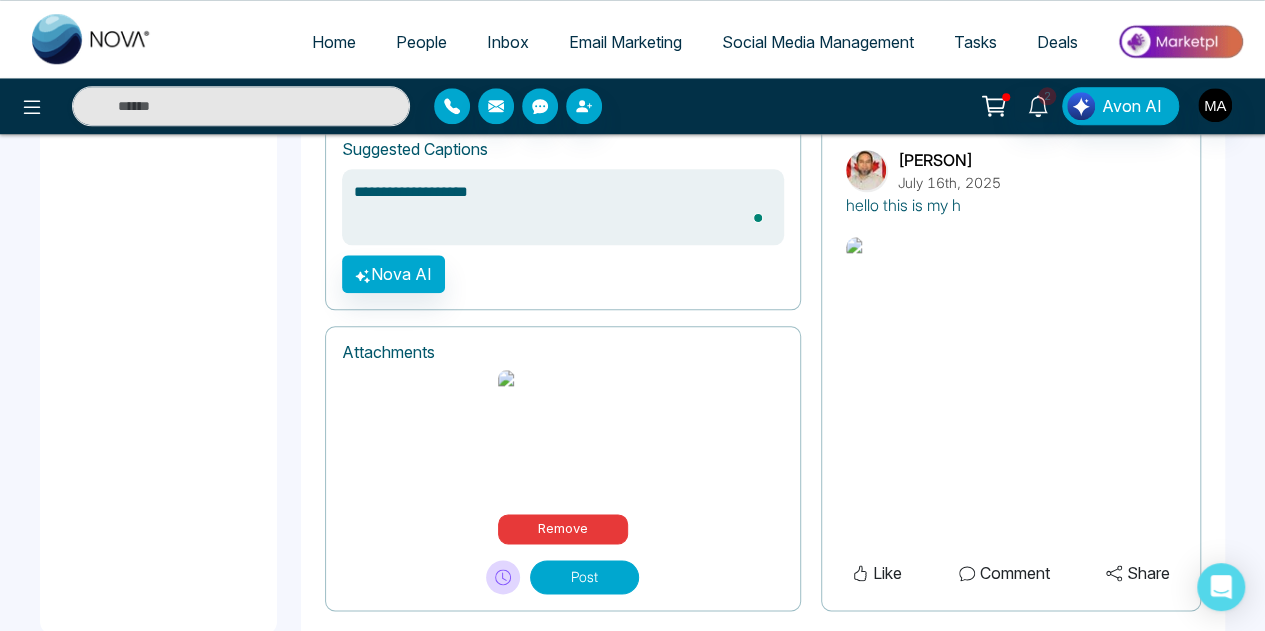 type on "**********" 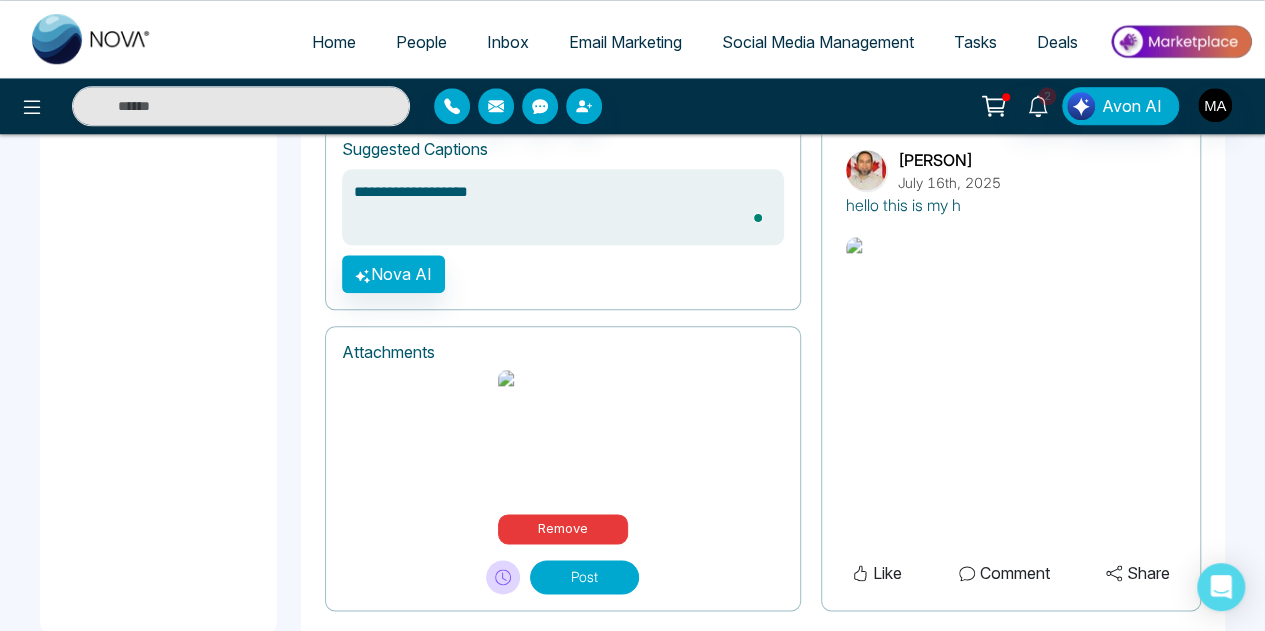 type on "**********" 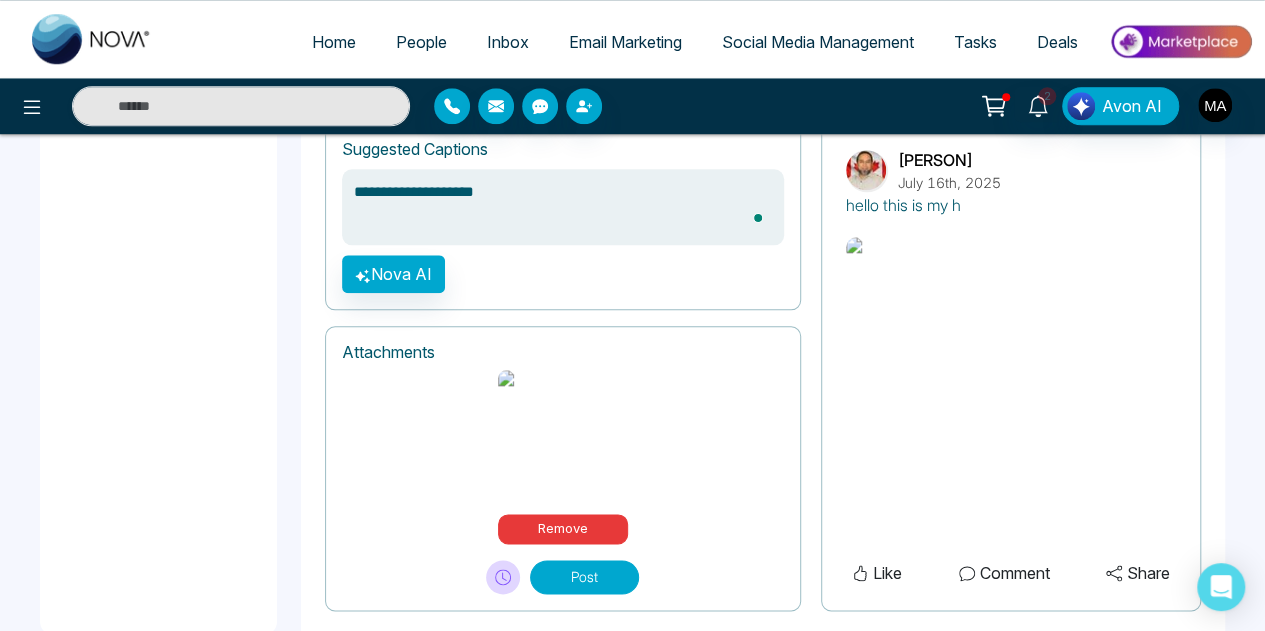 type on "**********" 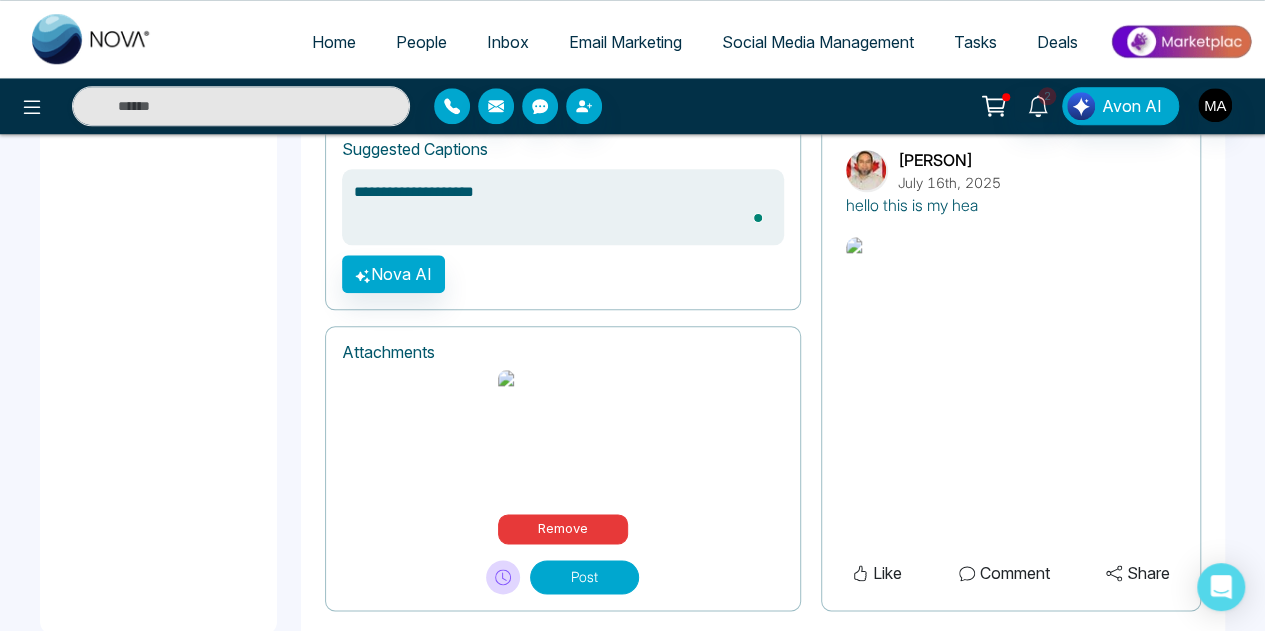 type on "**********" 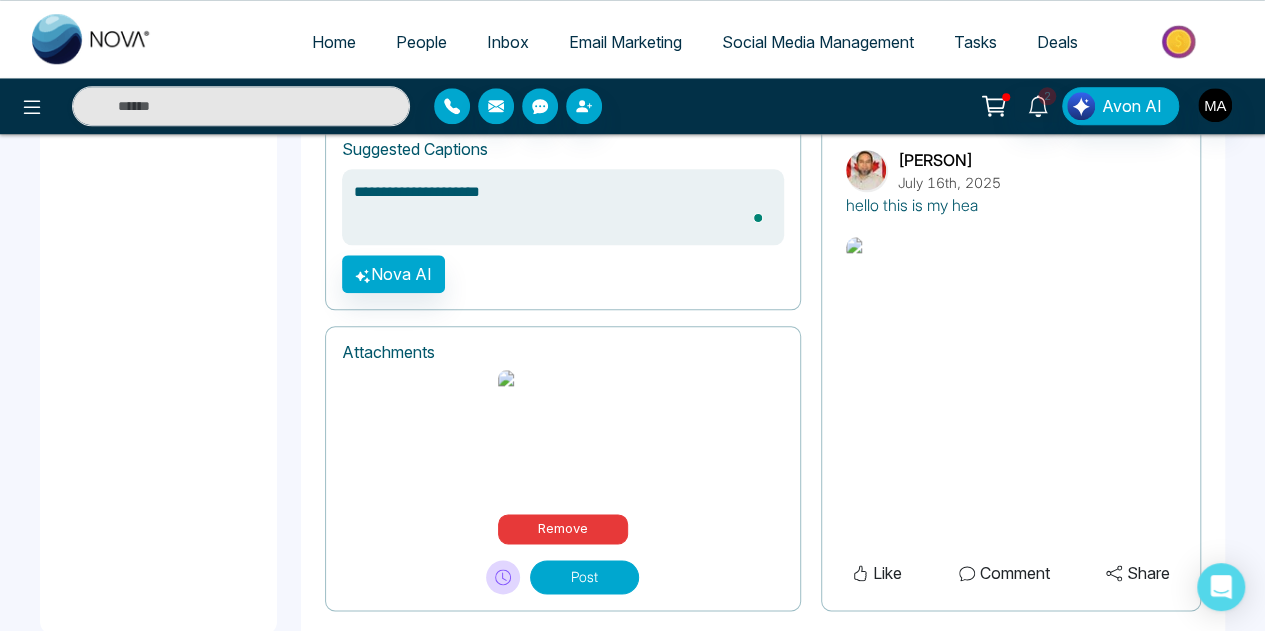 type on "**********" 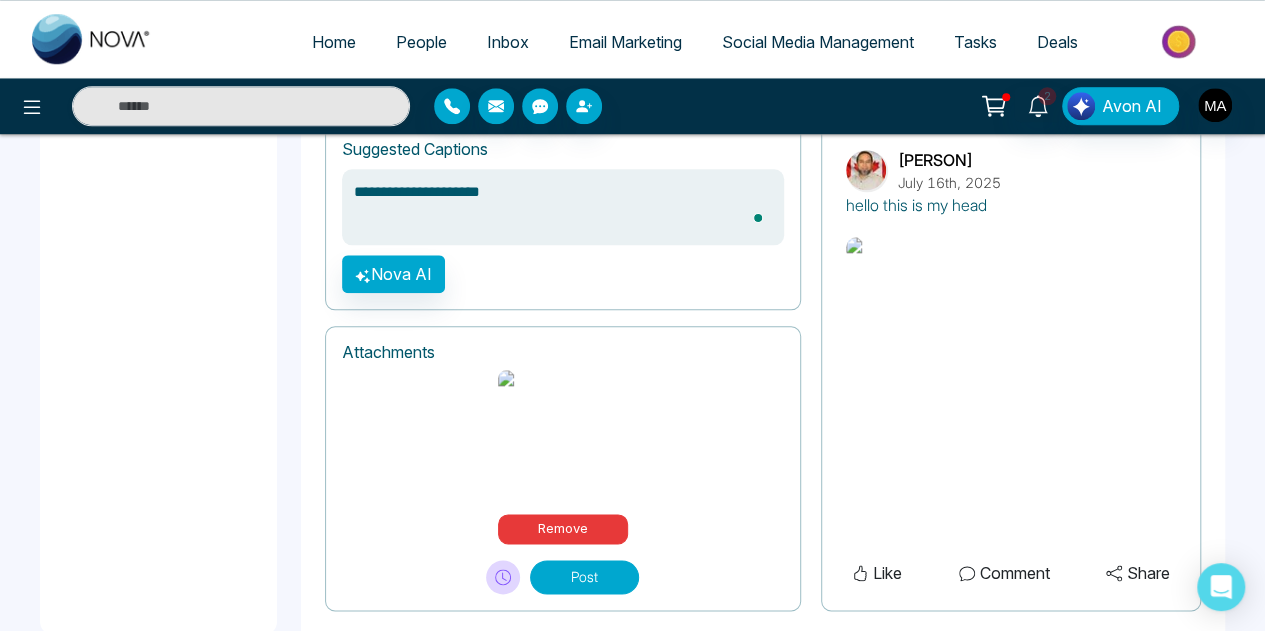 type on "**********" 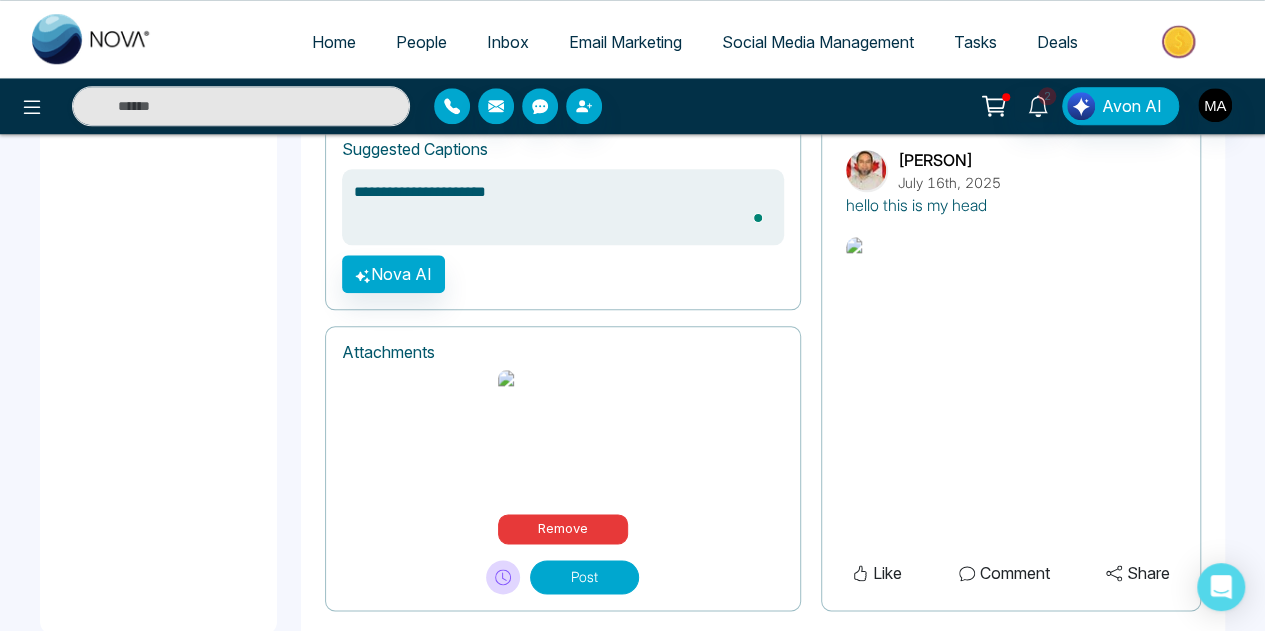 type on "**********" 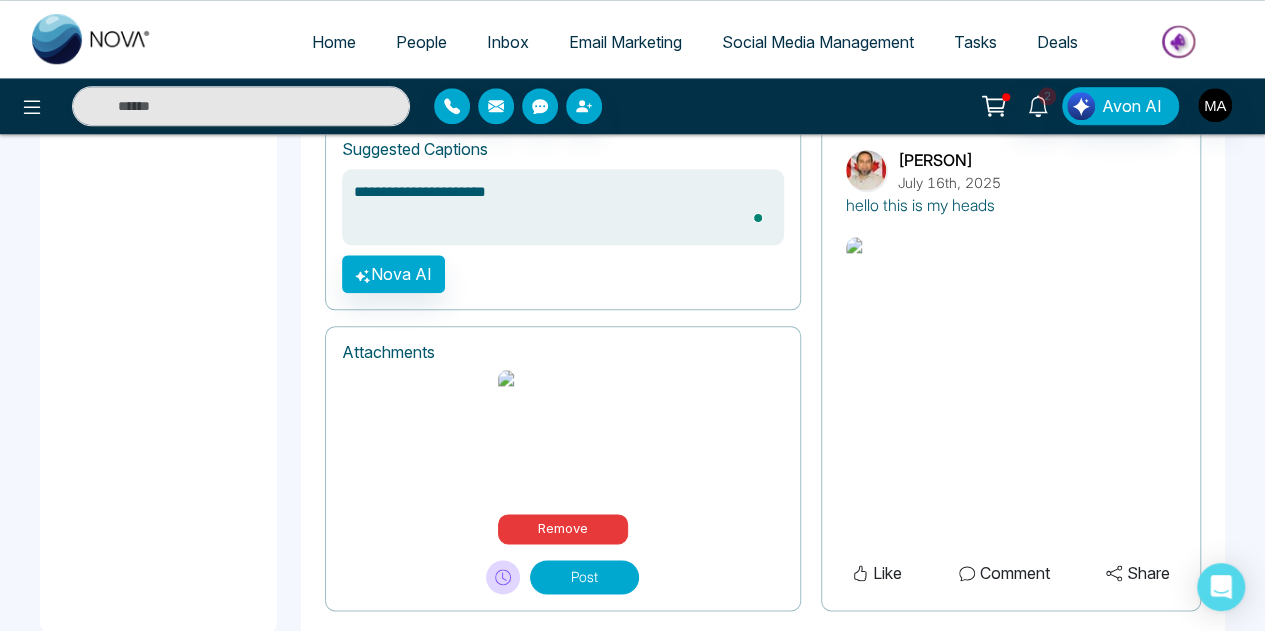 type on "**********" 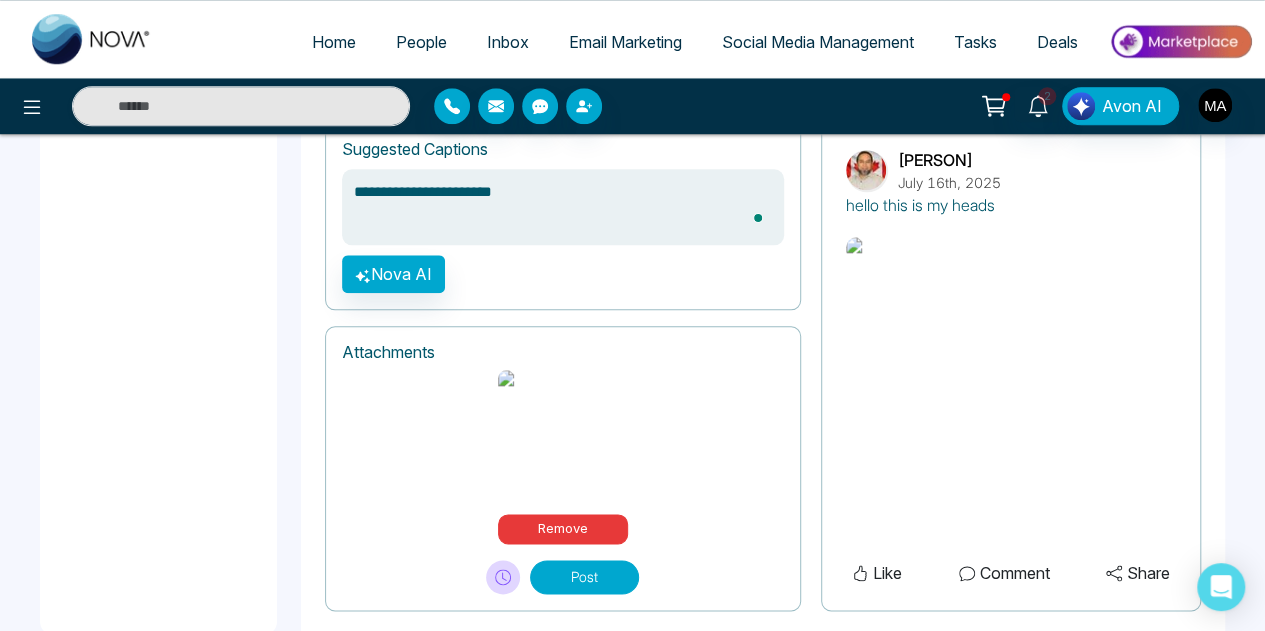 type on "**********" 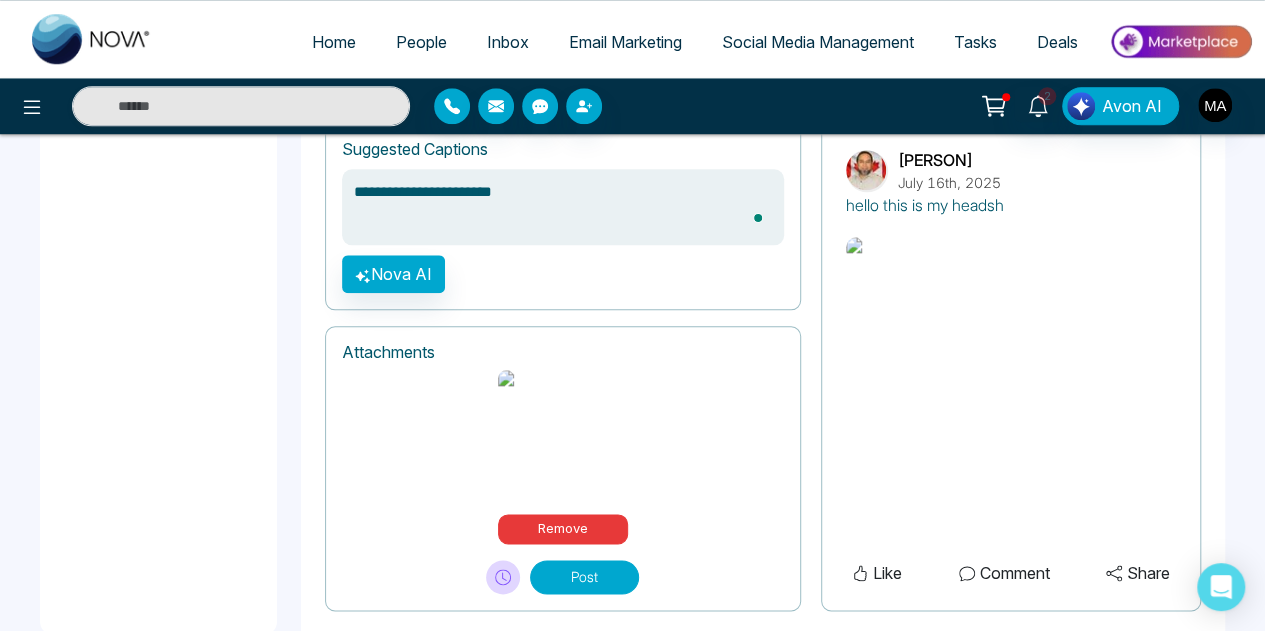 type on "**********" 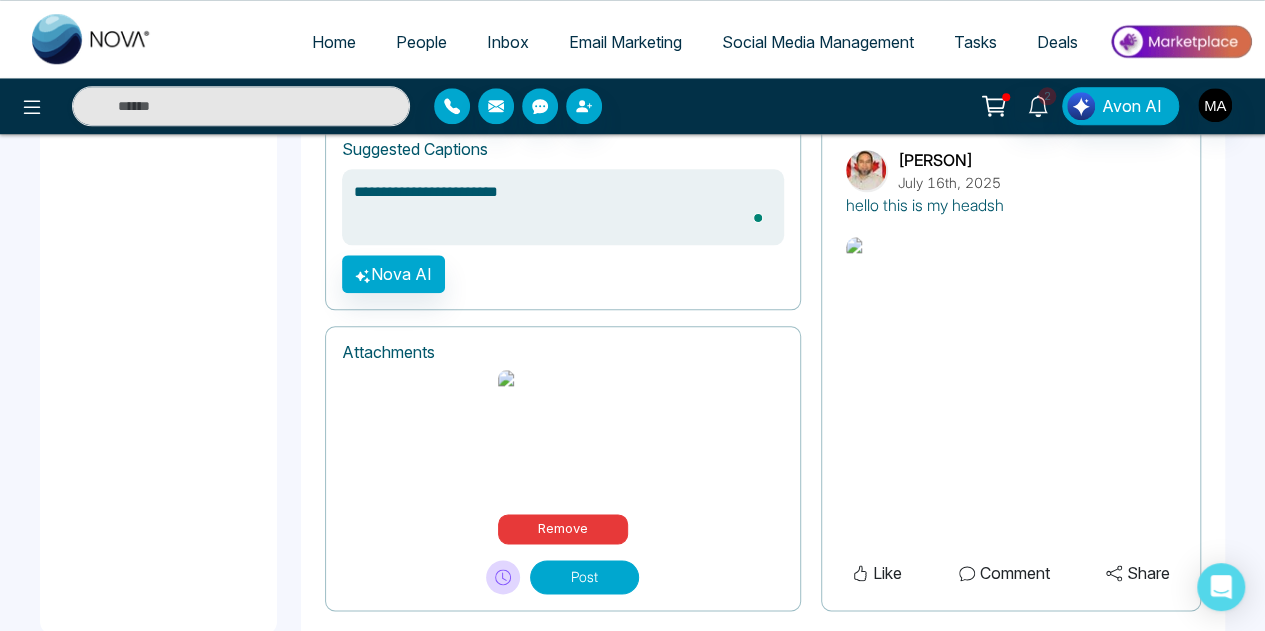 type on "**********" 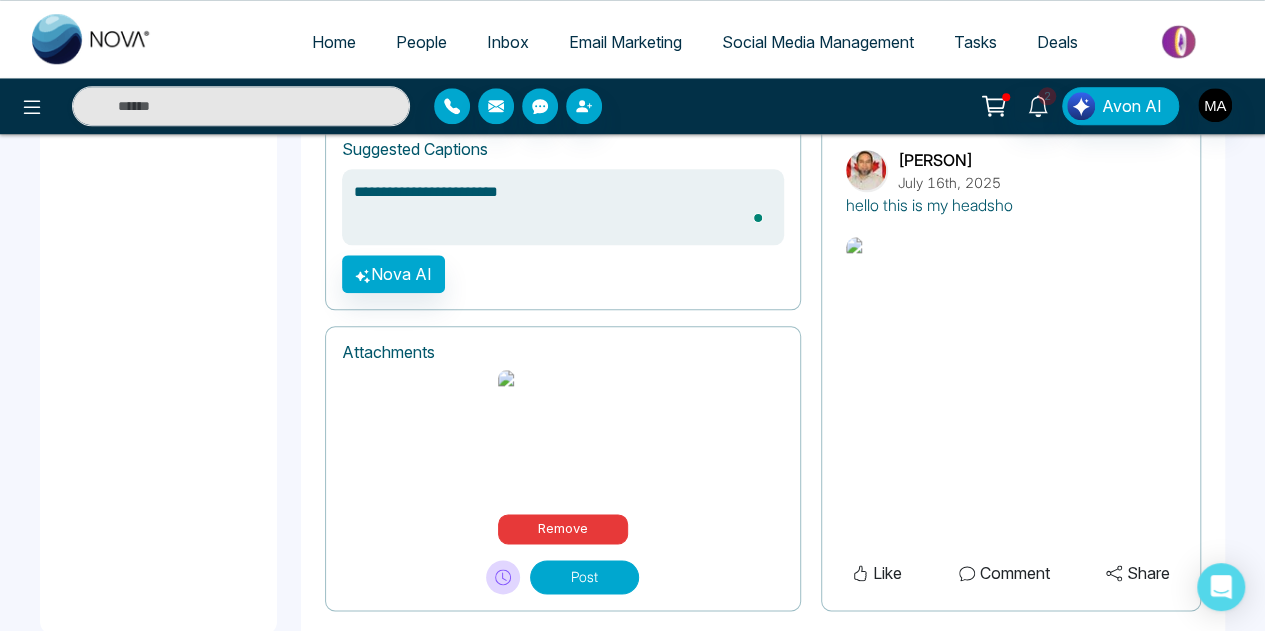 type on "**********" 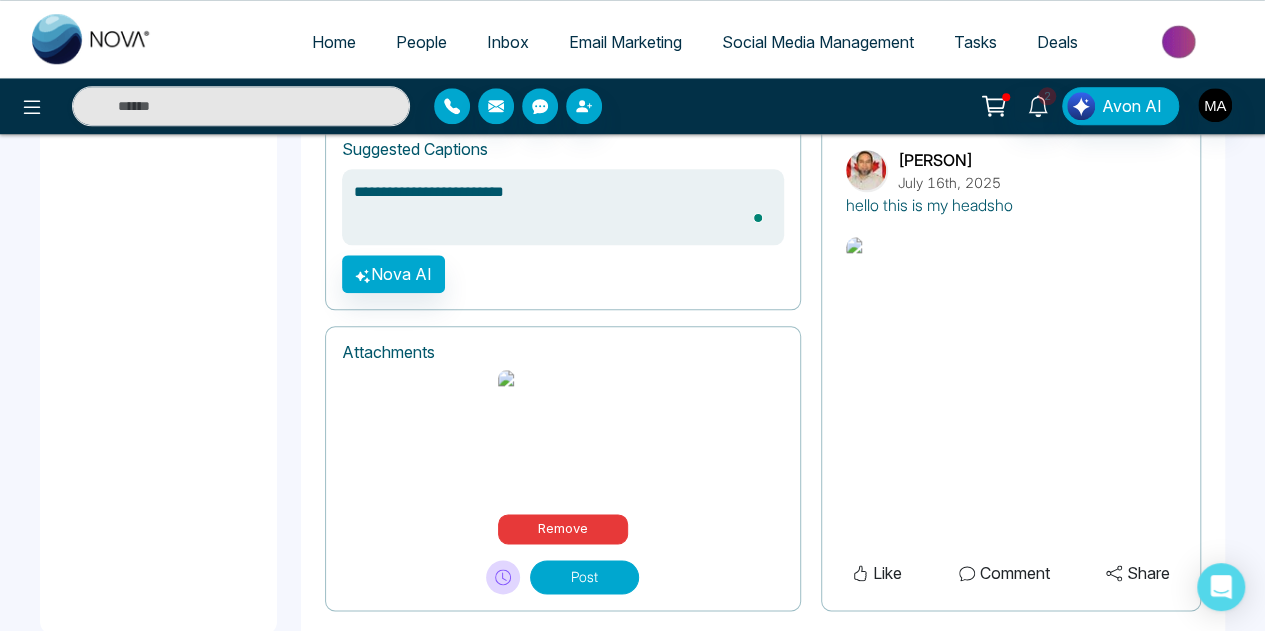 type on "**********" 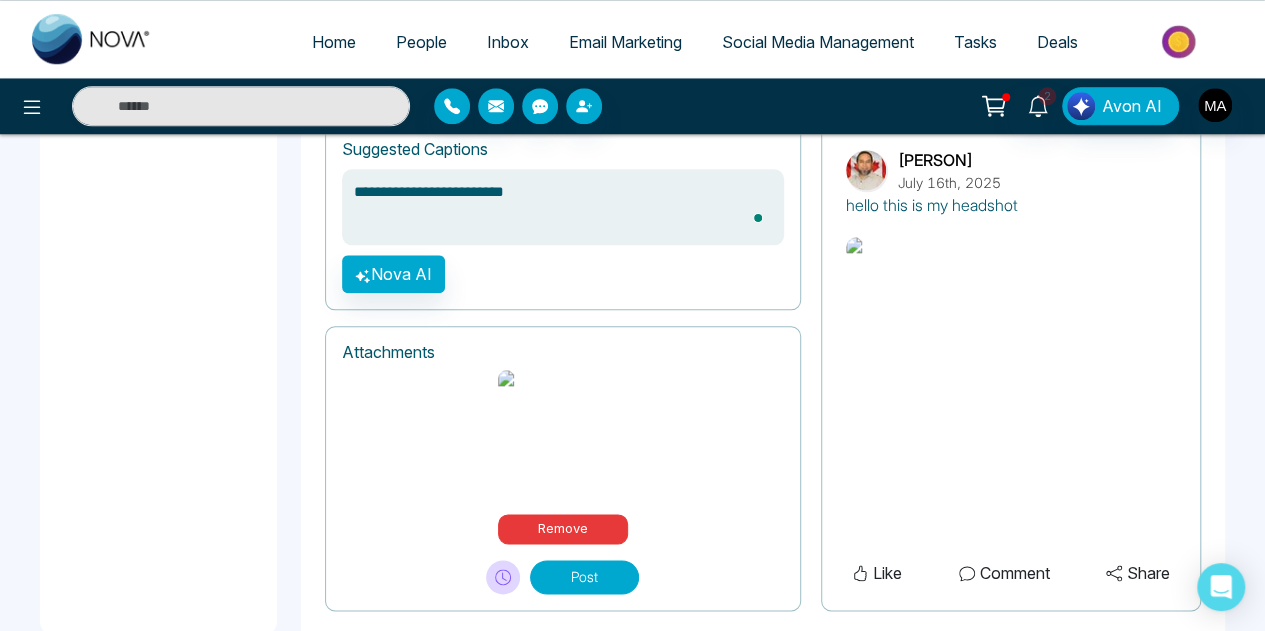 type on "**********" 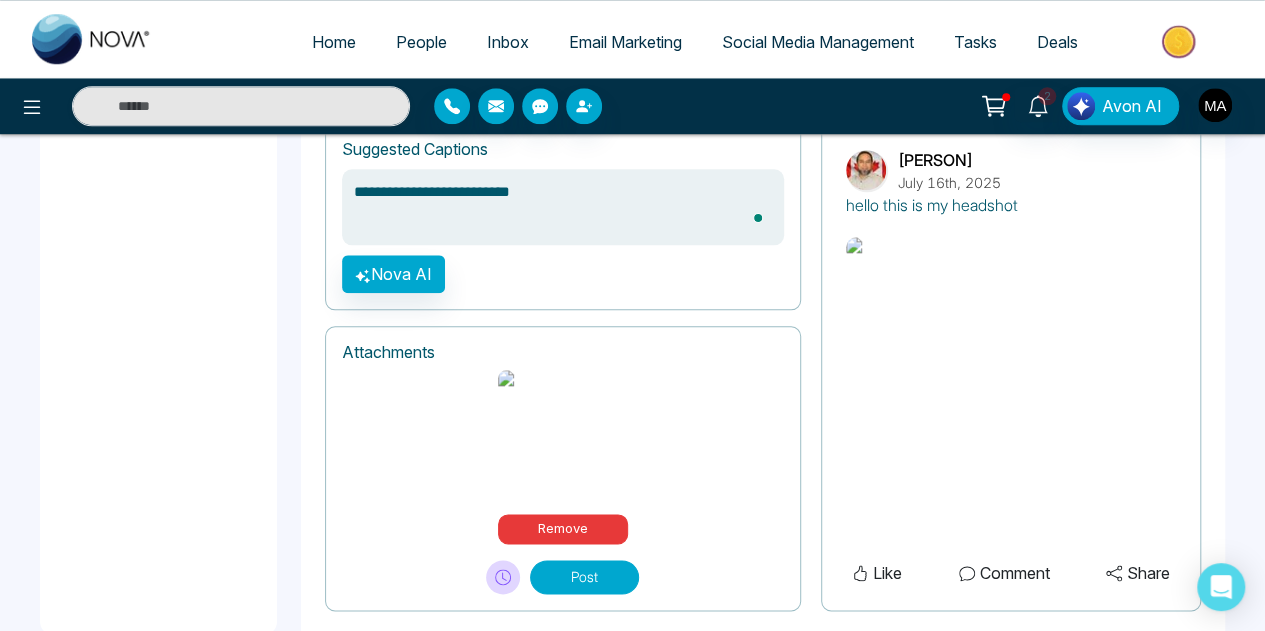 type on "**********" 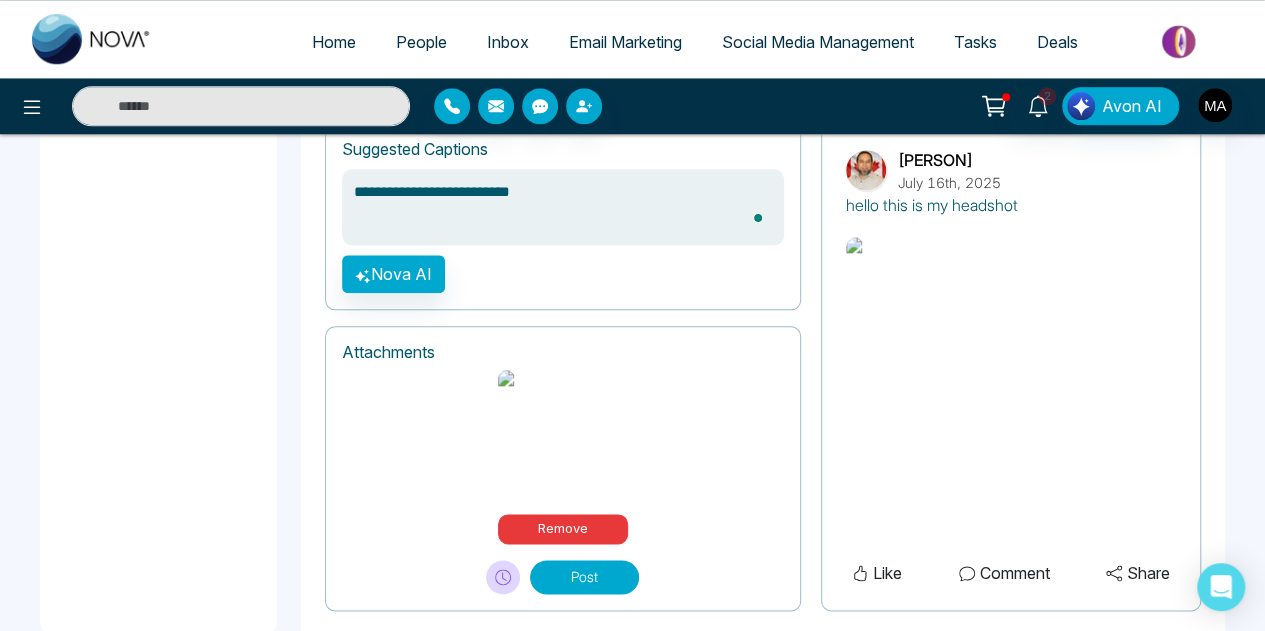 type on "**********" 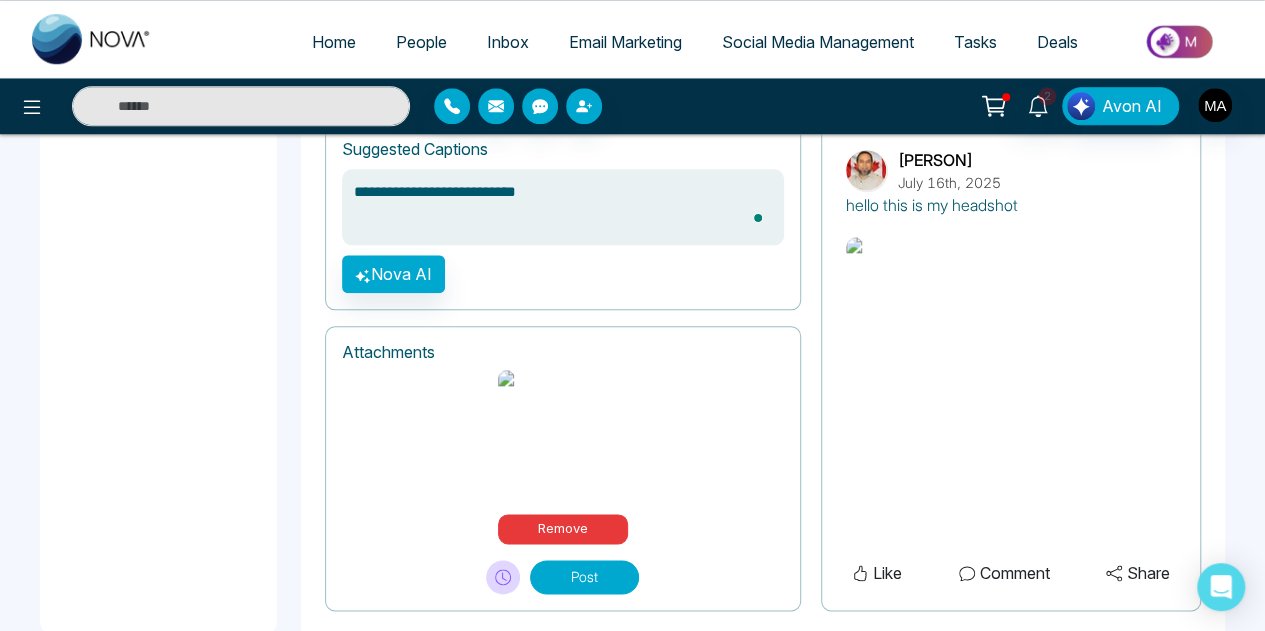 type on "**********" 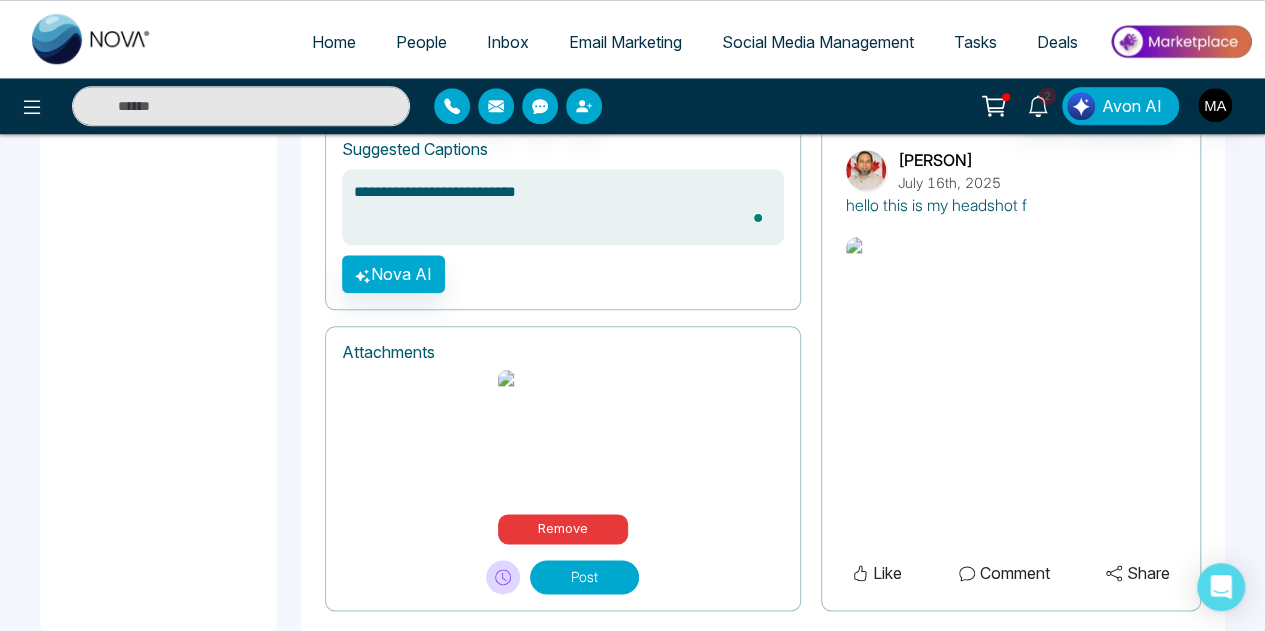 type on "**********" 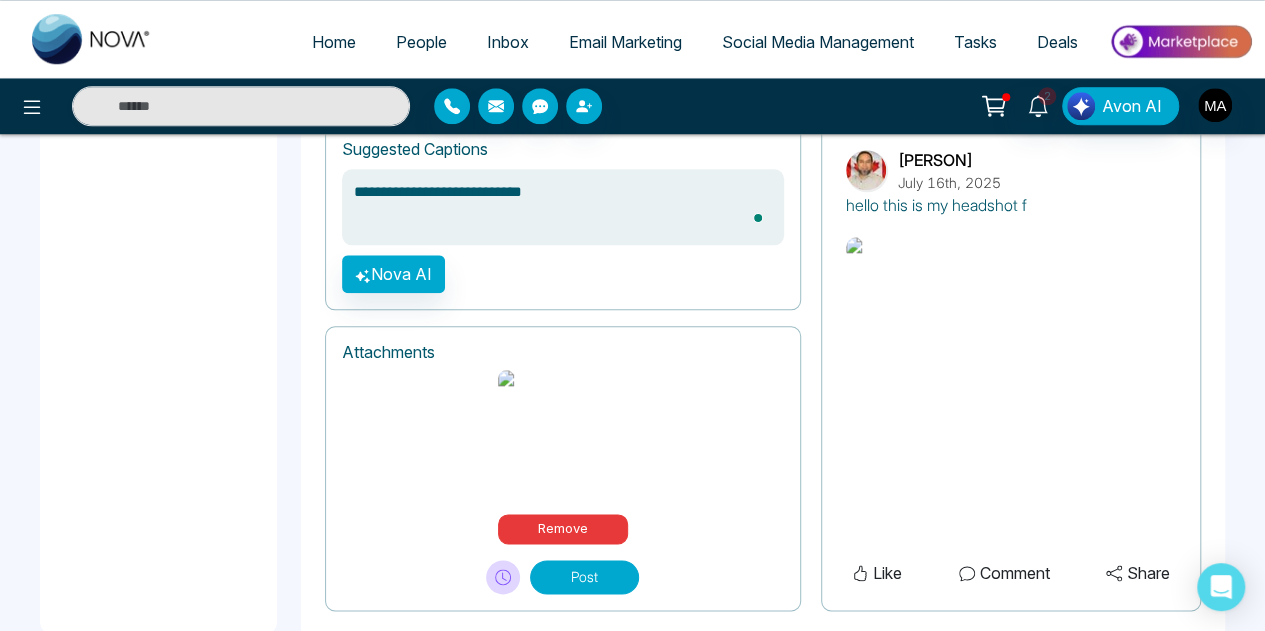 type on "**********" 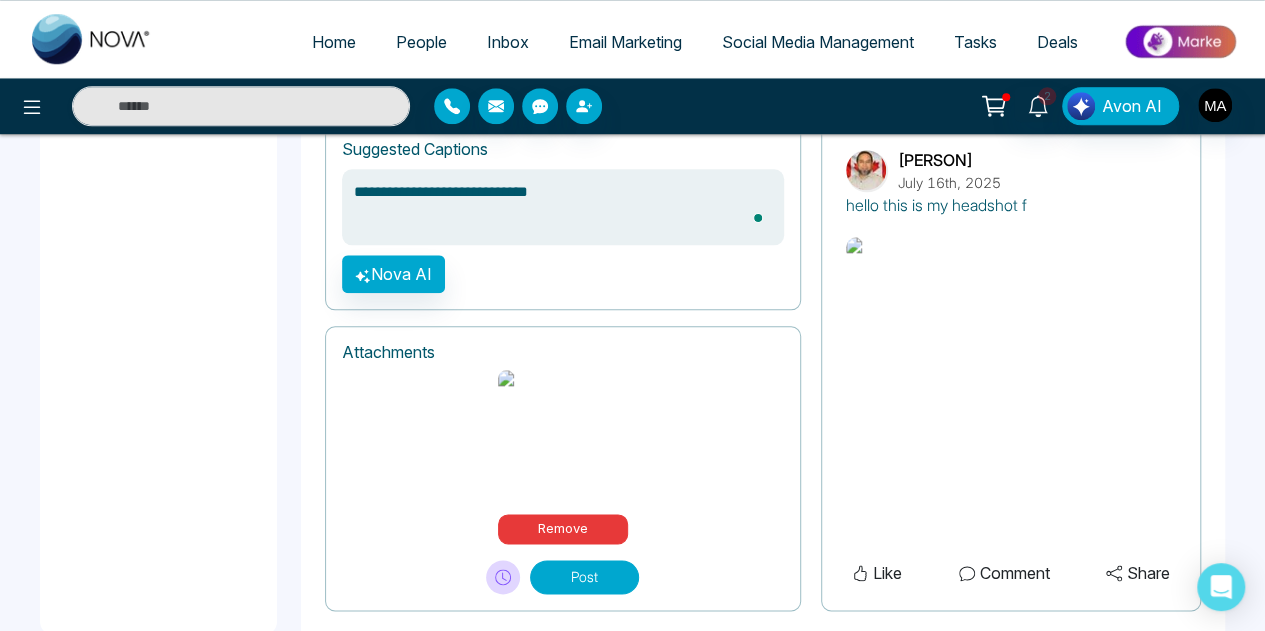 type on "**********" 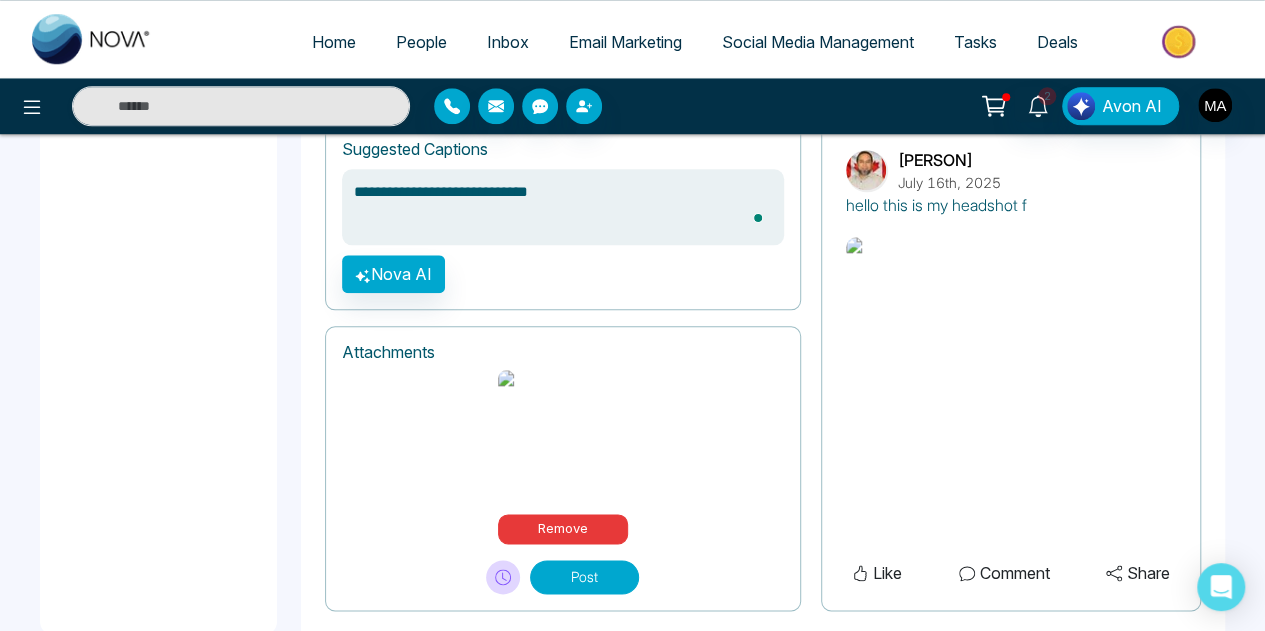 type on "**********" 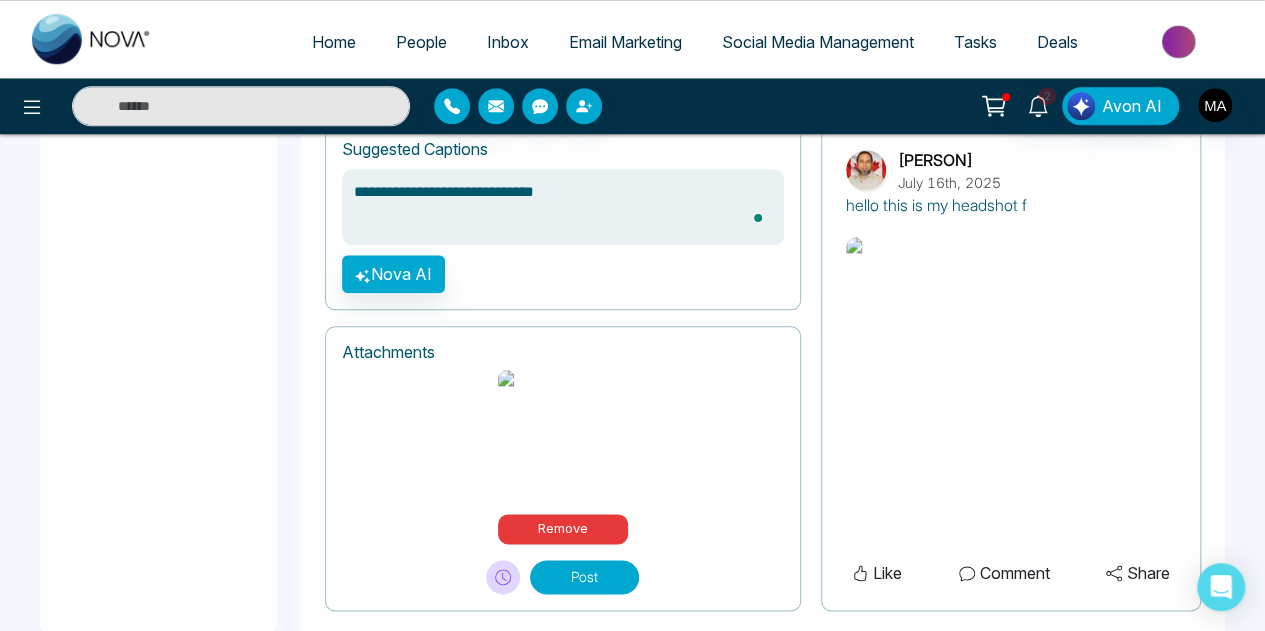 type on "**********" 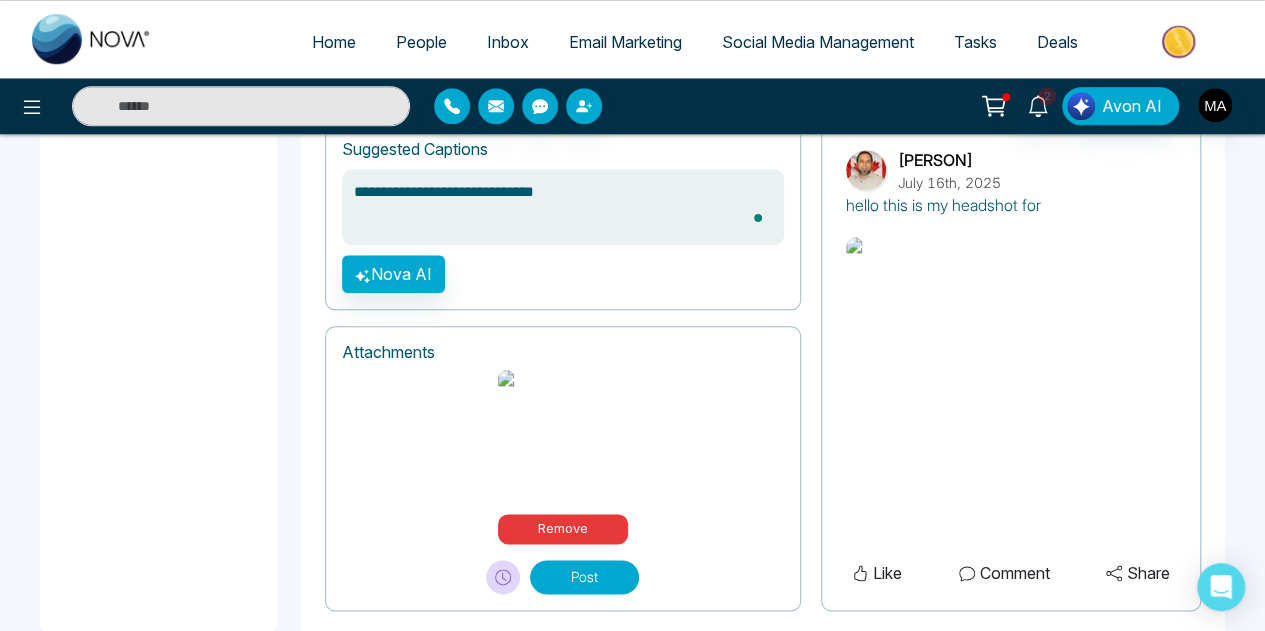 type on "**********" 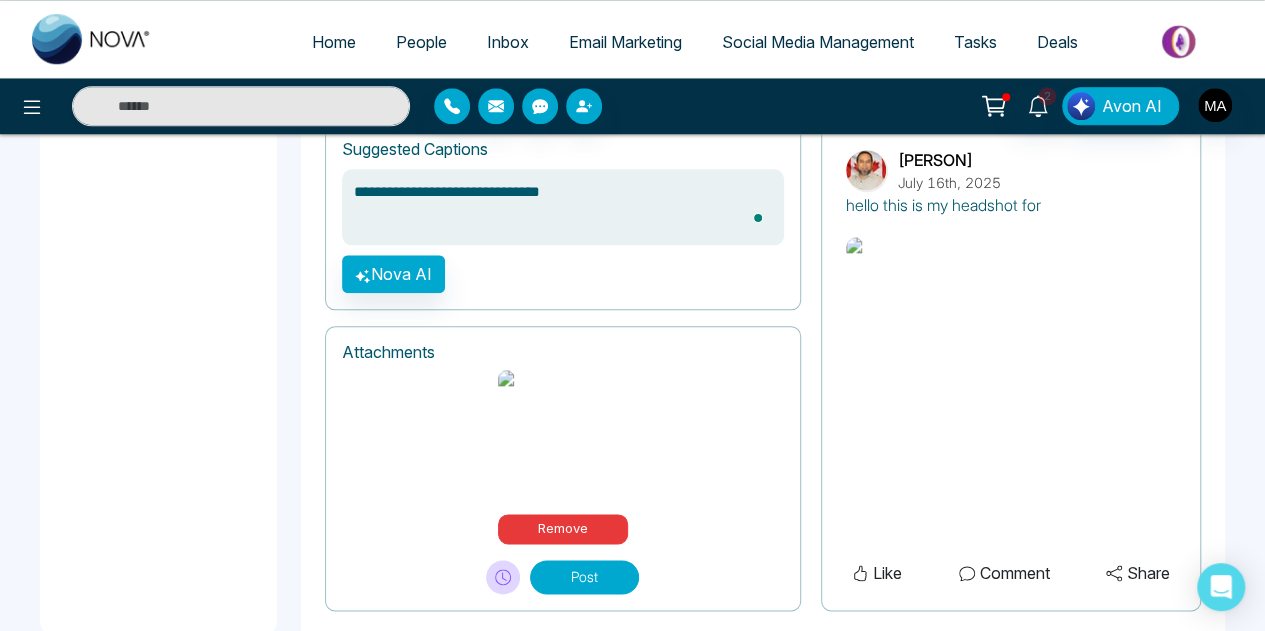 type on "**********" 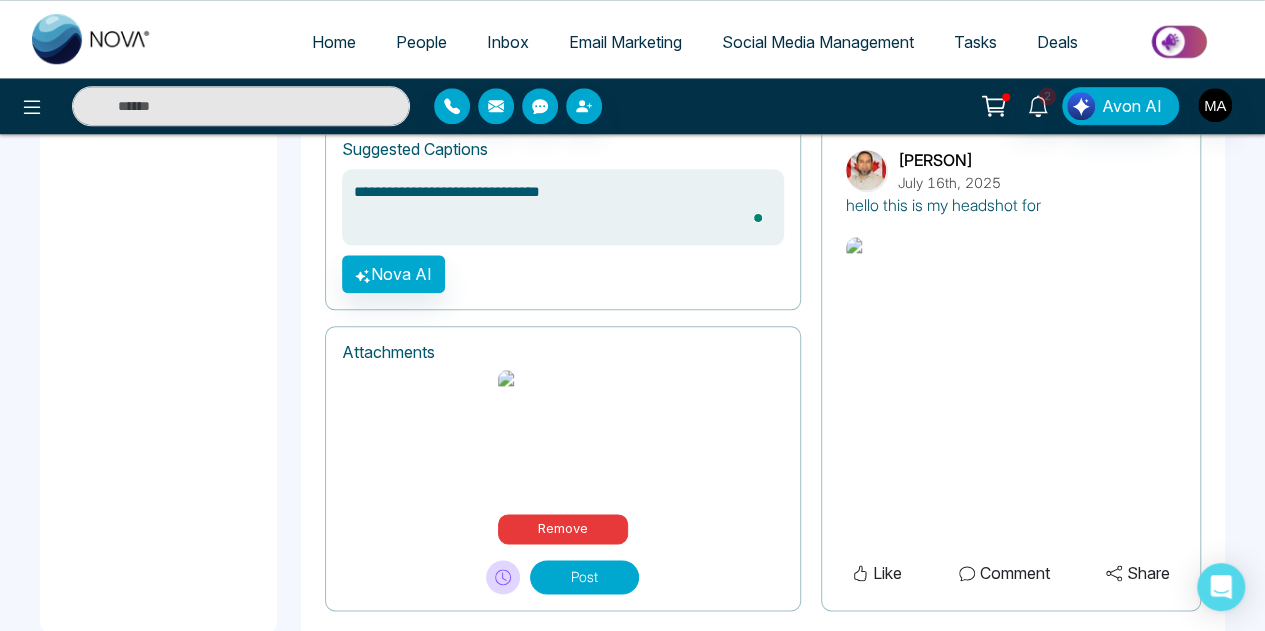 type on "**********" 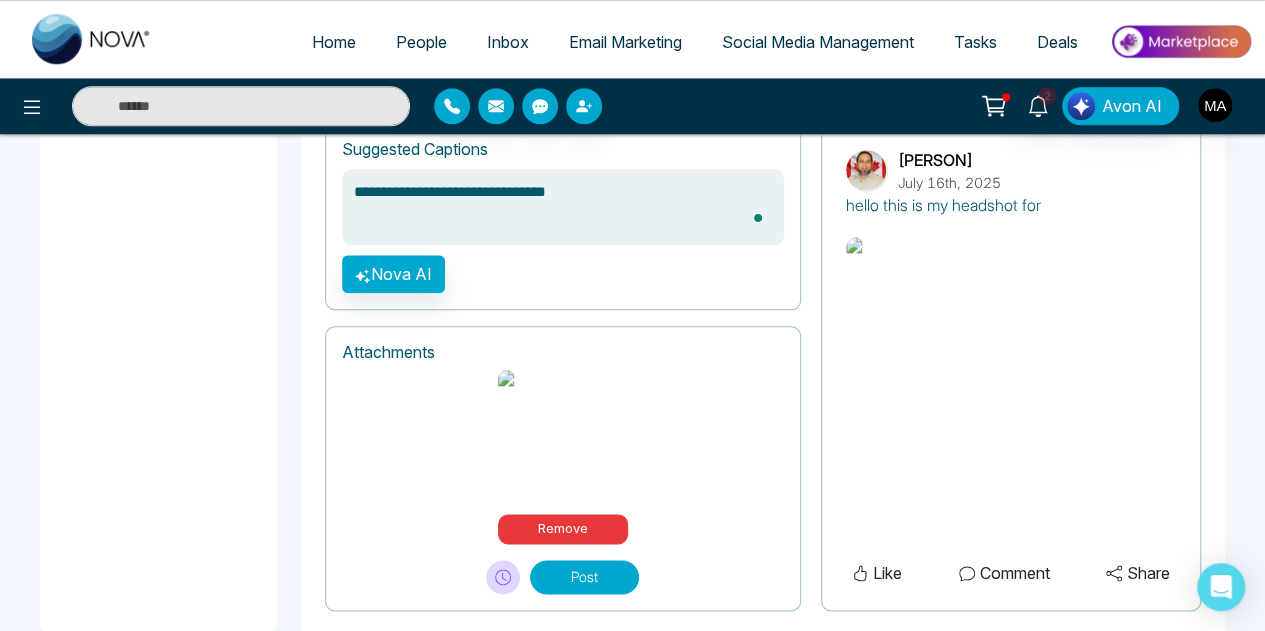 type on "**********" 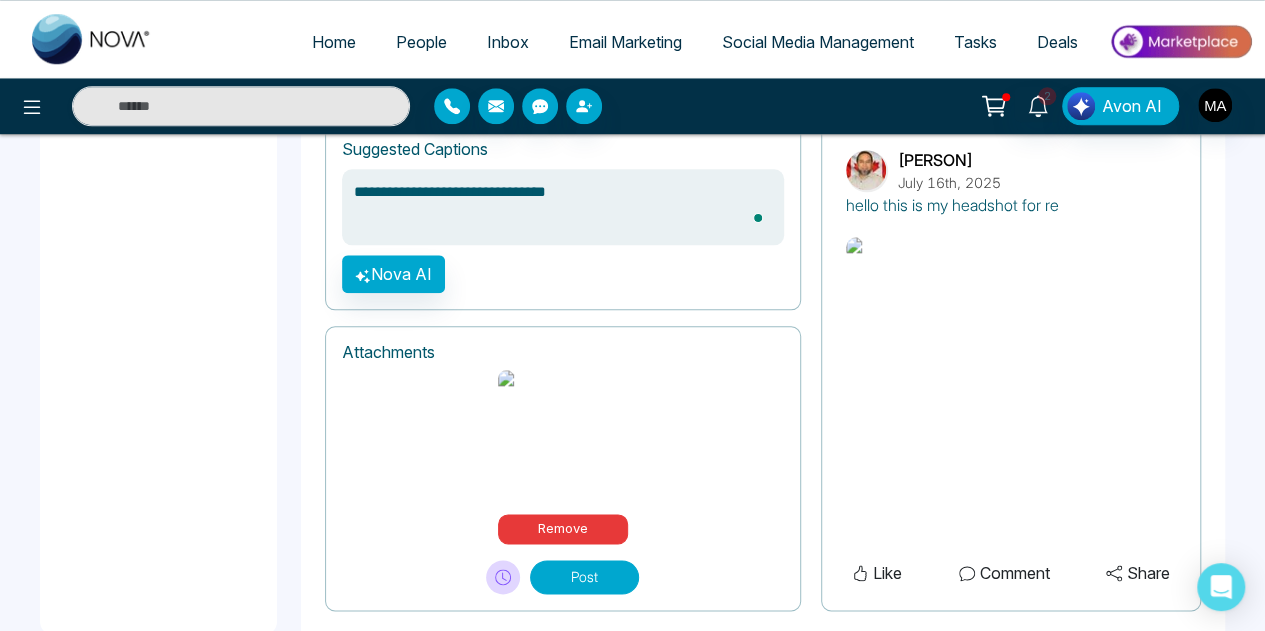type on "**********" 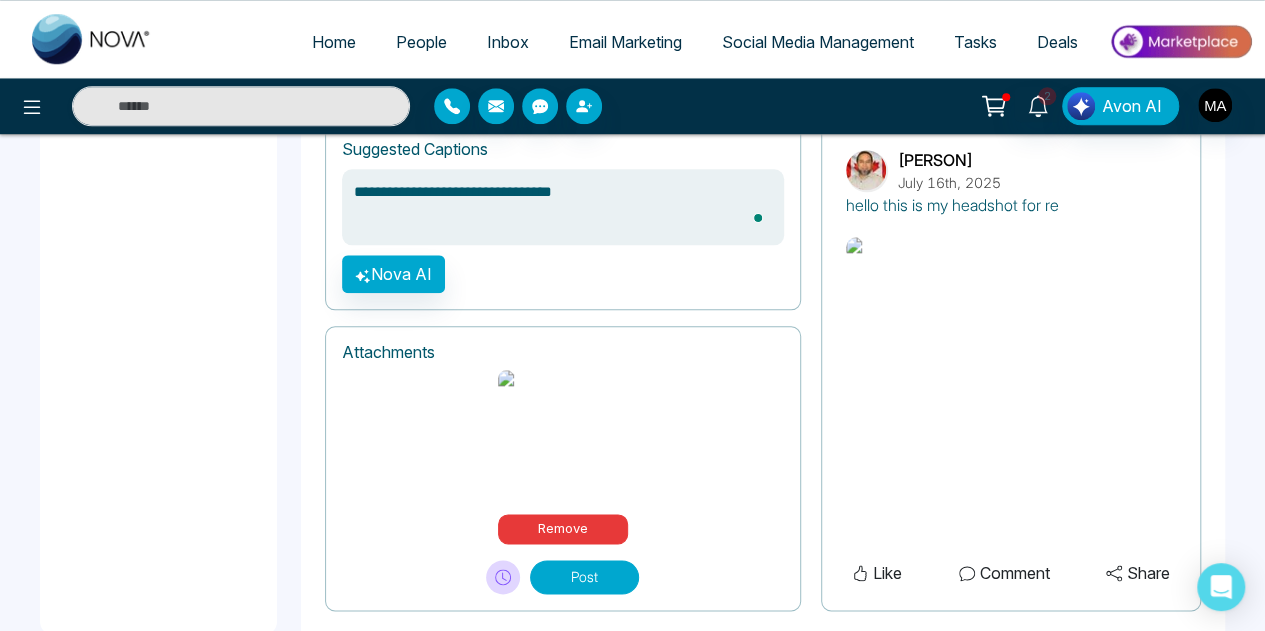 type on "**********" 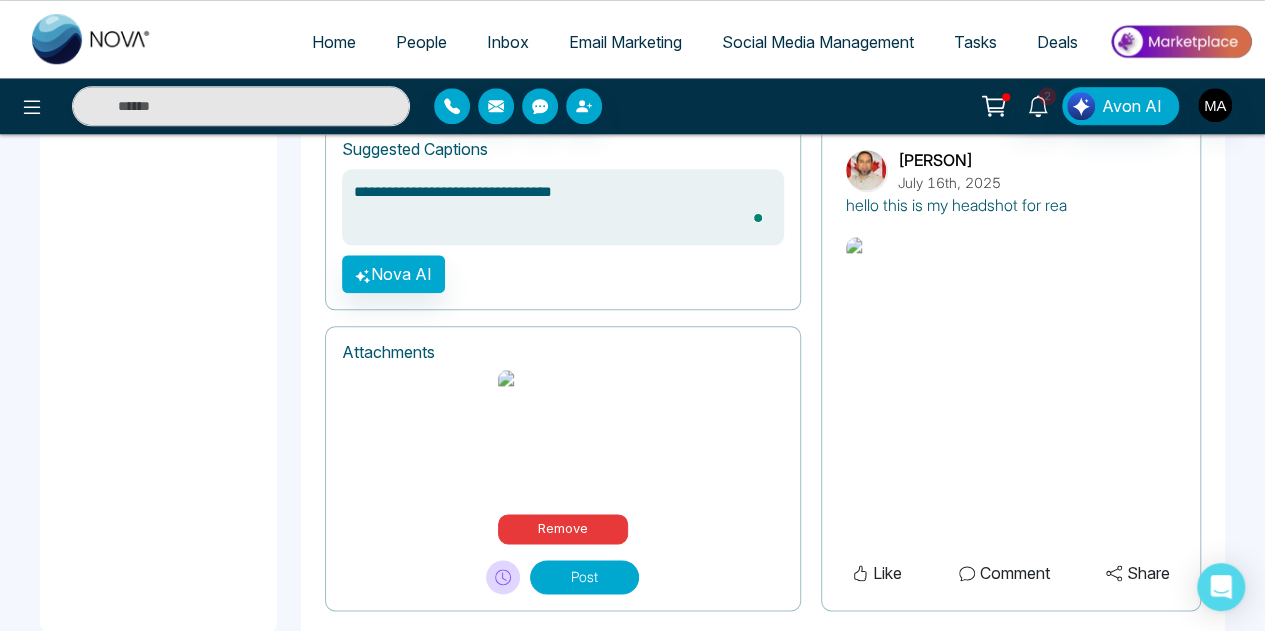 type on "**********" 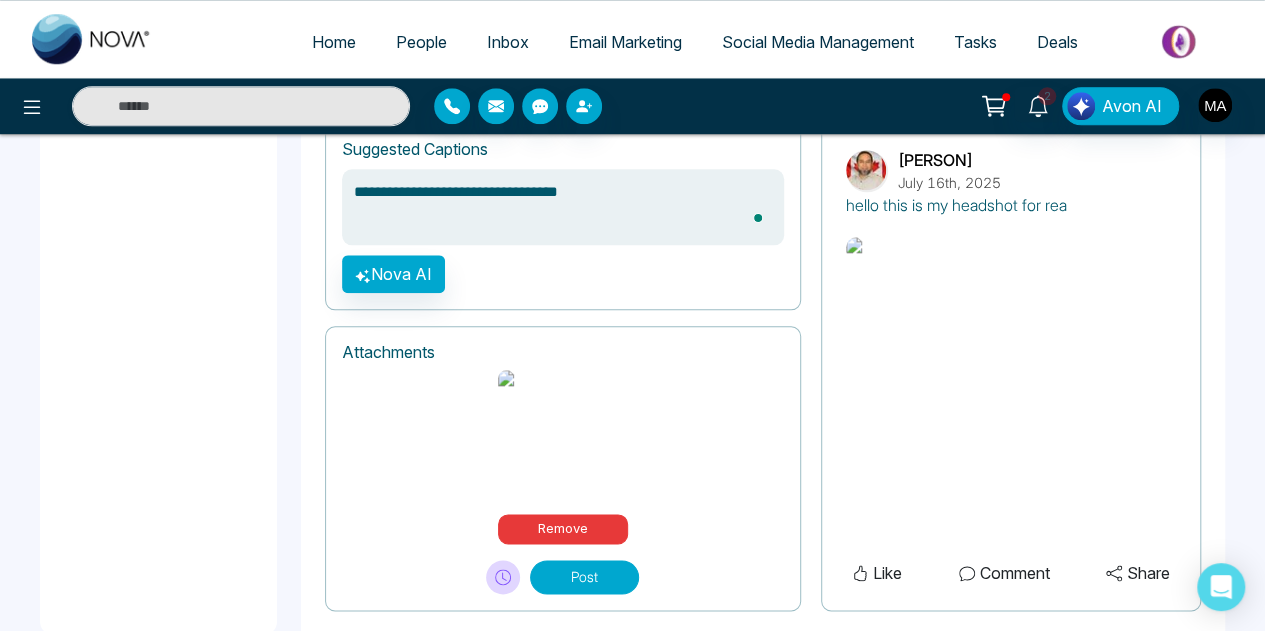 type on "**********" 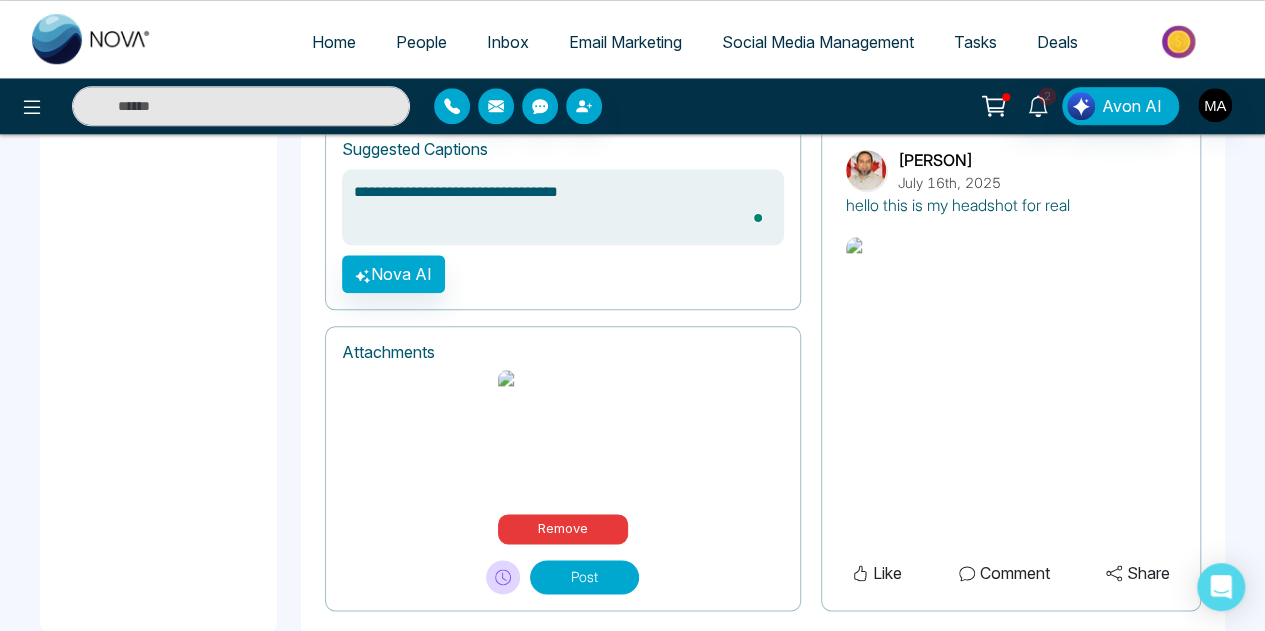 type on "**********" 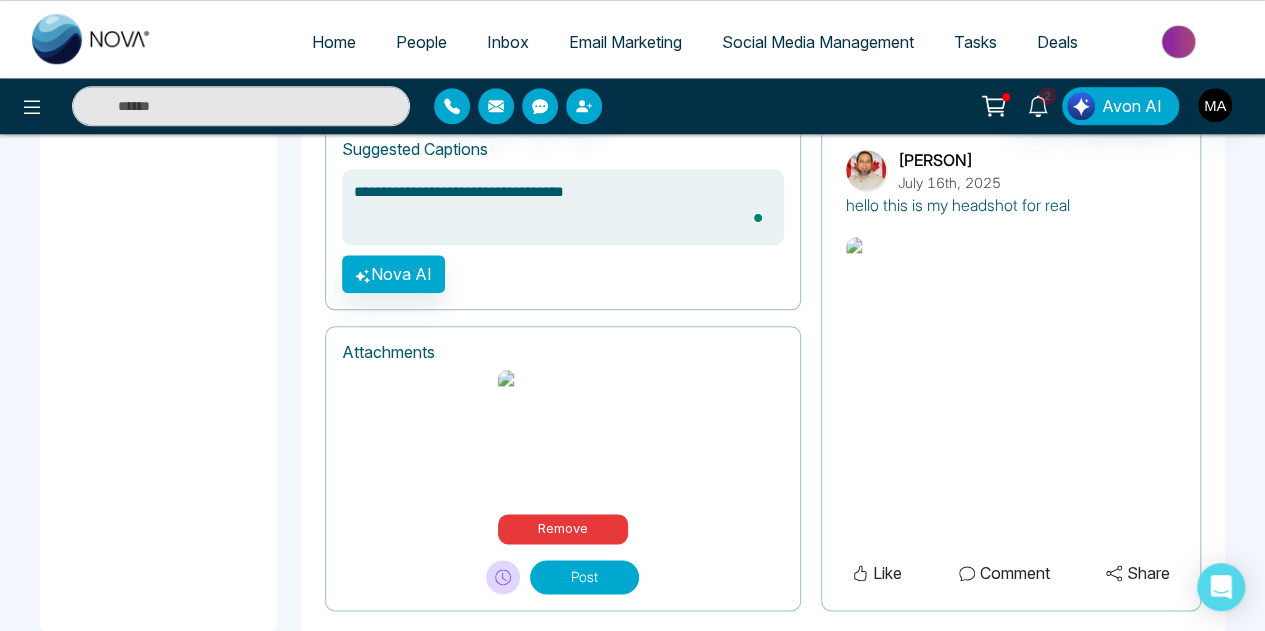 type on "**********" 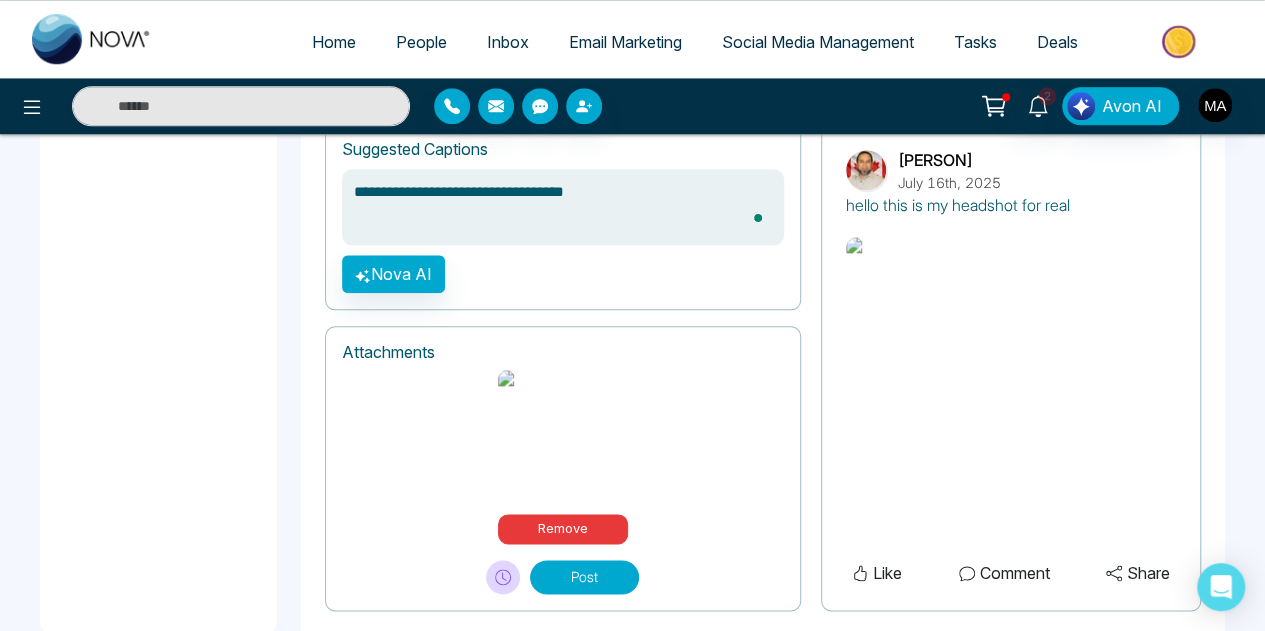 type on "**********" 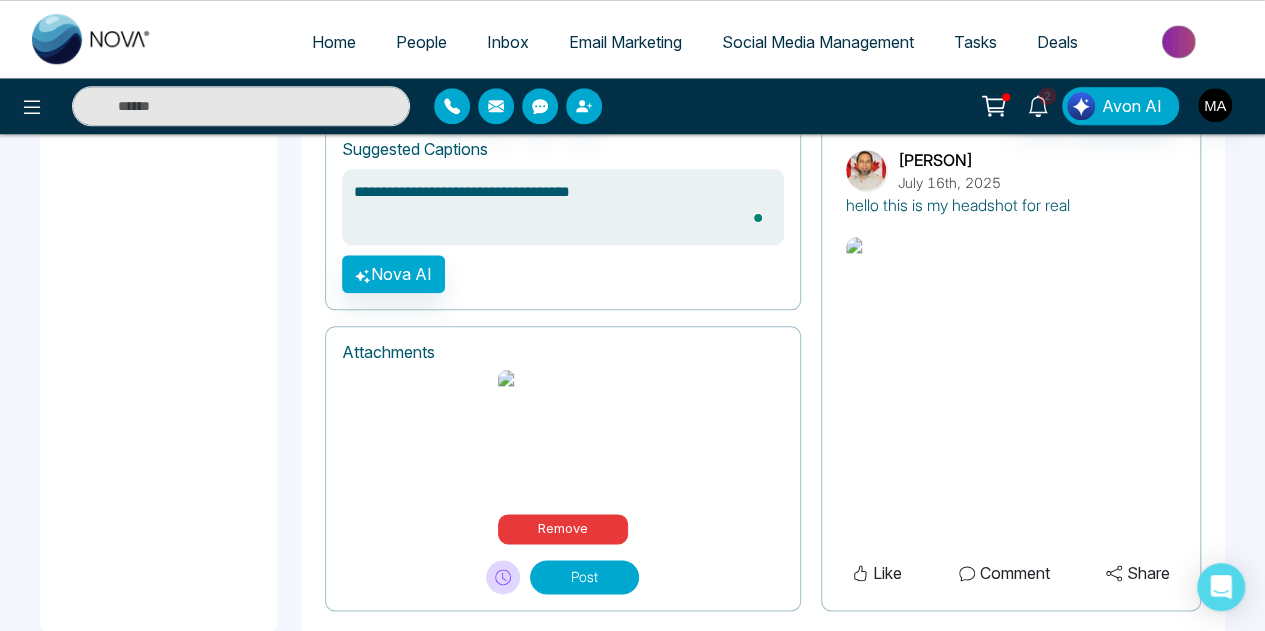 type on "**********" 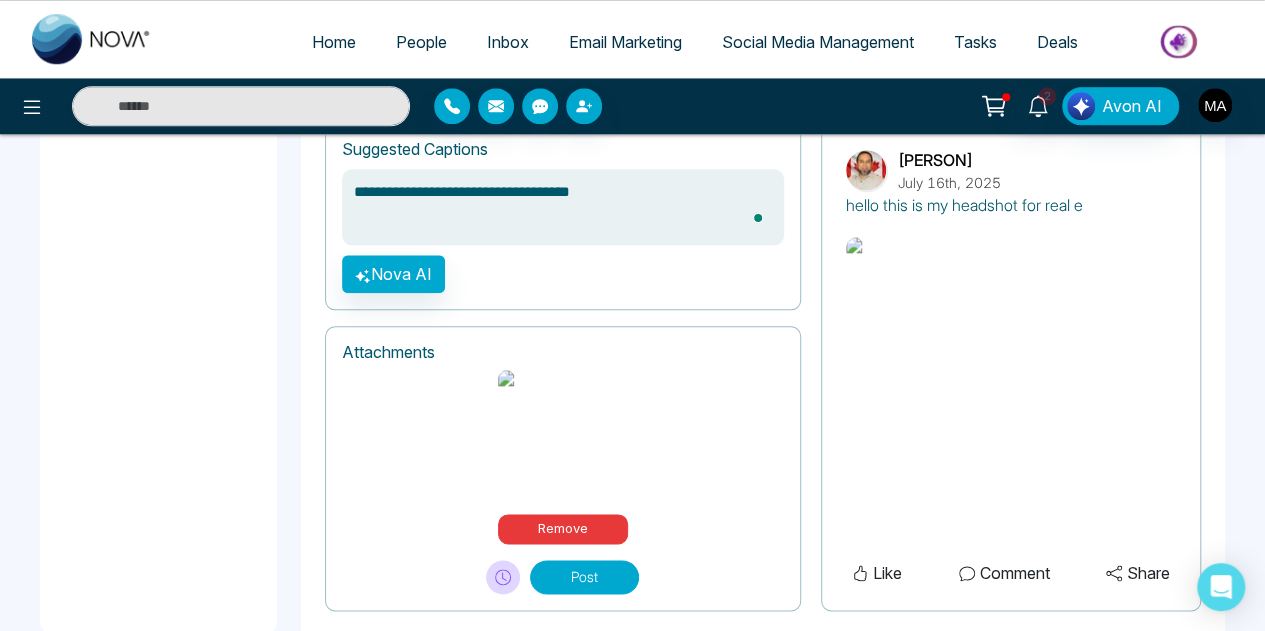 type on "**********" 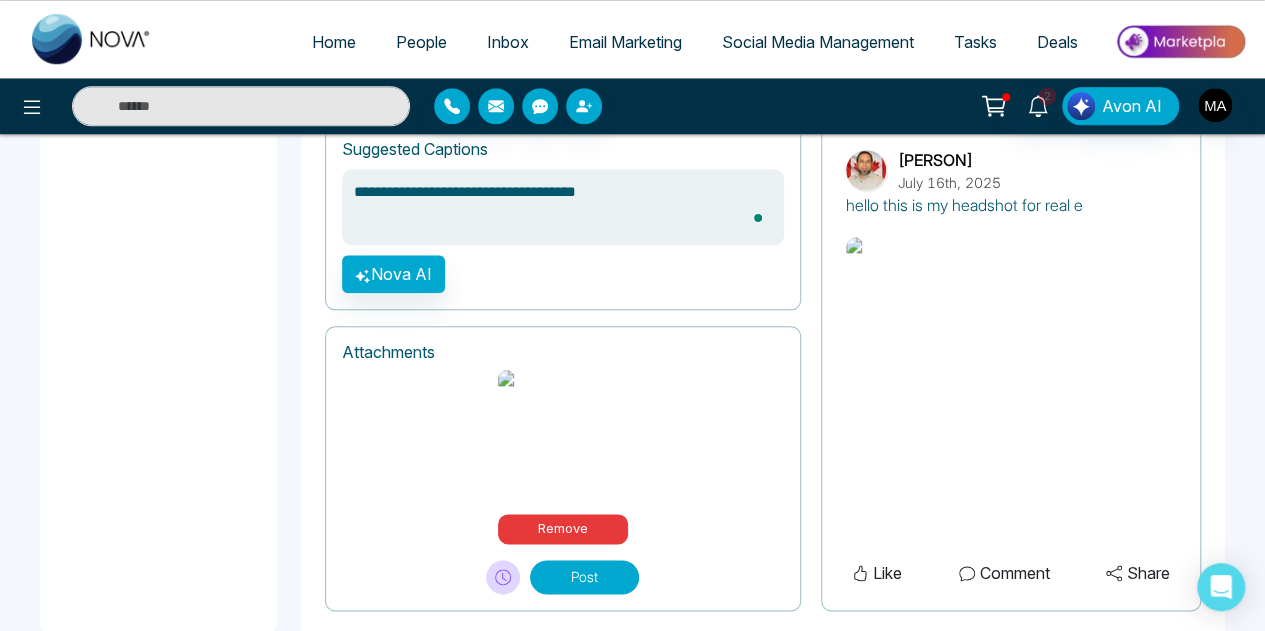 type on "**********" 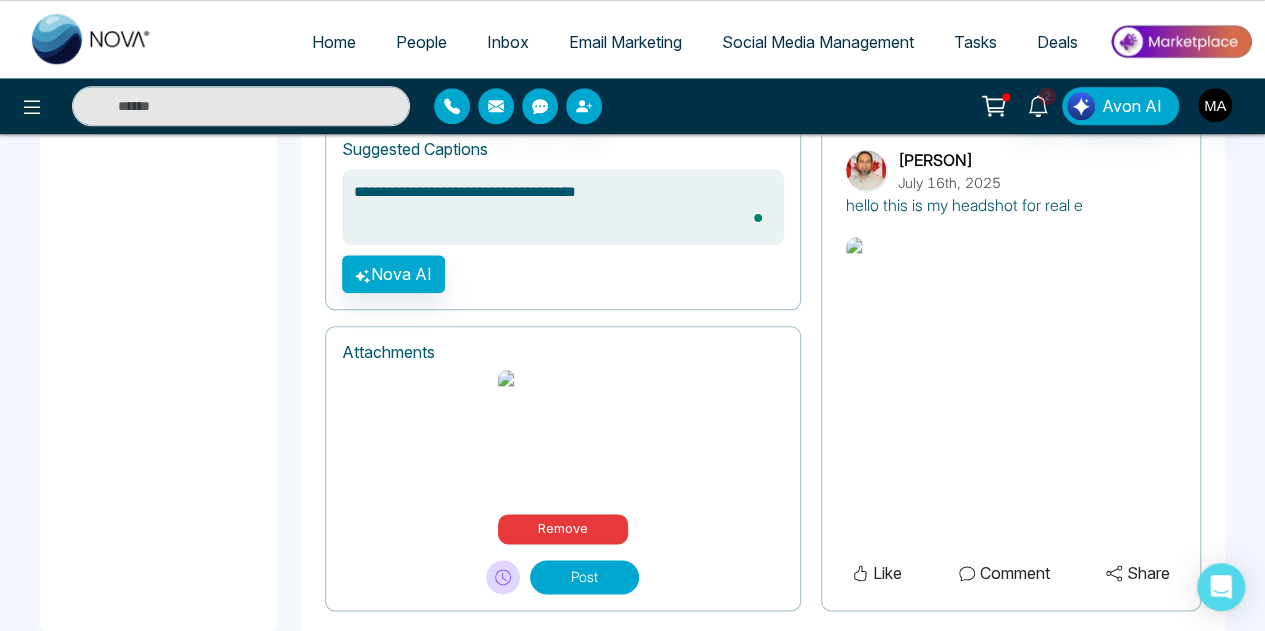 type on "**********" 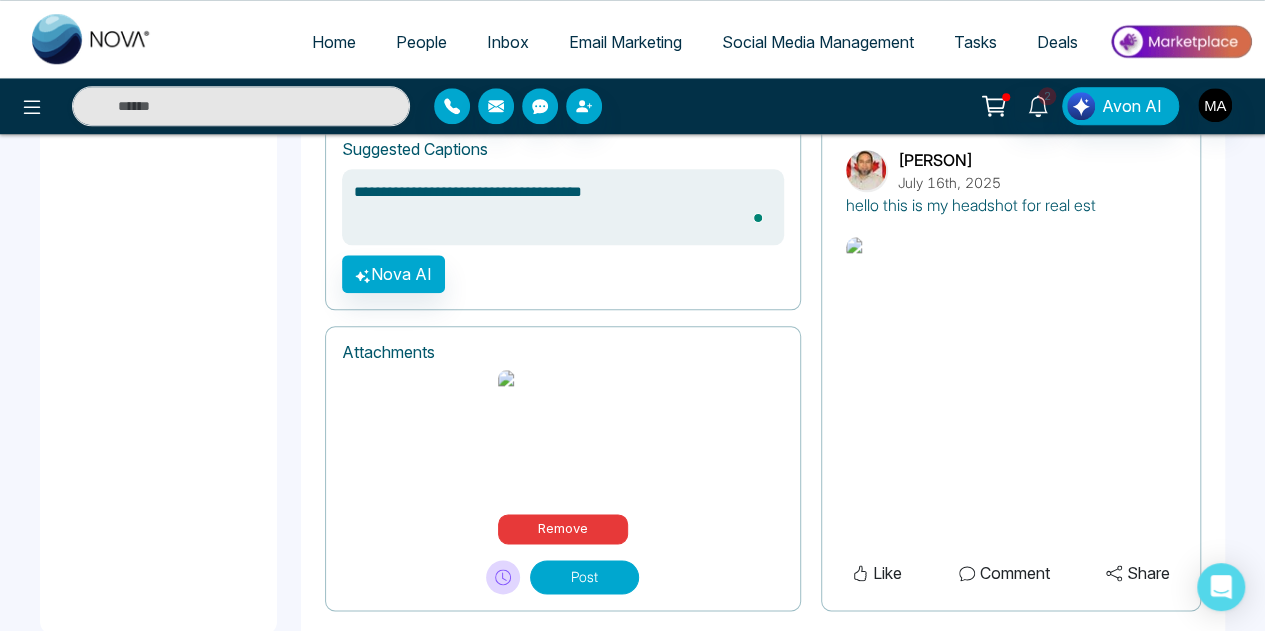 type on "**********" 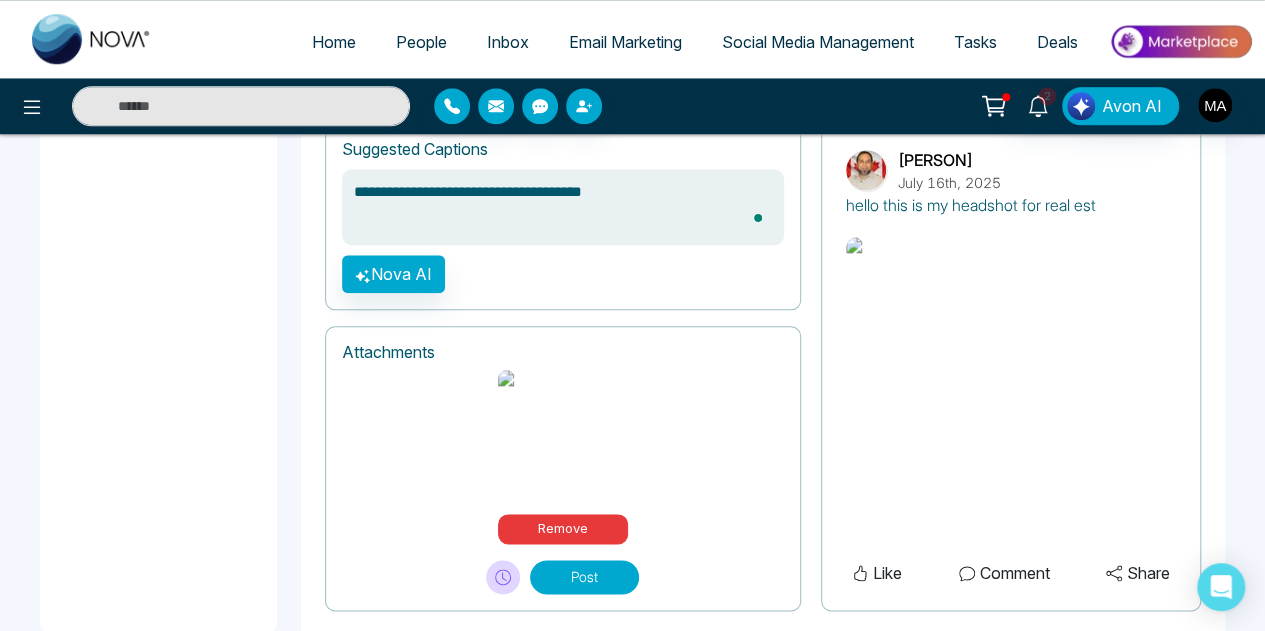 type on "**********" 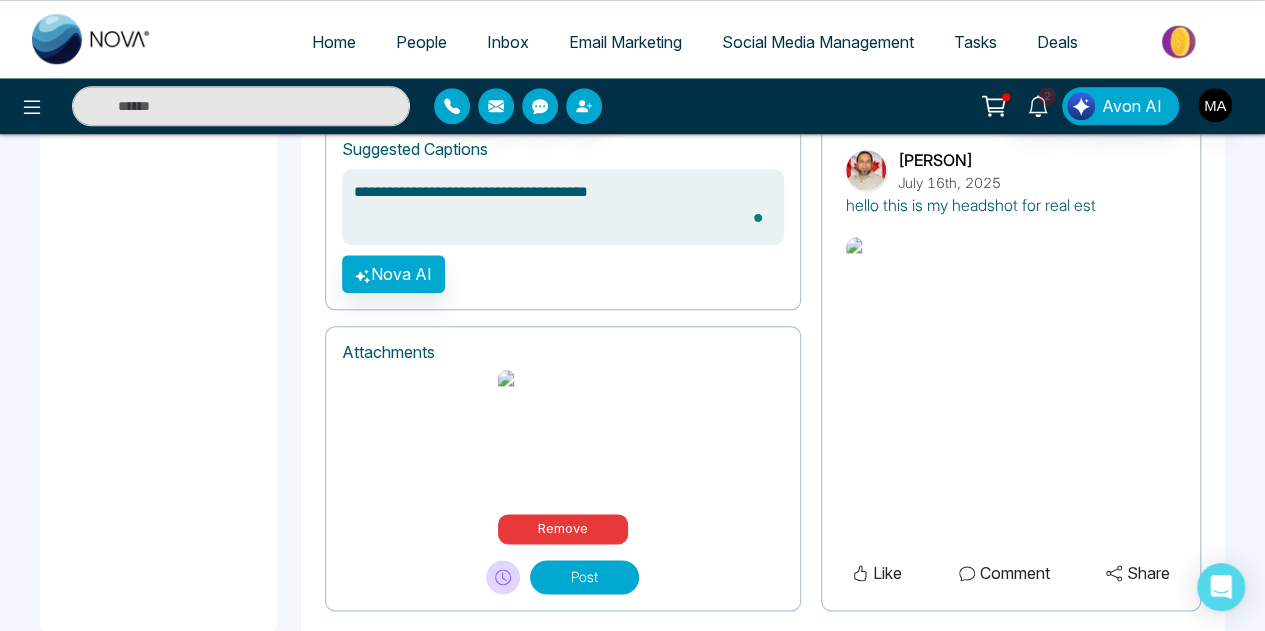 type on "**********" 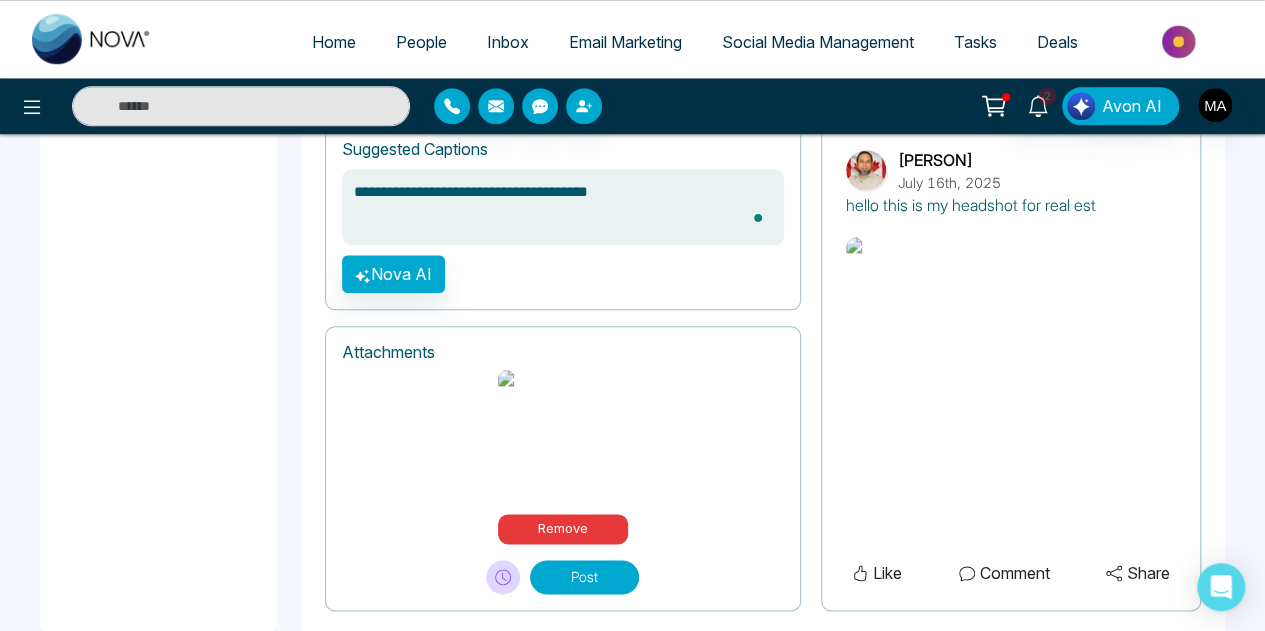 type on "**********" 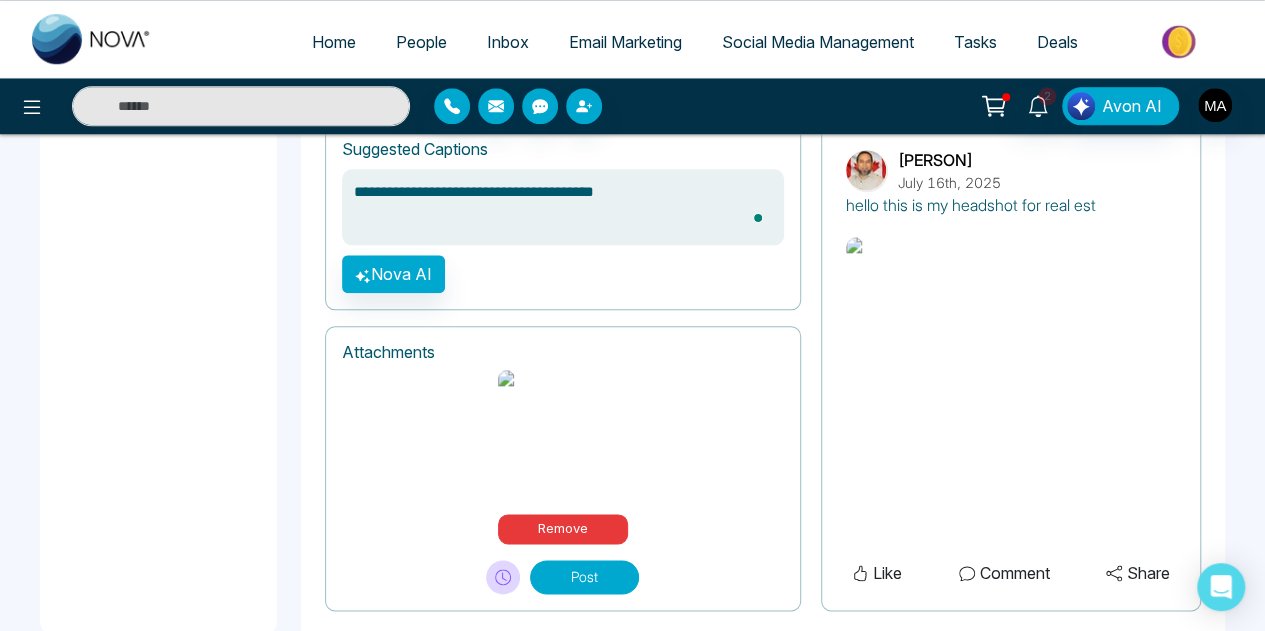 type on "**********" 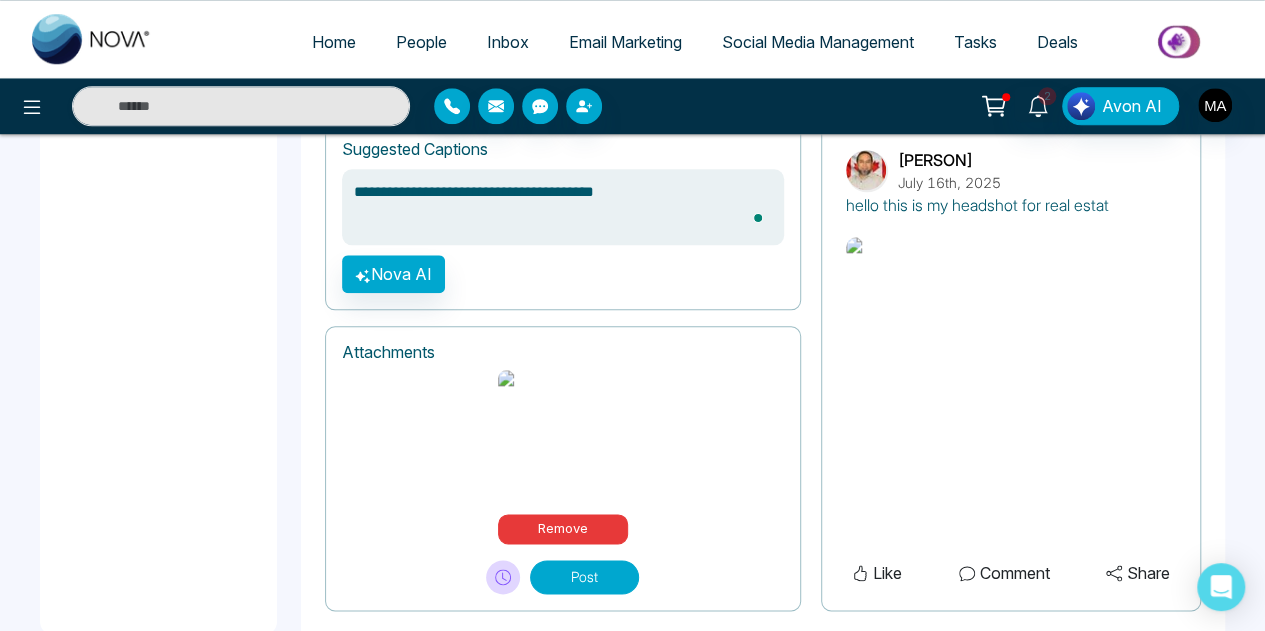 type on "**********" 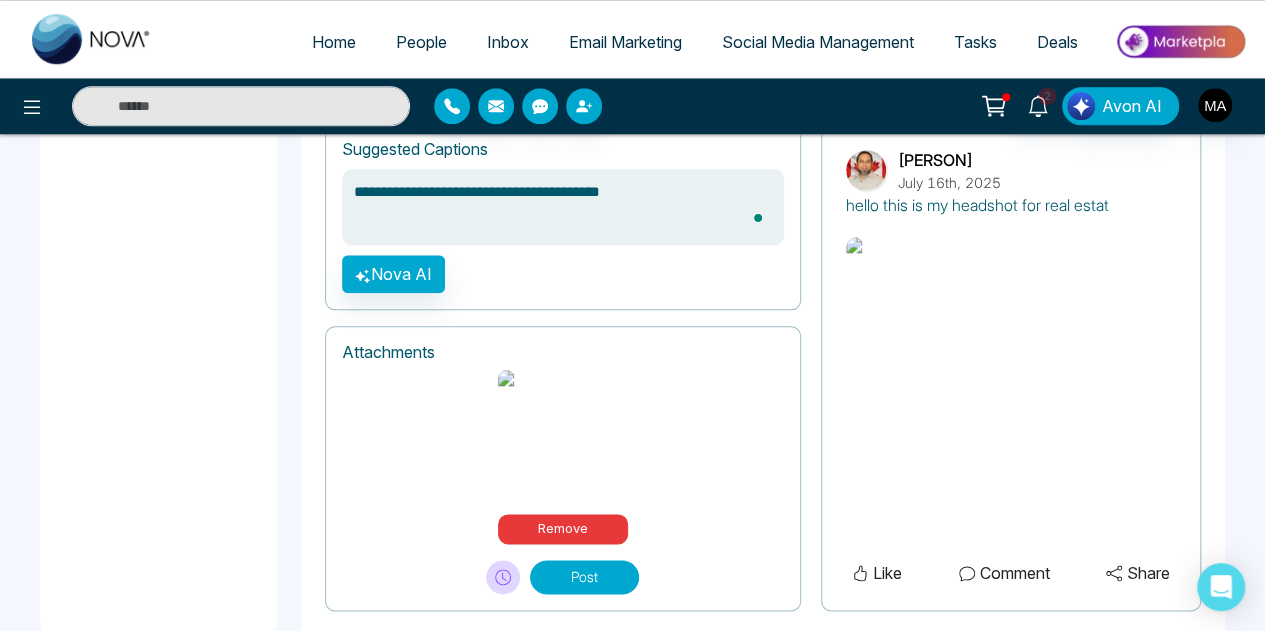 type on "**********" 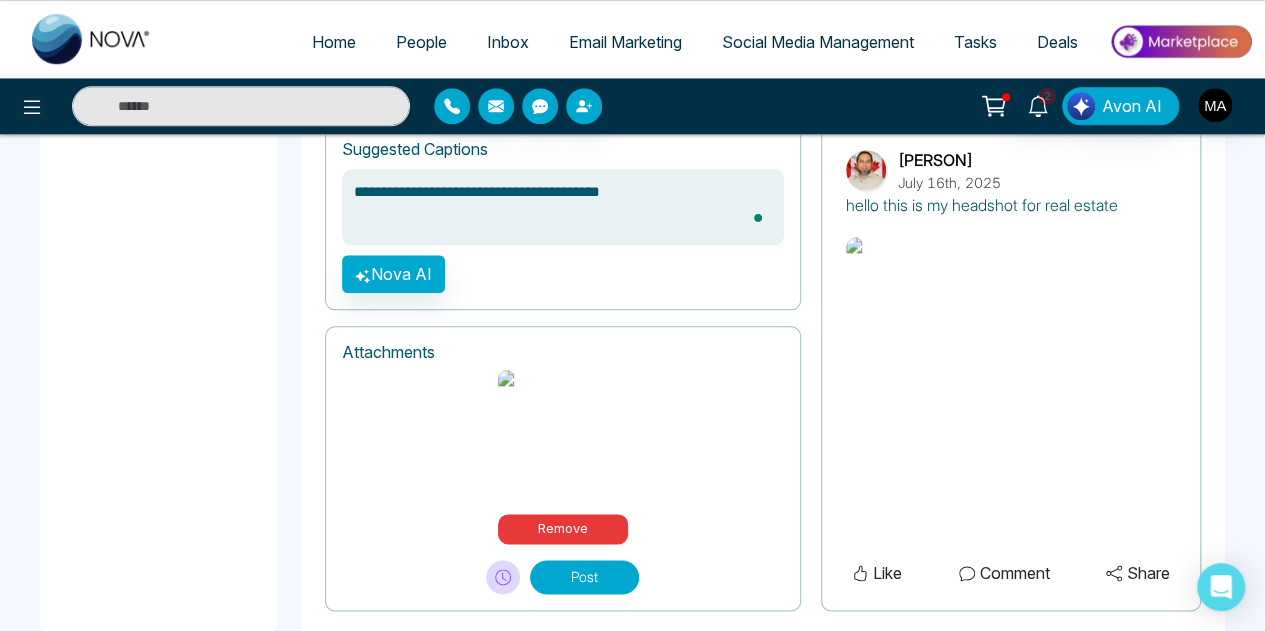 type on "**********" 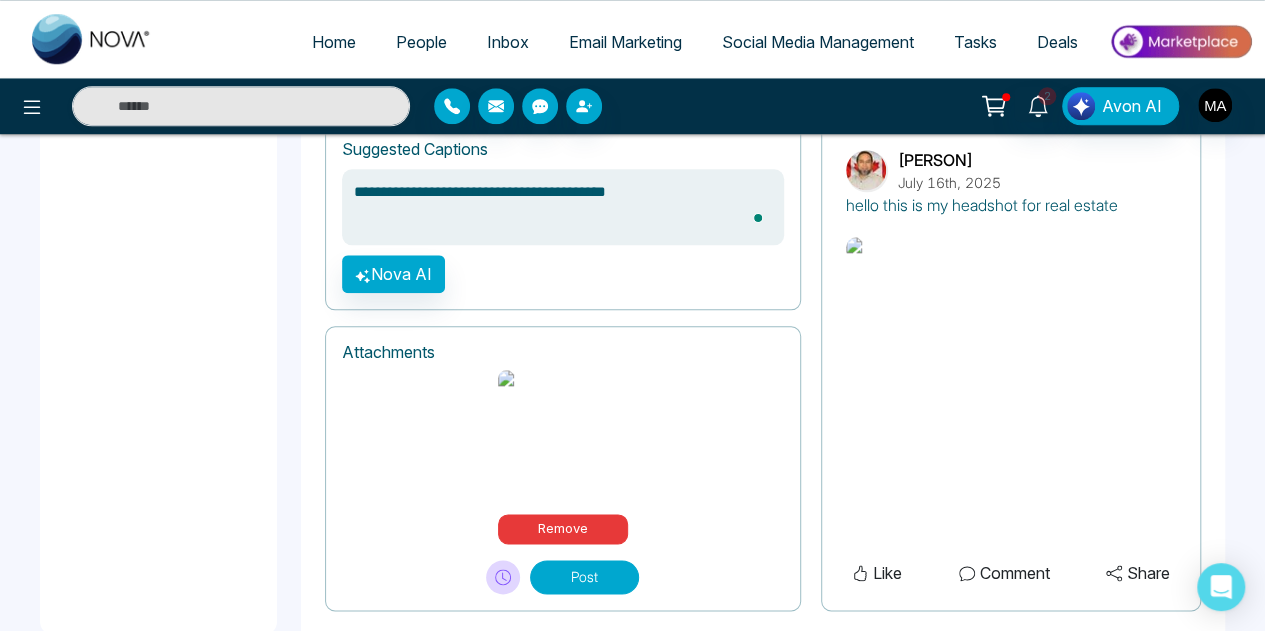 type on "**********" 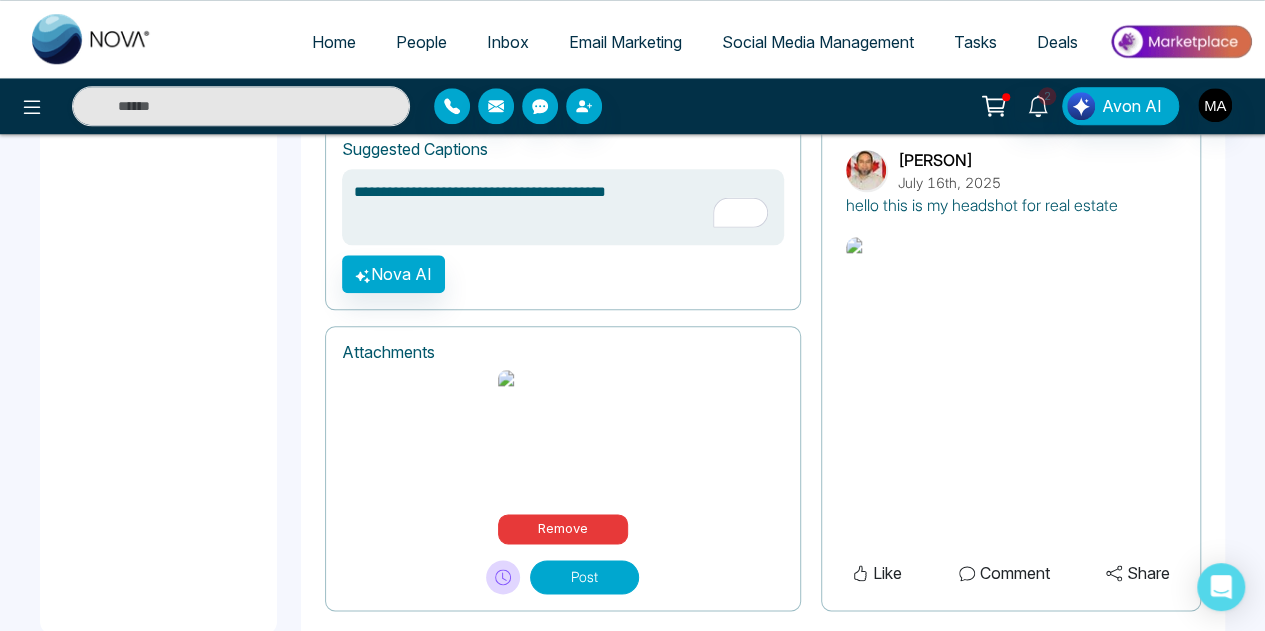 type on "**********" 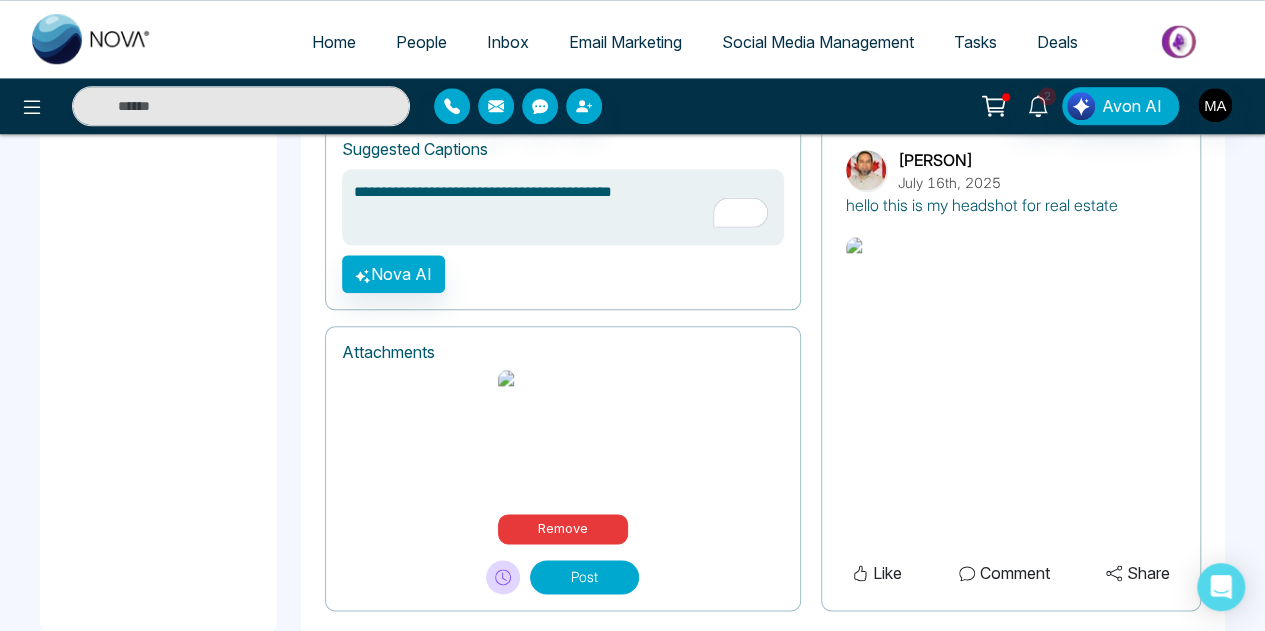 type on "**********" 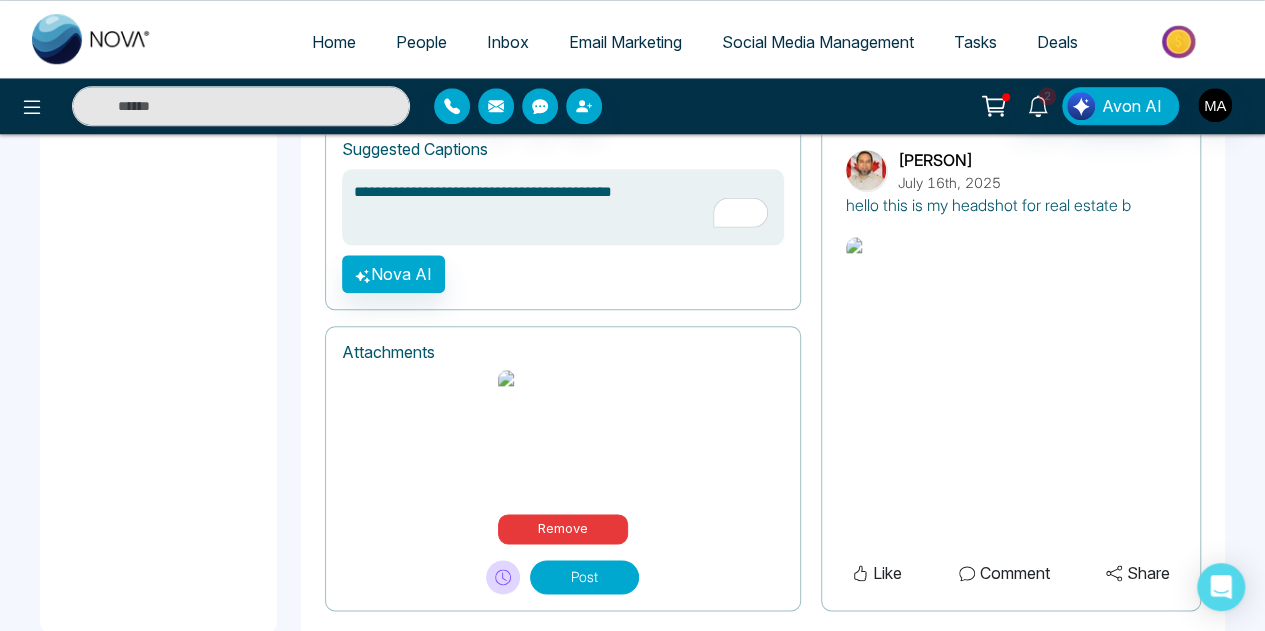 type on "**********" 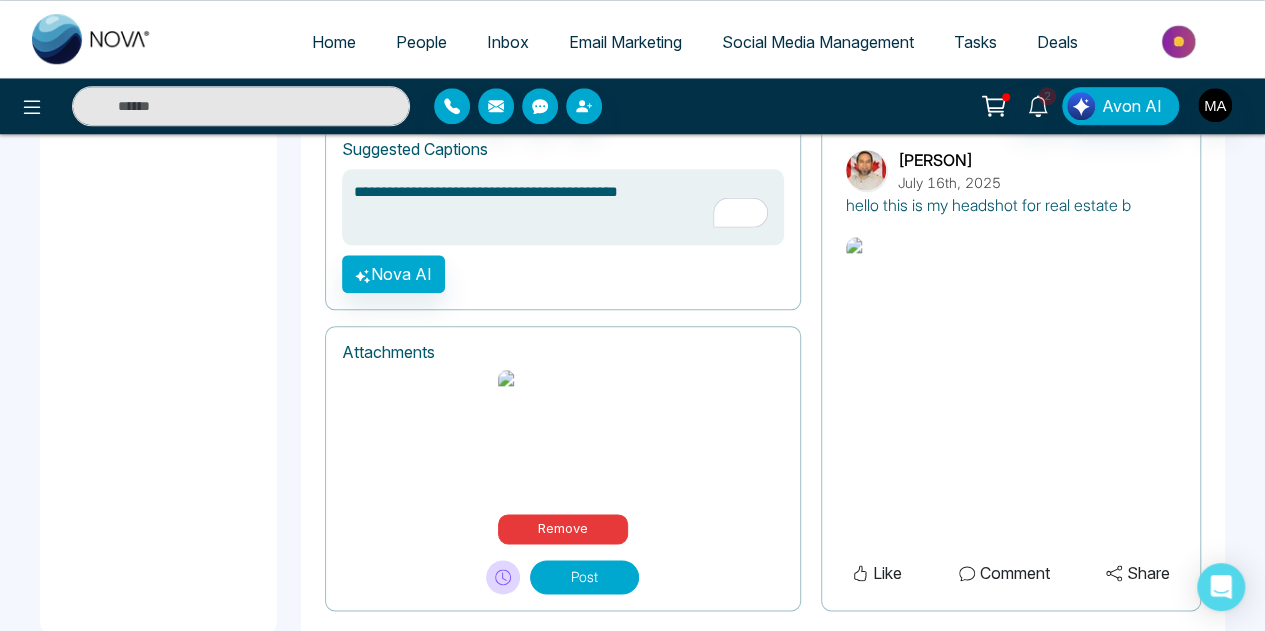 type on "**********" 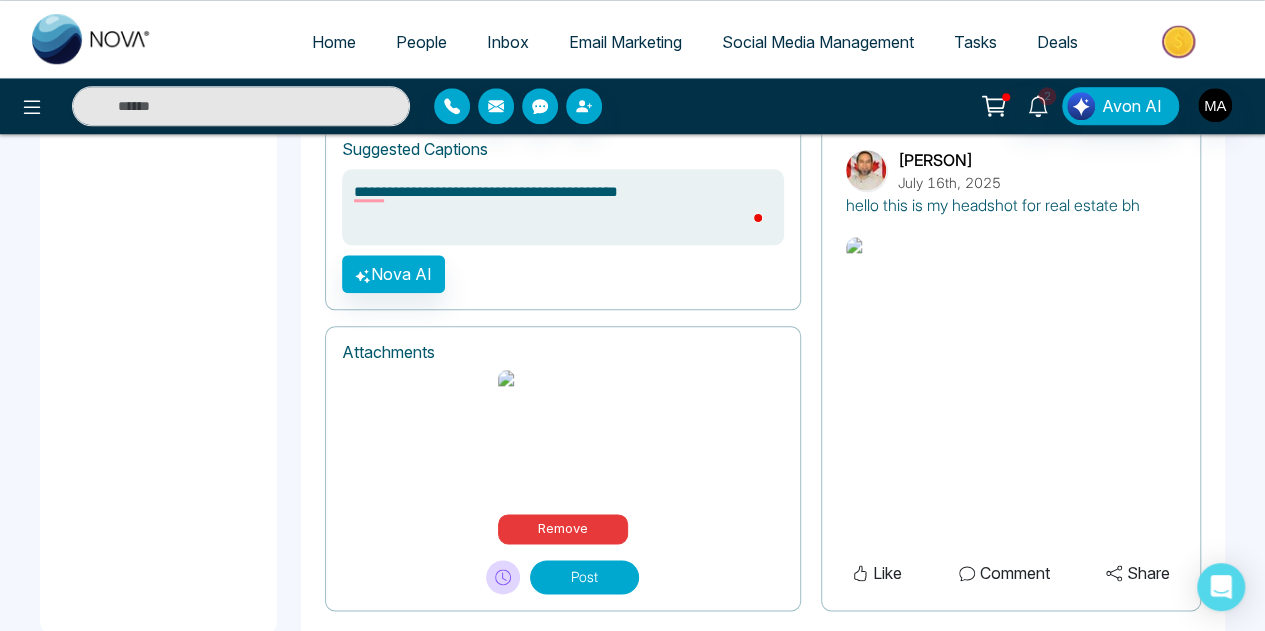 type on "**********" 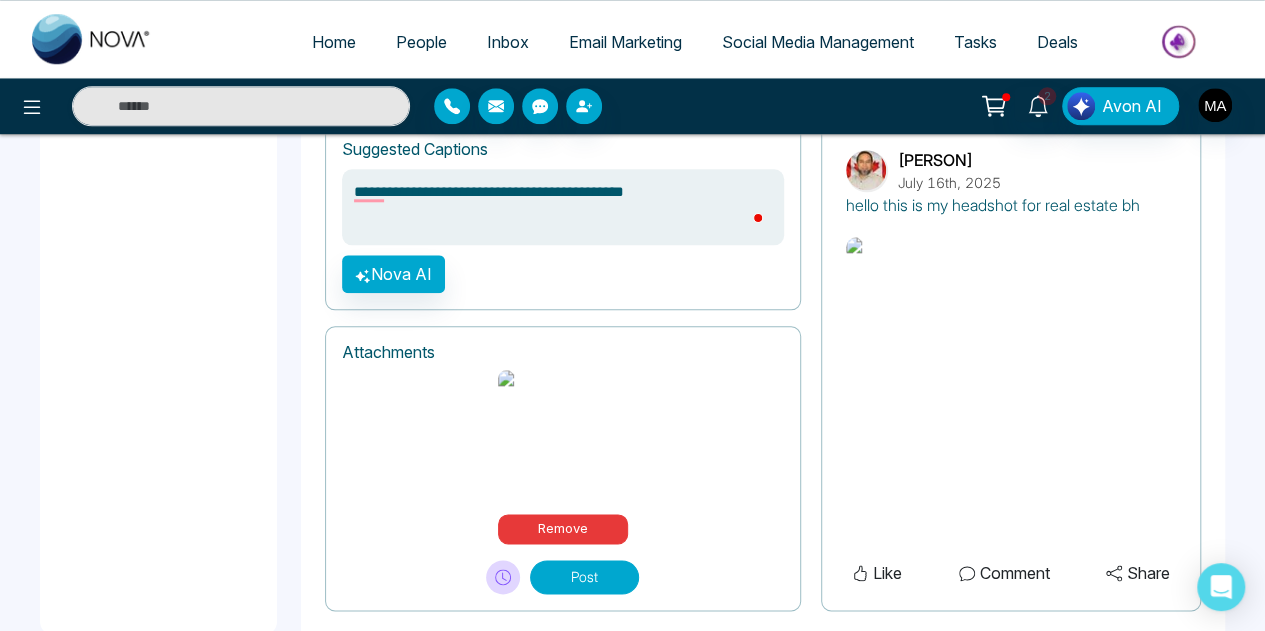 type on "**********" 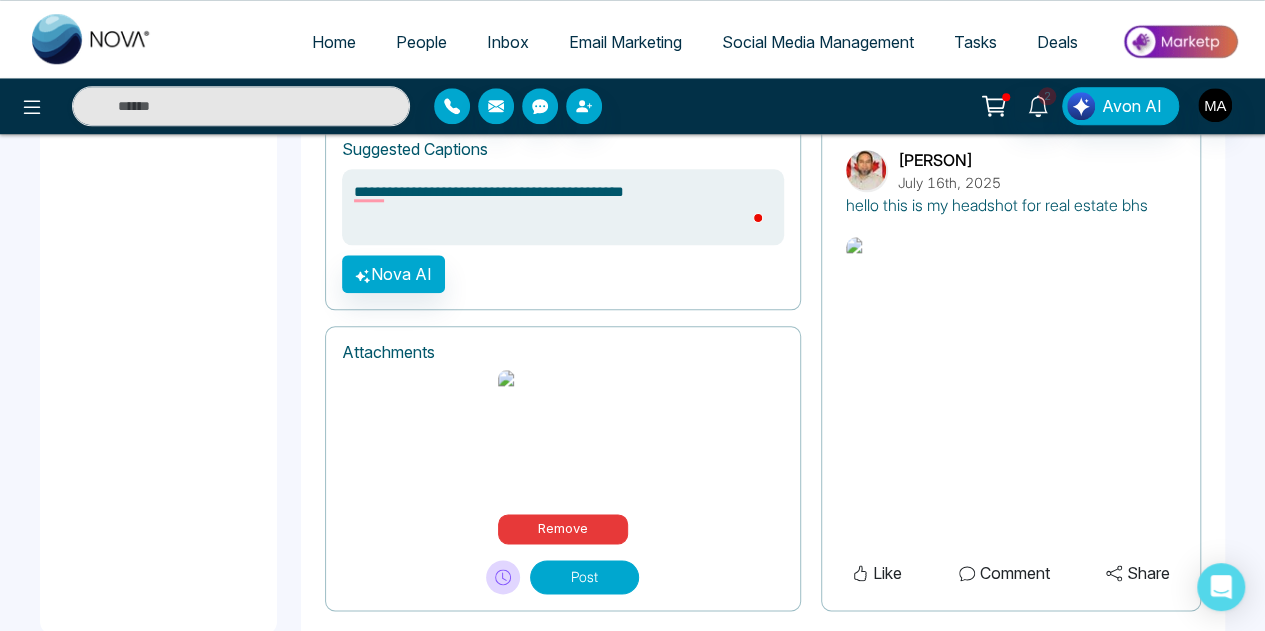 type on "**********" 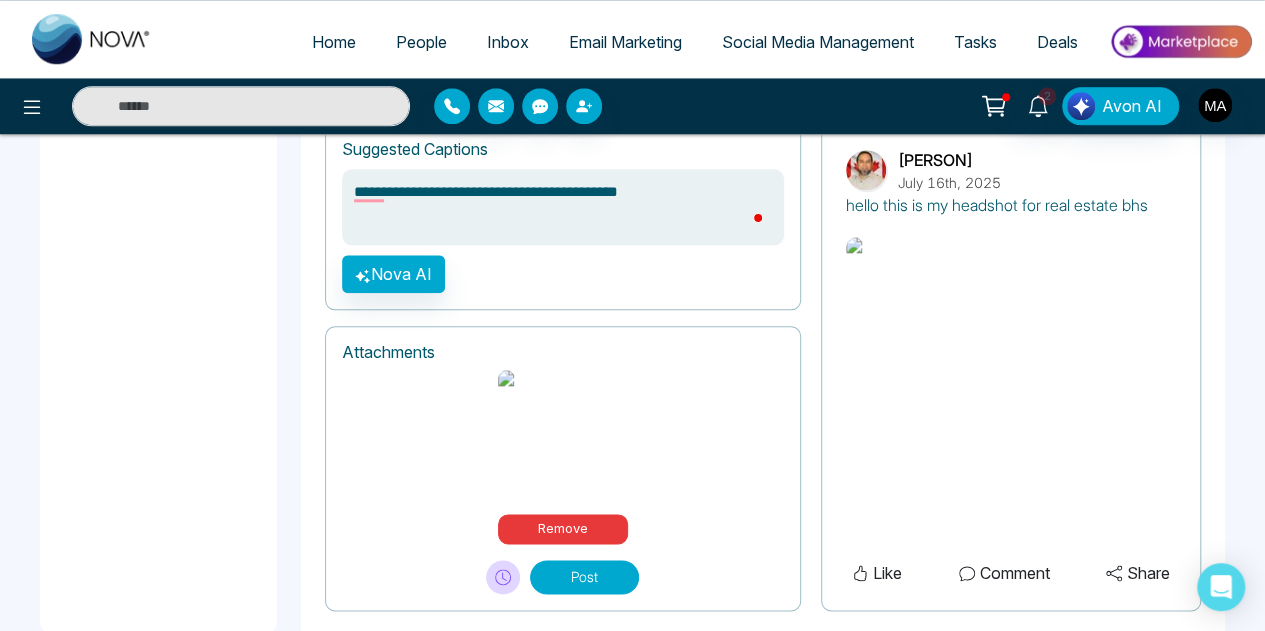 type on "**********" 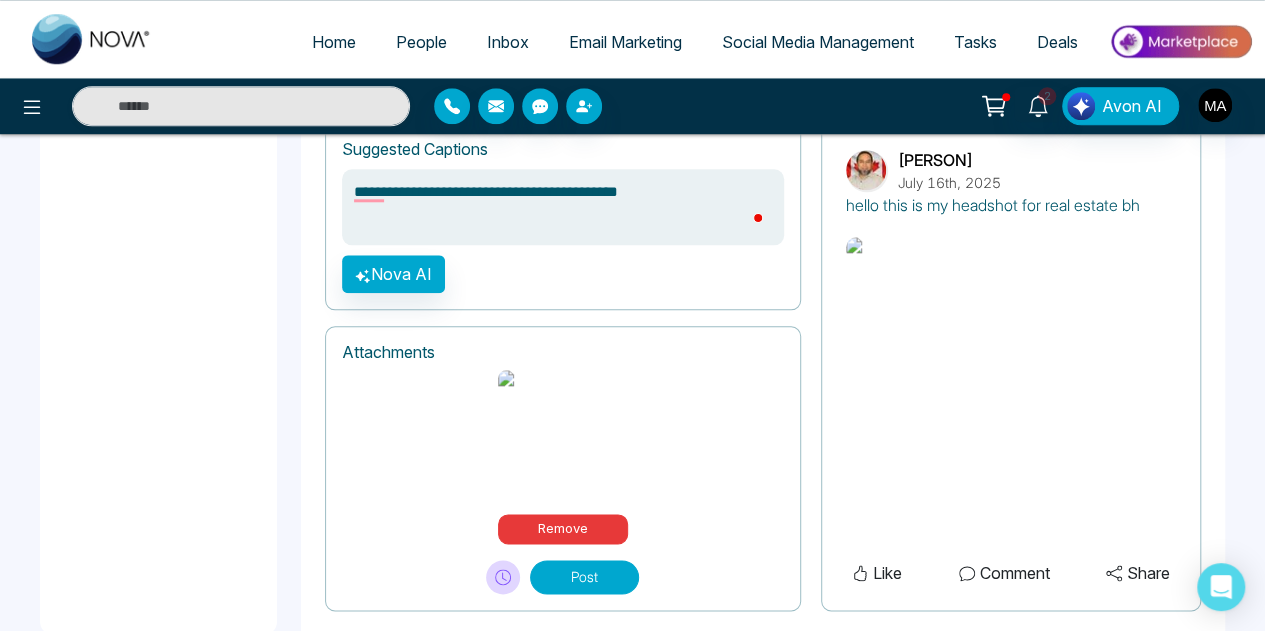 type on "**********" 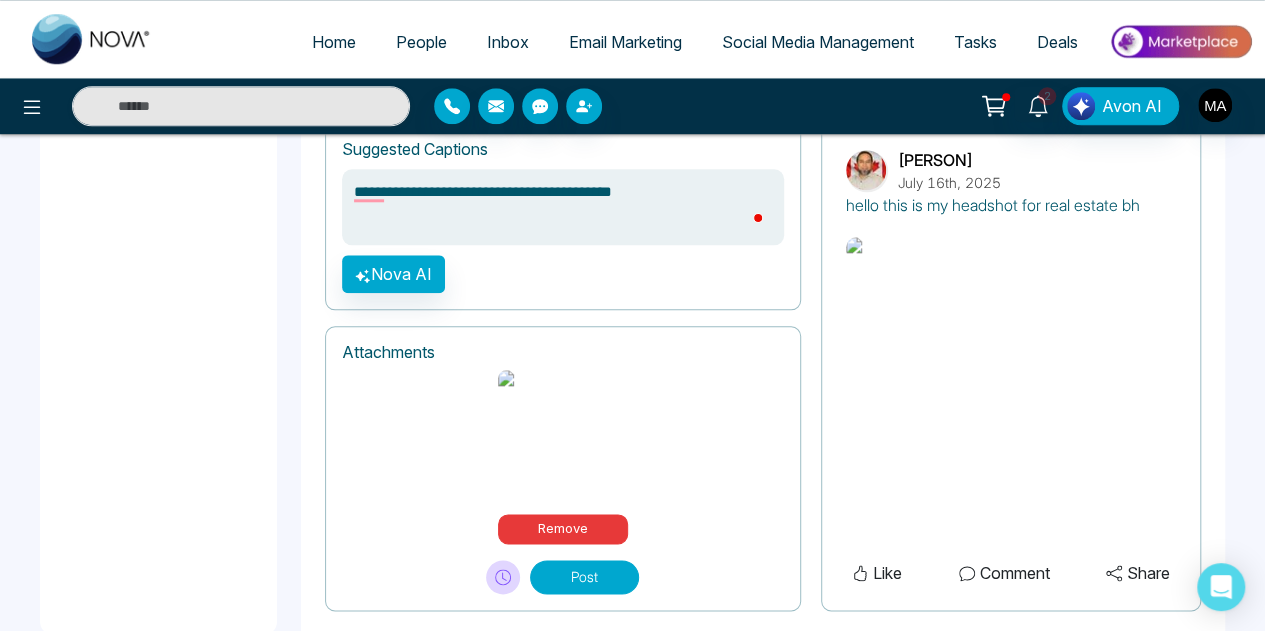 type on "**********" 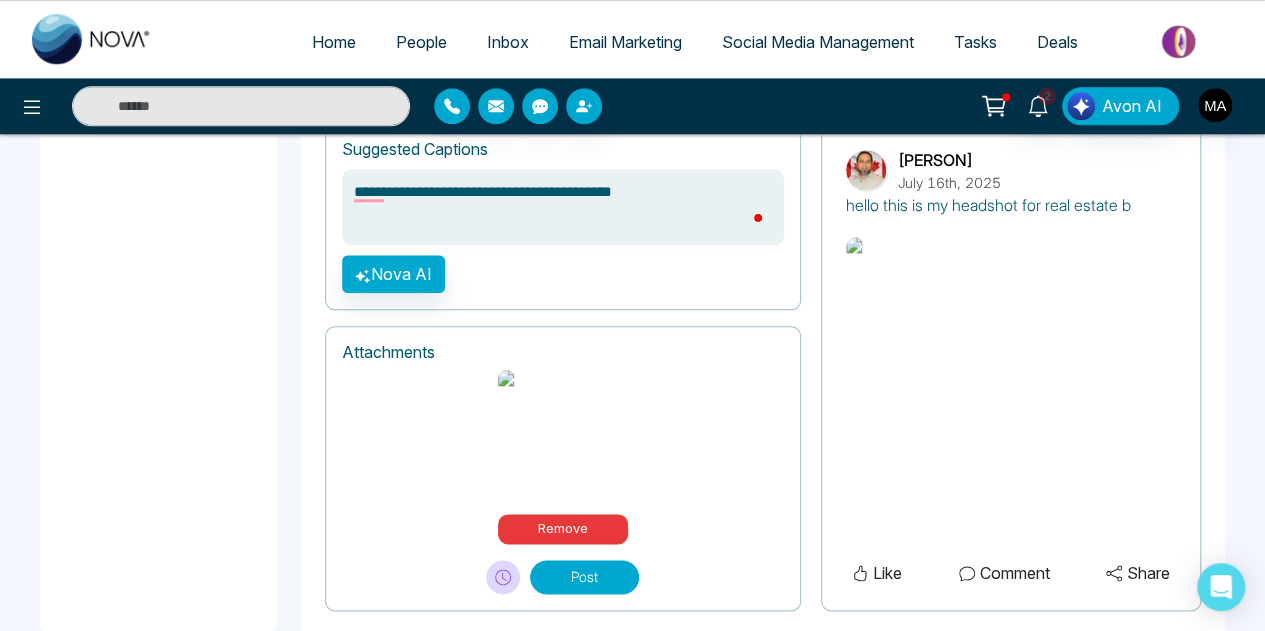 type on "**********" 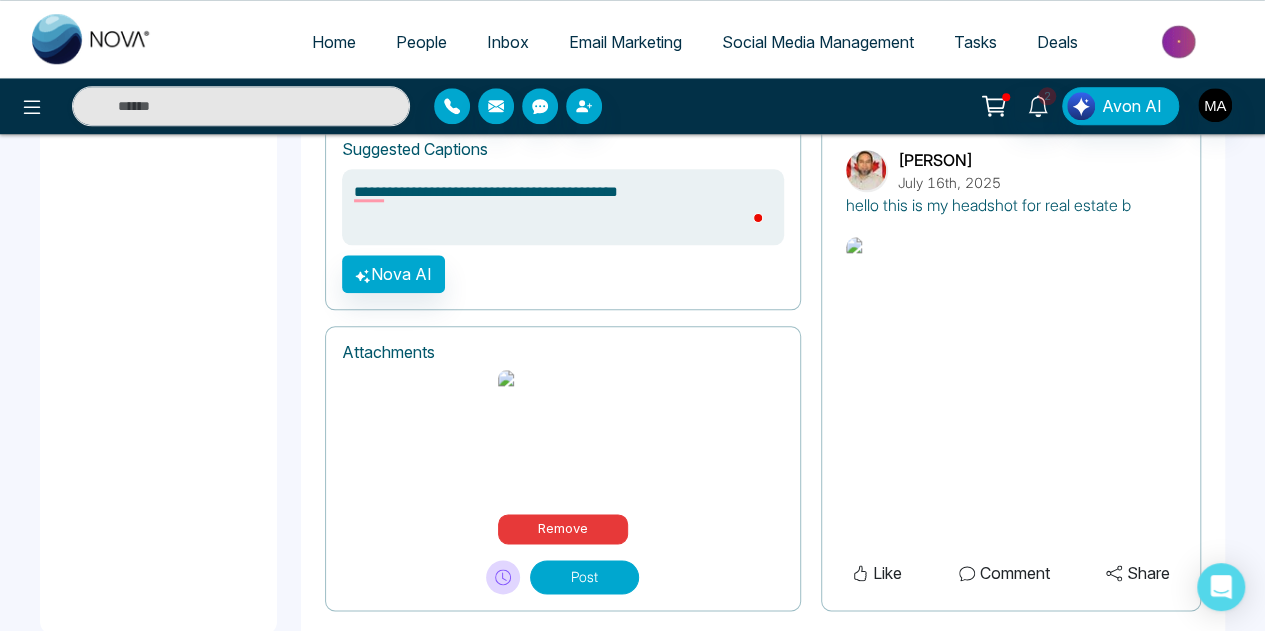 type on "**********" 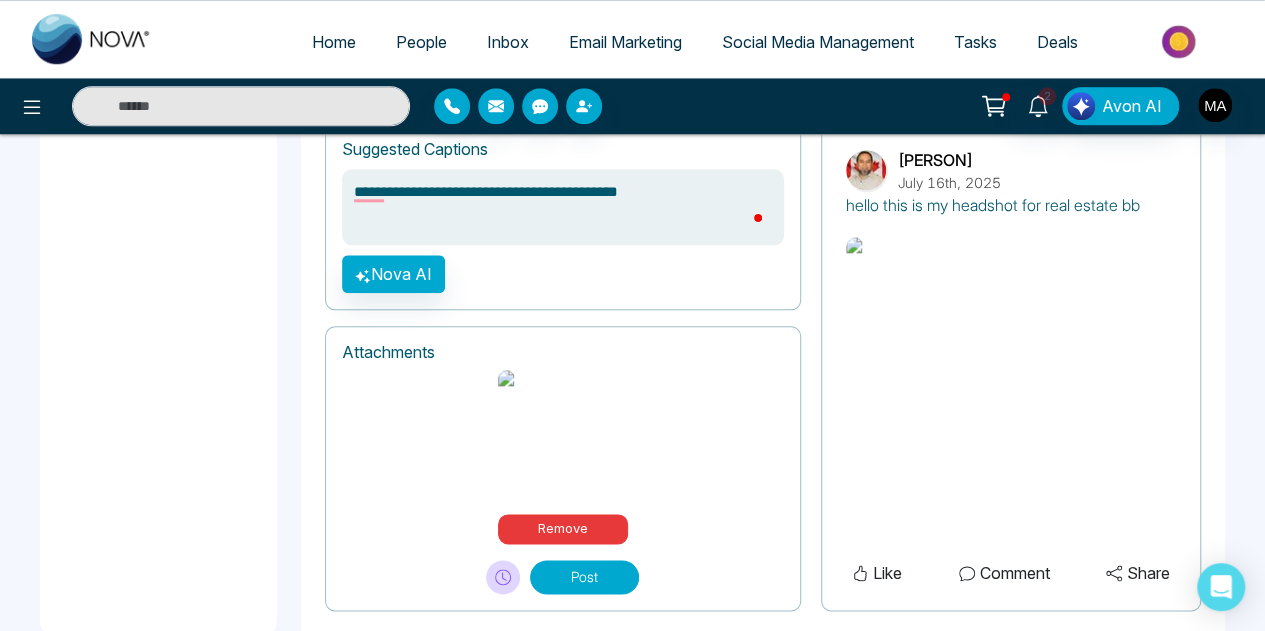 type on "**********" 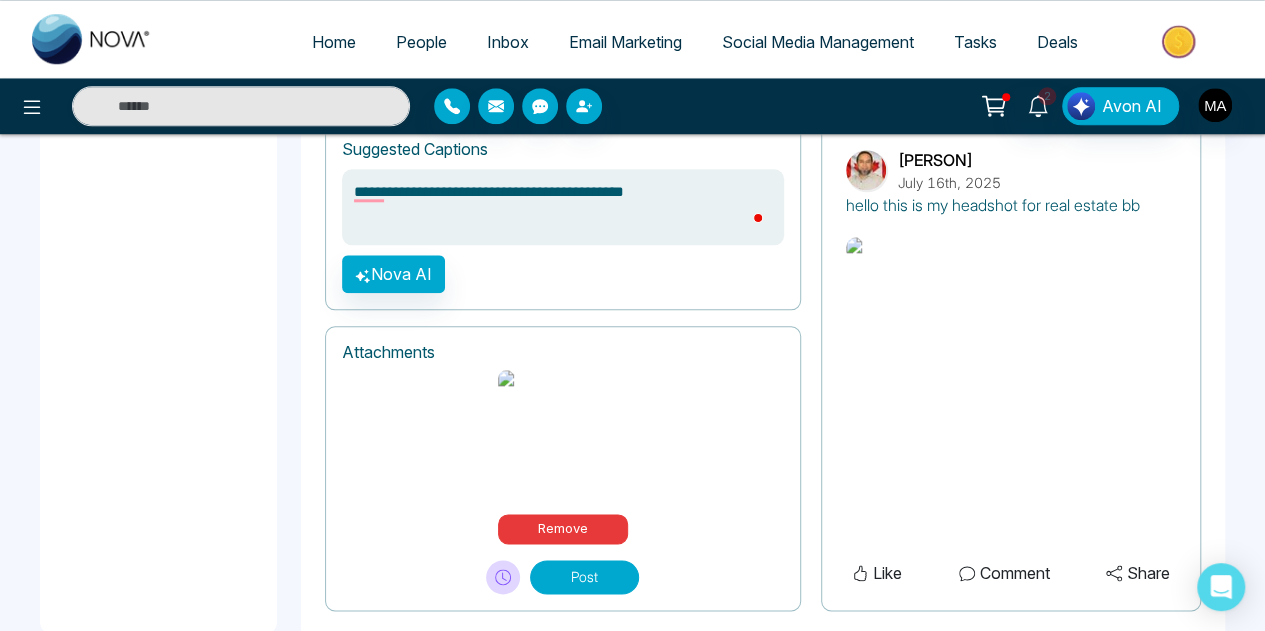 type on "**********" 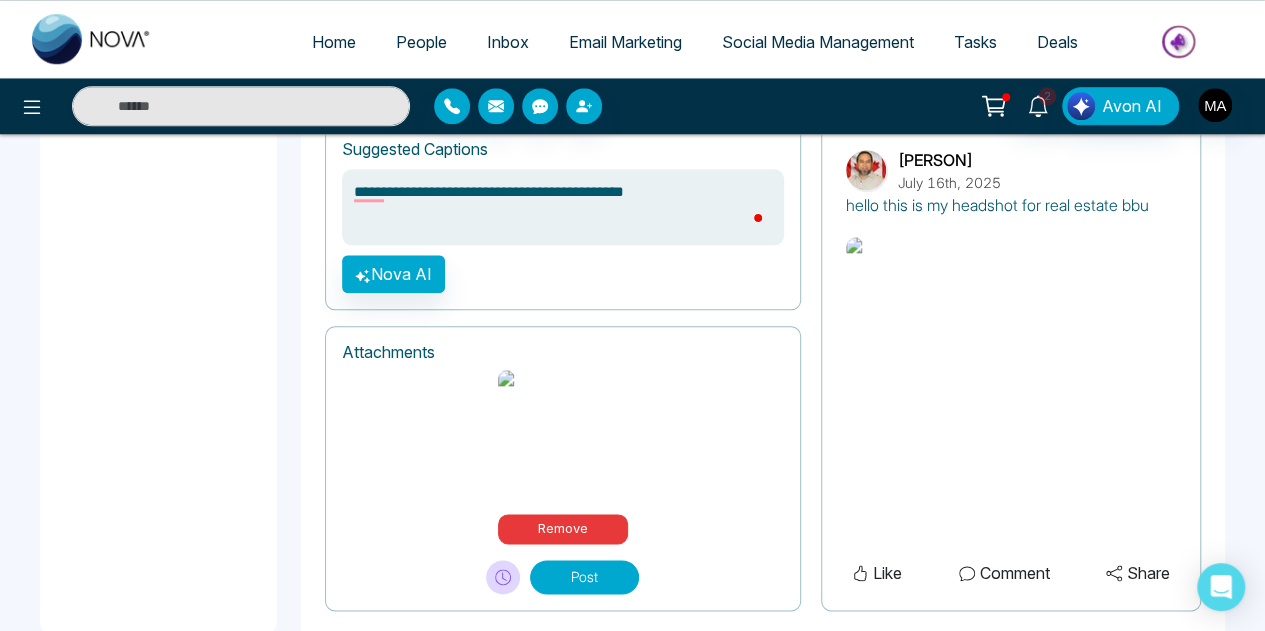 type on "**********" 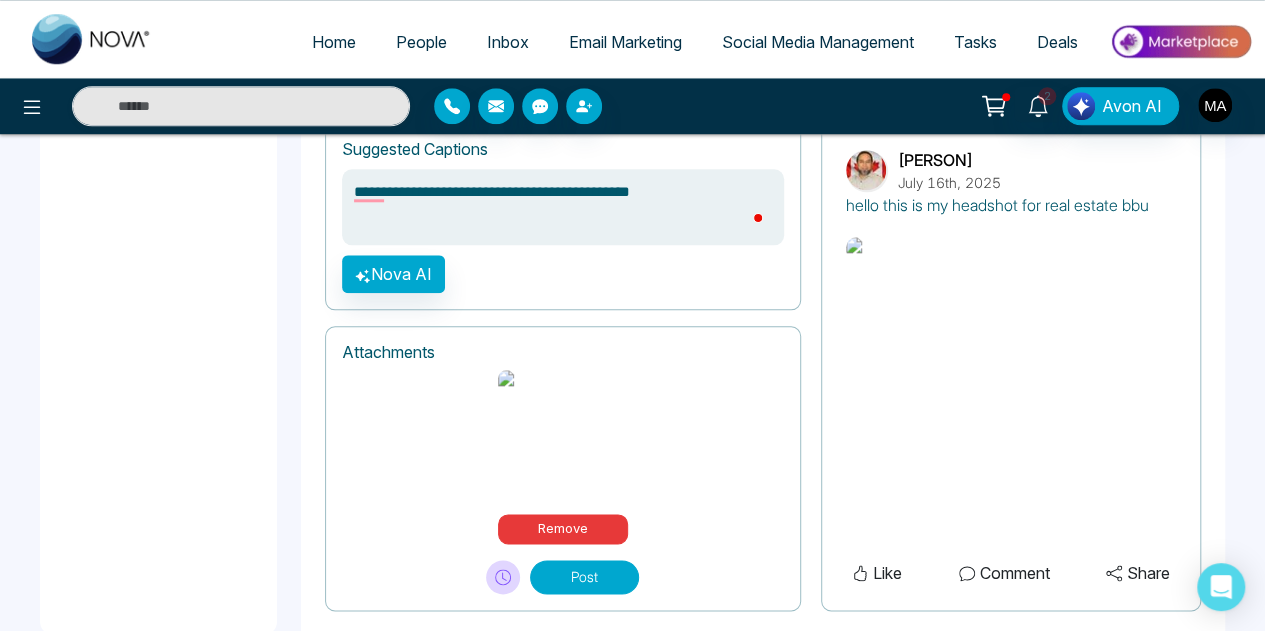 type on "**********" 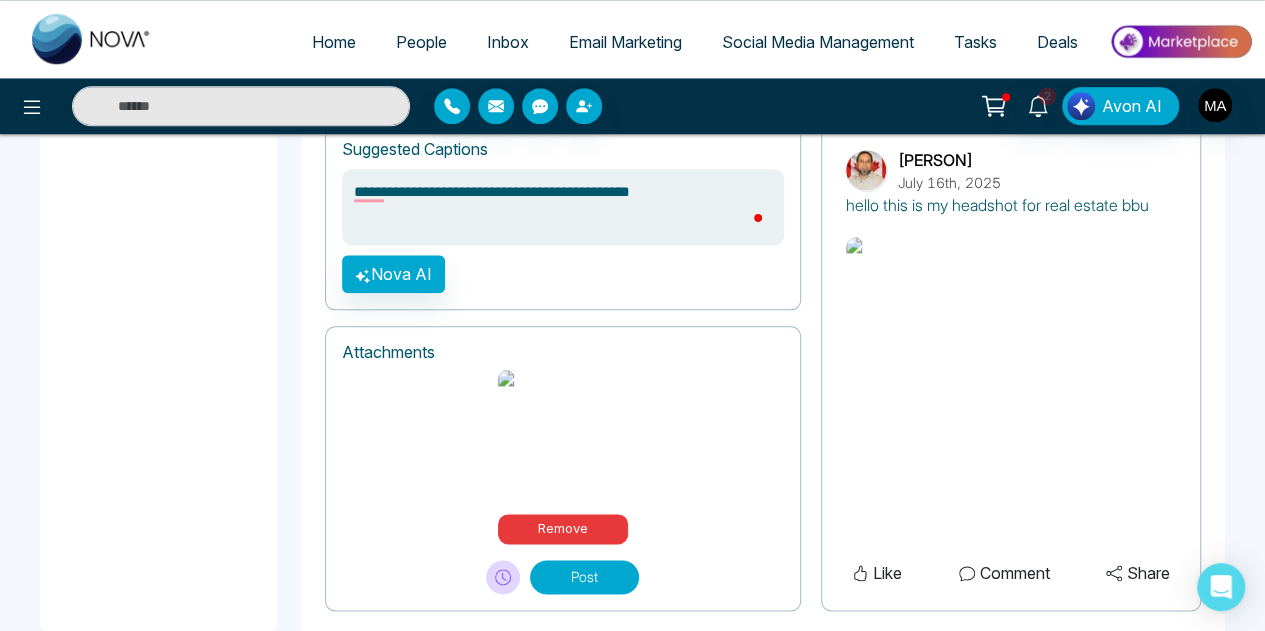 type on "**********" 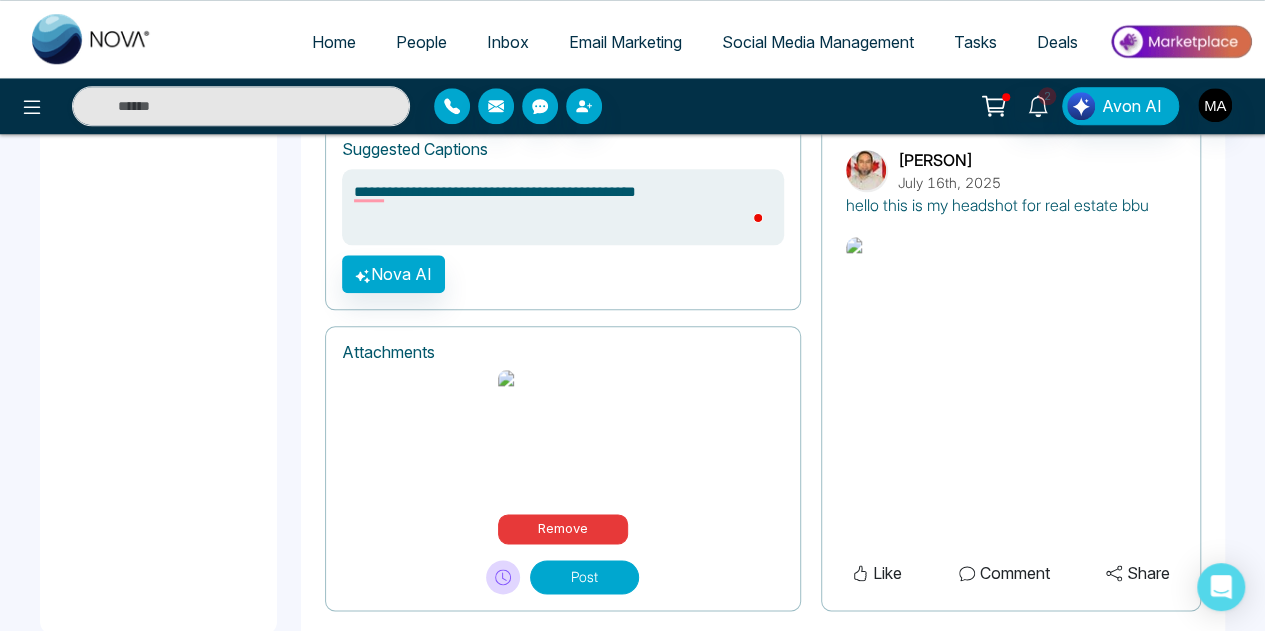 type on "**********" 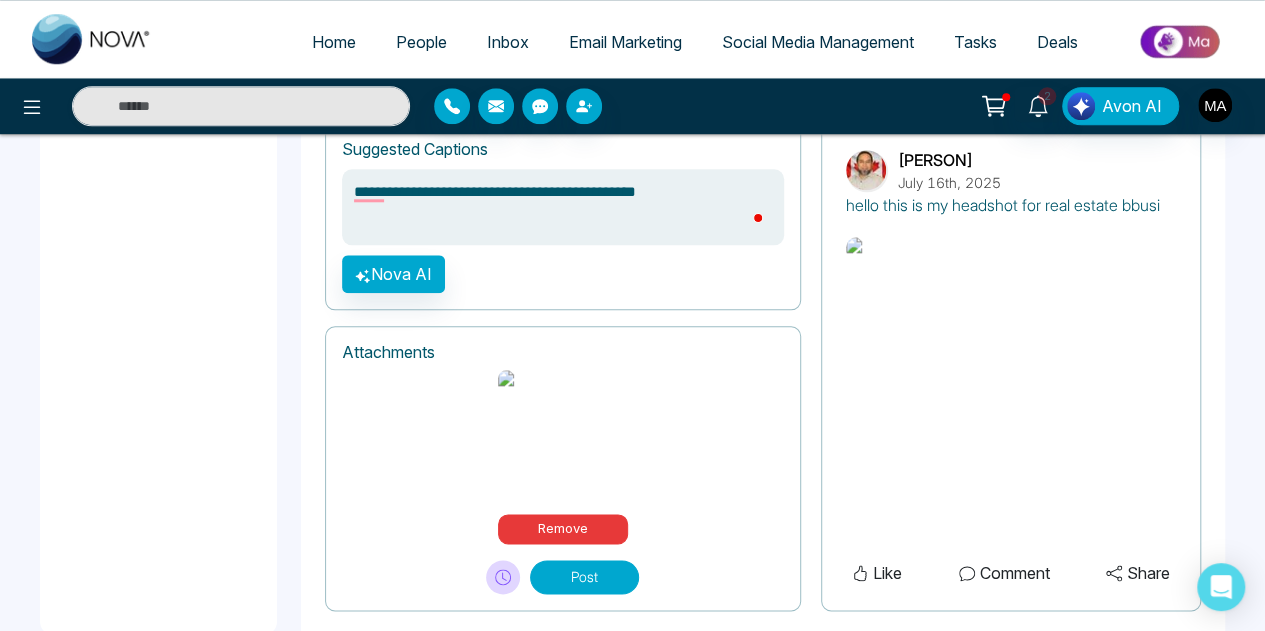 type on "**********" 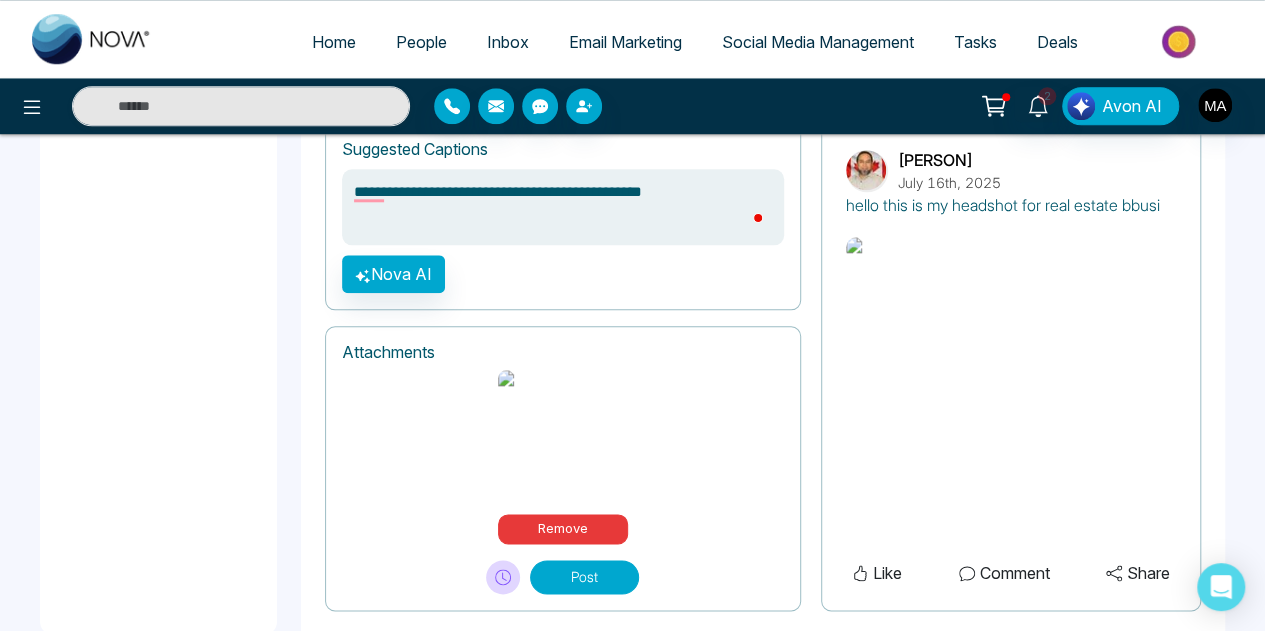 type on "**********" 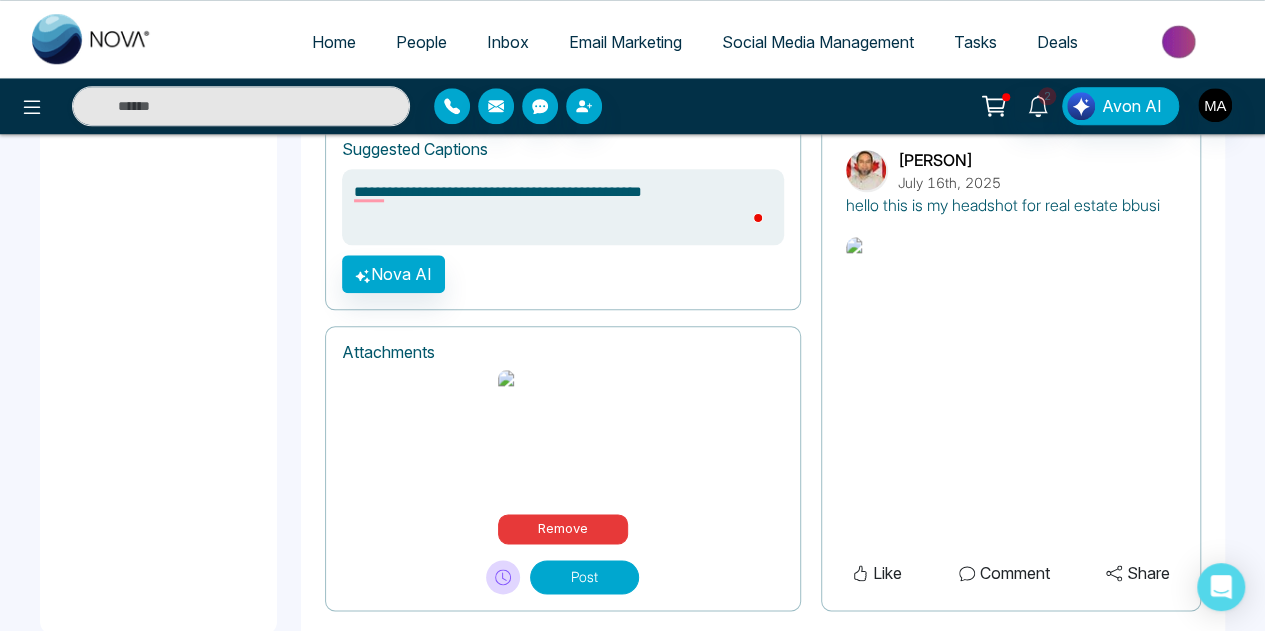 type on "**********" 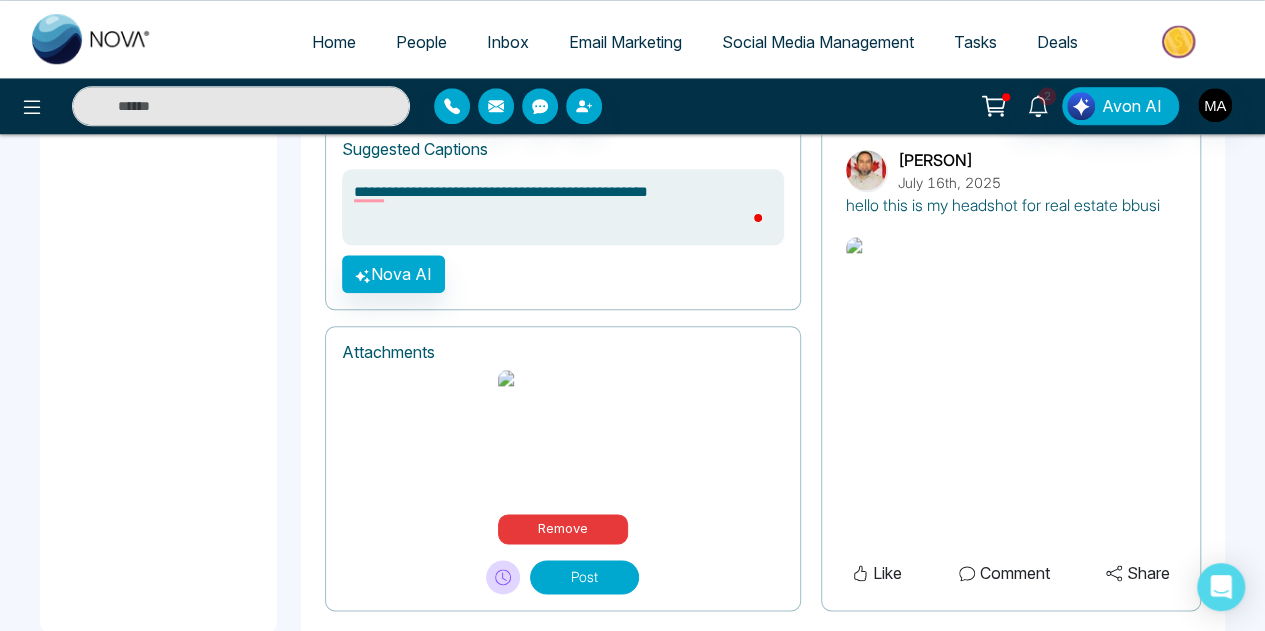 type on "**********" 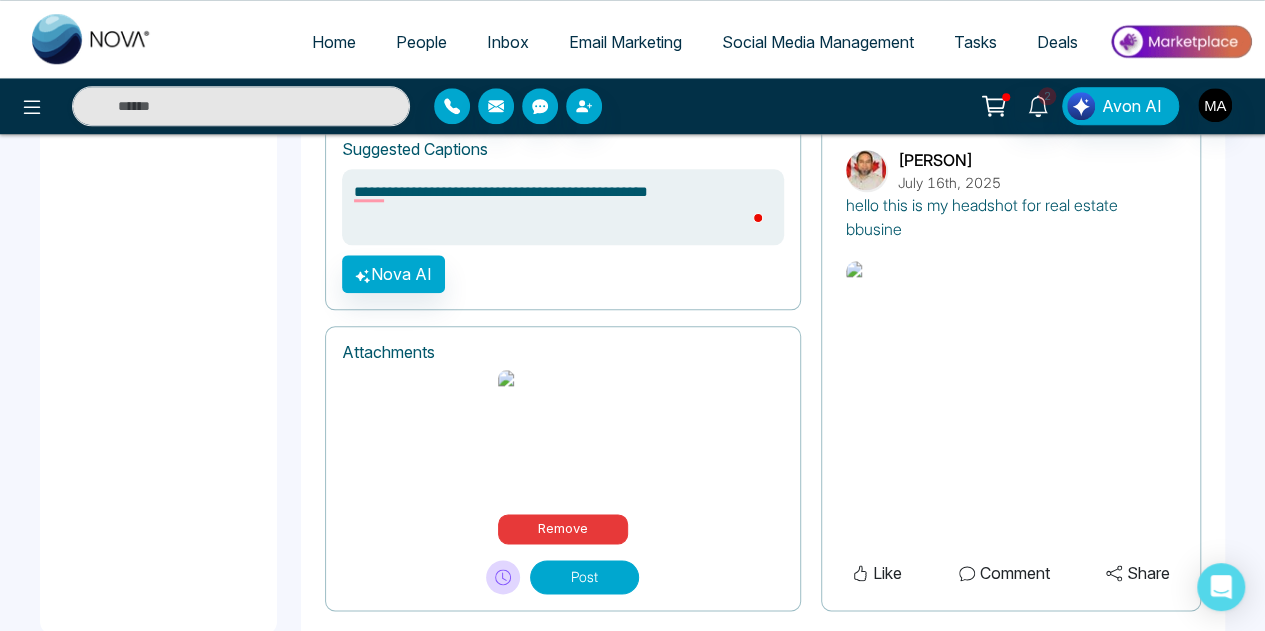 type on "**********" 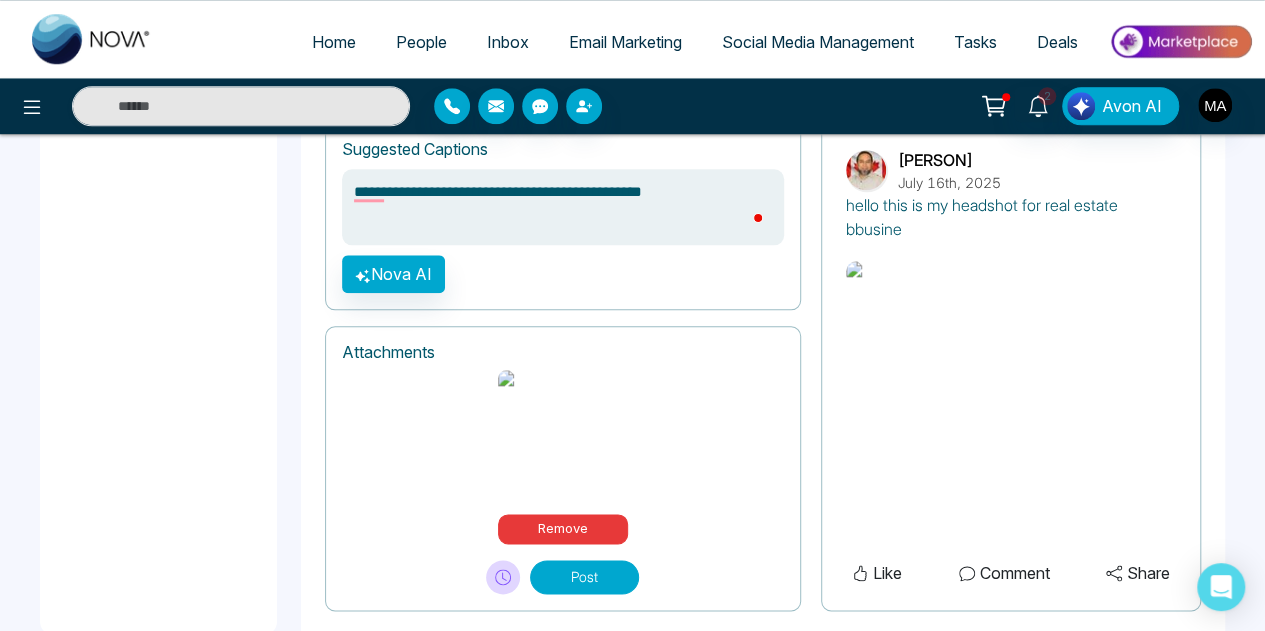 type on "**********" 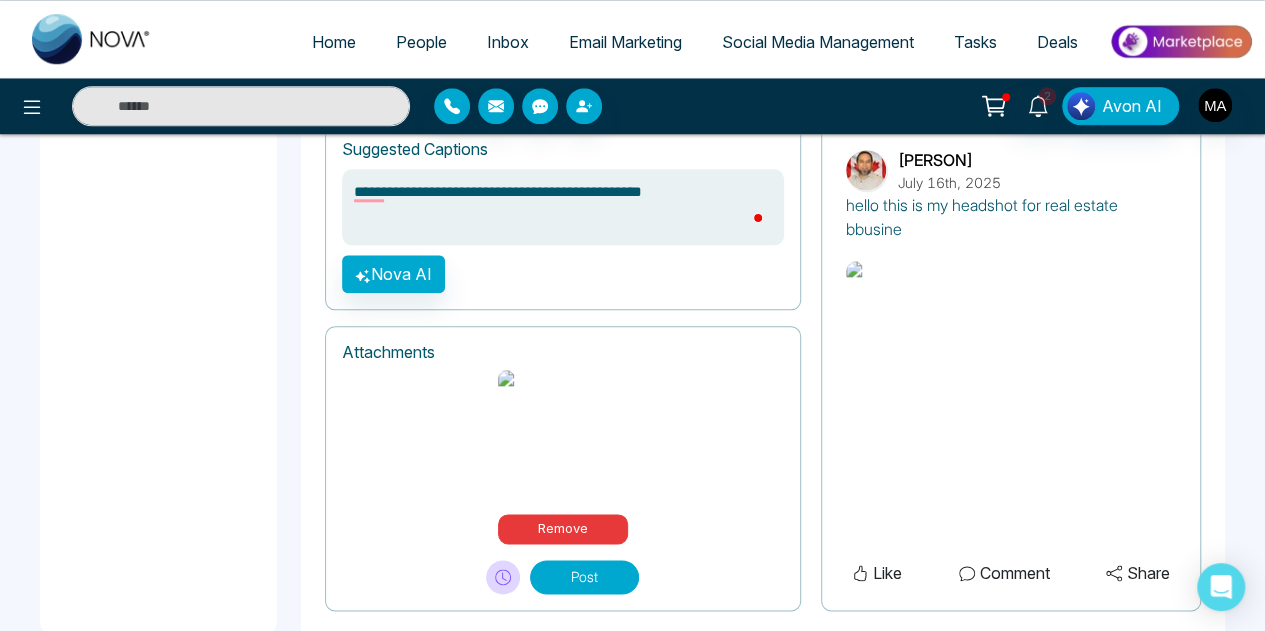 type on "**********" 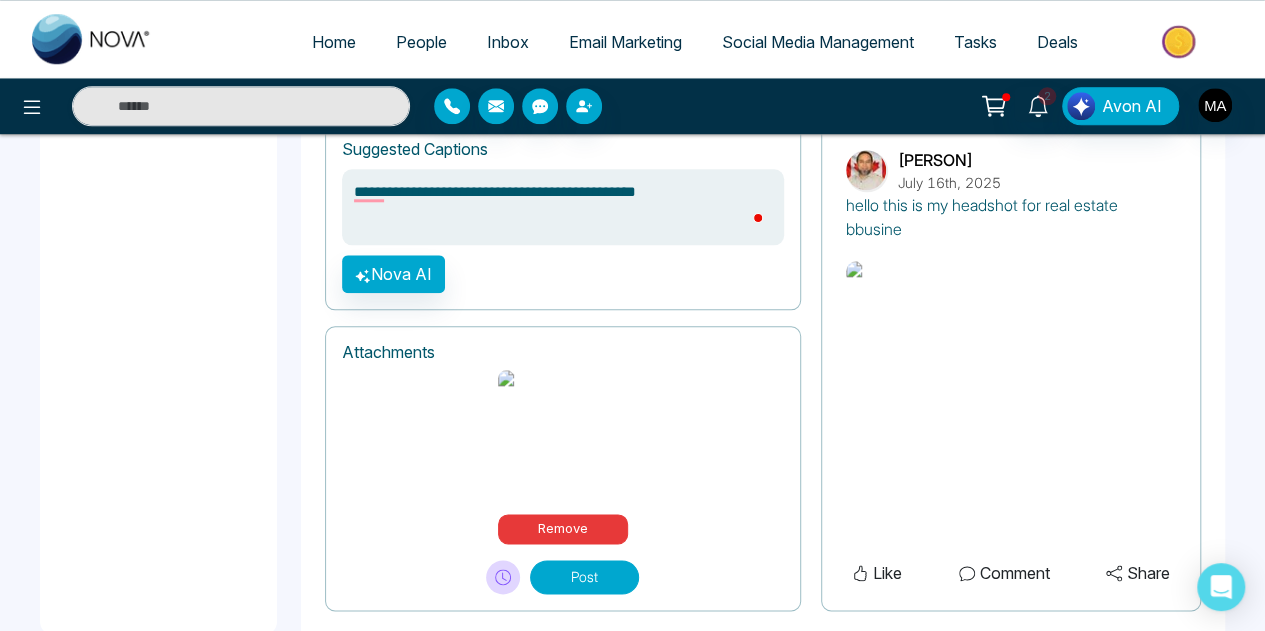 type on "**********" 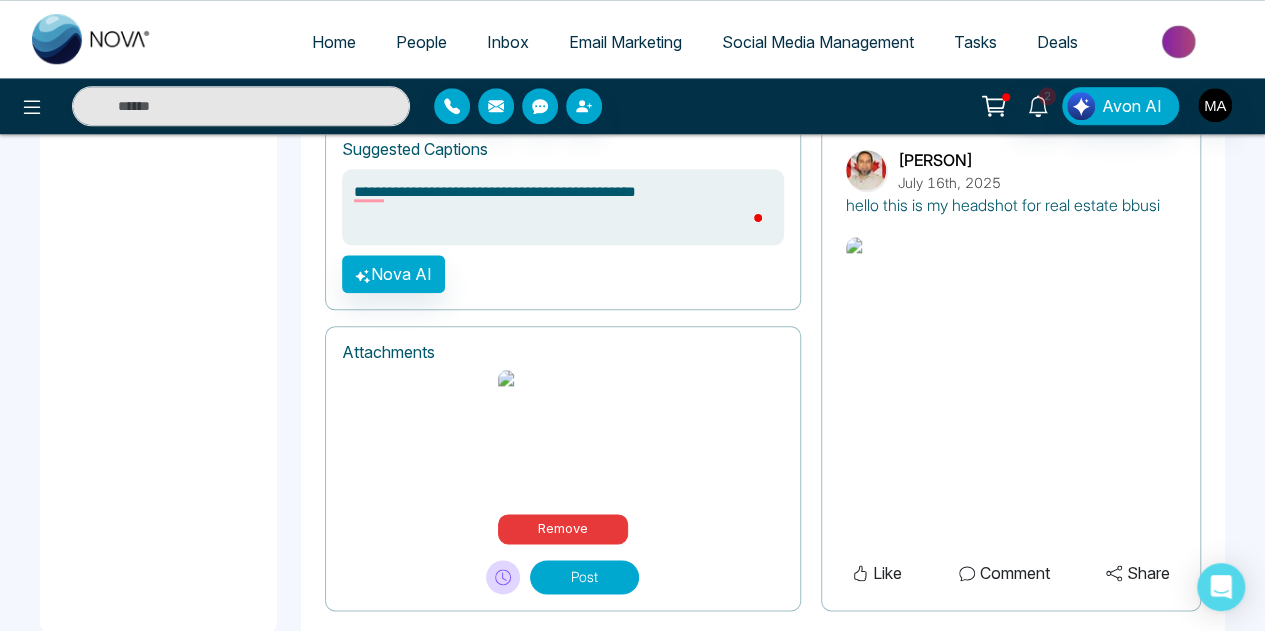 type on "**********" 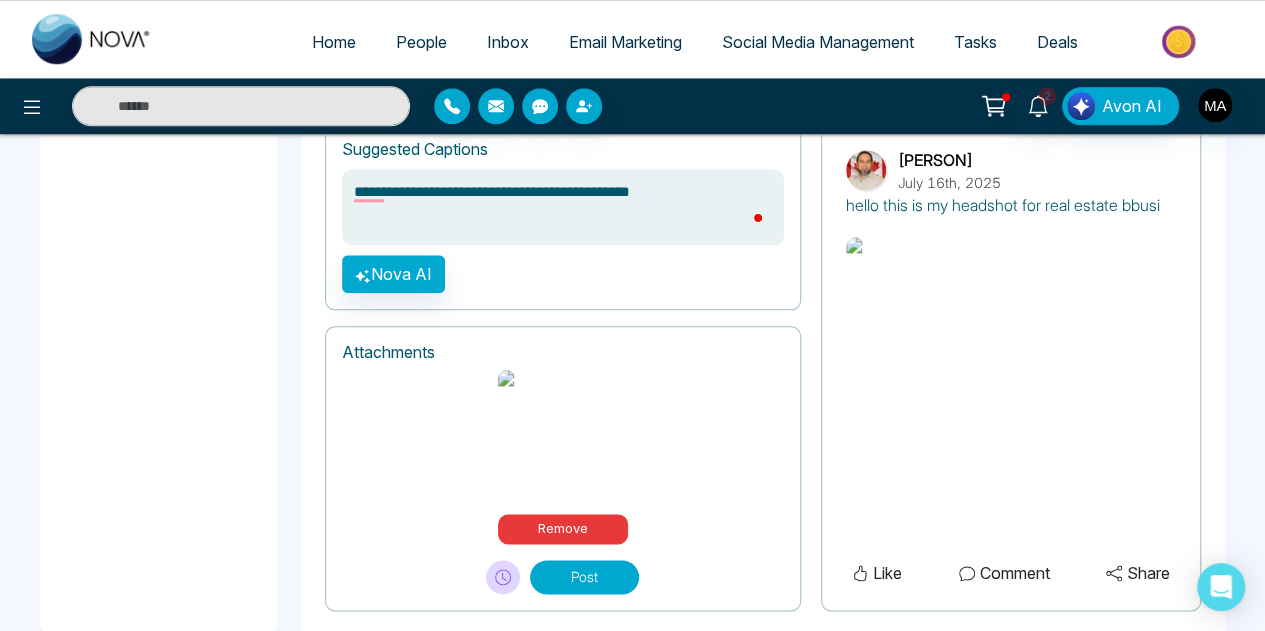 type on "**********" 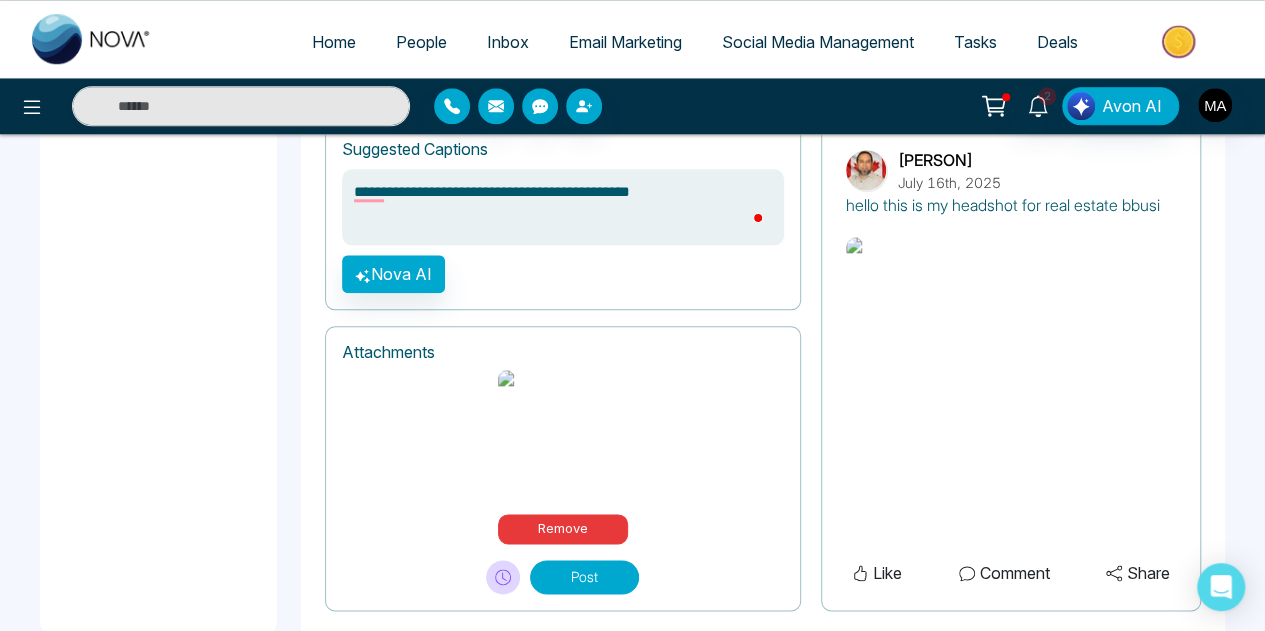 type on "**********" 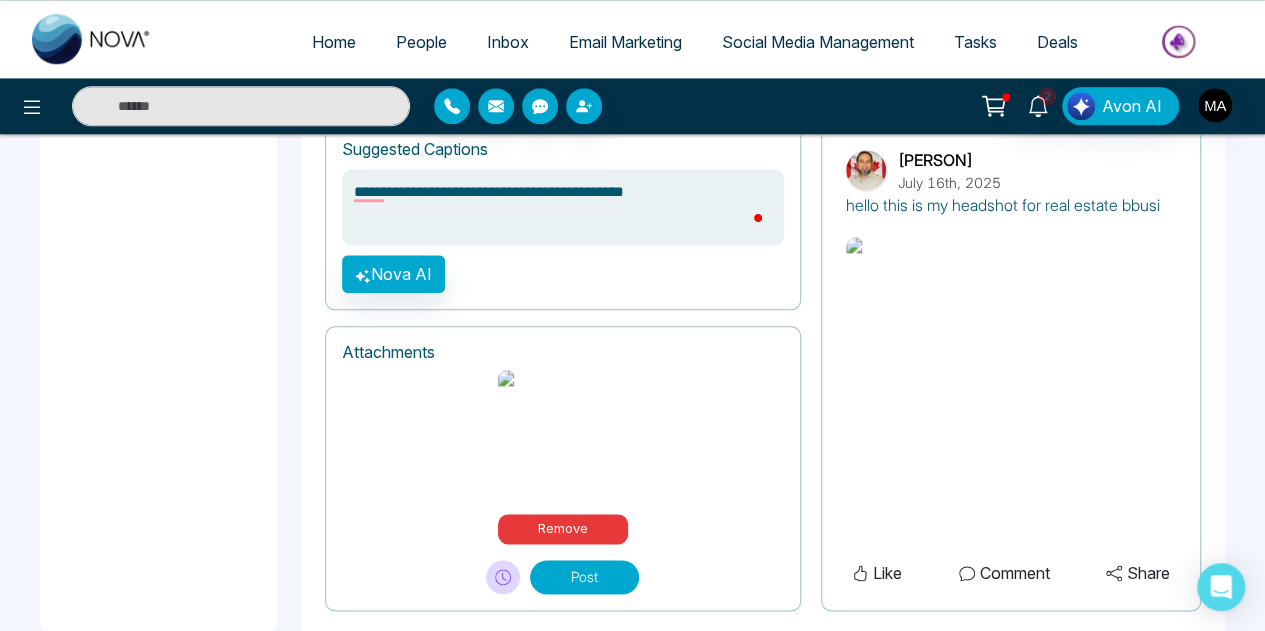 type on "**********" 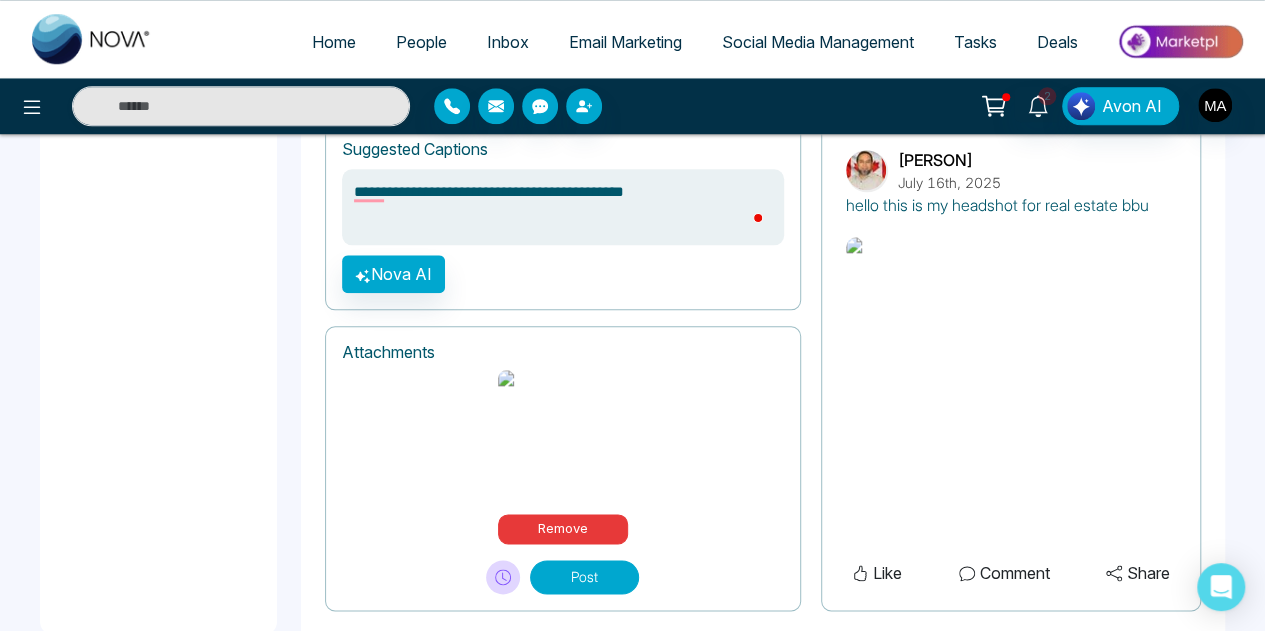 type on "**********" 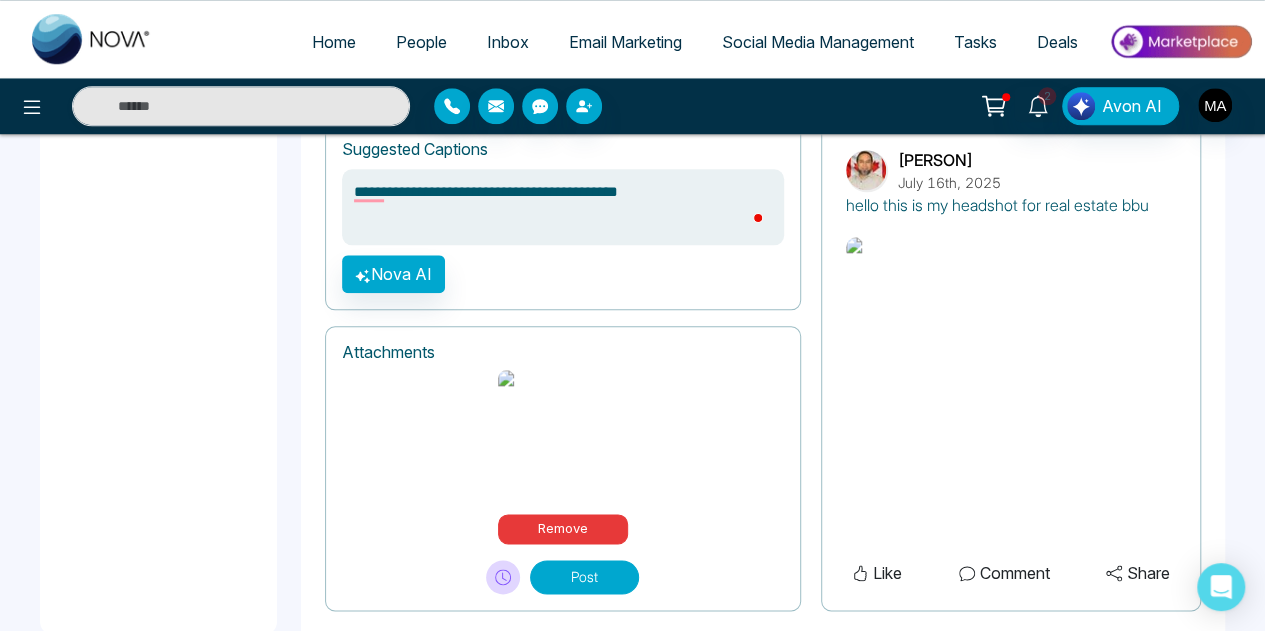 type on "**********" 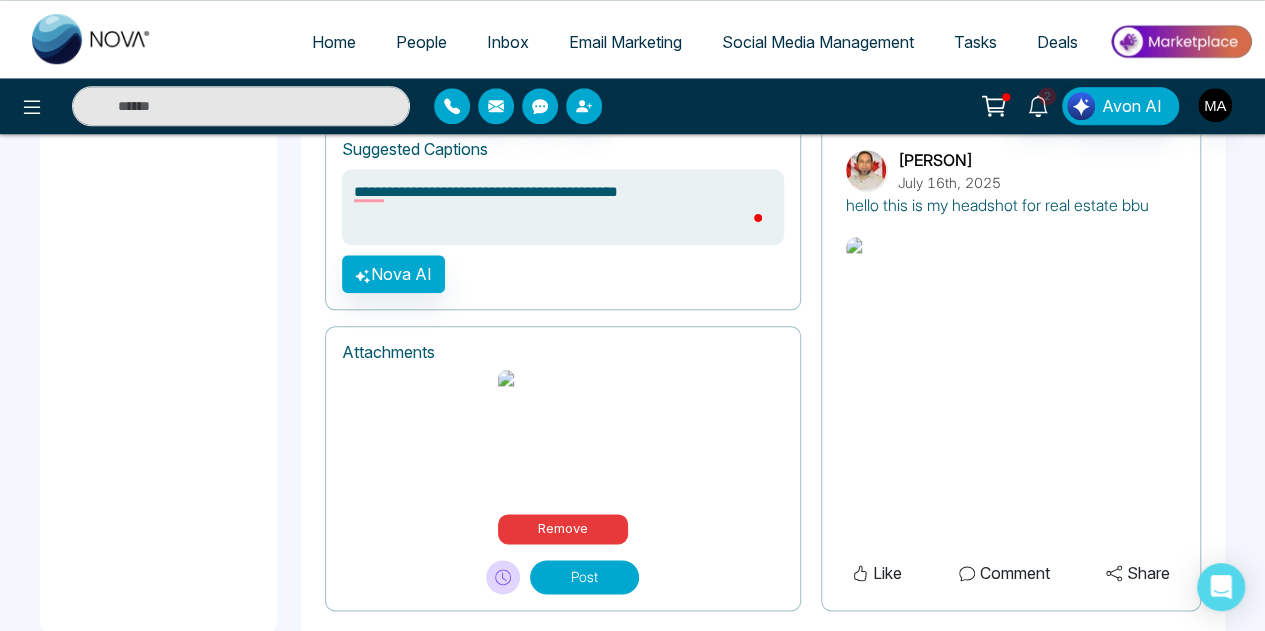 type on "**********" 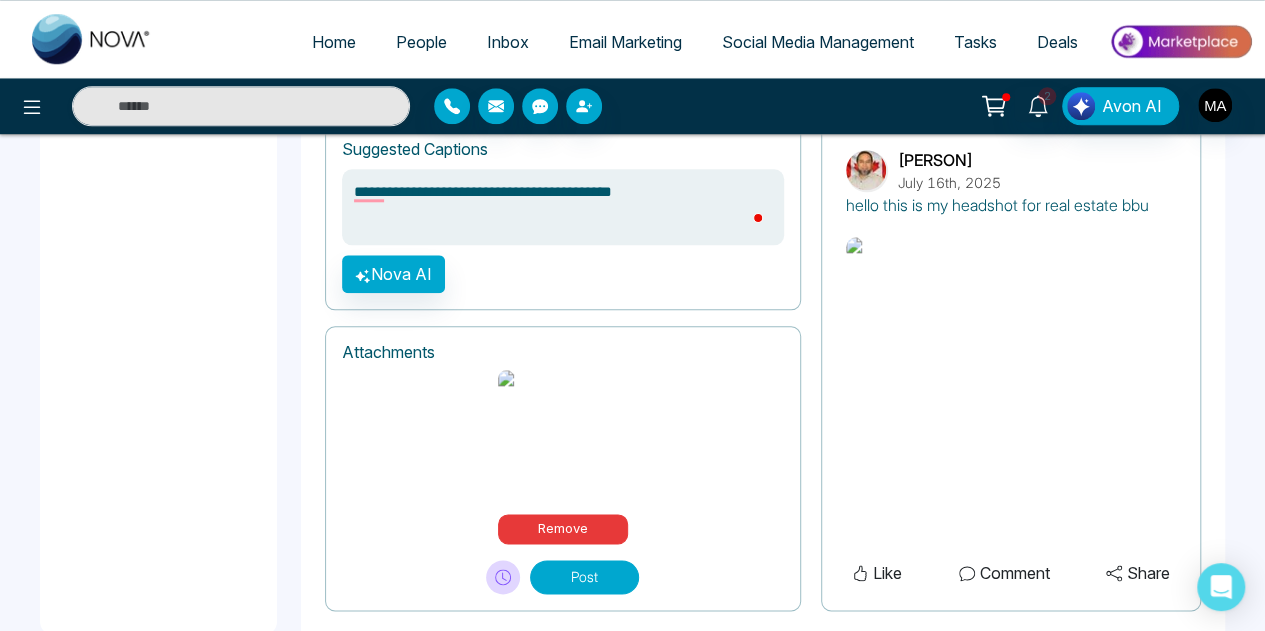 type on "**********" 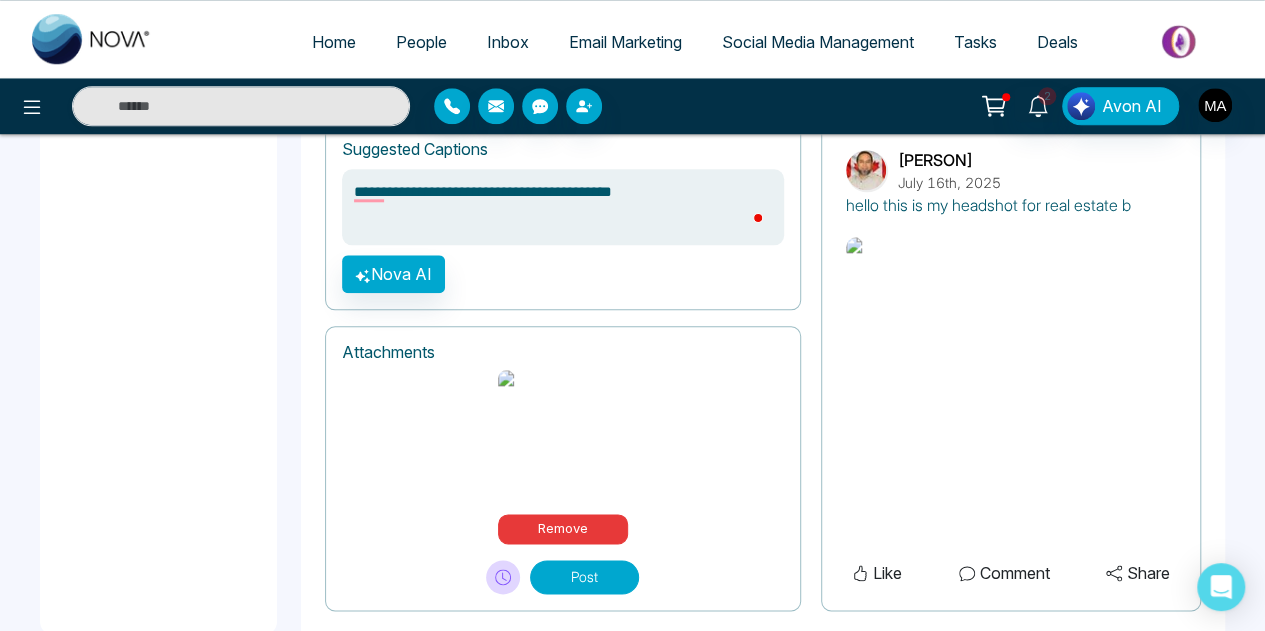 type on "**********" 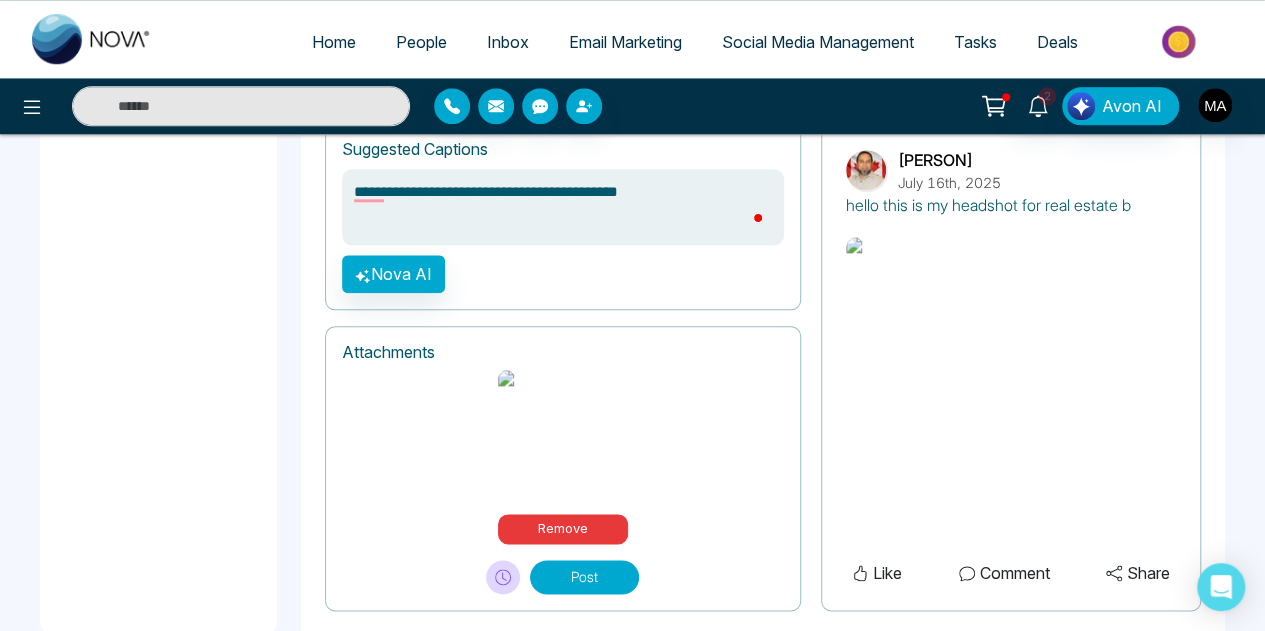 type on "**********" 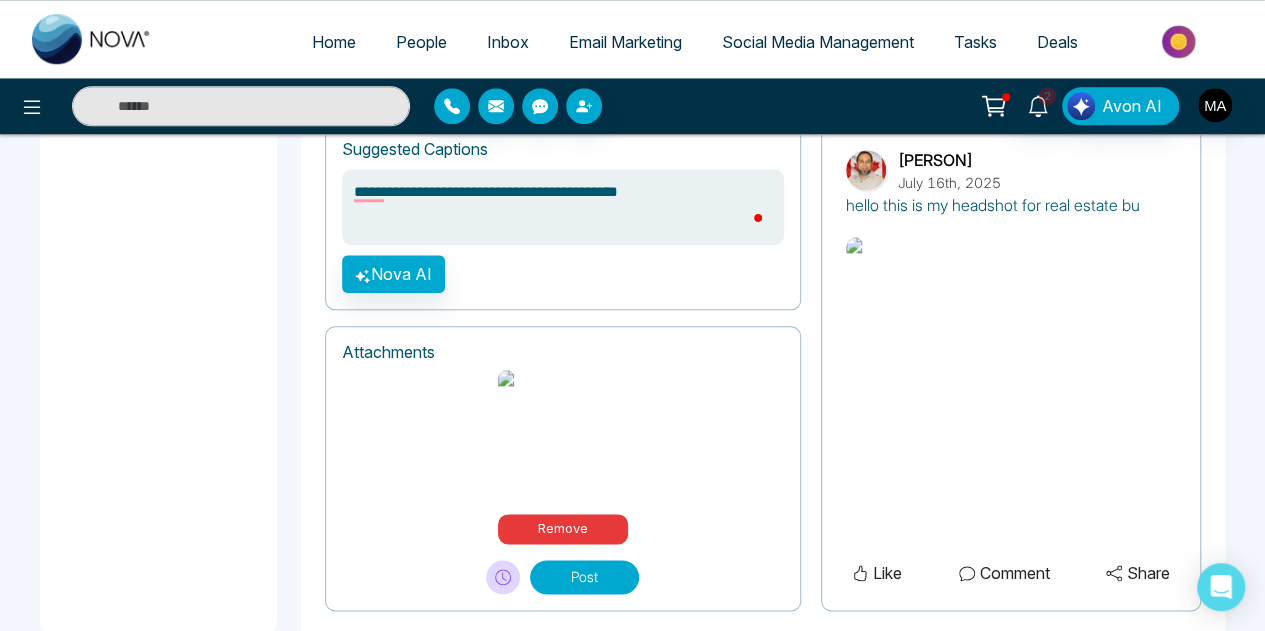 type on "**********" 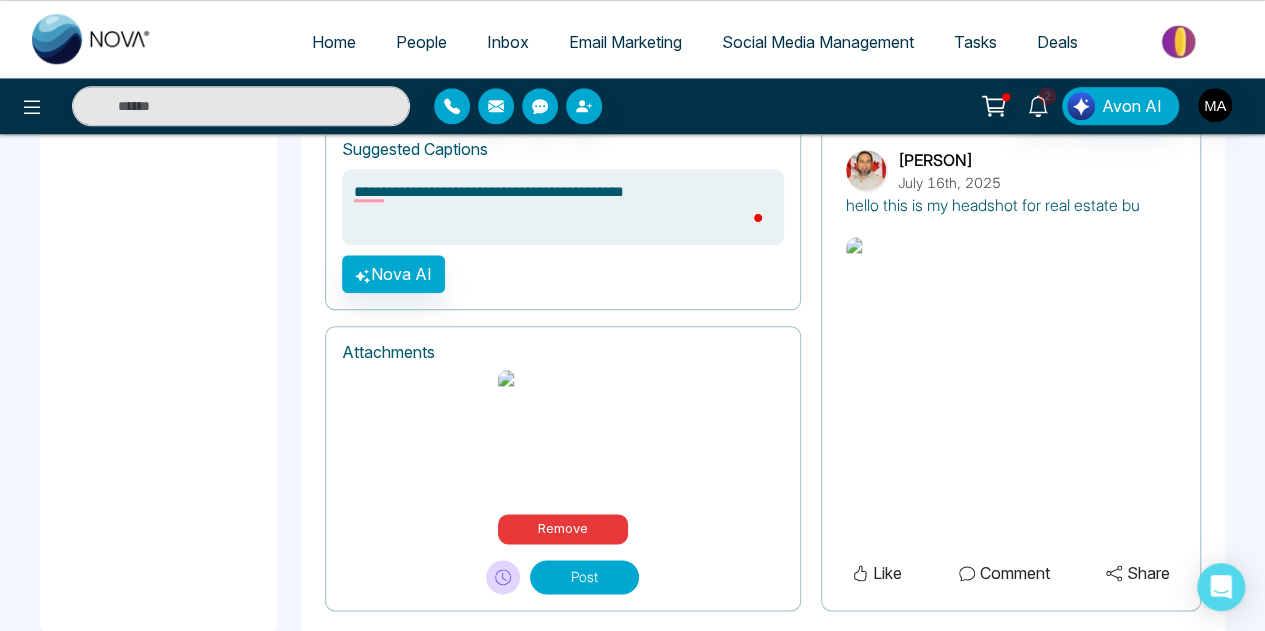 type on "**********" 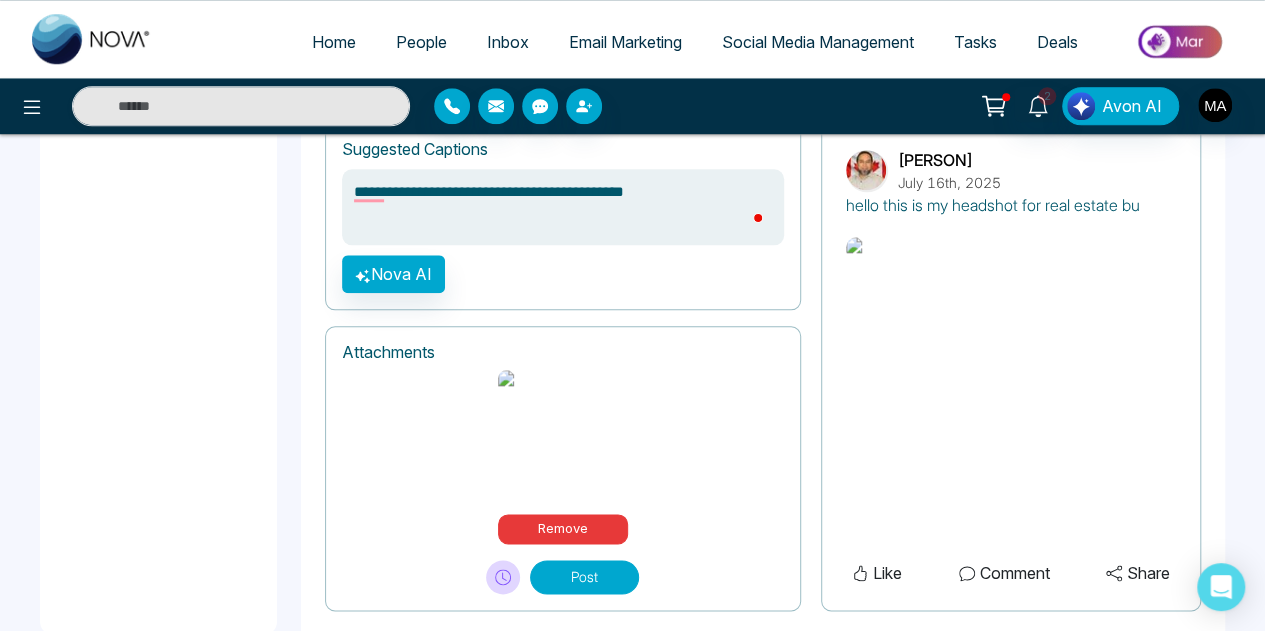 type on "**********" 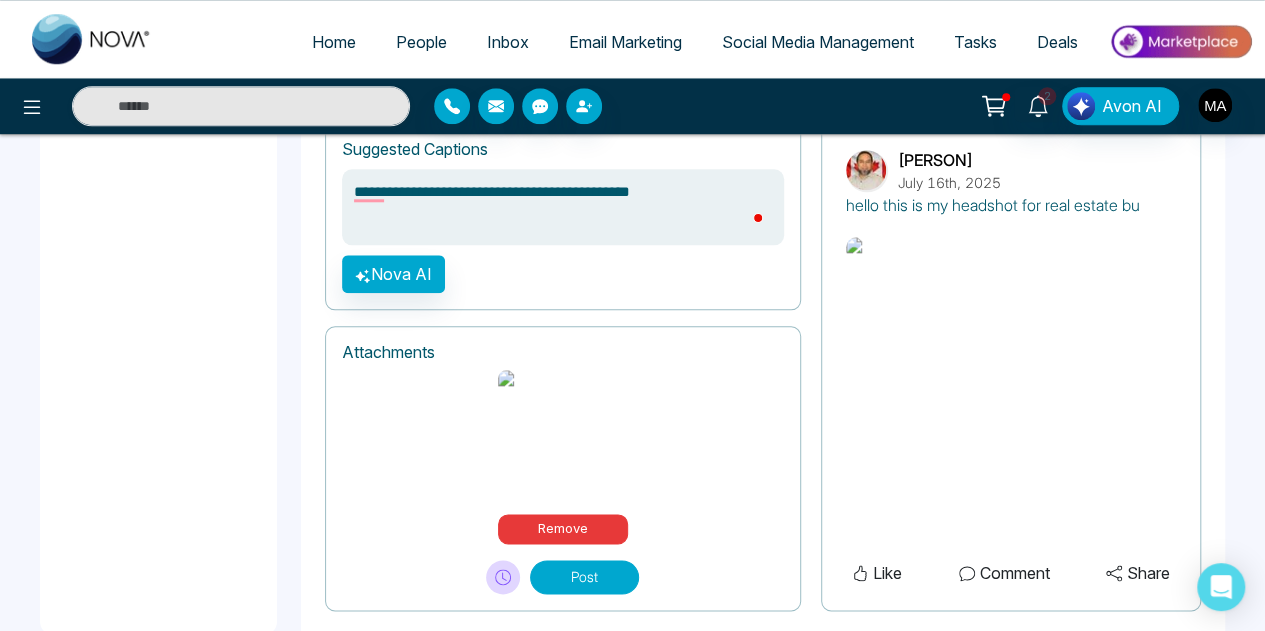 type on "**********" 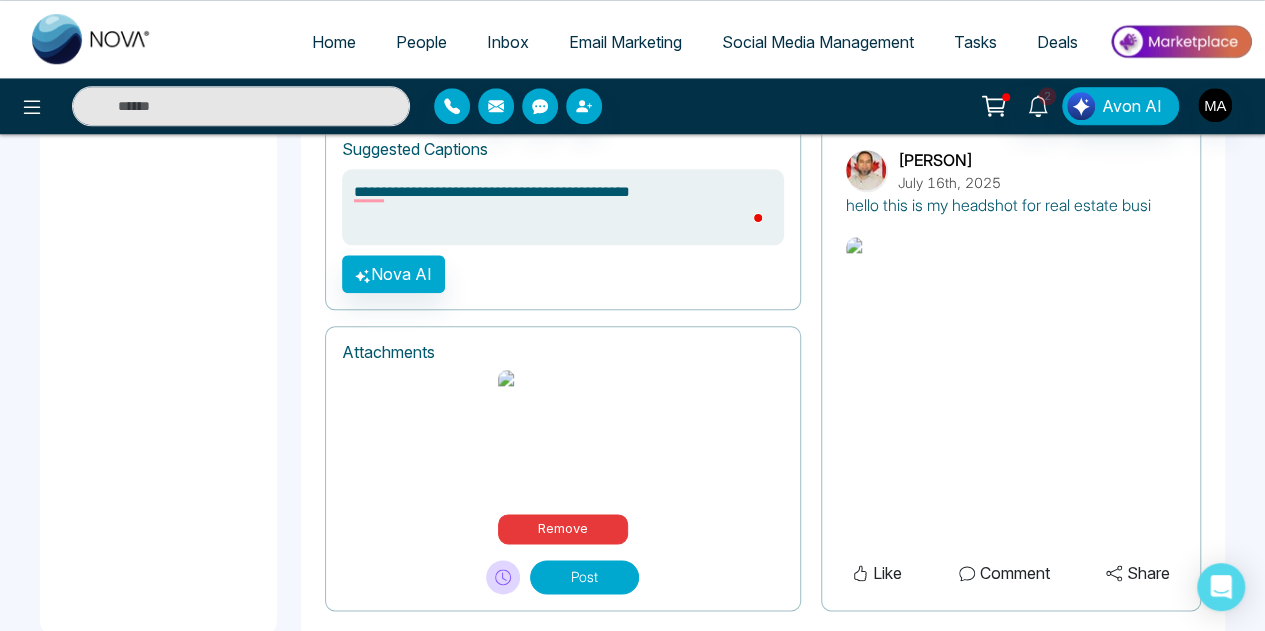 type on "**********" 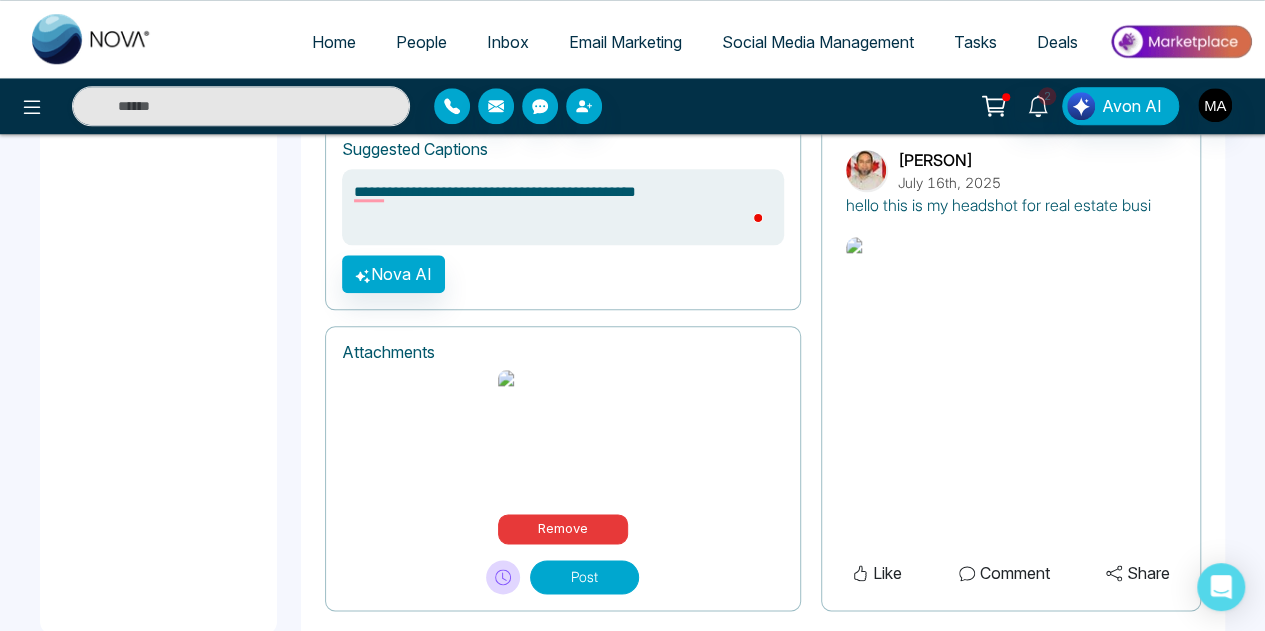 type on "**********" 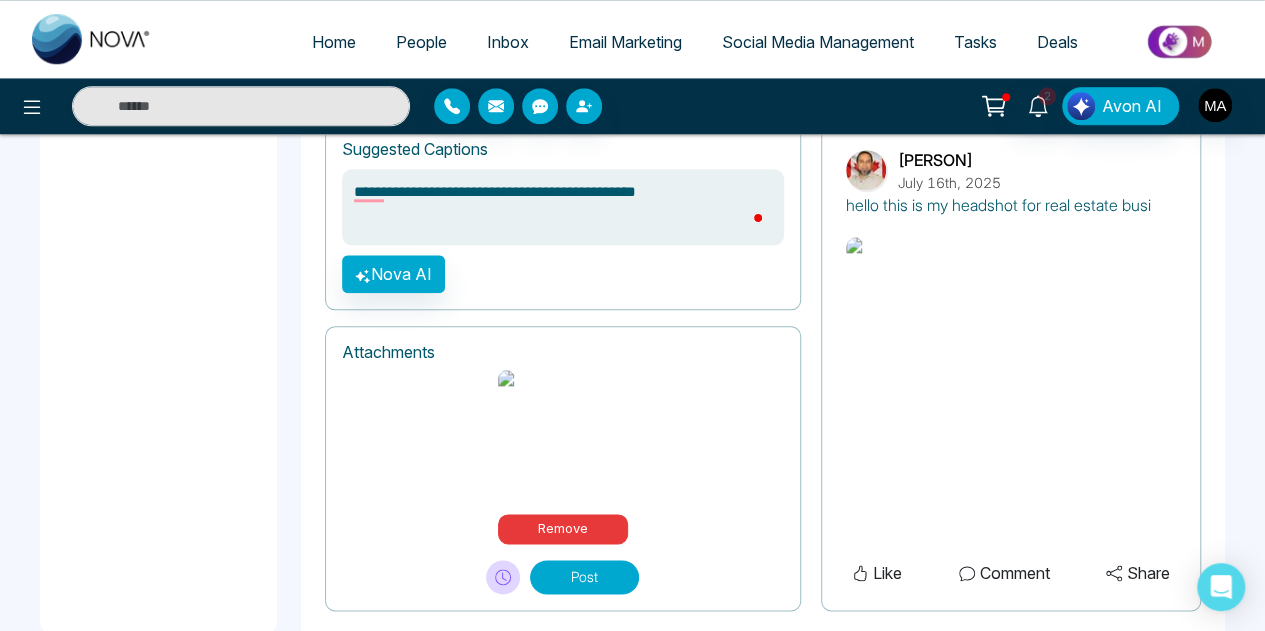 type on "**********" 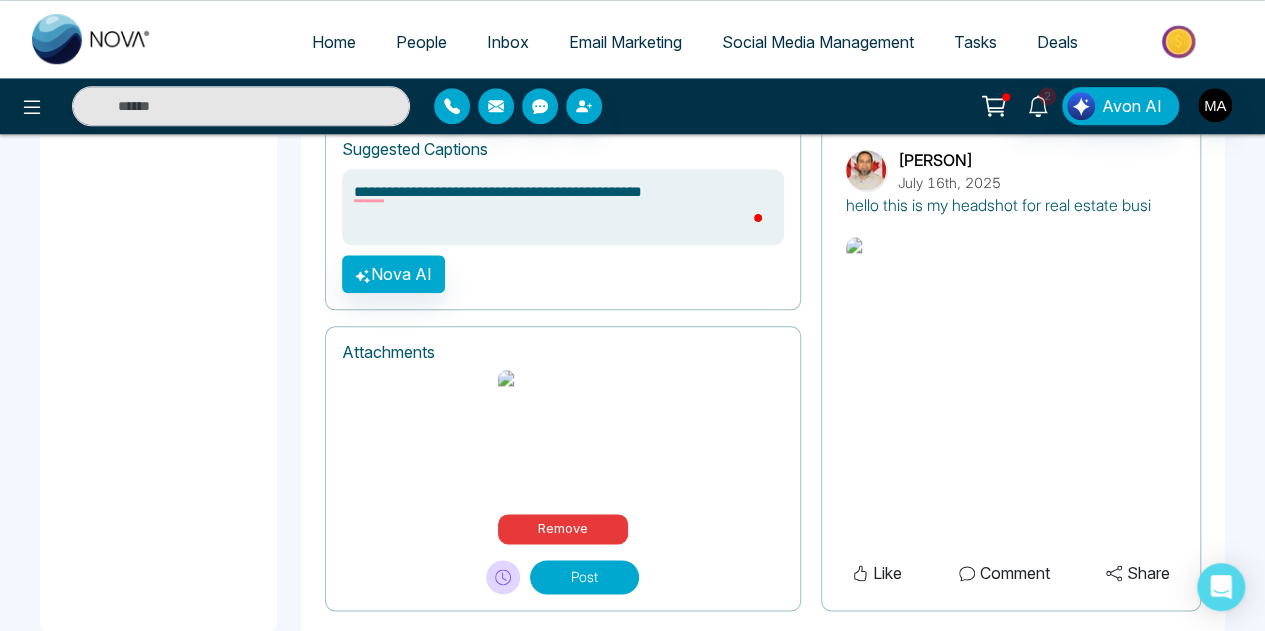 type on "**********" 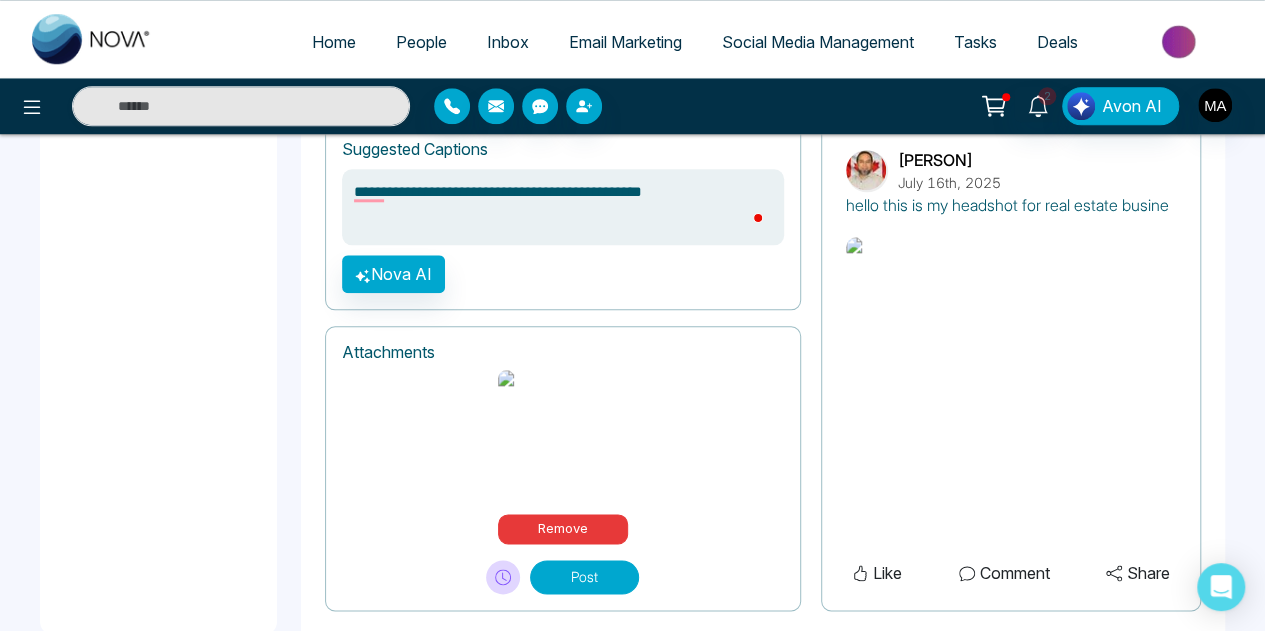 type on "**********" 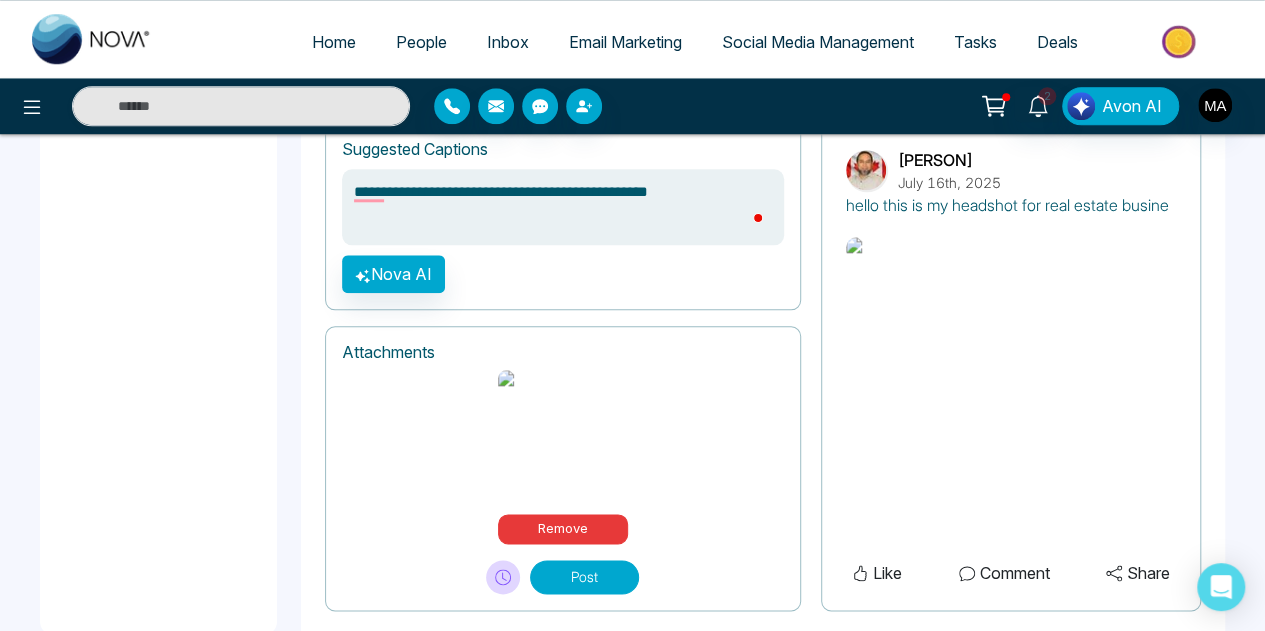 type on "**********" 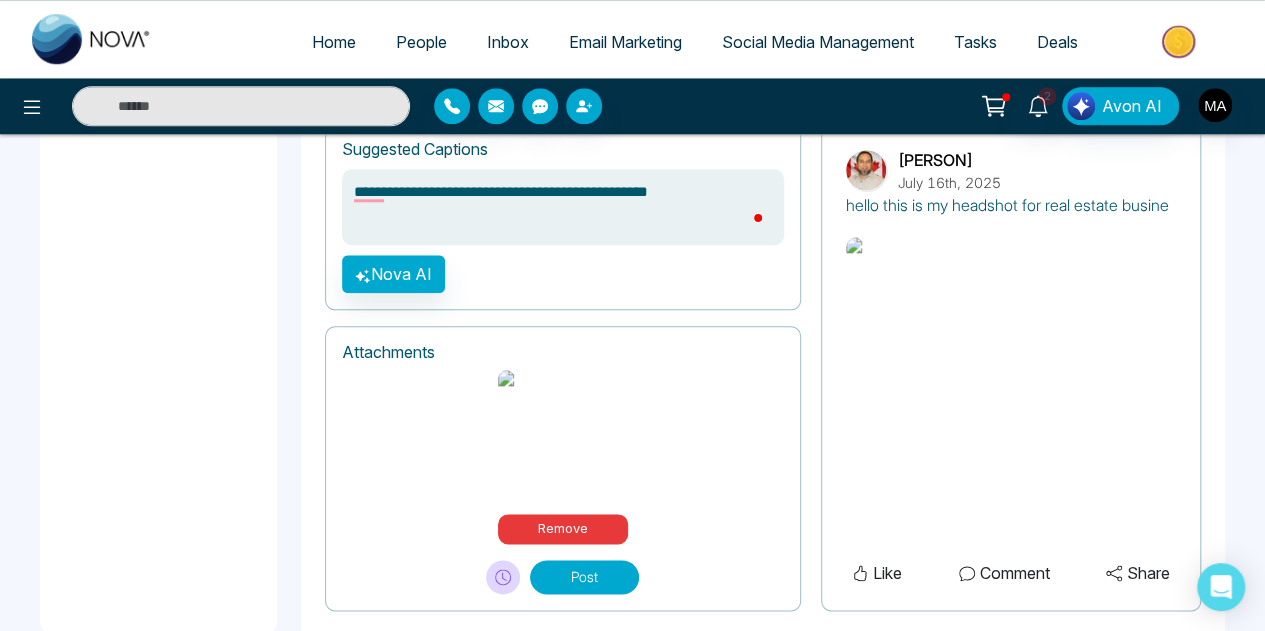 type on "**********" 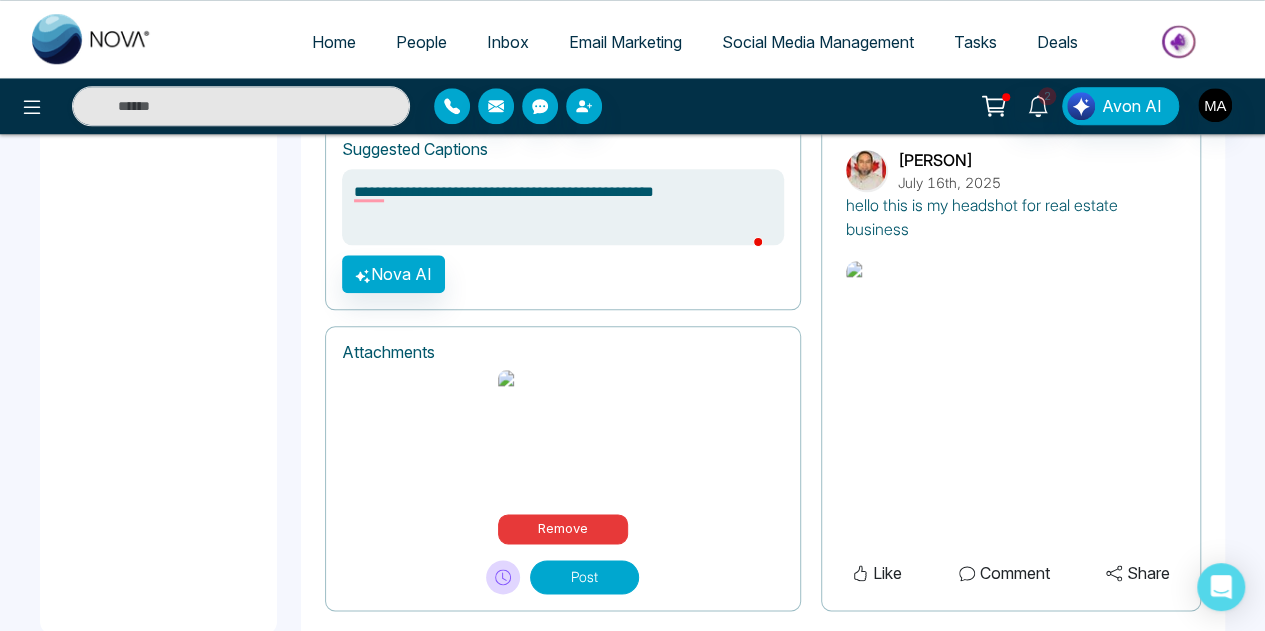 type on "**********" 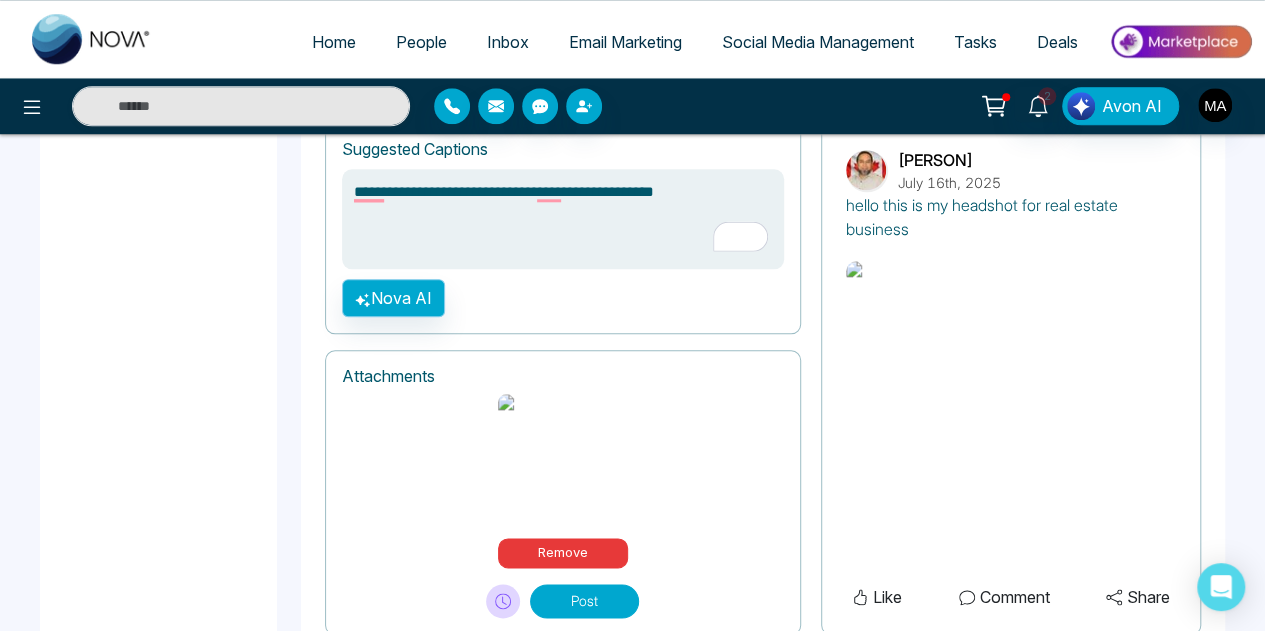 type on "**********" 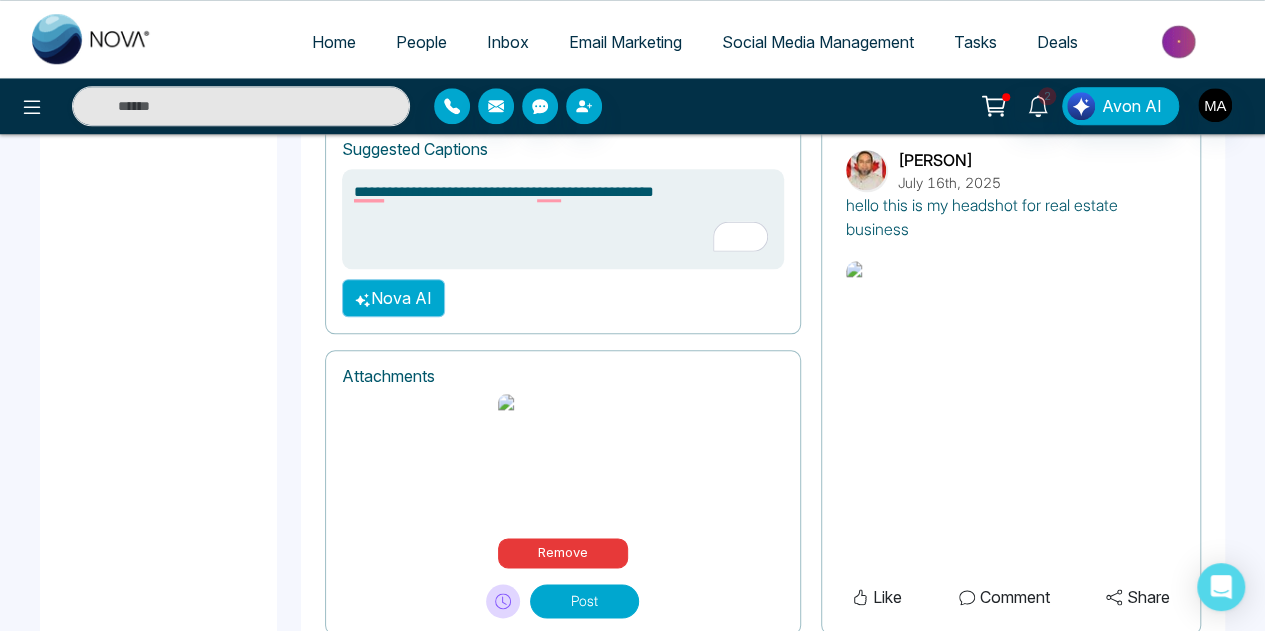 click on "Nova AI" at bounding box center (393, 298) 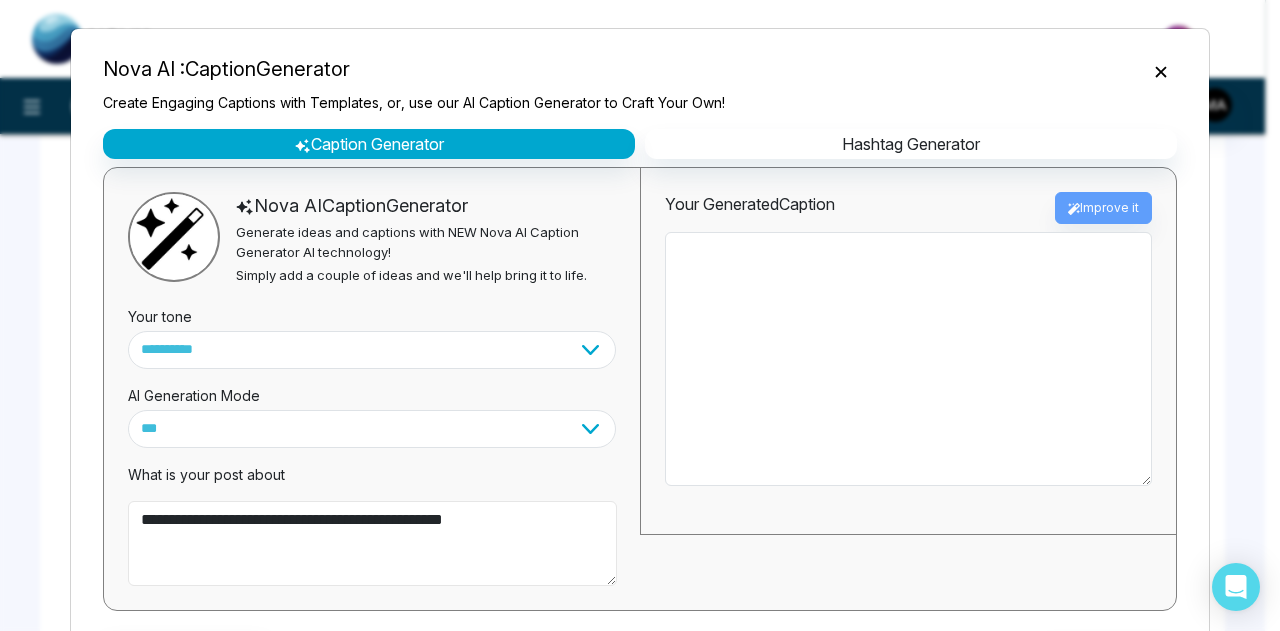 click on "**********" at bounding box center (372, 543) 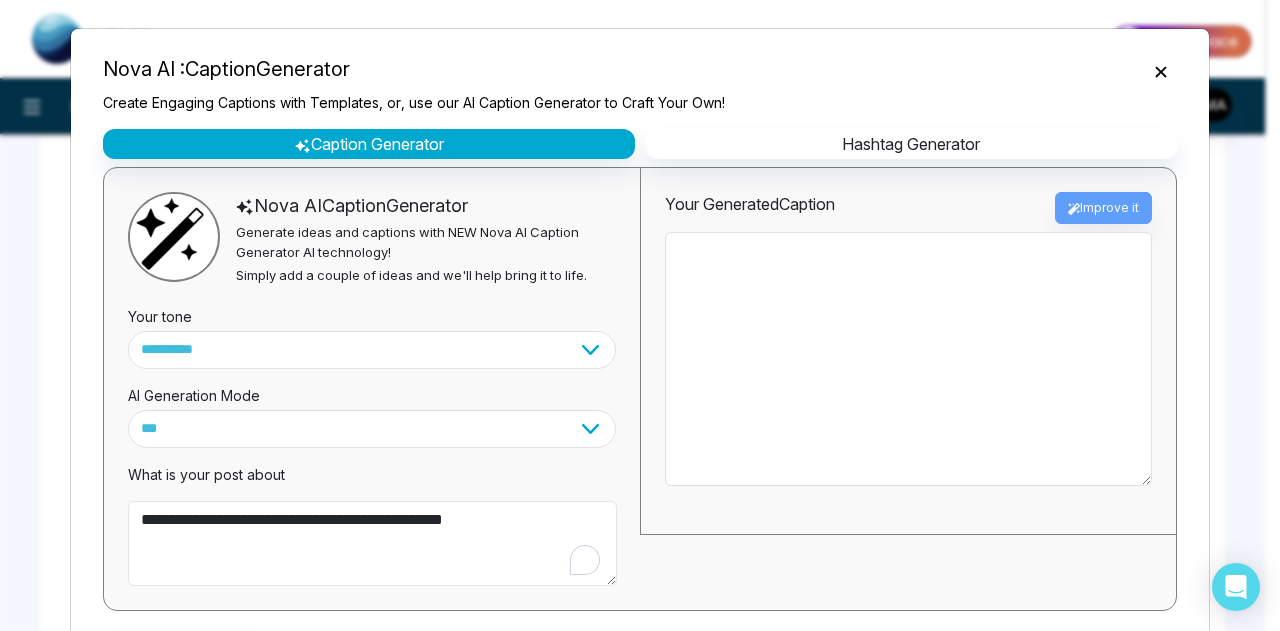 click on "**********" at bounding box center [372, 543] 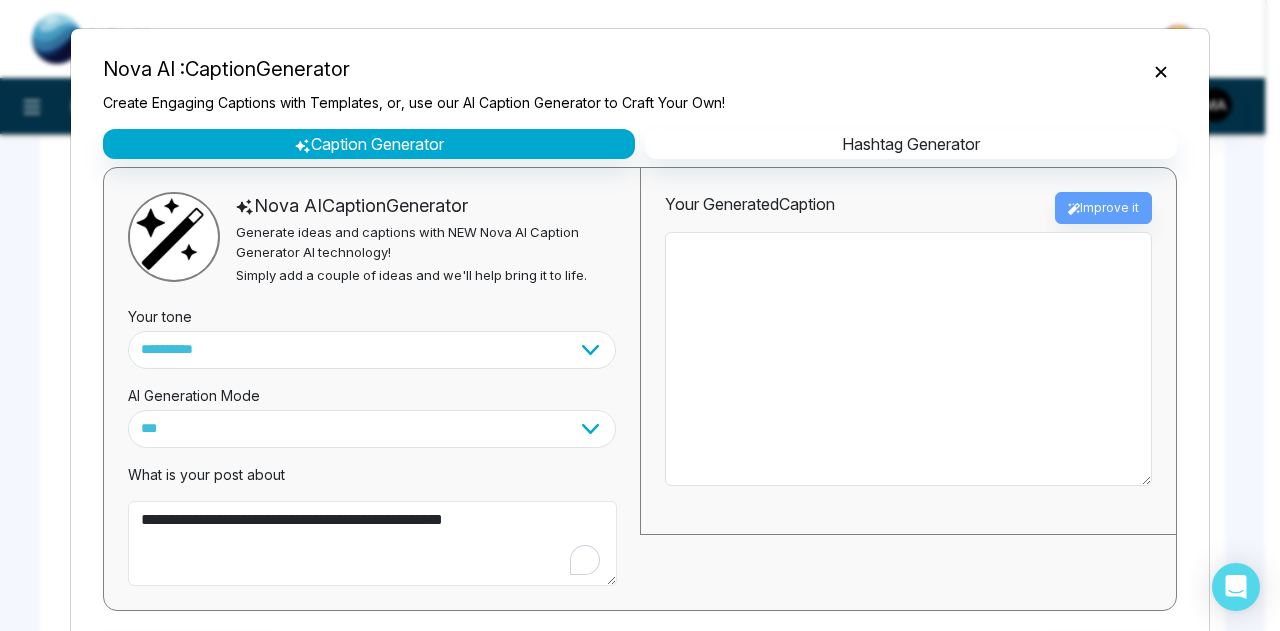 click on "**********" at bounding box center [372, 543] 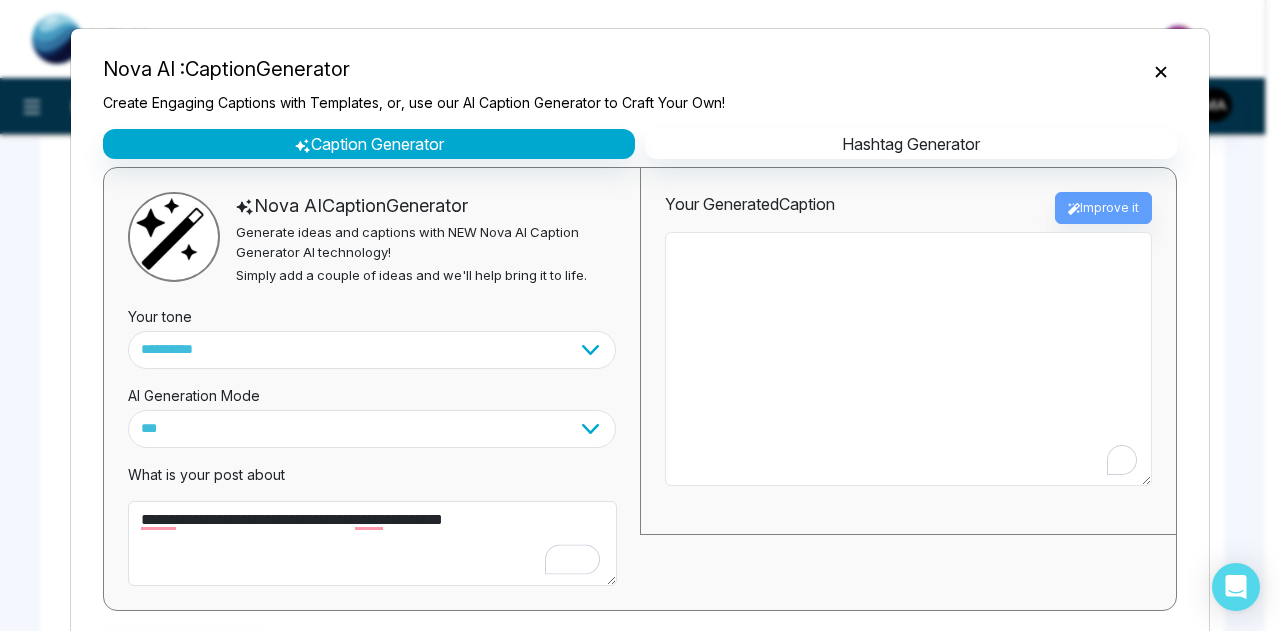 click at bounding box center [908, 359] 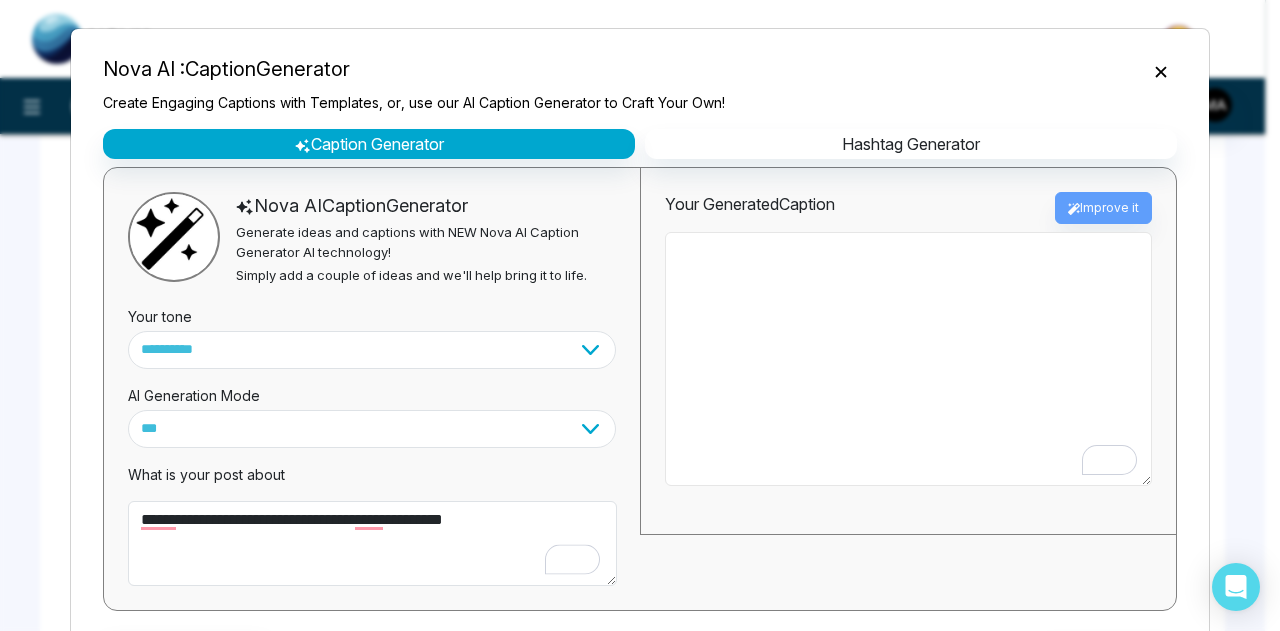 paste on "**********" 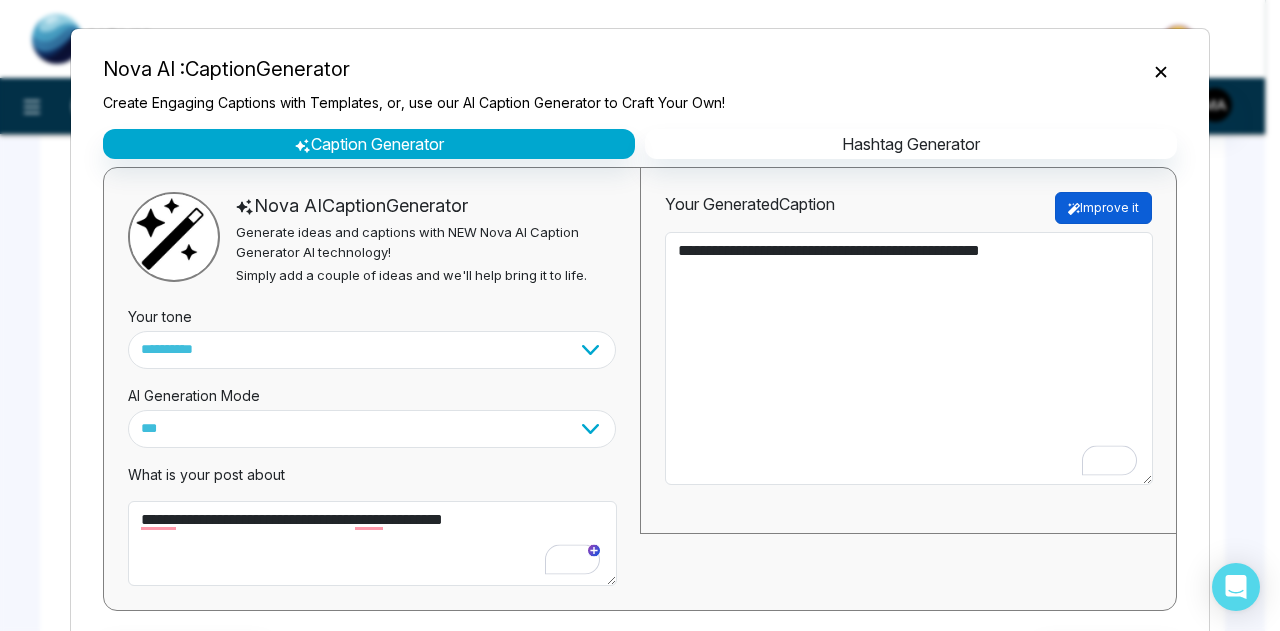 click on "Improve it" at bounding box center [1103, 208] 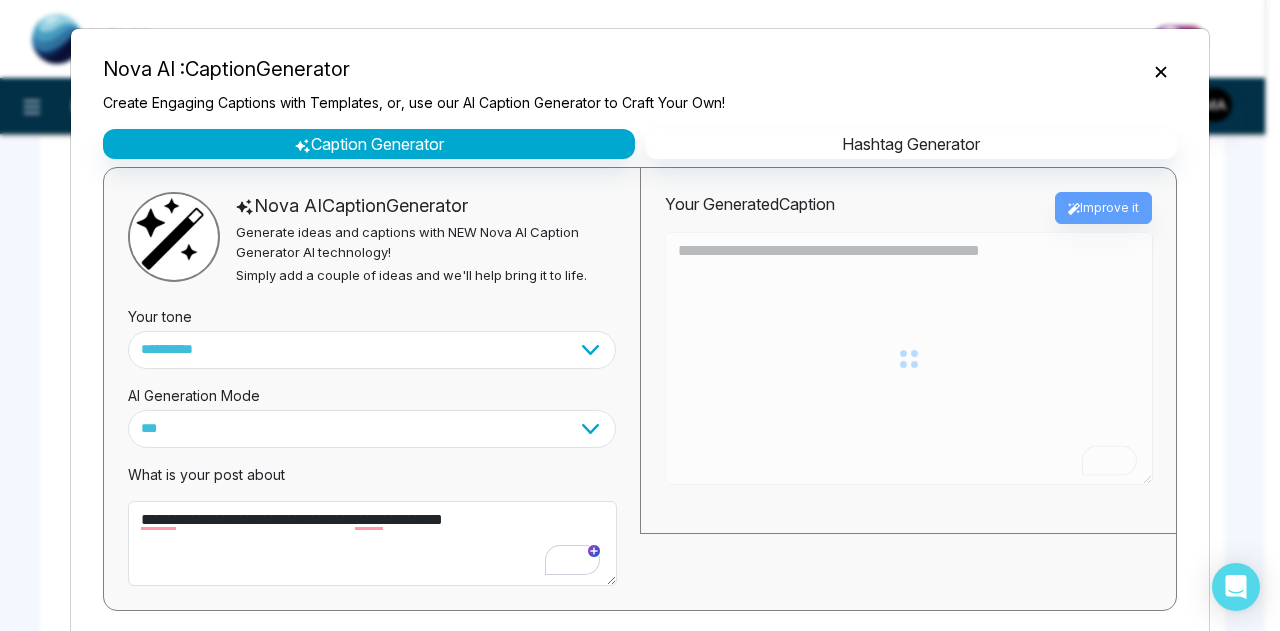 type on "**********" 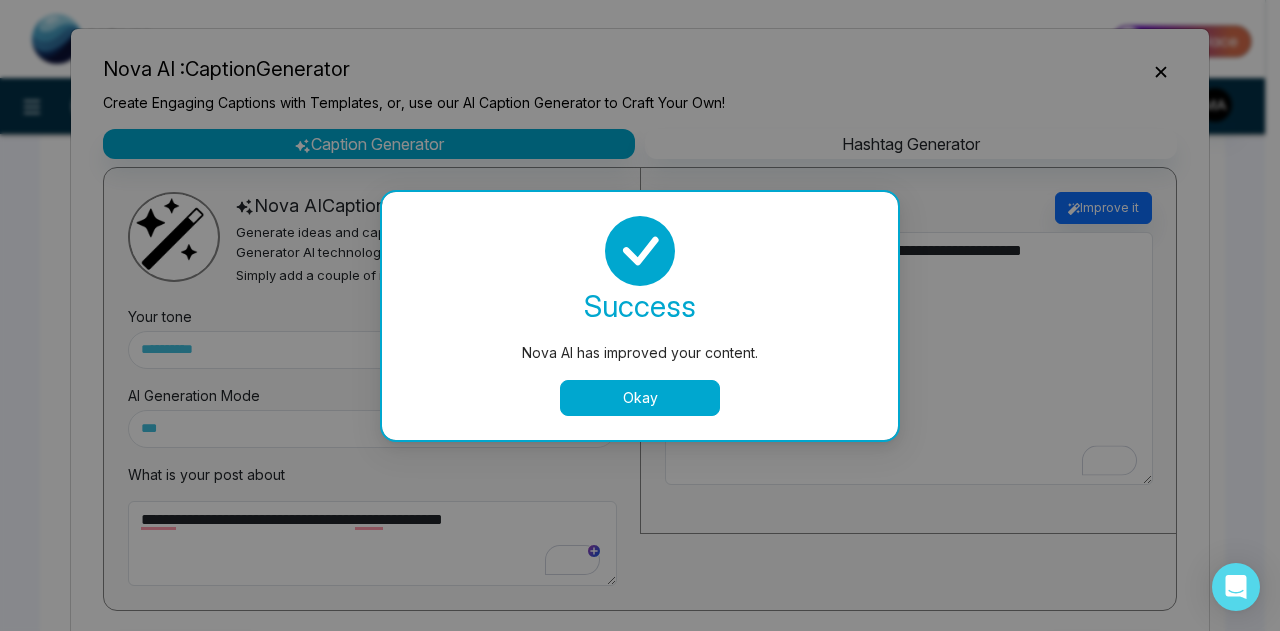 click on "Okay" at bounding box center [640, 398] 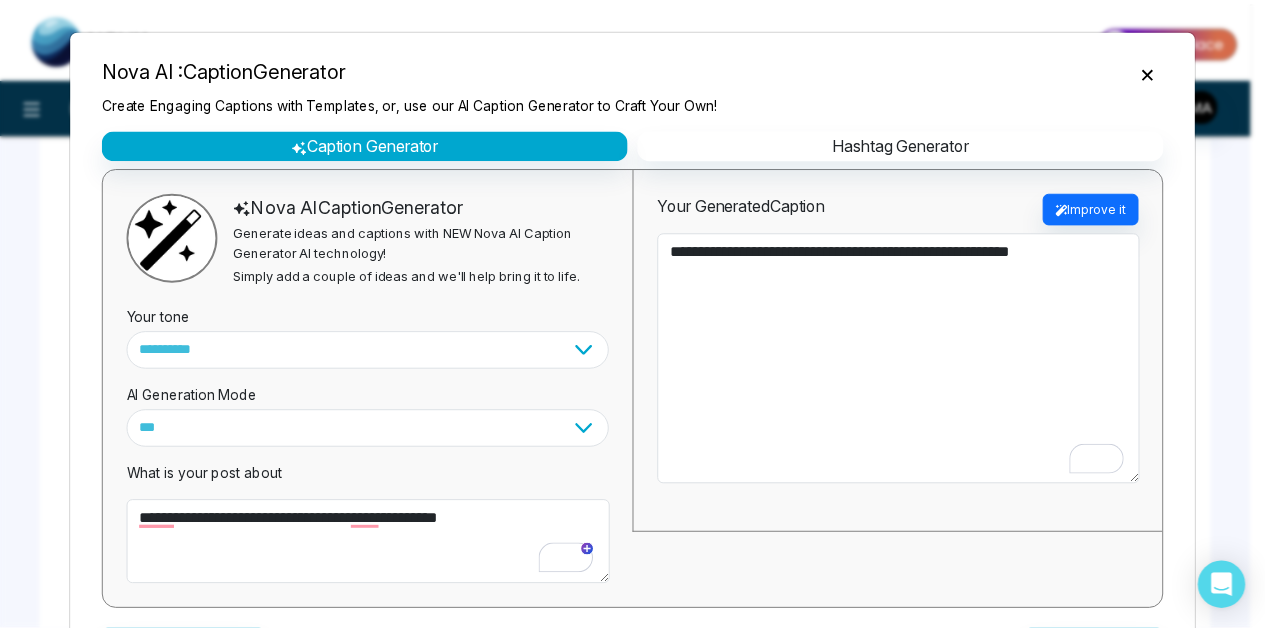 scroll, scrollTop: 96, scrollLeft: 0, axis: vertical 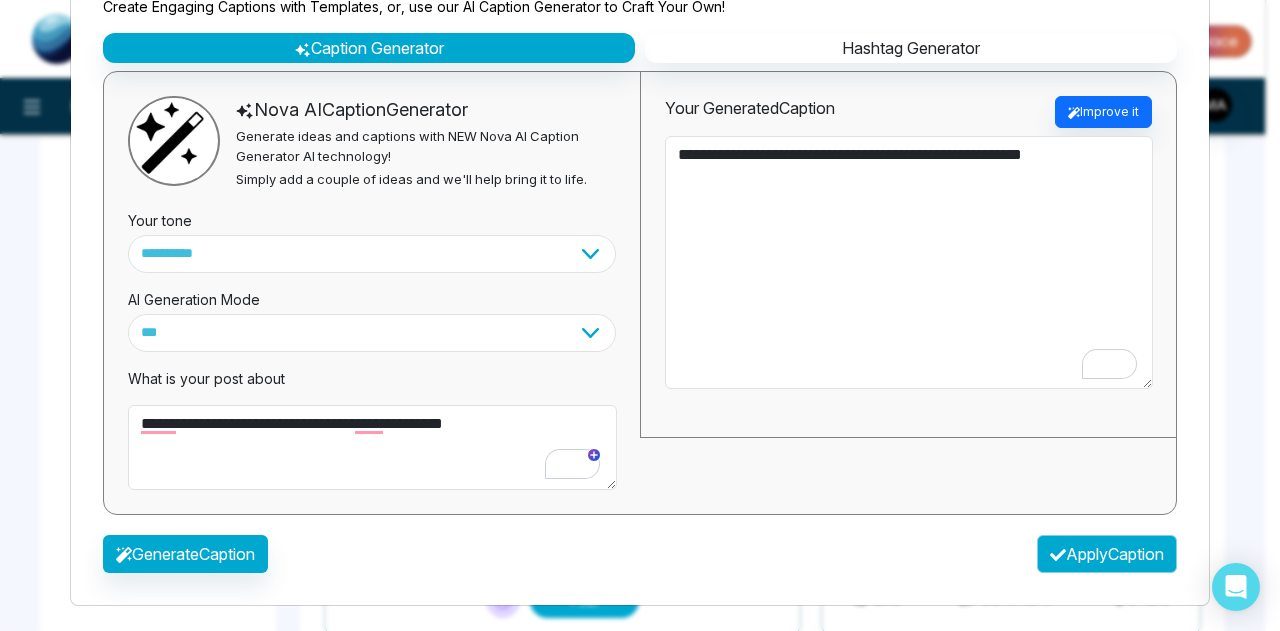 click on "Apply  Caption" at bounding box center (1107, 554) 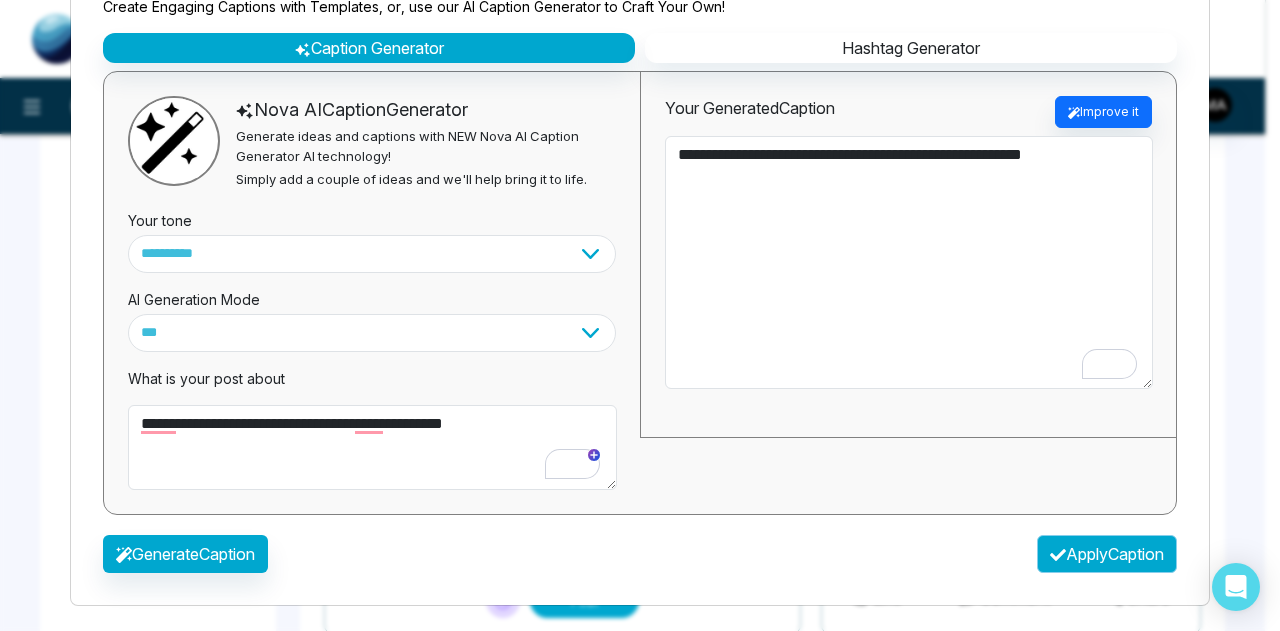 type on "**********" 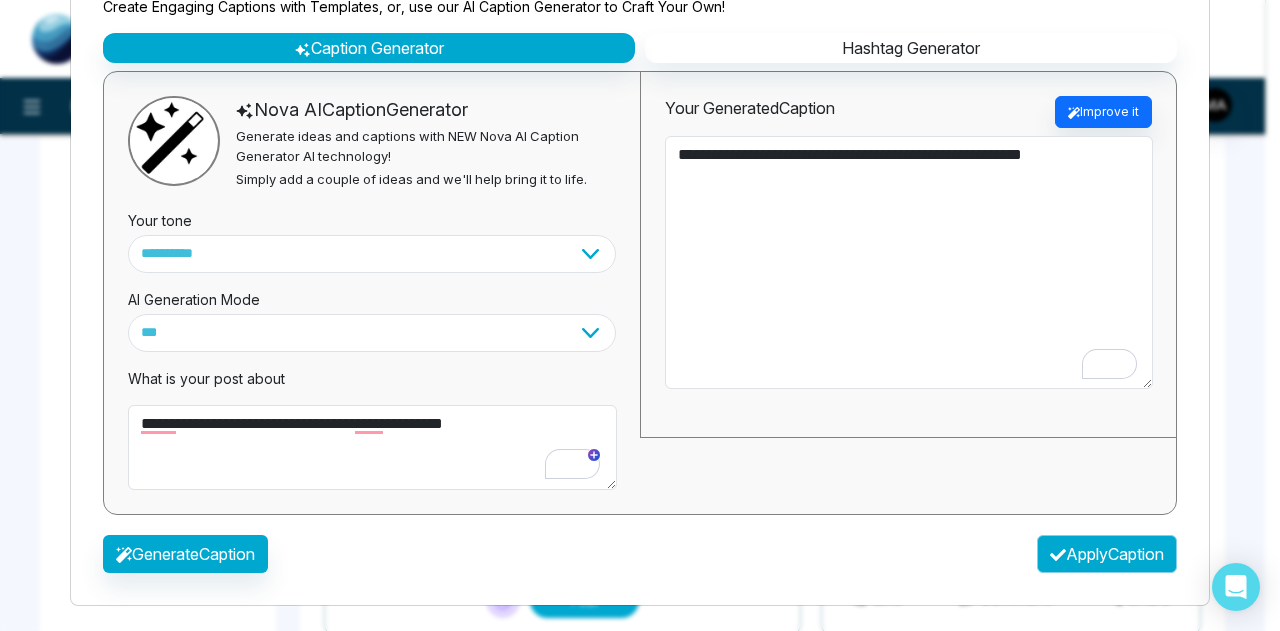 type on "**********" 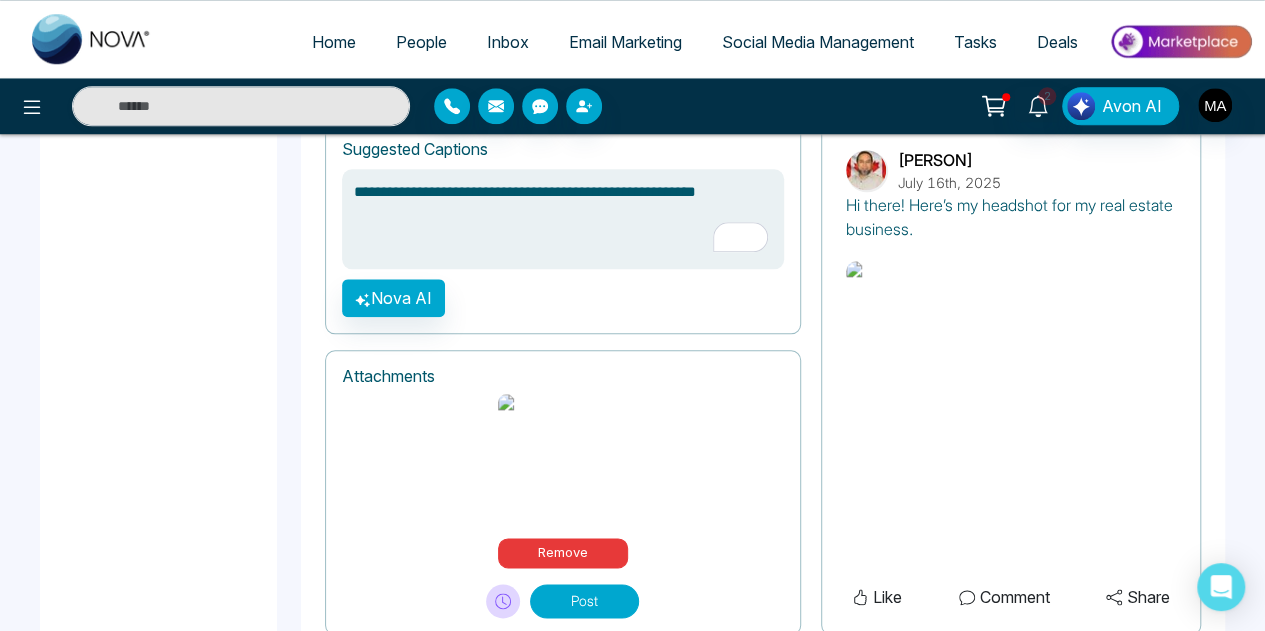 click at bounding box center (1011, 407) 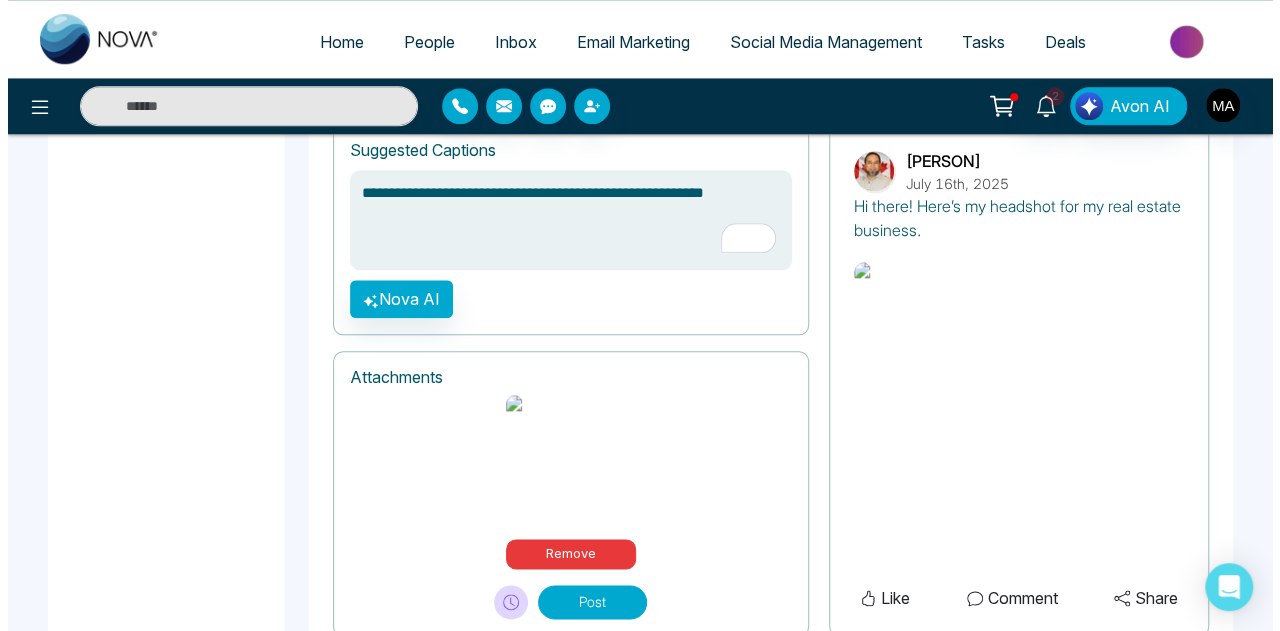 scroll, scrollTop: 1028, scrollLeft: 0, axis: vertical 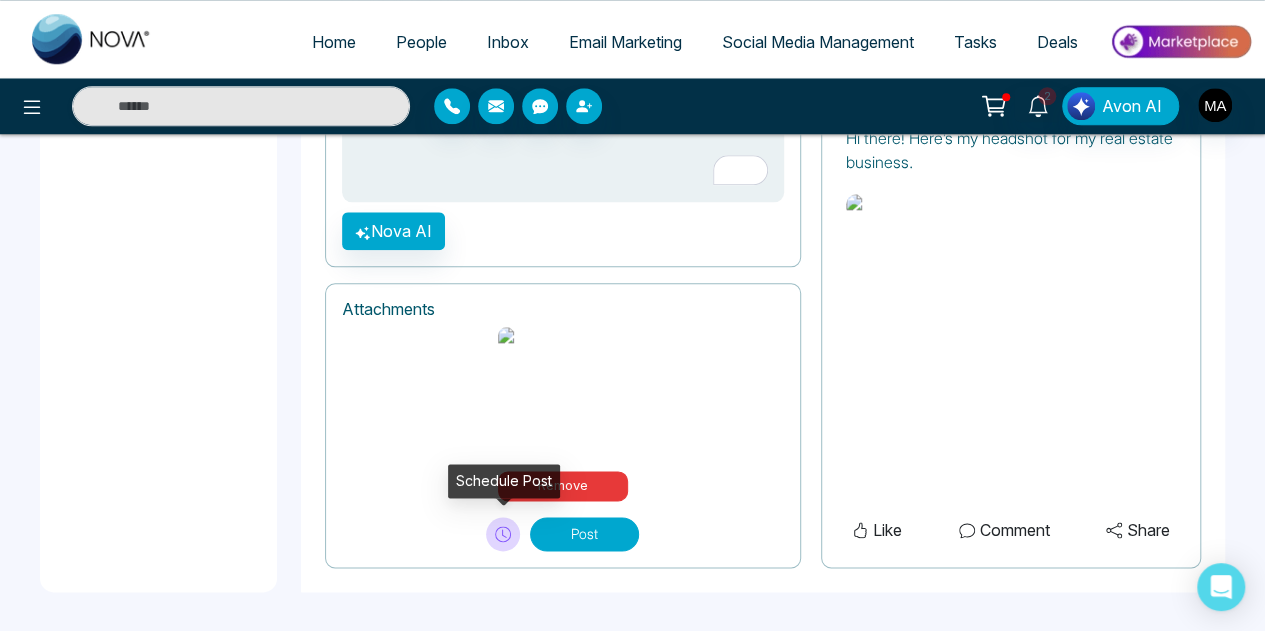 click 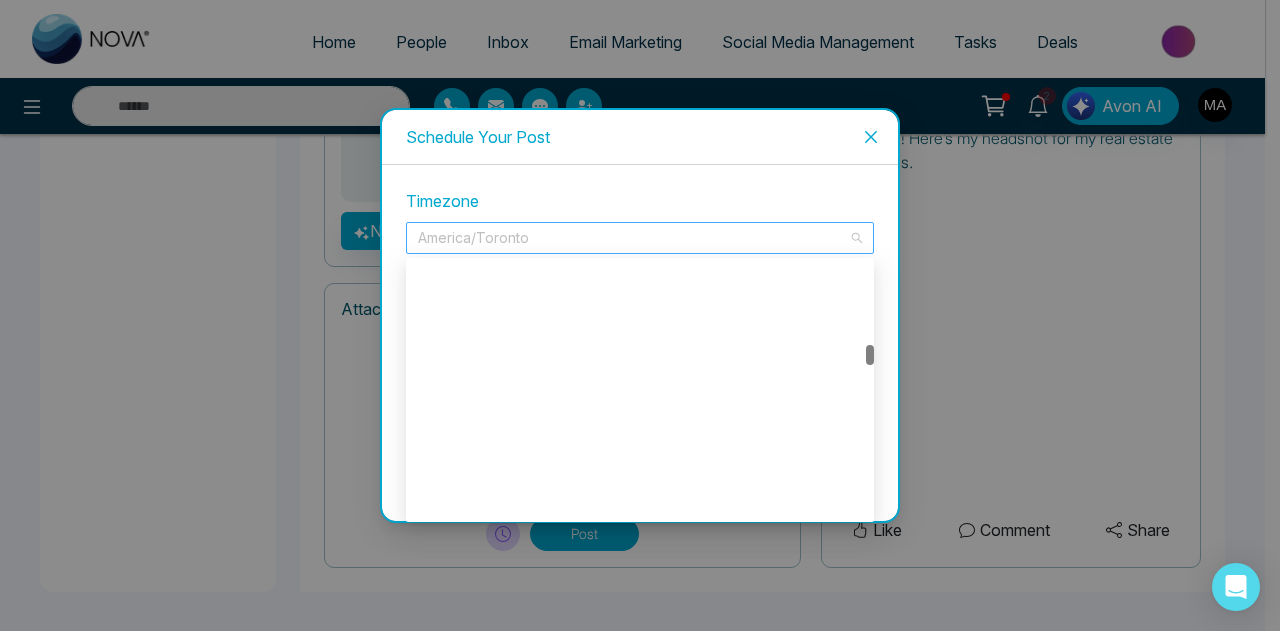 click on "America/Toronto" at bounding box center (640, 238) 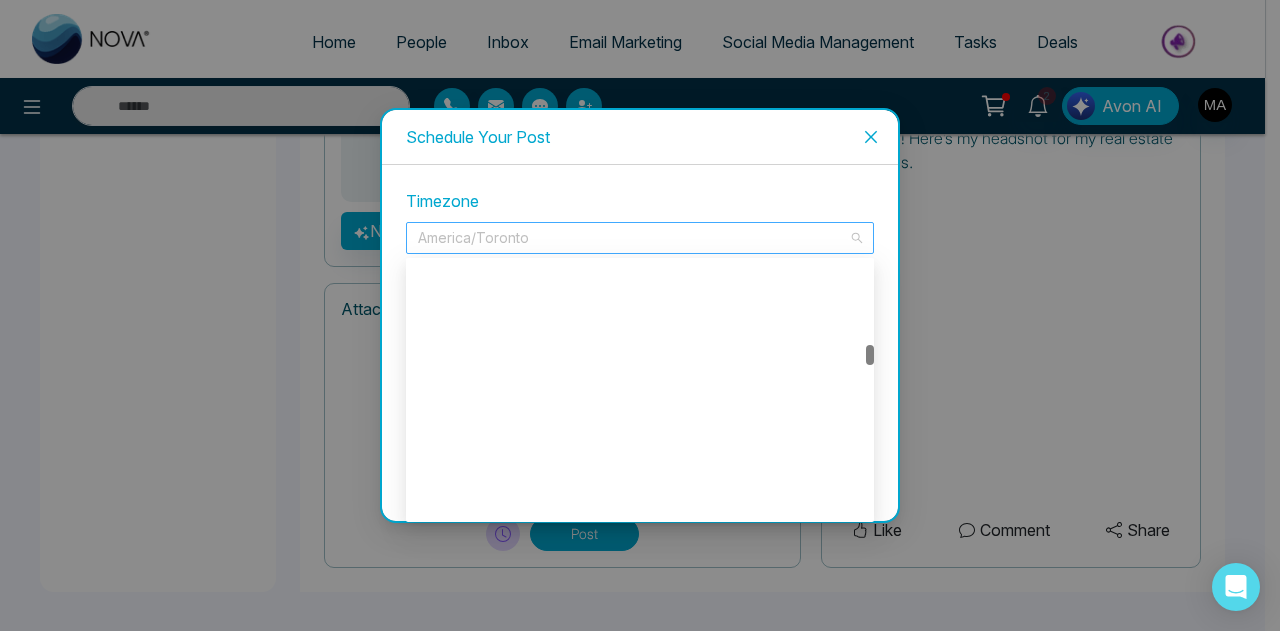 scroll, scrollTop: 6656, scrollLeft: 0, axis: vertical 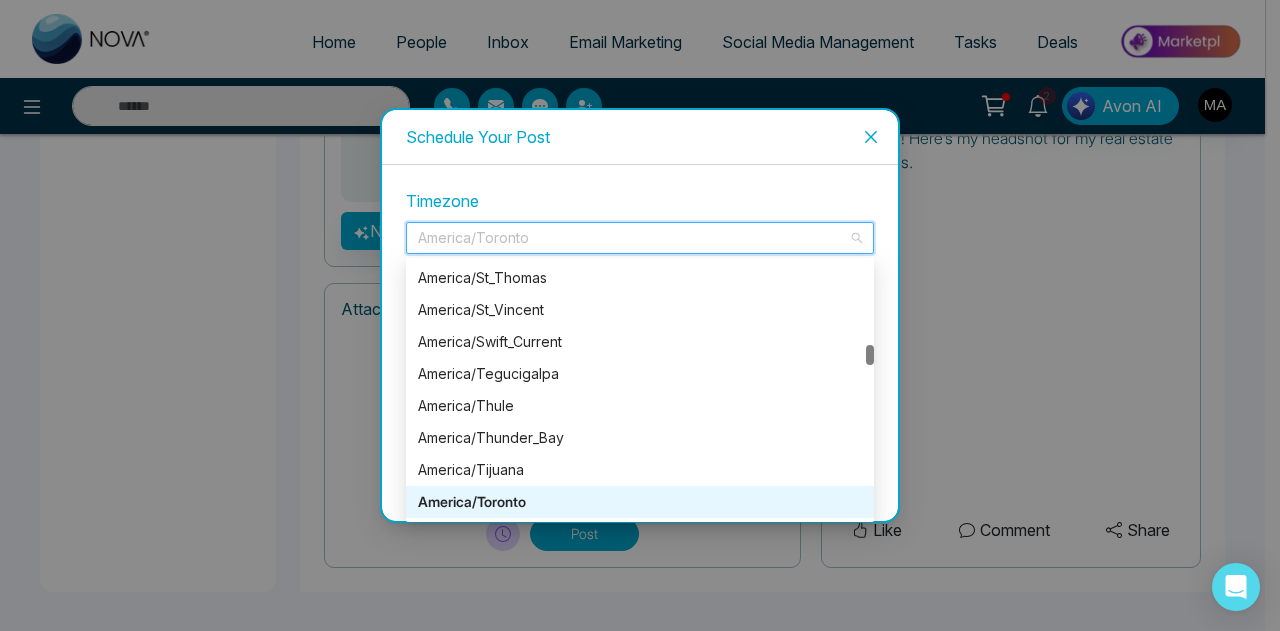 click on "America/Toronto" at bounding box center (640, 238) 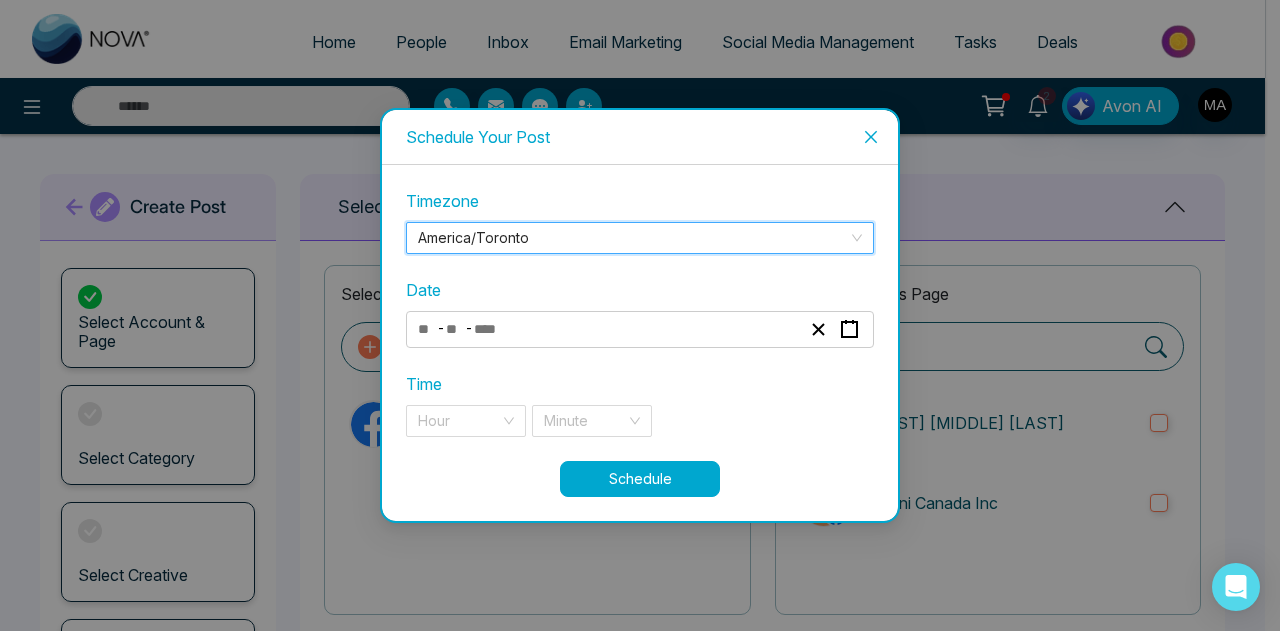scroll, scrollTop: 1028, scrollLeft: 0, axis: vertical 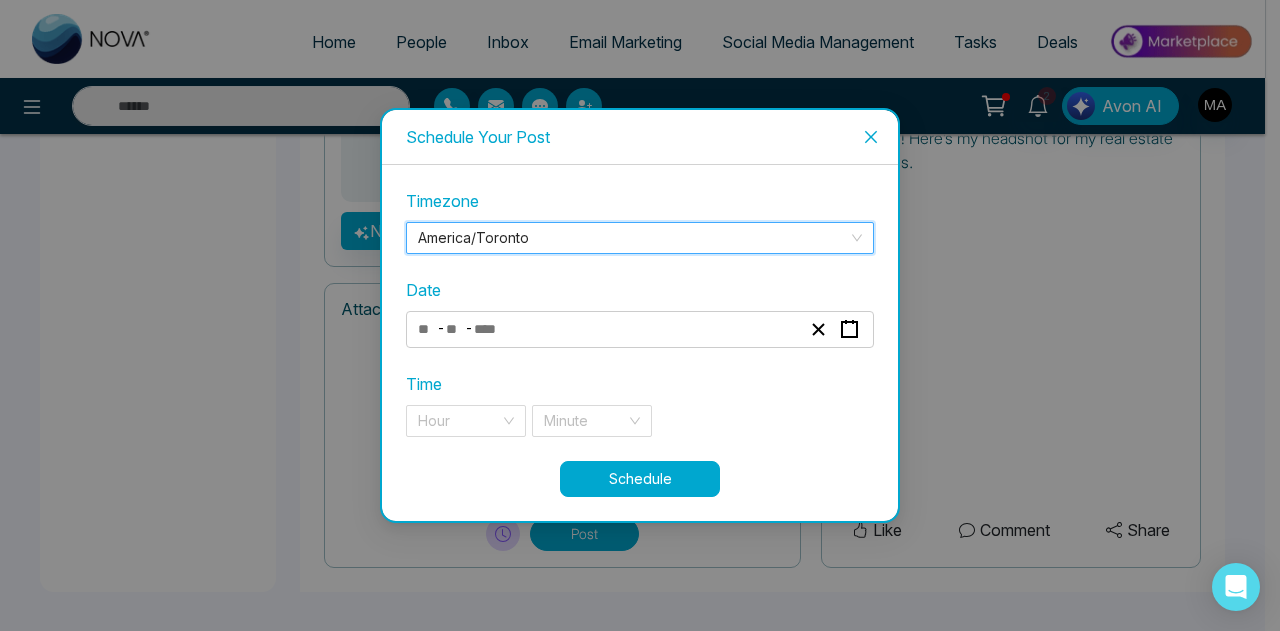 click at bounding box center (494, 329) 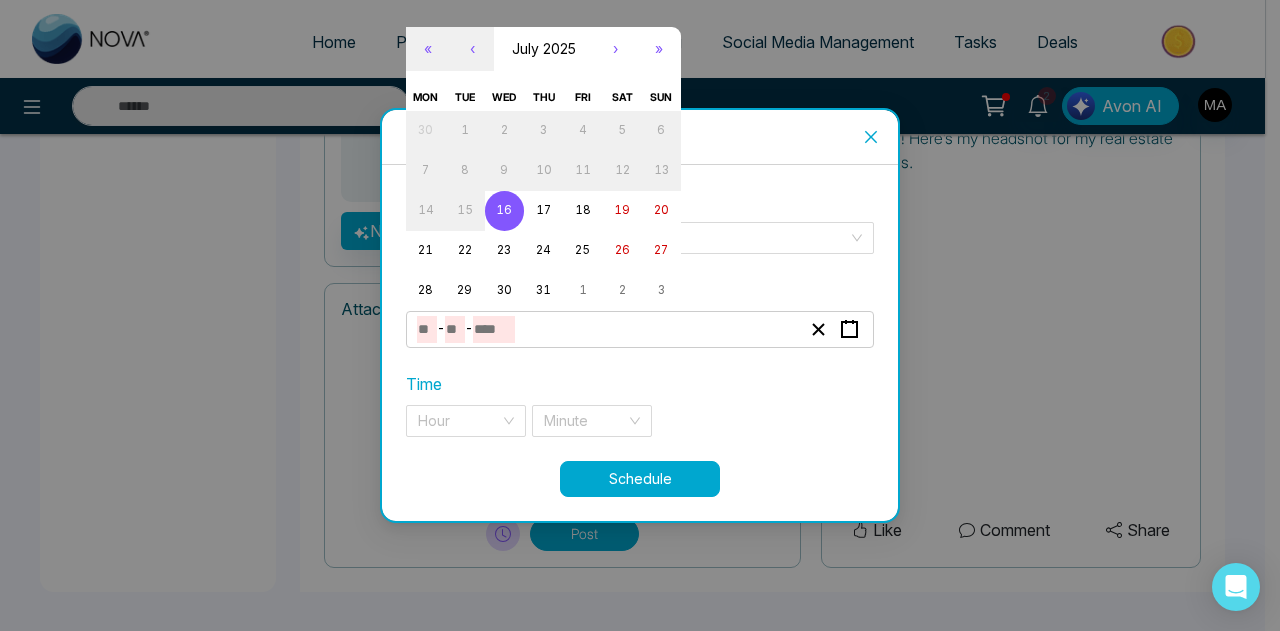 click on "Schedule Your Post Timezone America/Toronto America/Tijuana America/Toronto America/Tortola America/St_Lucia America/St_Thomas America/St_Vincent America/Swift_Current America/Tegucigalpa America/Thule America/Thunder_Bay America/Tijuana America/Toronto America/Tortola America/Vancouver Date - - « ‹ July 2025 › » Mon Tue Wed Thu Fri Sat Sun 30 1 2 3 4 5 6 7 8 9 10 11 12 13 14 15 16 17 18 19 20 21 22 23 24 25 26 27 28 29 30 31 1 2 3 Time Hour Minute  Schedule" at bounding box center [640, 315] 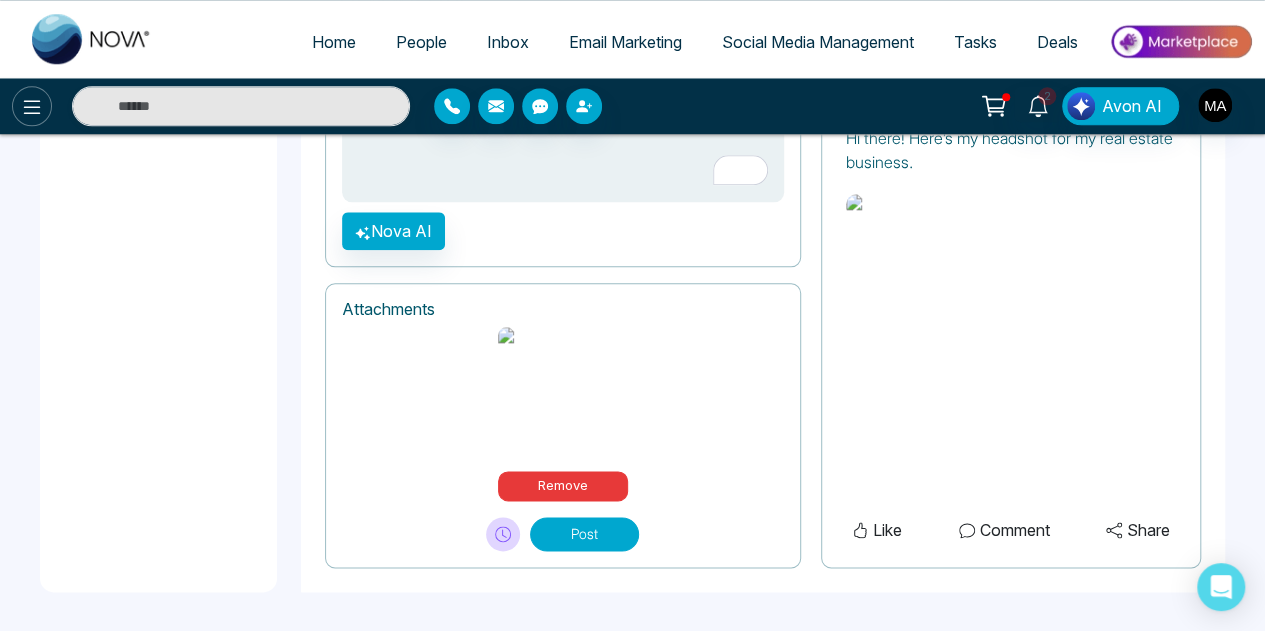 click 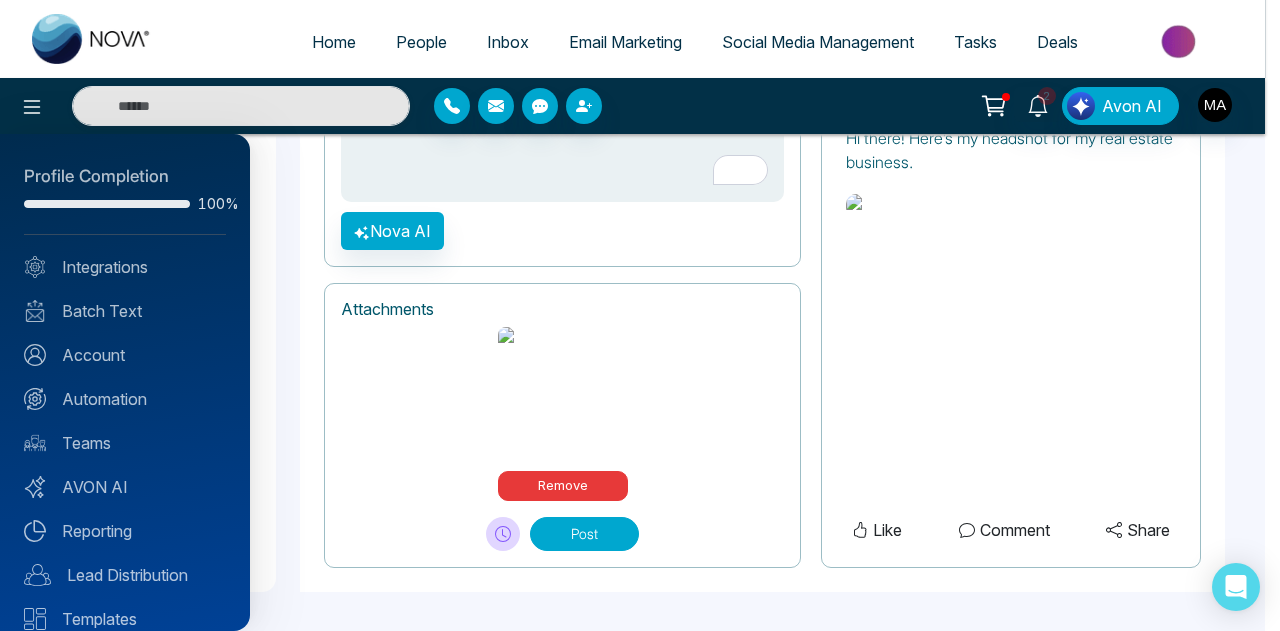 drag, startPoint x: 1276, startPoint y: 164, endPoint x: 844, endPoint y: 352, distance: 471.1348 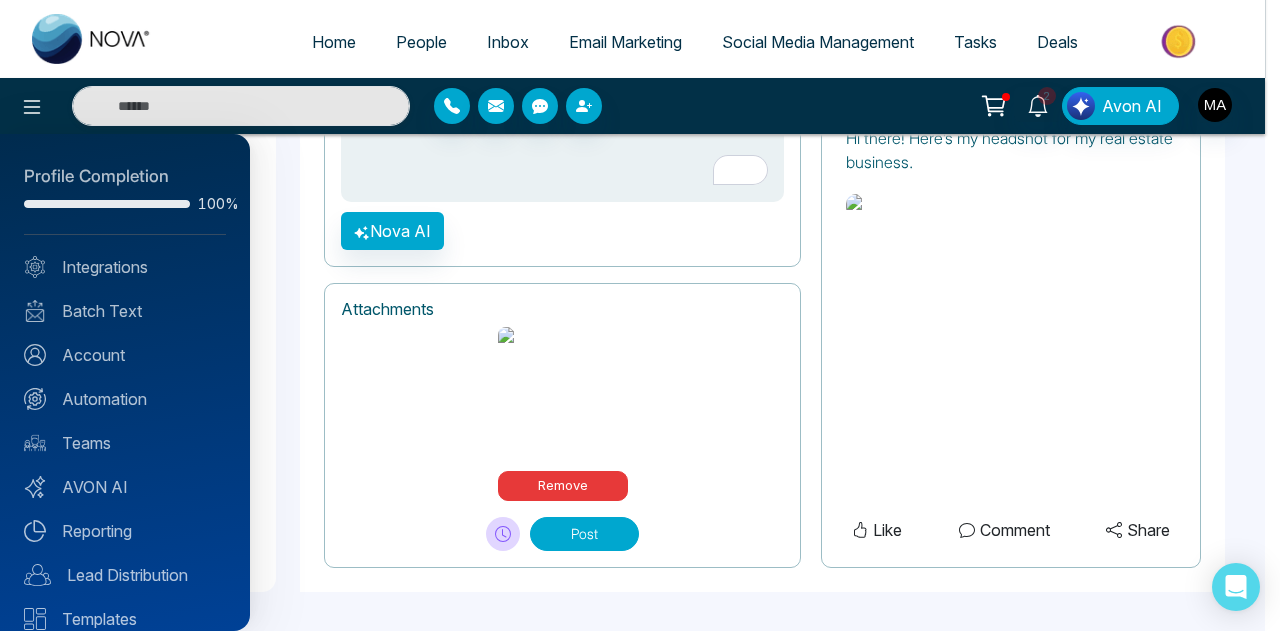 click at bounding box center (640, 315) 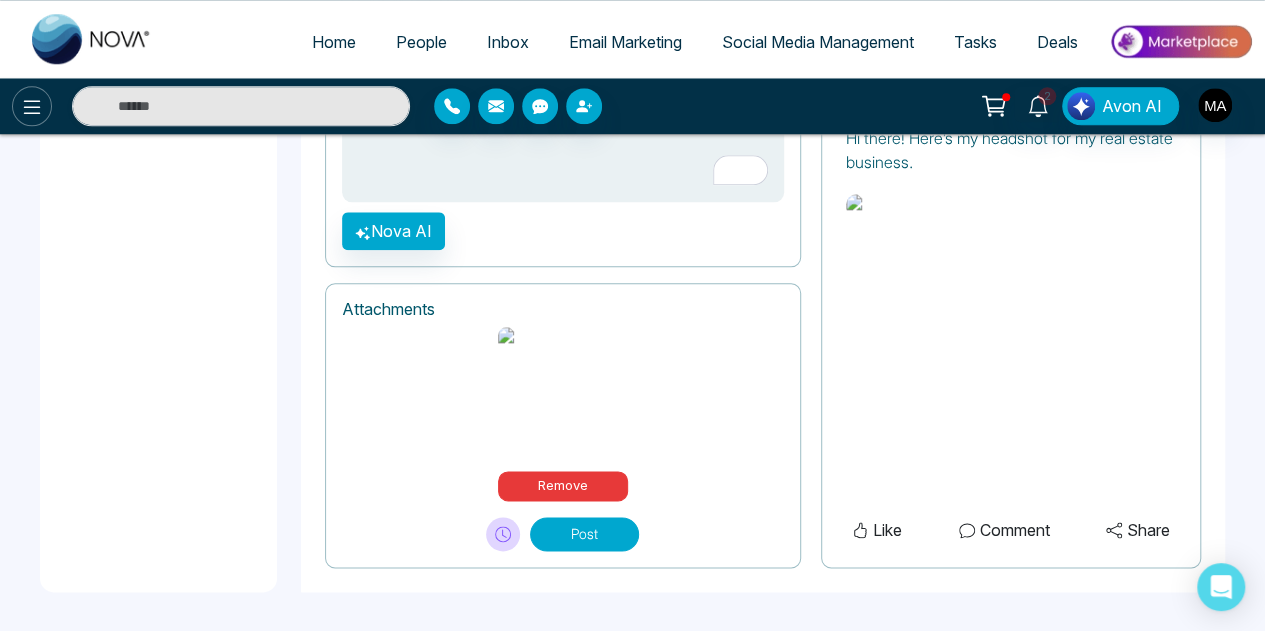 click 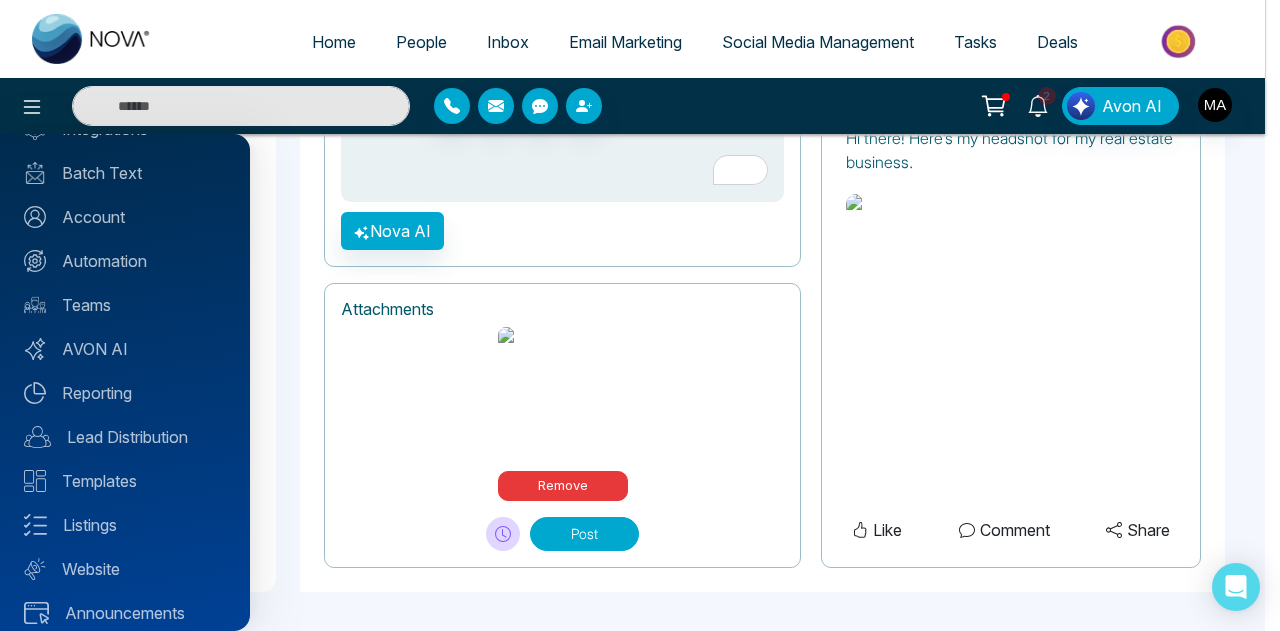 scroll, scrollTop: 154, scrollLeft: 0, axis: vertical 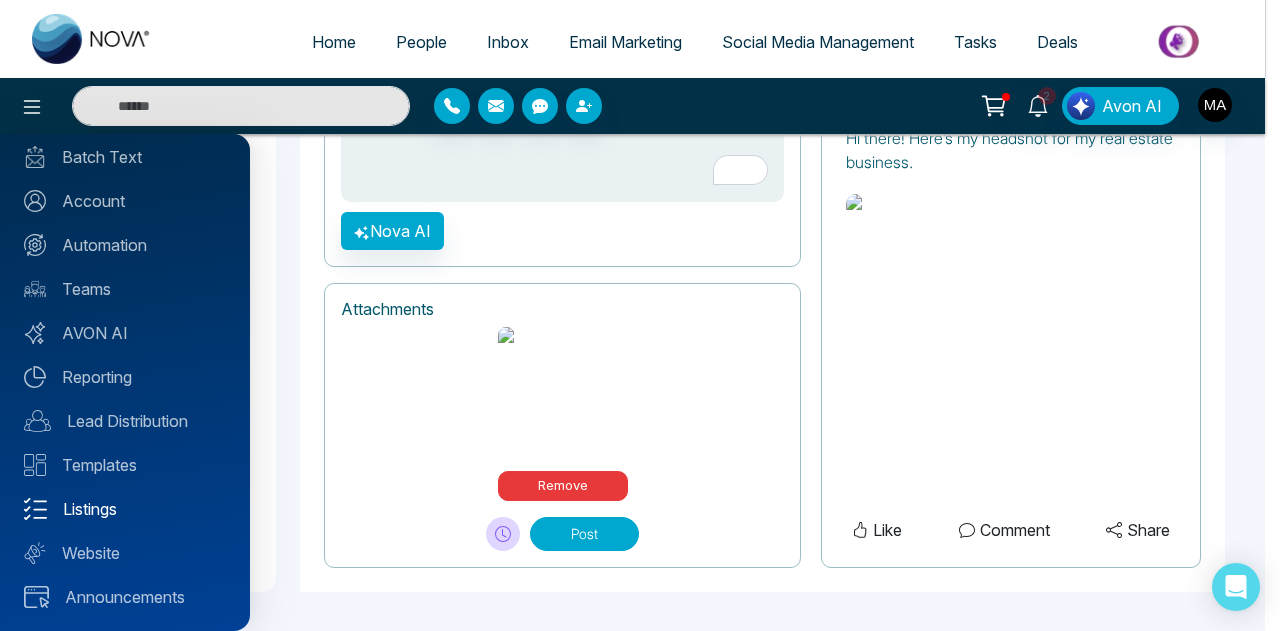 click on "Listings" at bounding box center (125, 509) 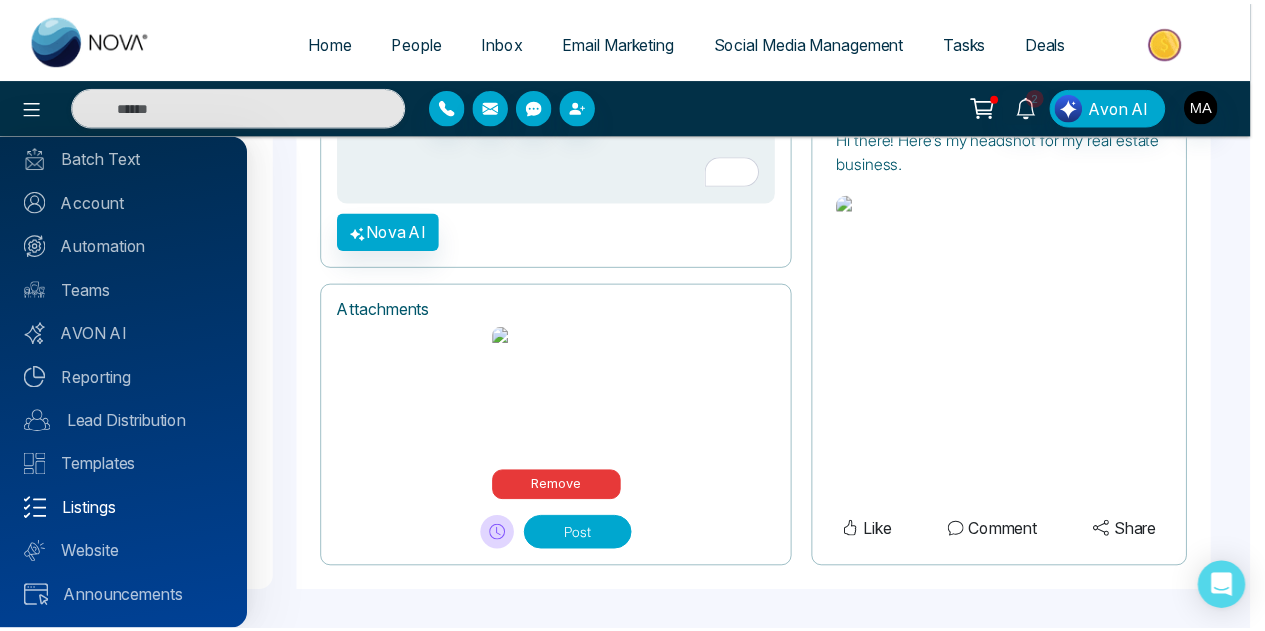 scroll, scrollTop: 0, scrollLeft: 0, axis: both 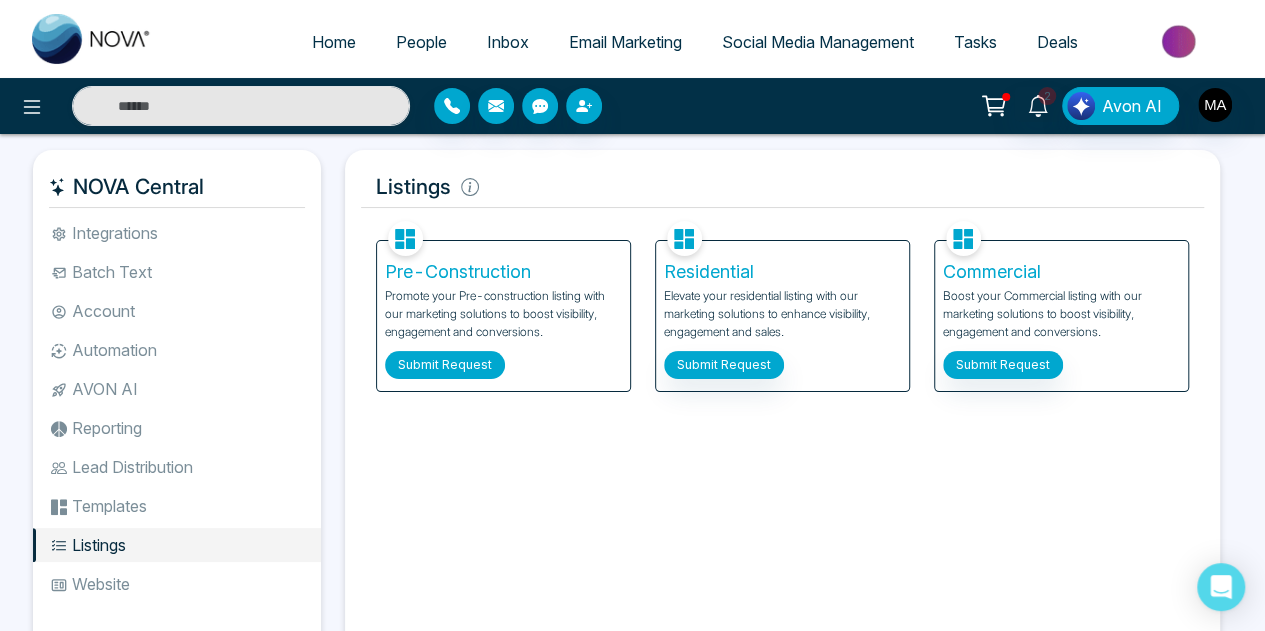 click on "Submit Request" at bounding box center [445, 365] 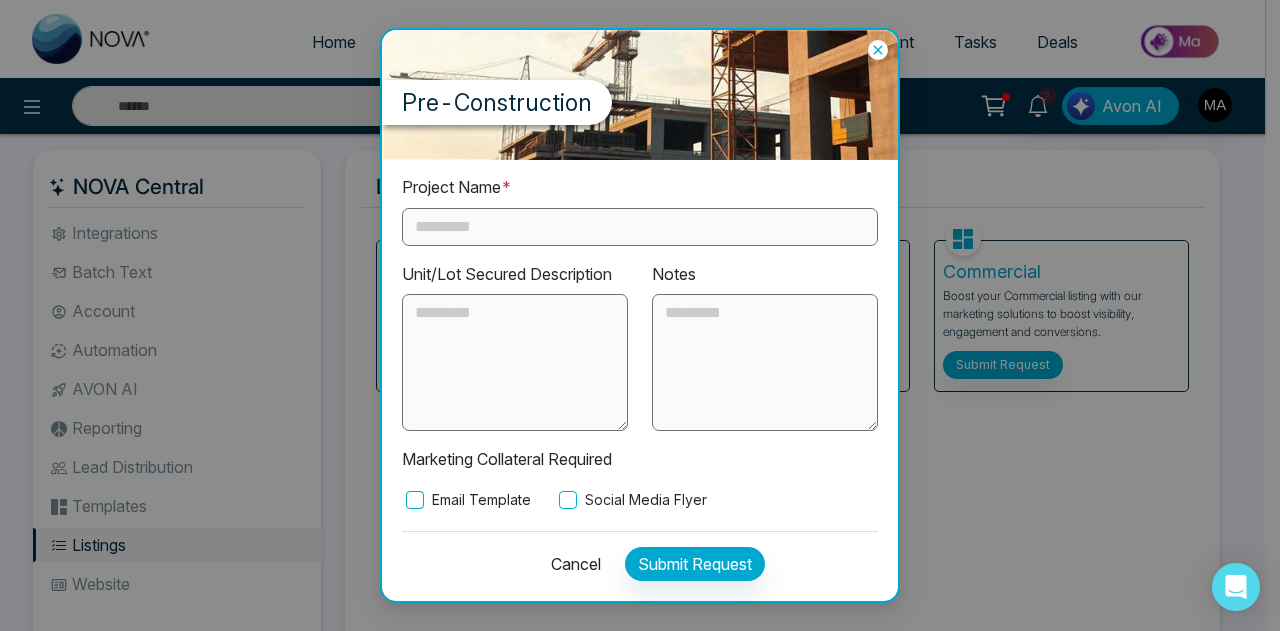 click at bounding box center (640, 227) 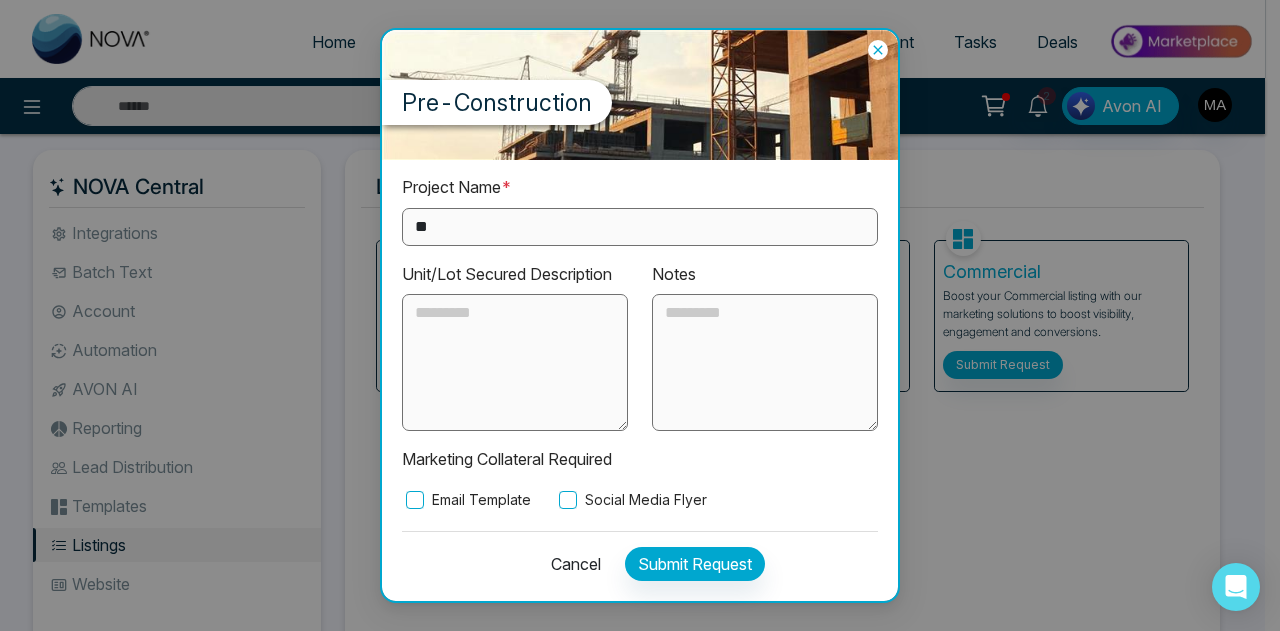 type on "*" 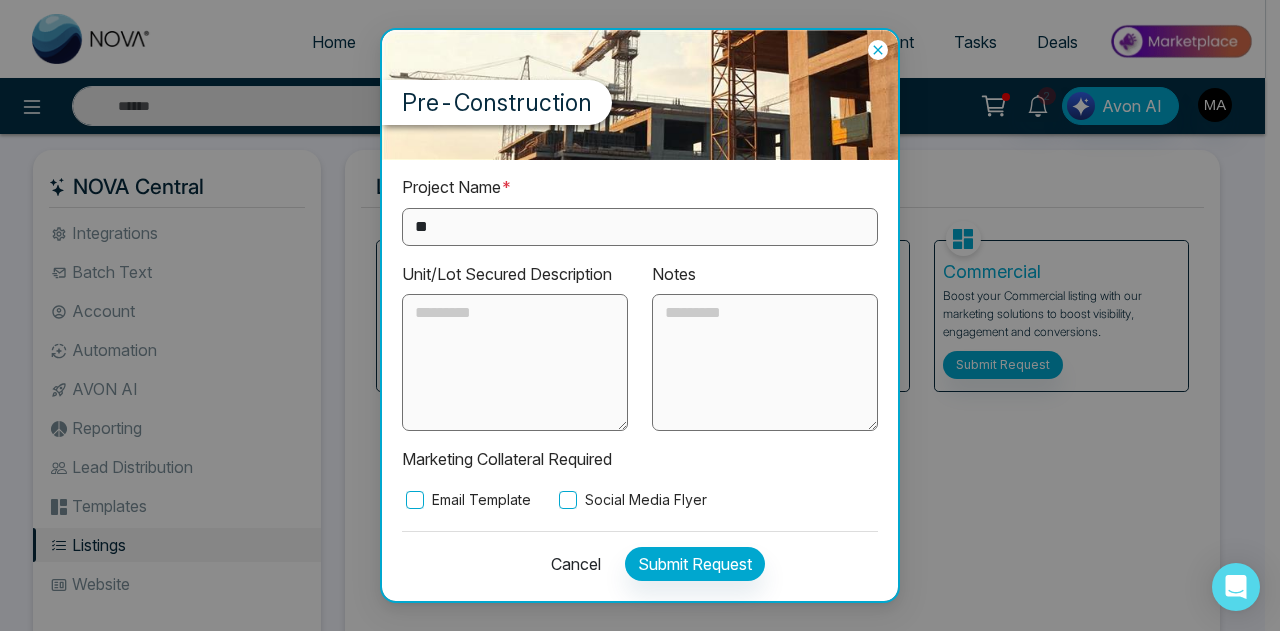 type on "*" 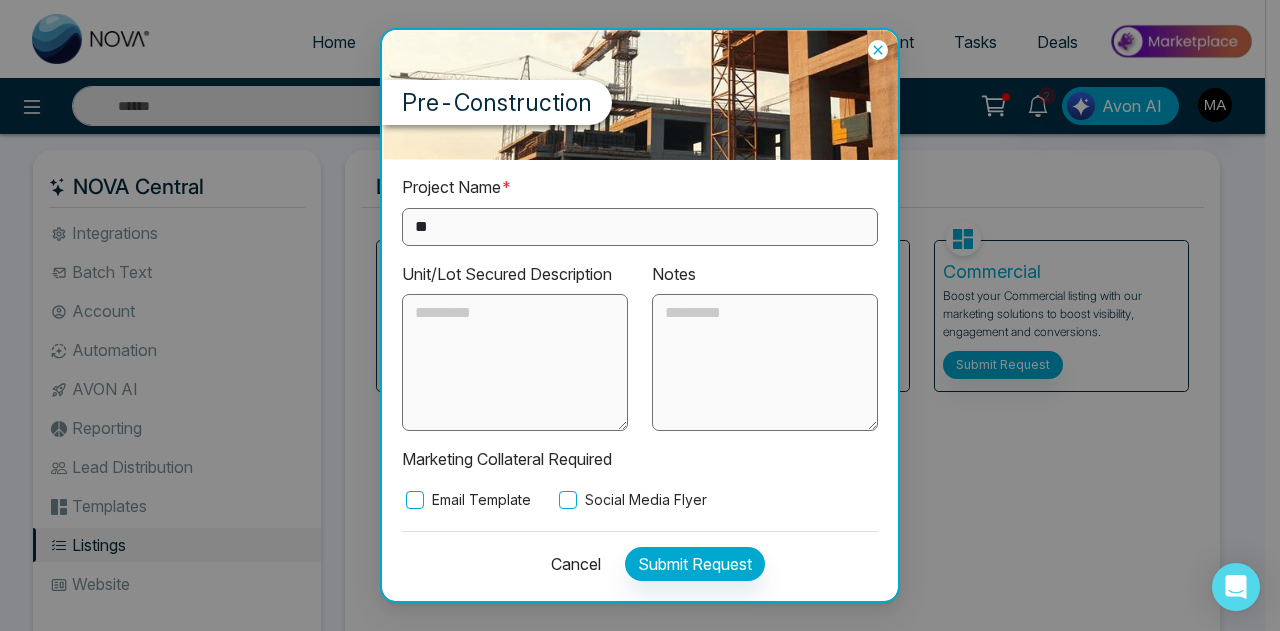type on "*" 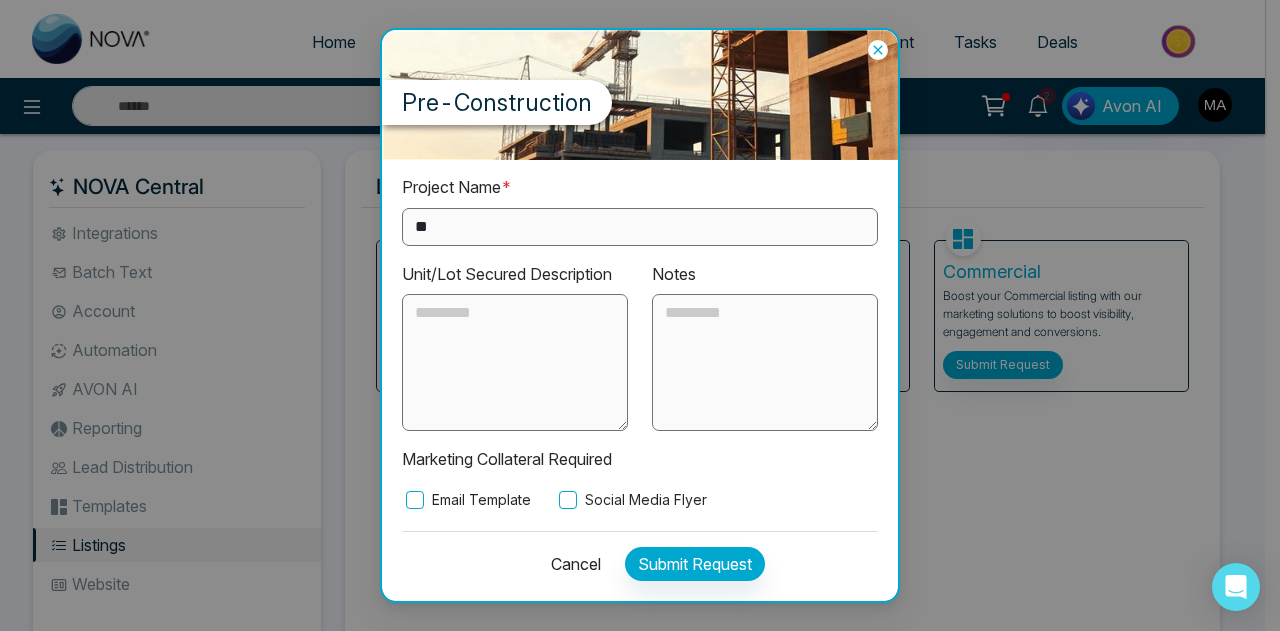 type on "*" 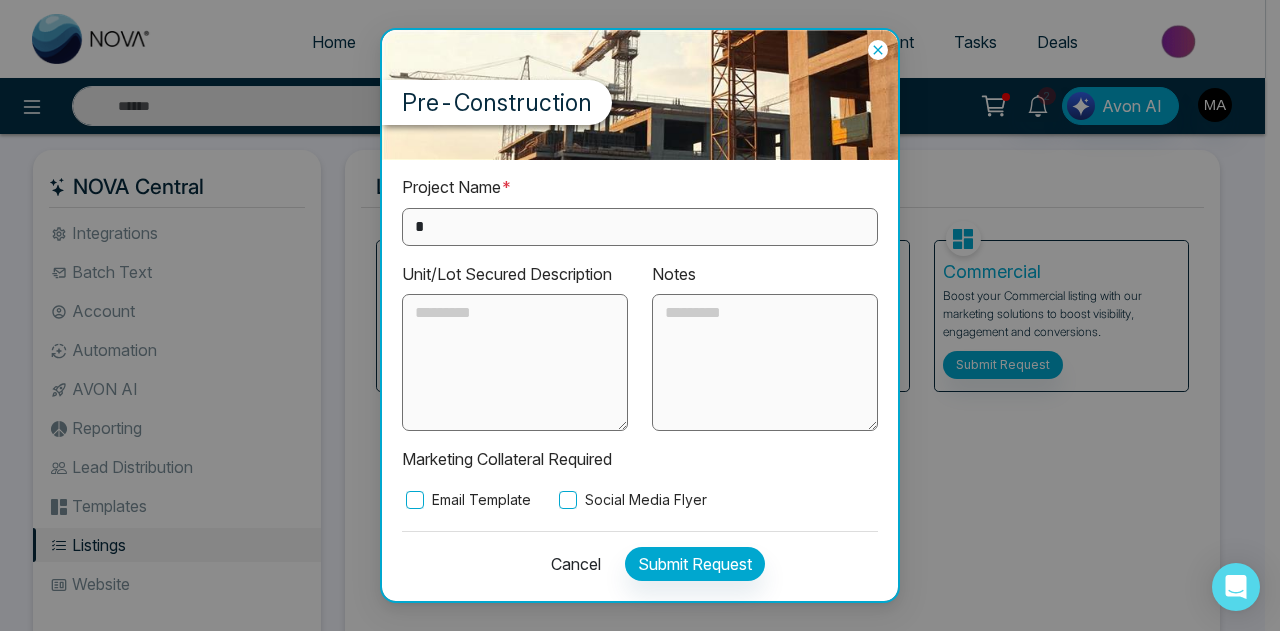 type 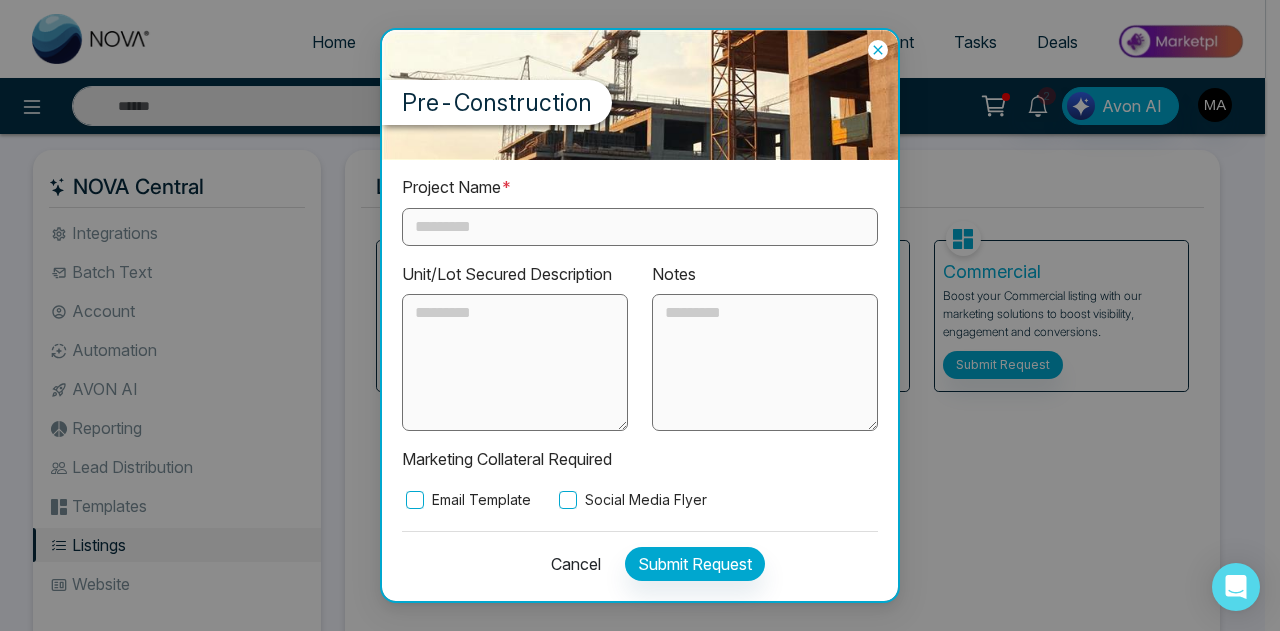click 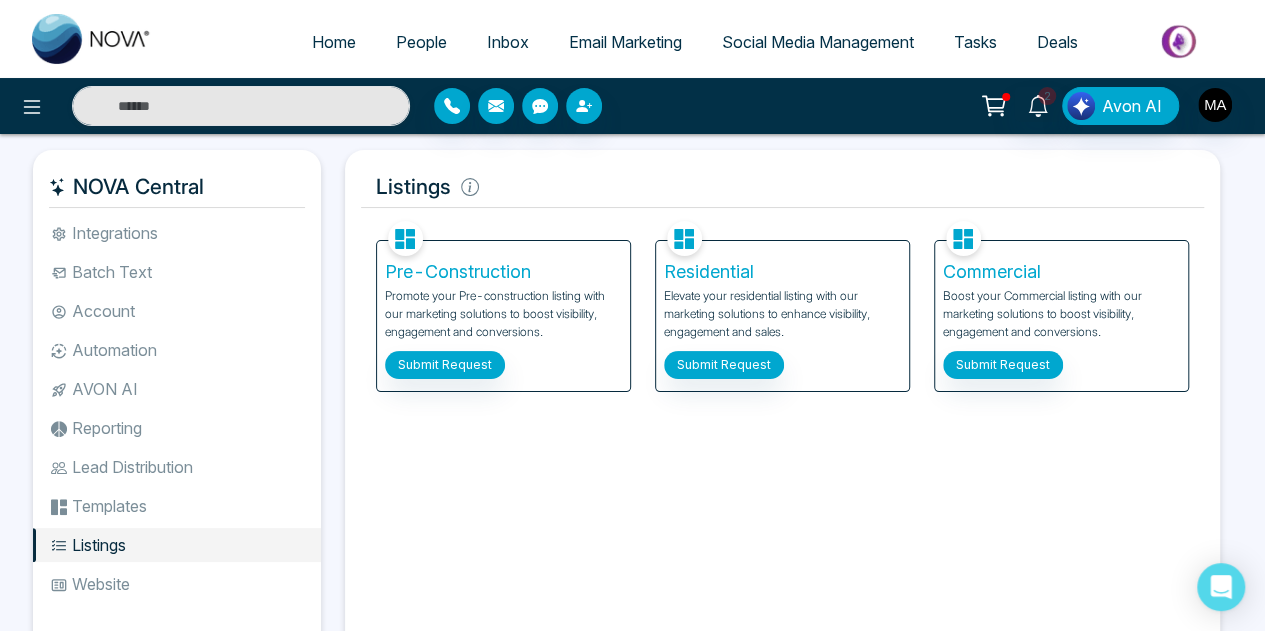 click on "Social Media Management" at bounding box center [818, 42] 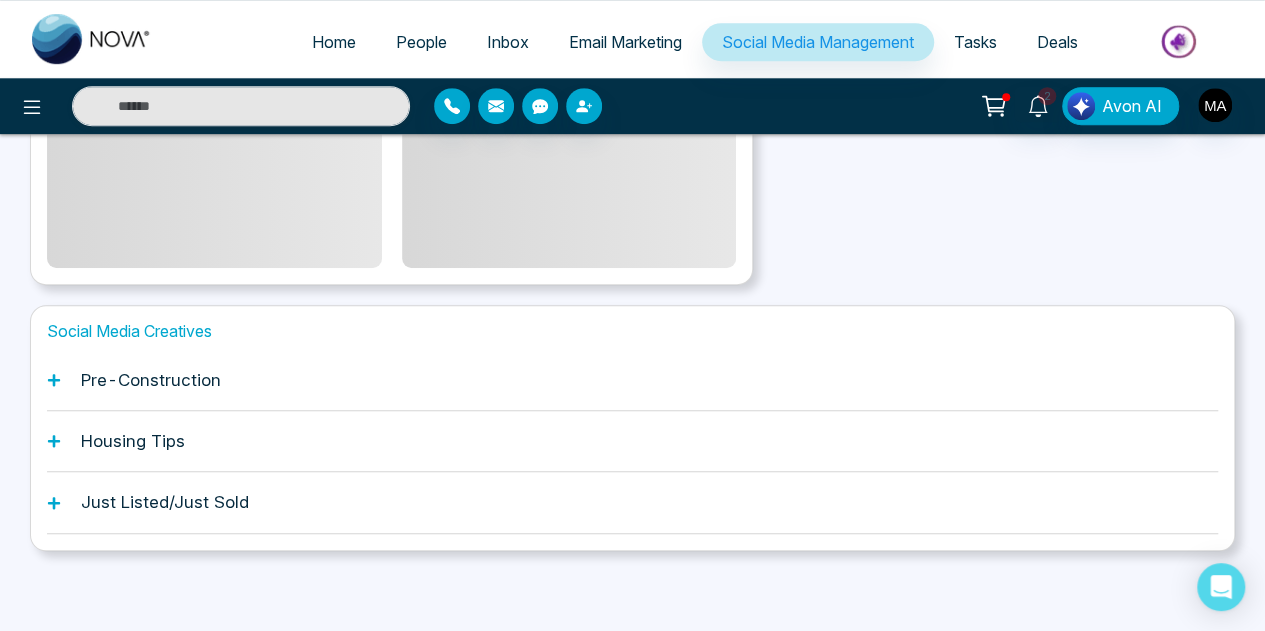 scroll, scrollTop: 577, scrollLeft: 0, axis: vertical 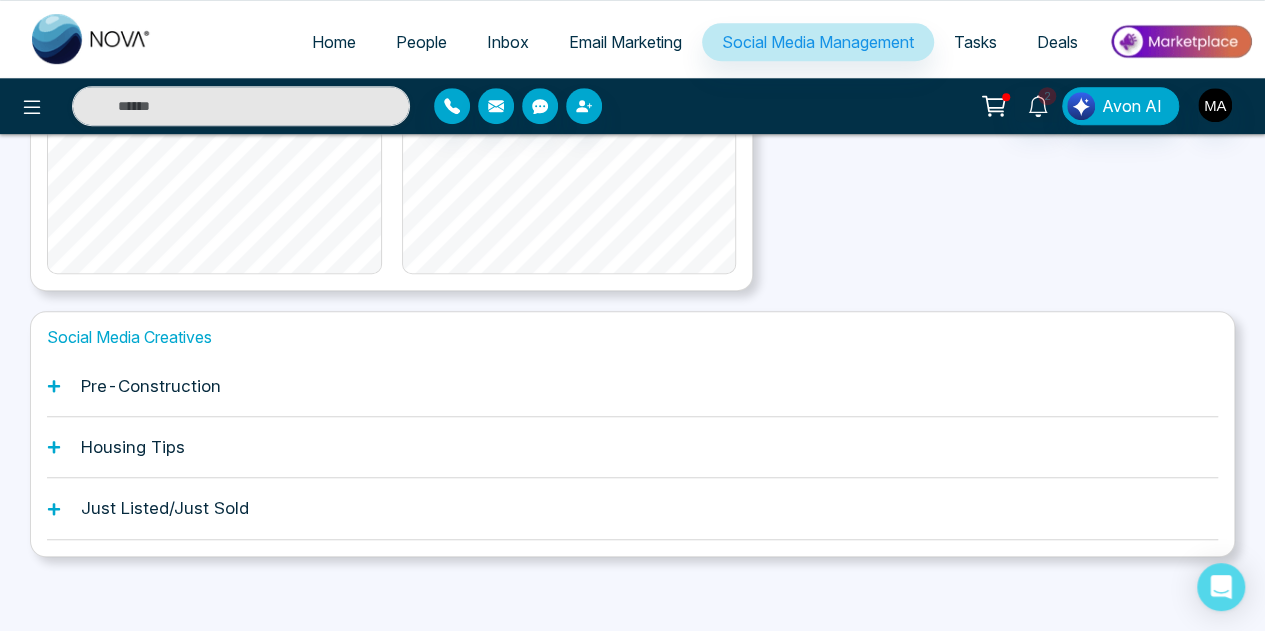 click on "Just Listed/Just Sold" at bounding box center [165, 508] 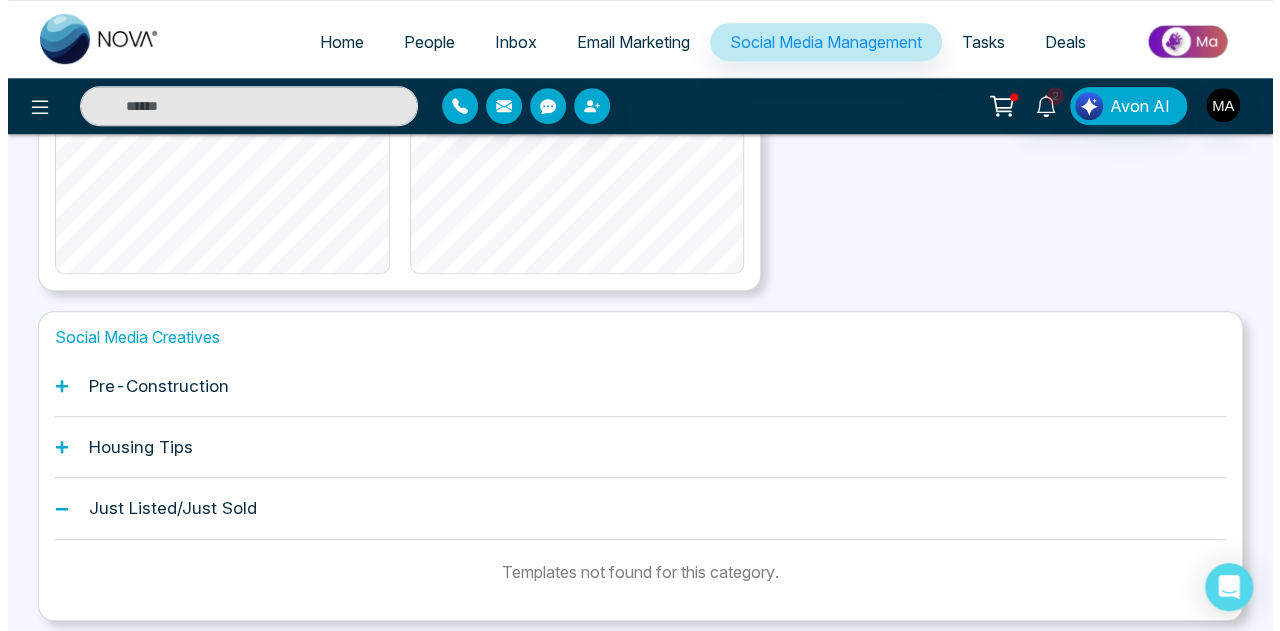 scroll, scrollTop: 641, scrollLeft: 0, axis: vertical 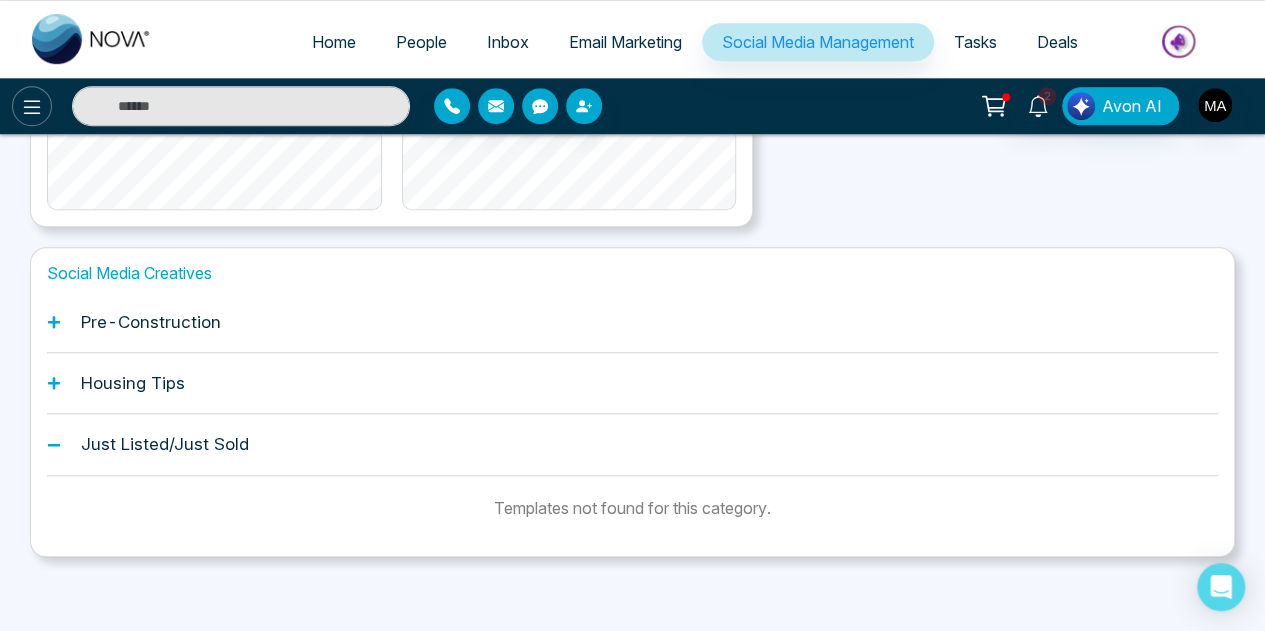 click 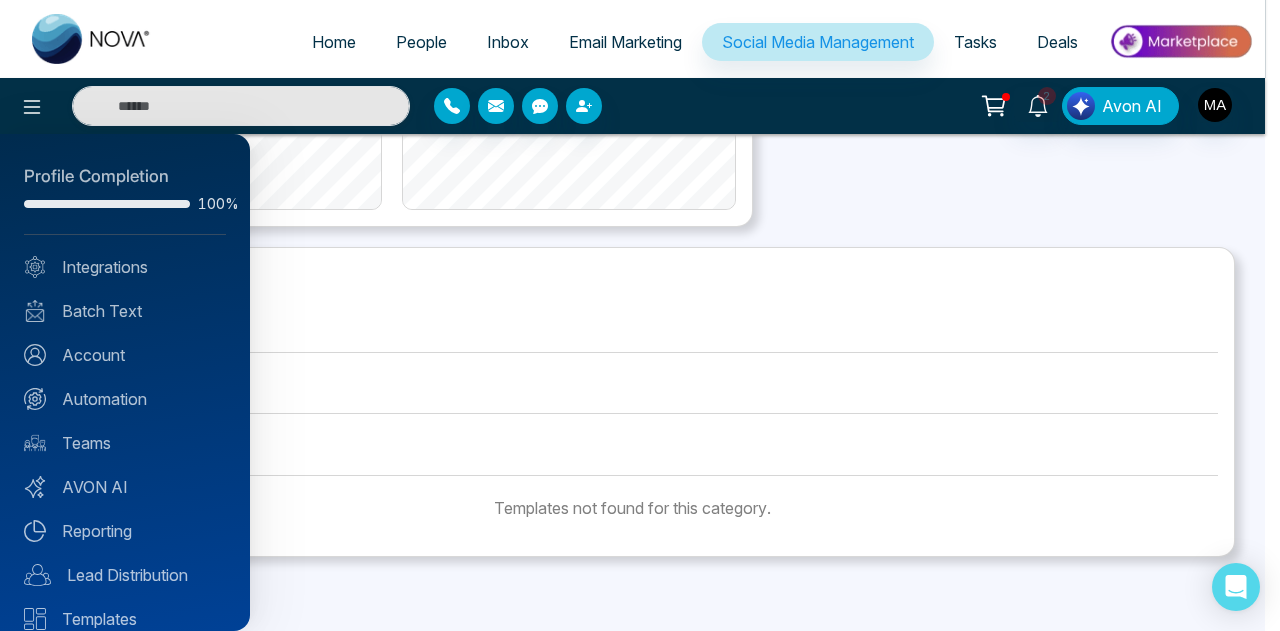 click on "Profile Completion 100% Integrations Batch Text Account Automation Teams AVON AI Reporting Lead Distribution Templates Listings Website Announcements" at bounding box center (125, 382) 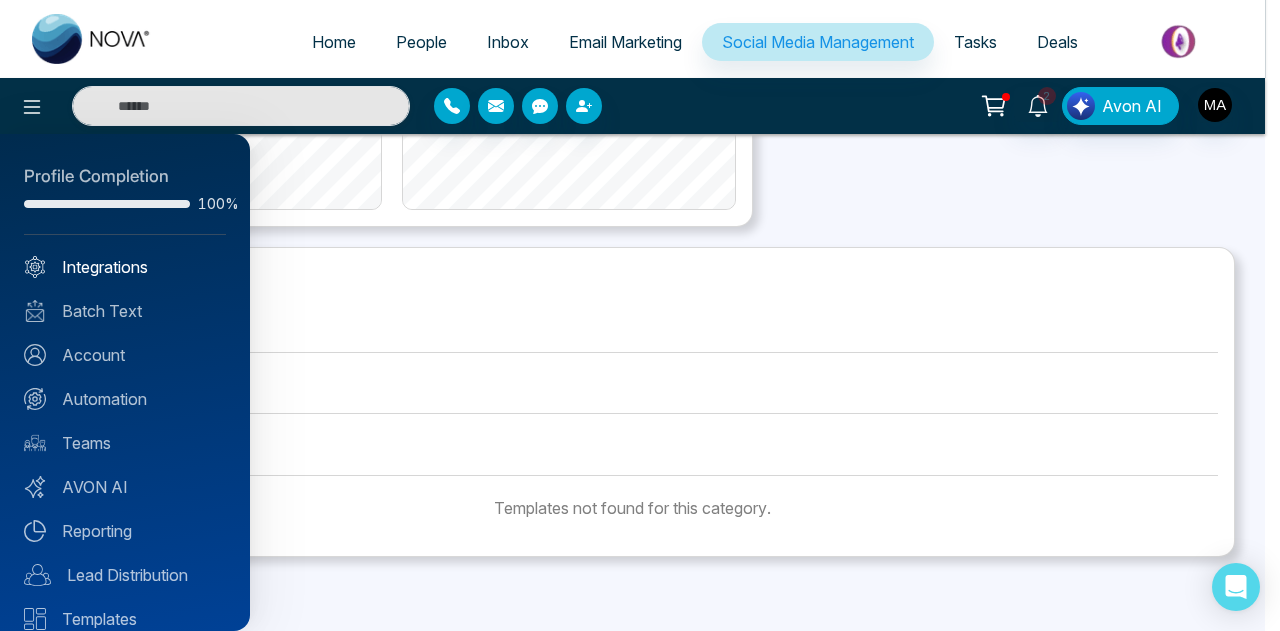 click on "Integrations" at bounding box center [125, 267] 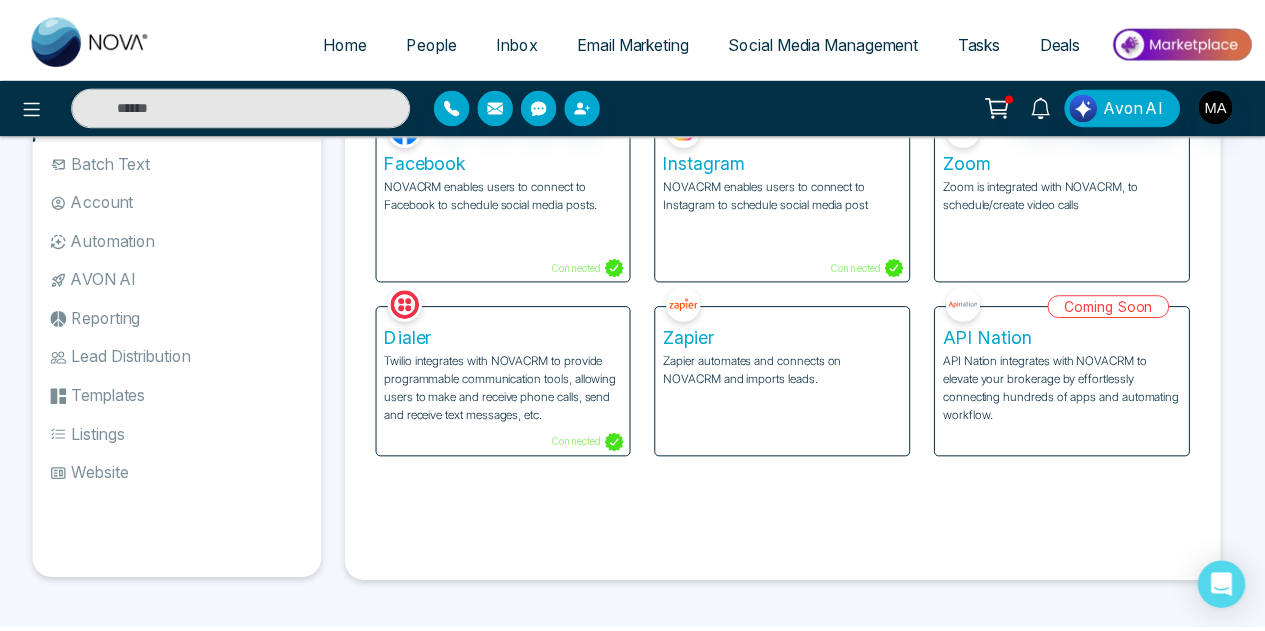 scroll, scrollTop: 0, scrollLeft: 0, axis: both 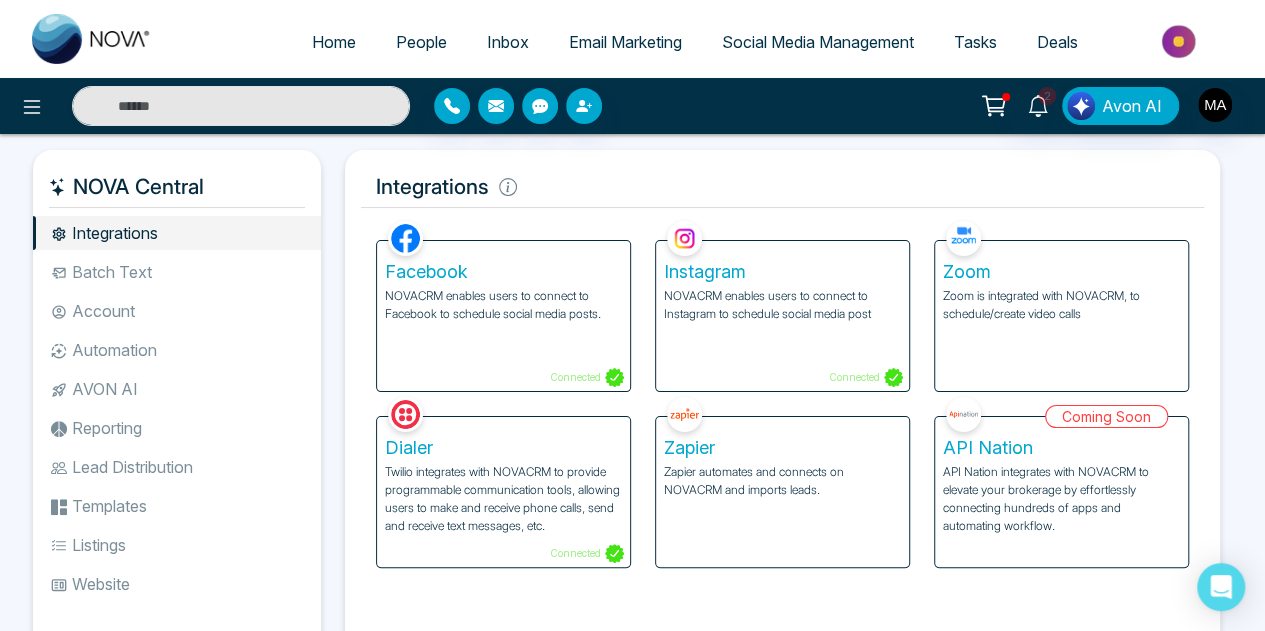 click on "Batch Text" at bounding box center [177, 272] 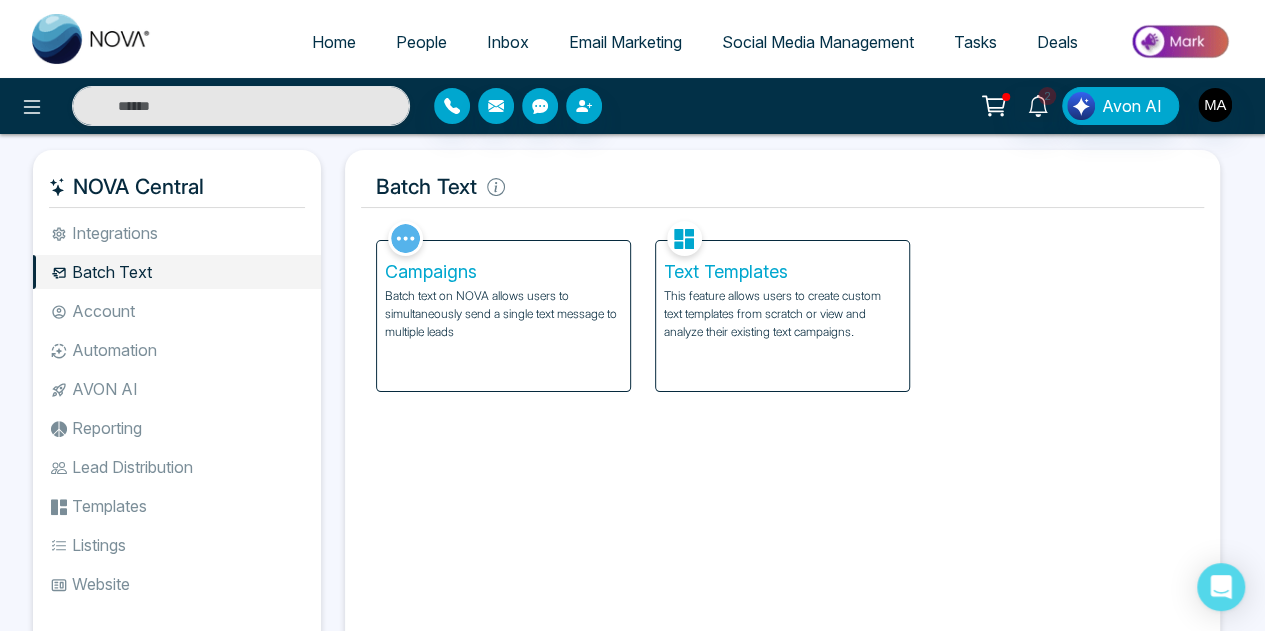 click on "Batch text on NOVA allows users to simultaneously send a single text message to multiple leads" at bounding box center (503, 314) 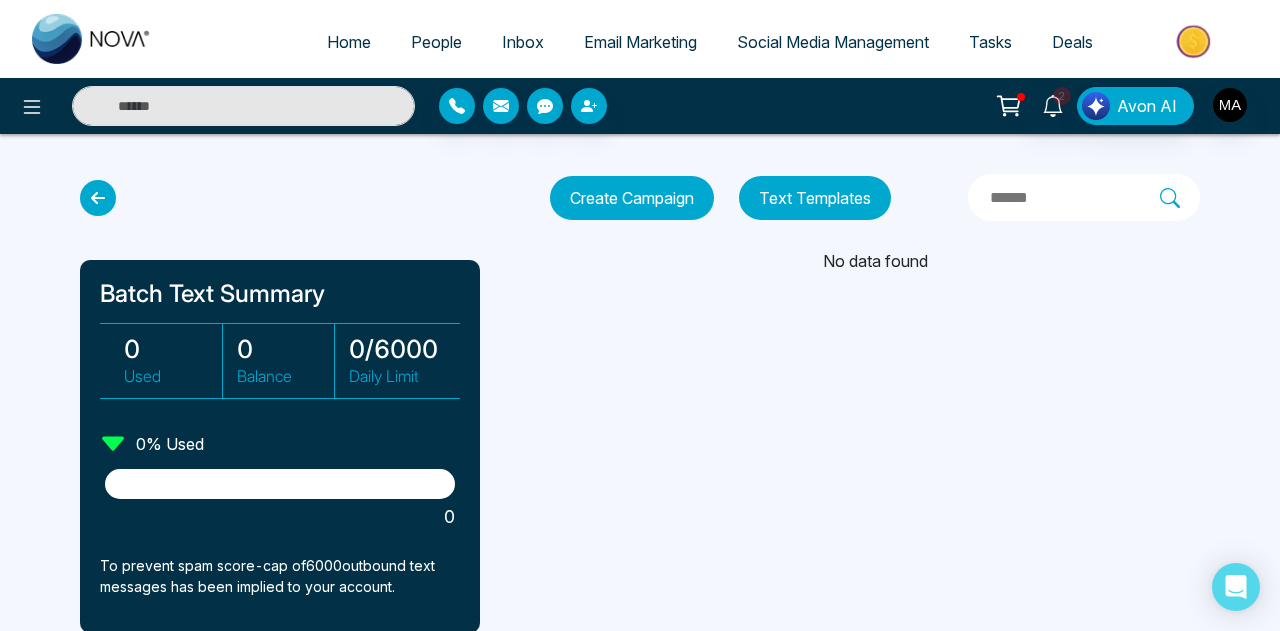 click on "Create Campaign" at bounding box center [632, 198] 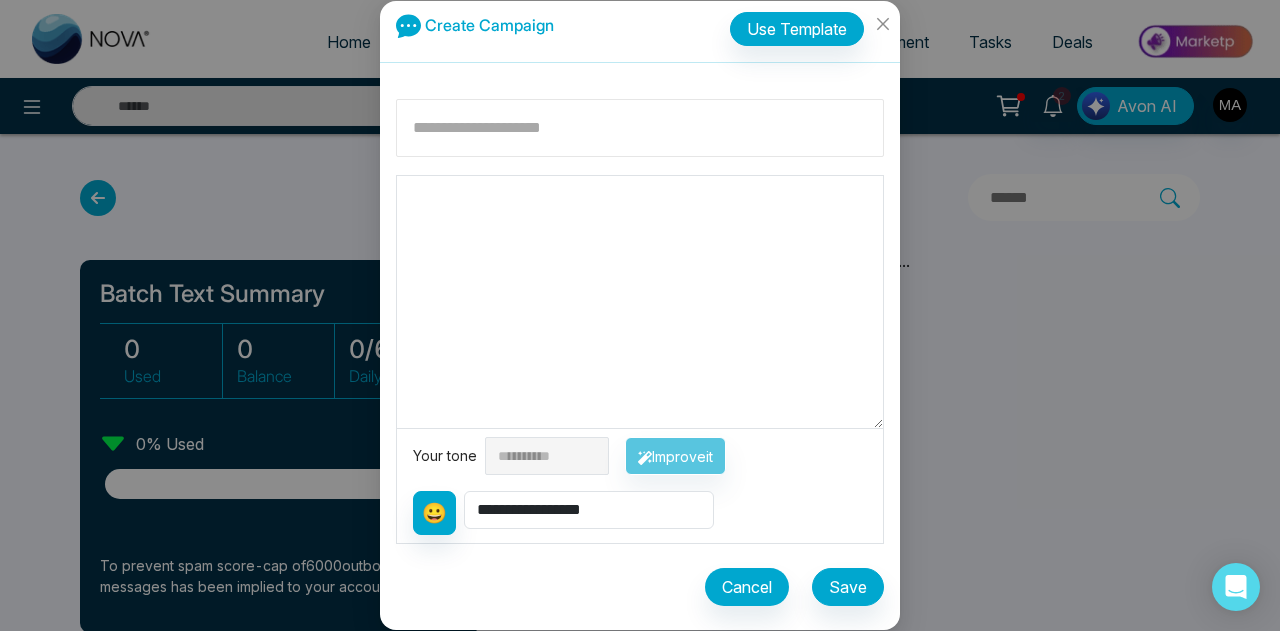 click at bounding box center [640, 128] 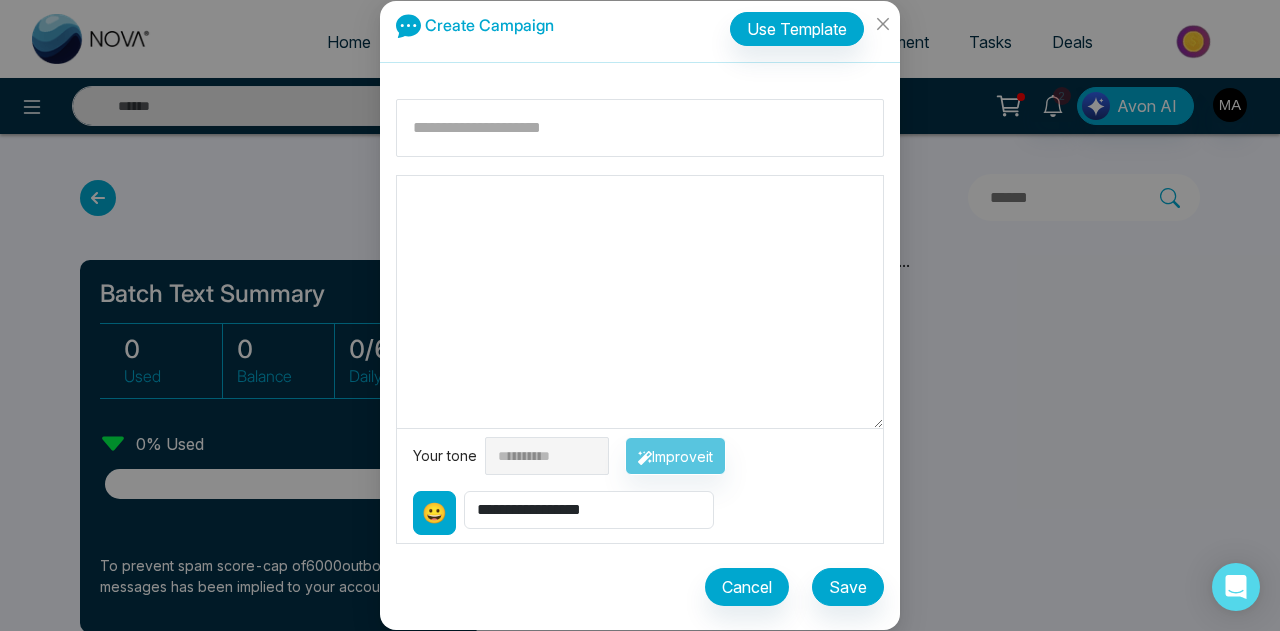 click on "😀" at bounding box center [434, 513] 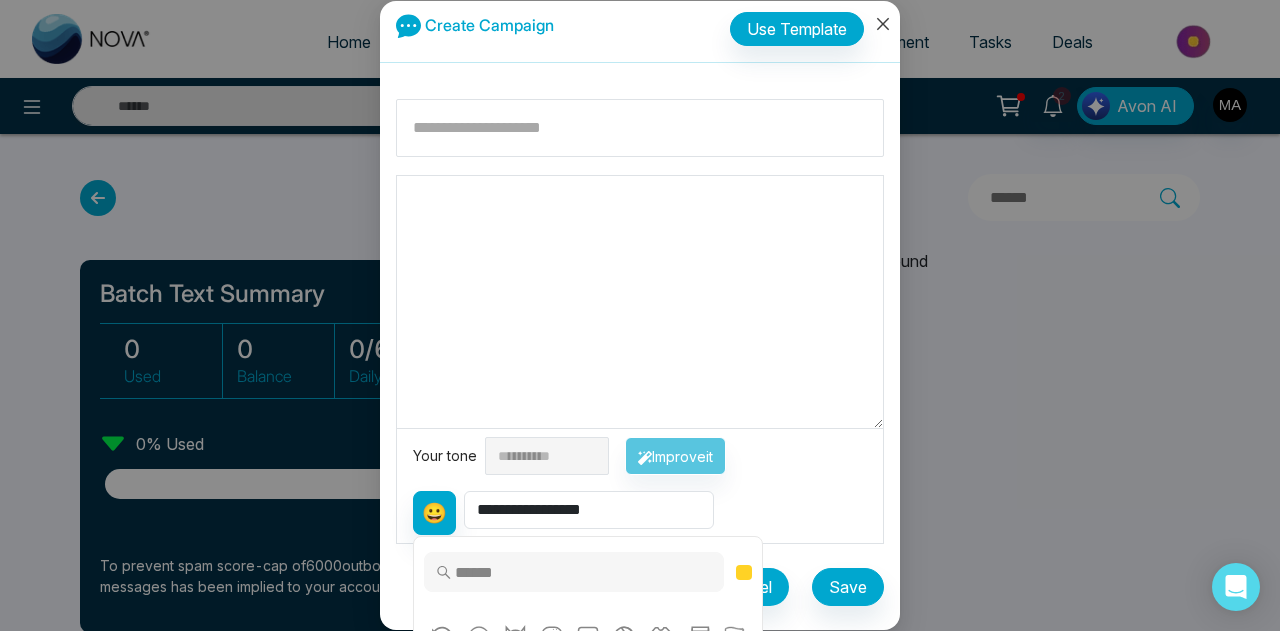 click 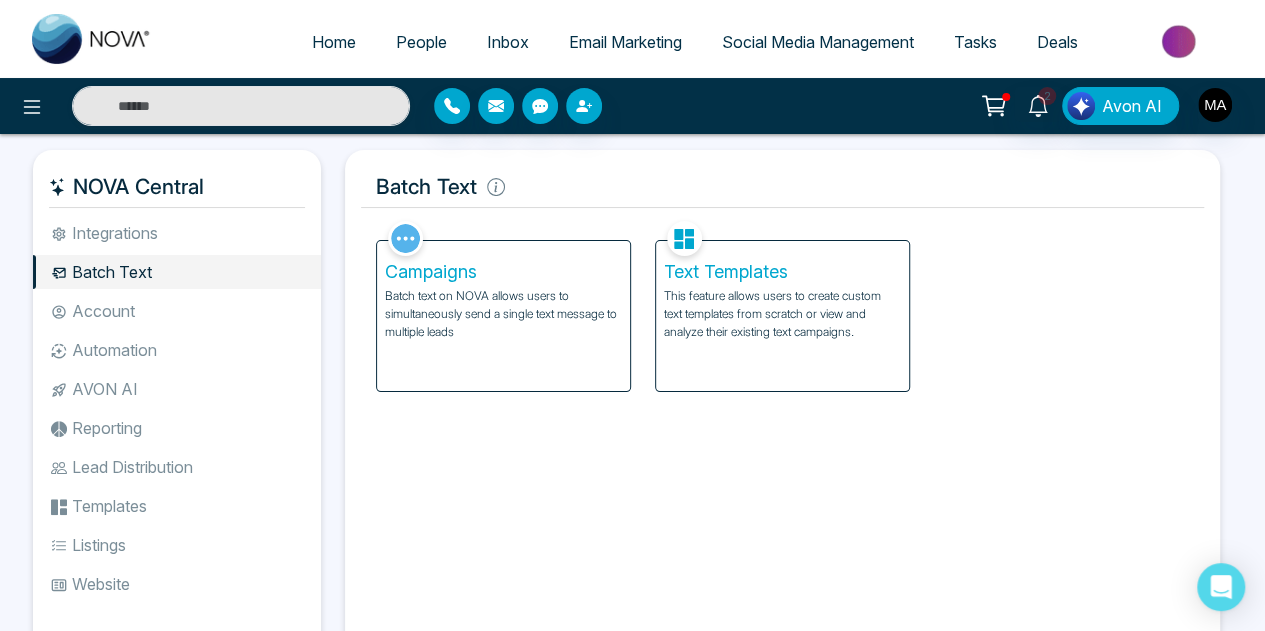 click on "Automation" at bounding box center (177, 350) 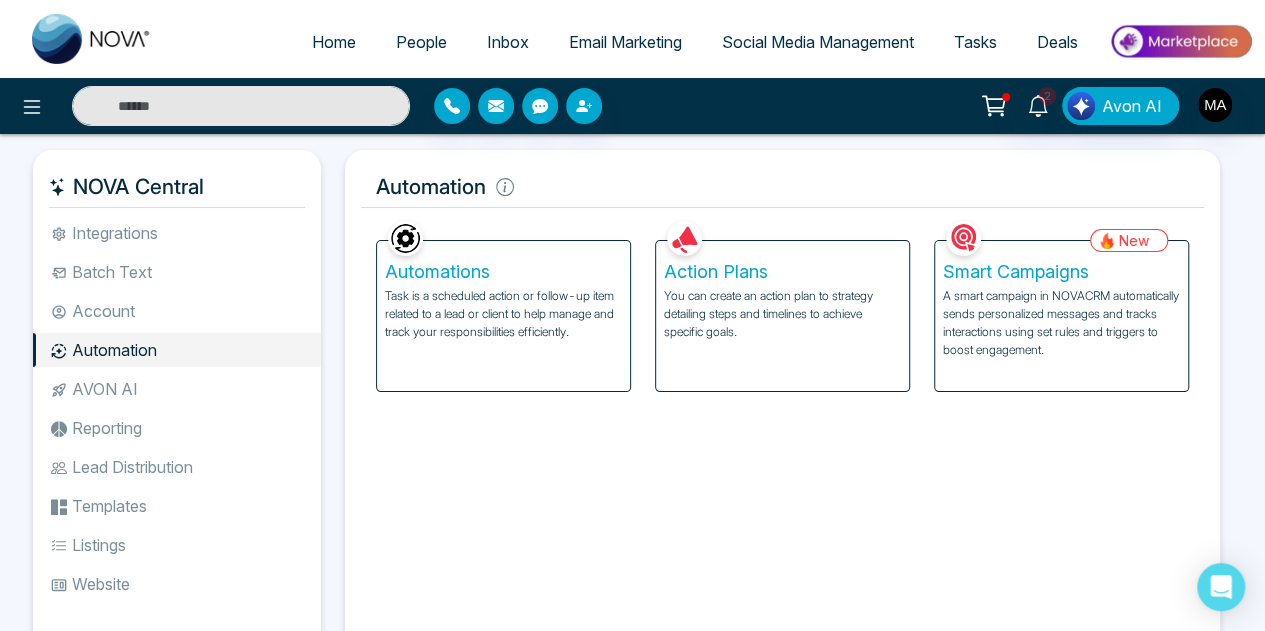 click on "Home" at bounding box center (334, 42) 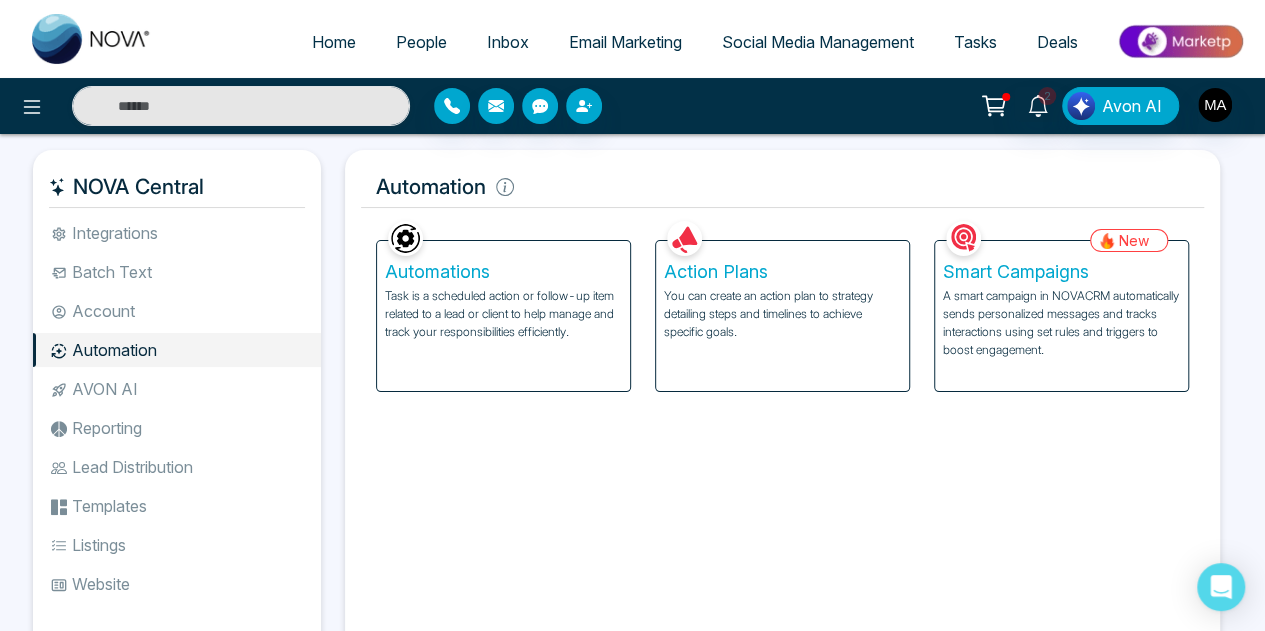 select on "*" 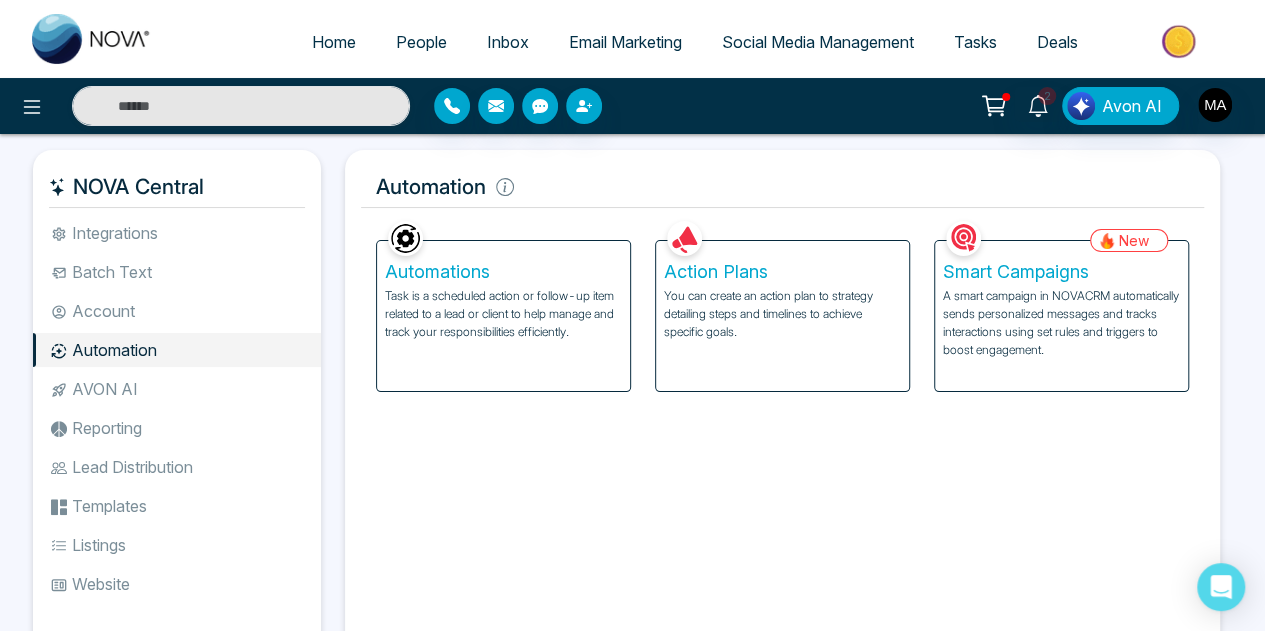 select on "*" 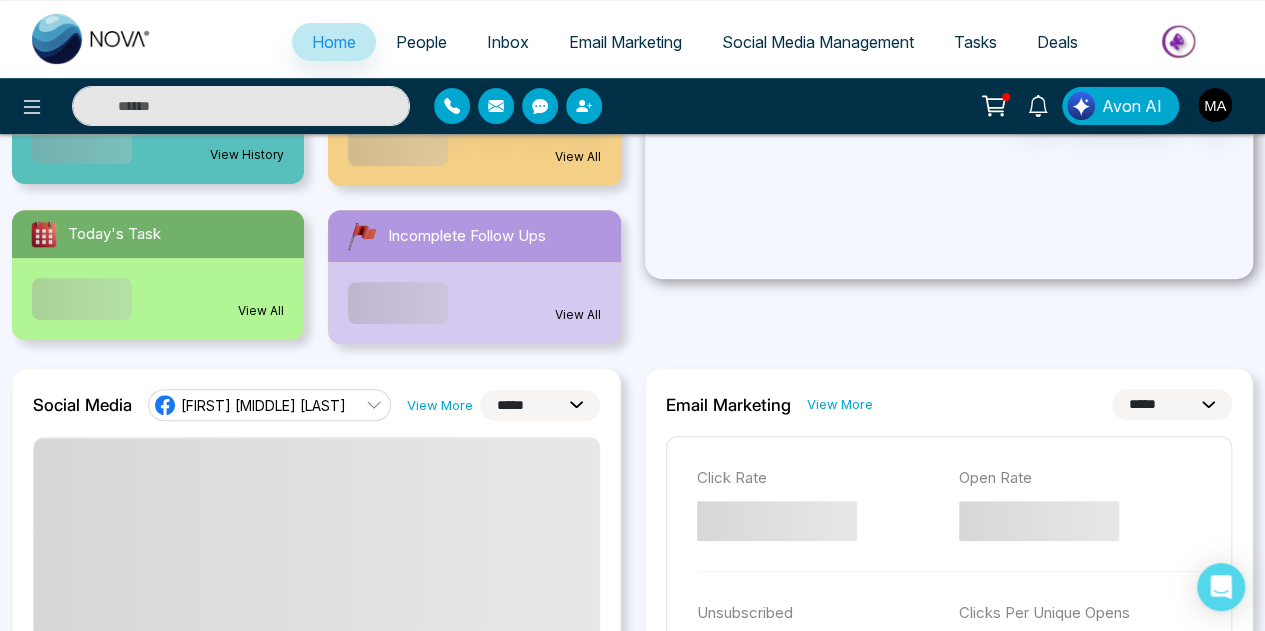 scroll, scrollTop: 304, scrollLeft: 0, axis: vertical 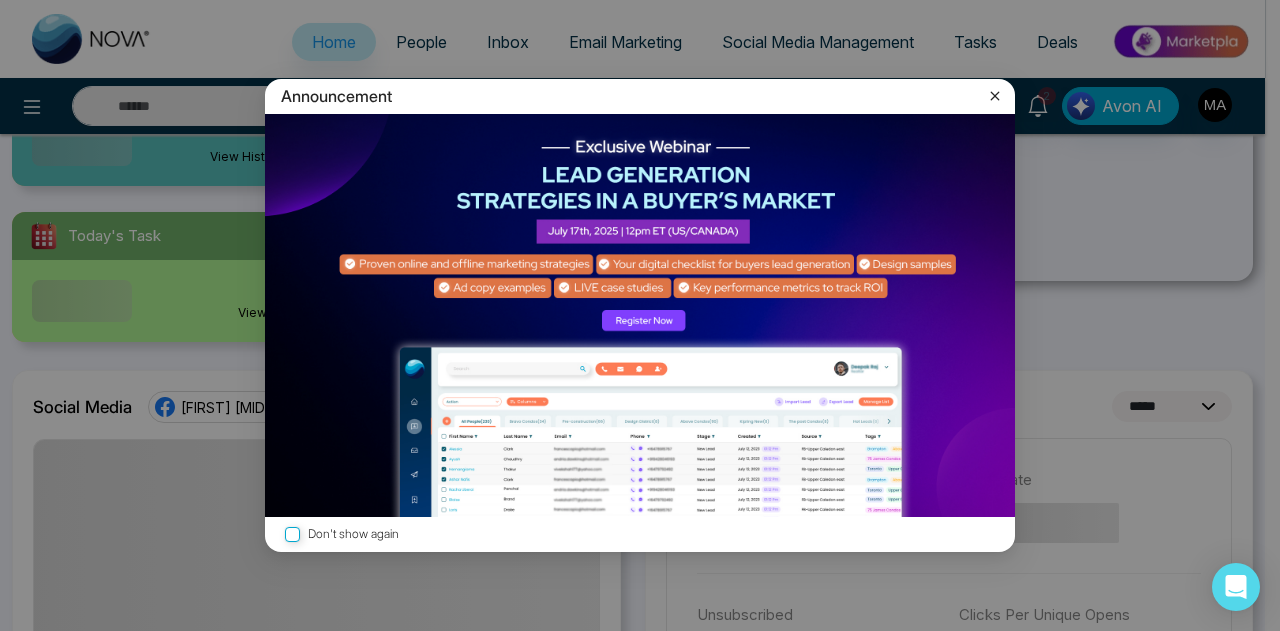 click on "**********" at bounding box center (640, 11) 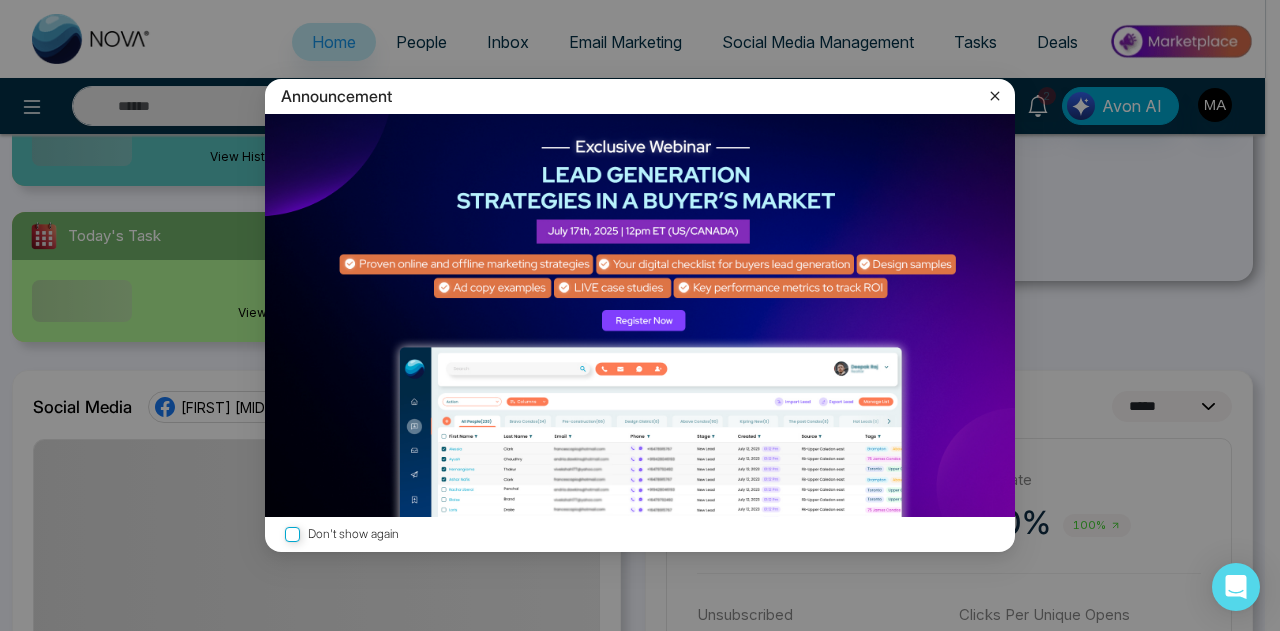 click on "Announcement" at bounding box center (640, 96) 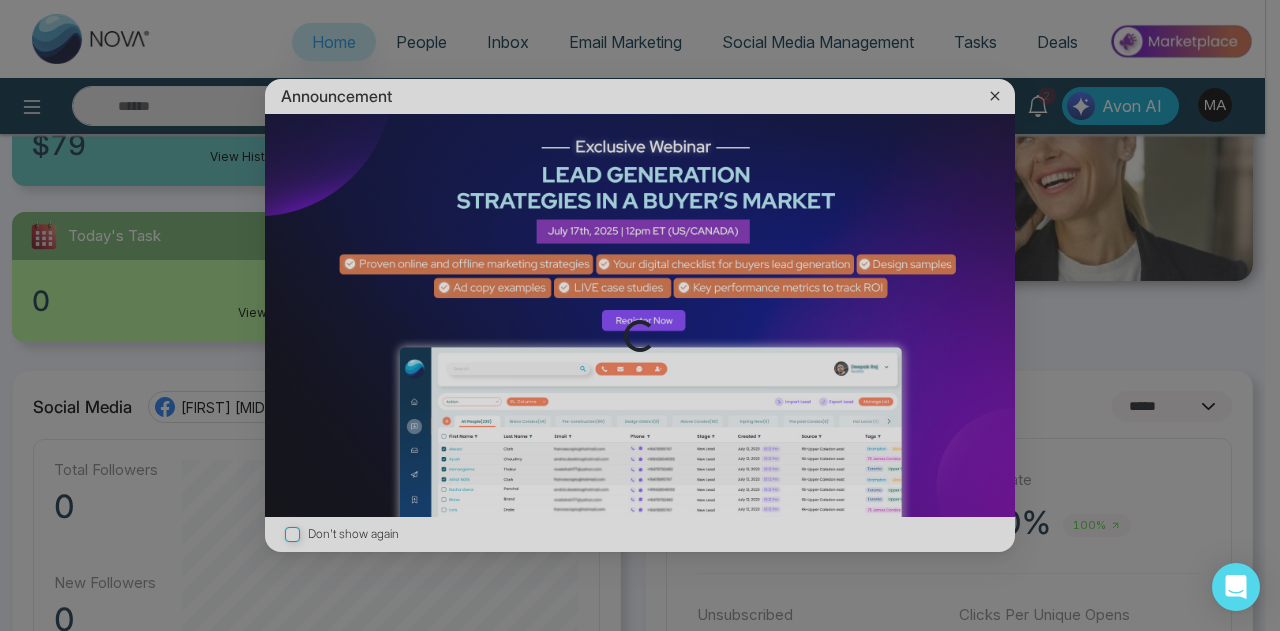 click on "Loading..." at bounding box center [640, 315] 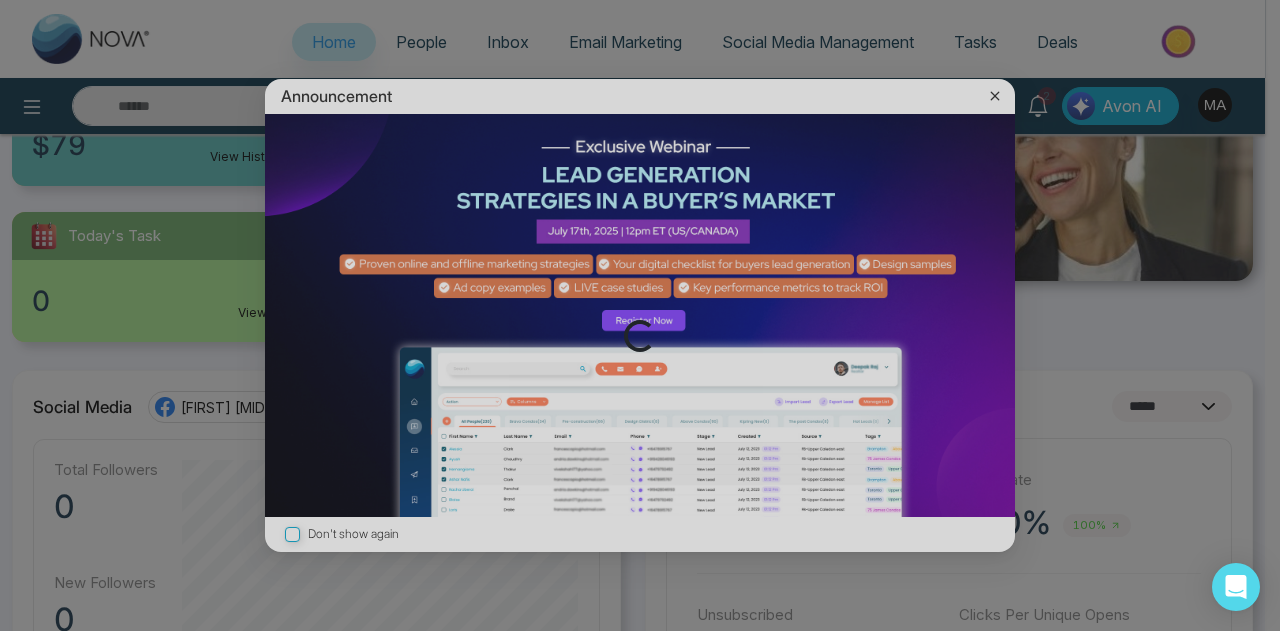 click on "Loading..." at bounding box center [640, 315] 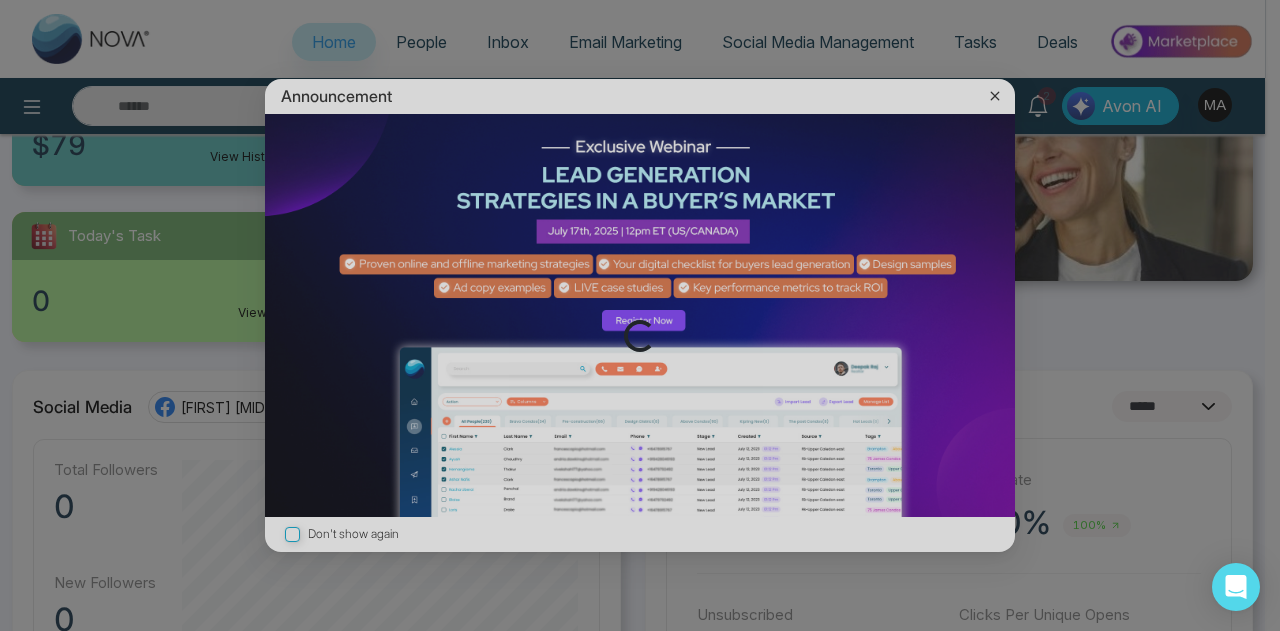 click on "Loading..." at bounding box center (640, 315) 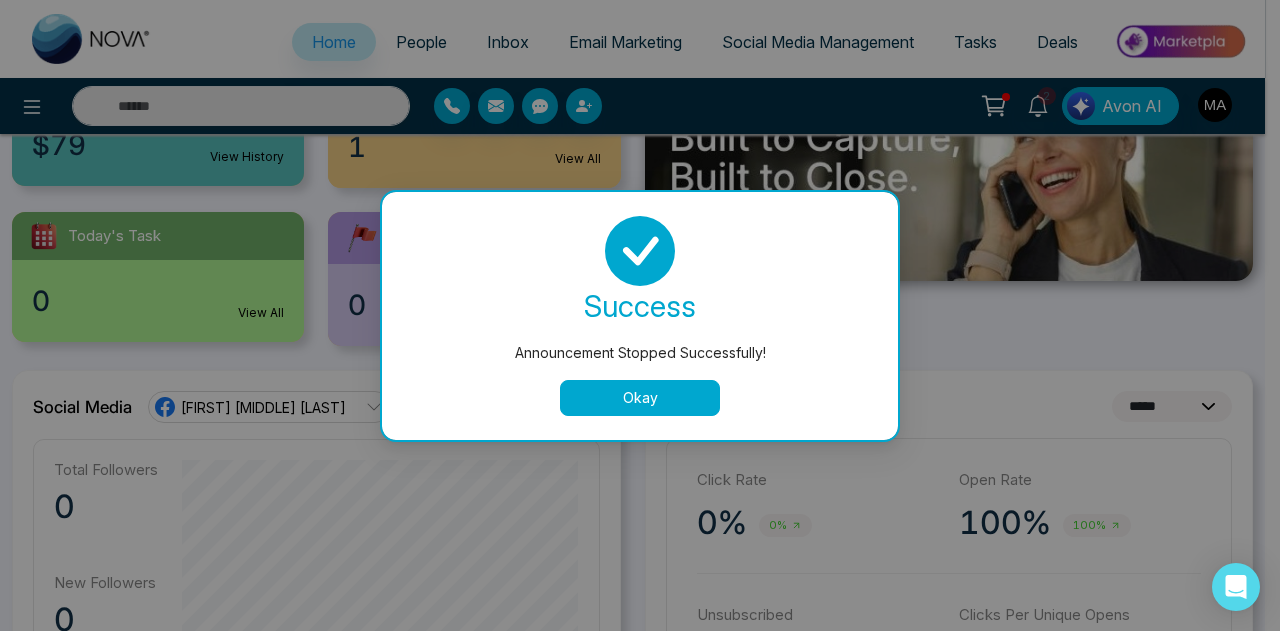 click on "Announcement Stopped Successfully! success Announcement Stopped Successfully!   Okay" at bounding box center [640, 315] 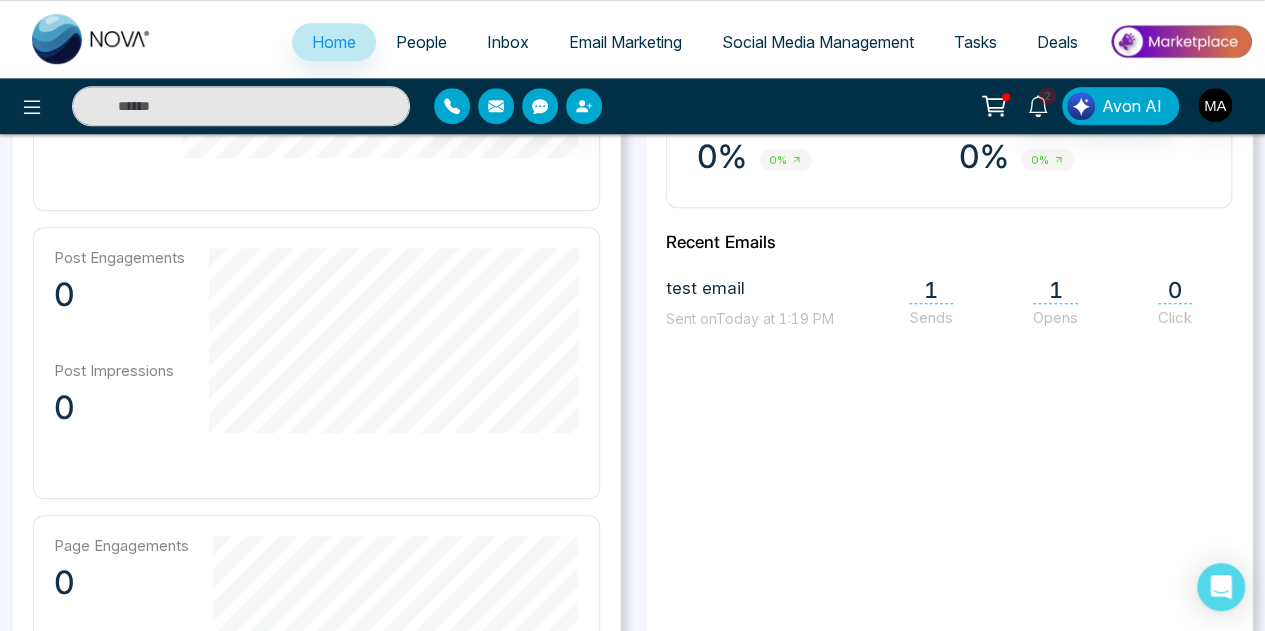 scroll, scrollTop: 319, scrollLeft: 0, axis: vertical 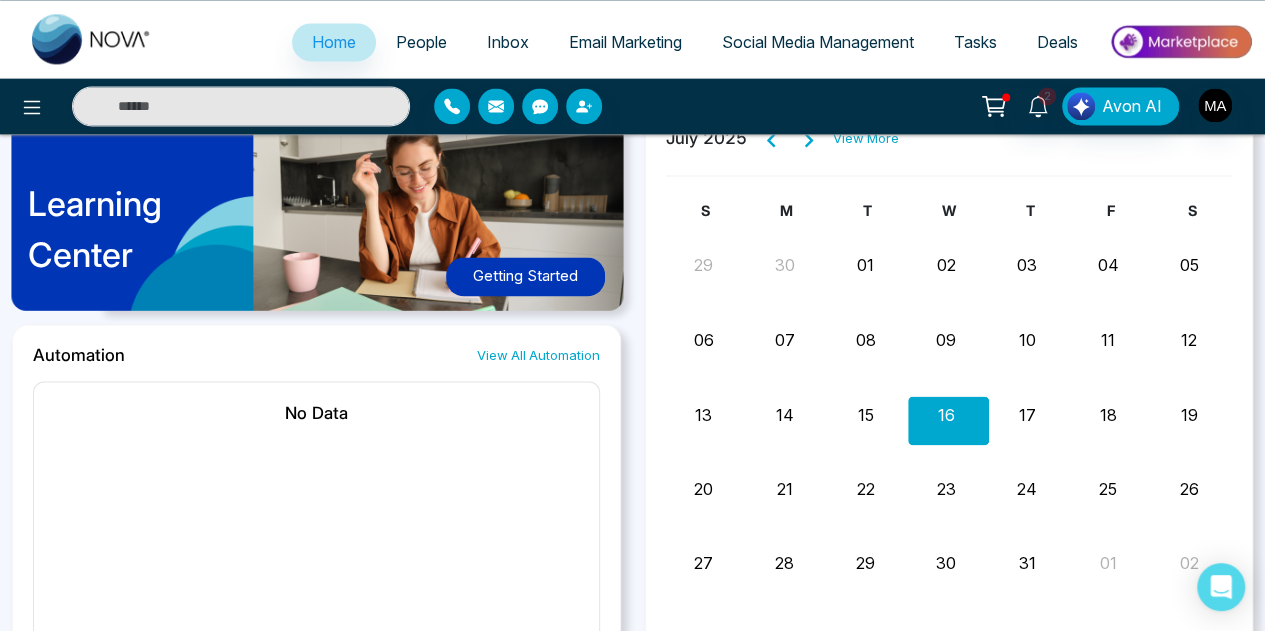 click on "Learning Center" at bounding box center (95, 229) 